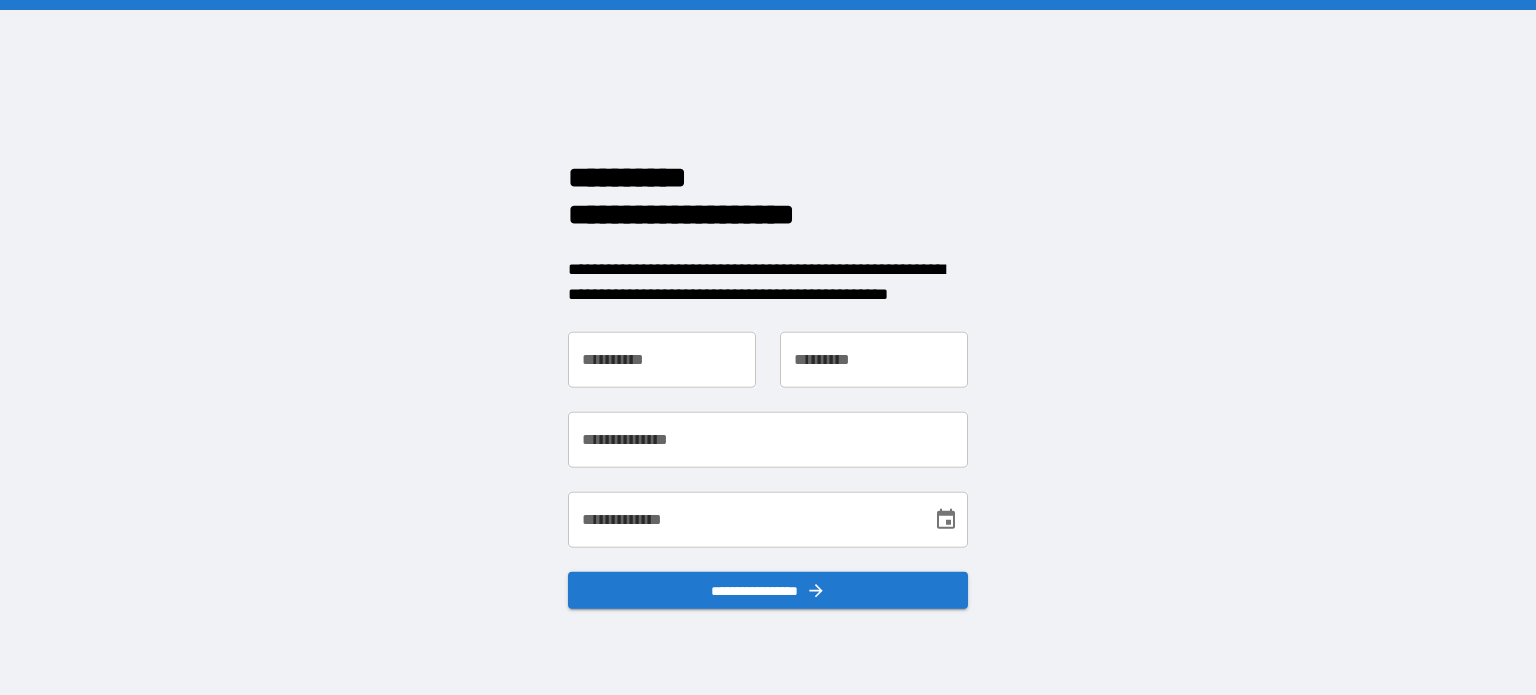 scroll, scrollTop: 0, scrollLeft: 0, axis: both 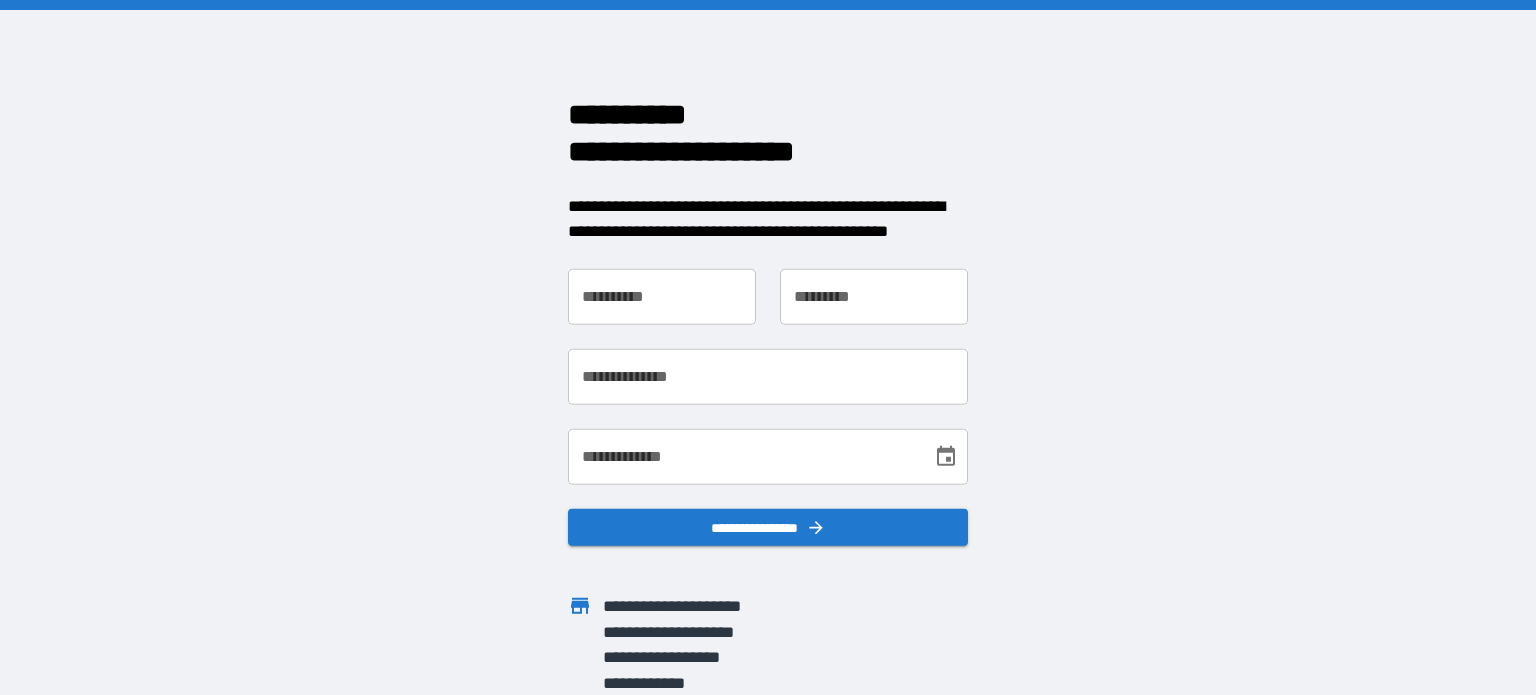 click on "**********" at bounding box center [662, 296] 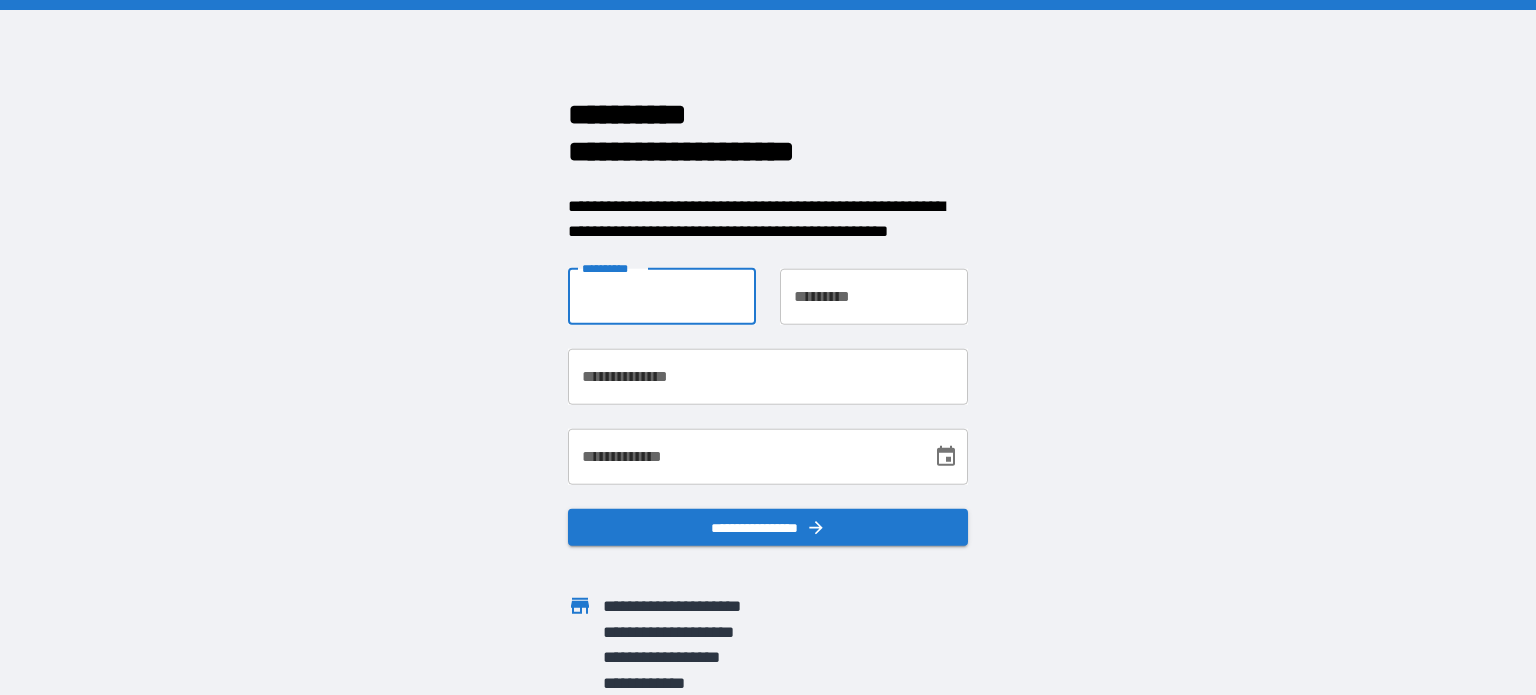 type on "******" 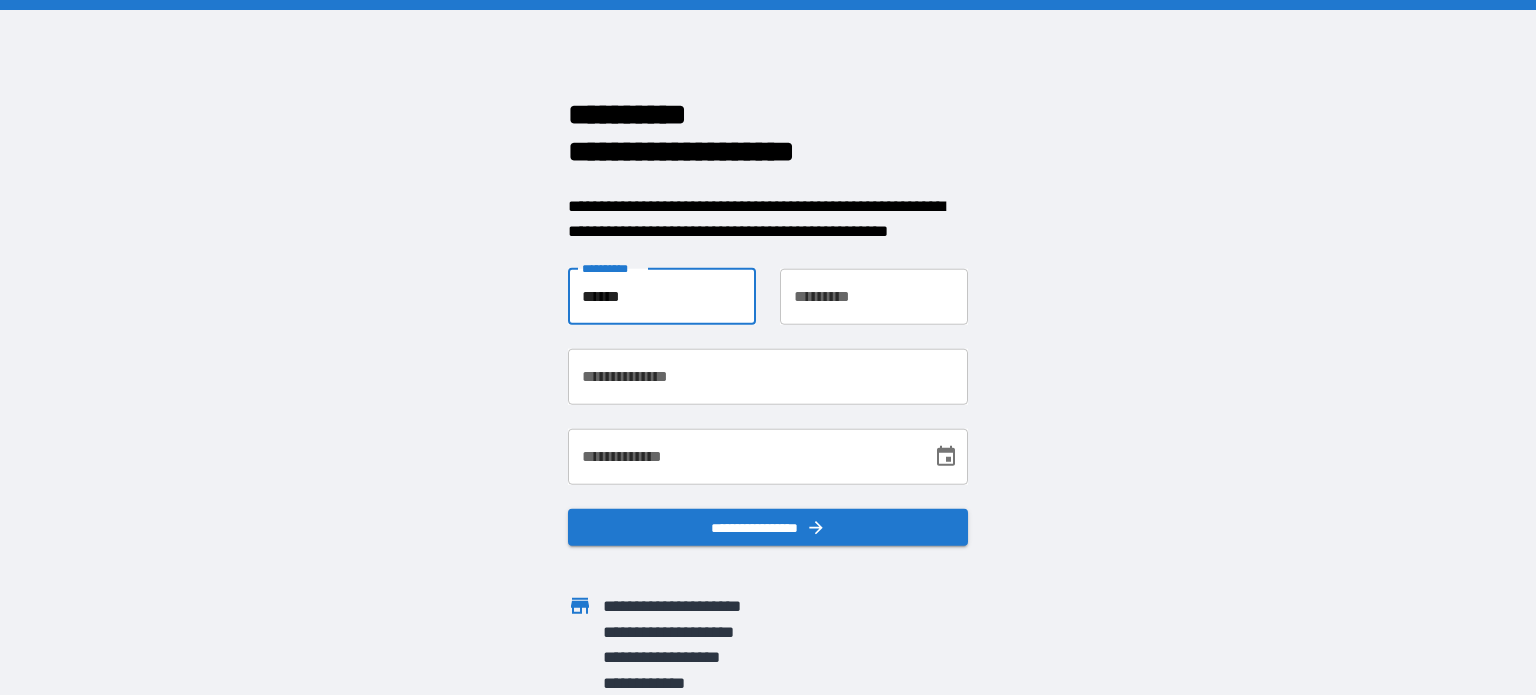 type on "*****" 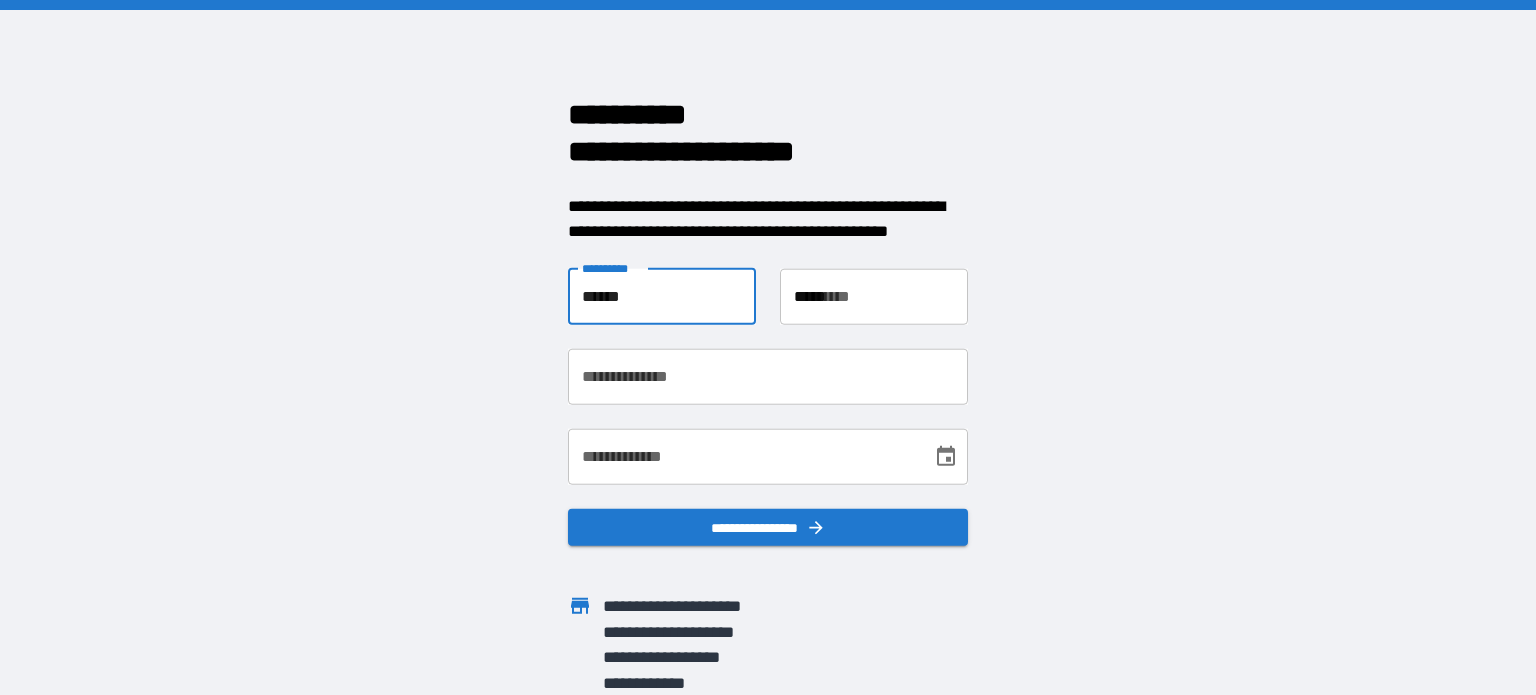 type on "**********" 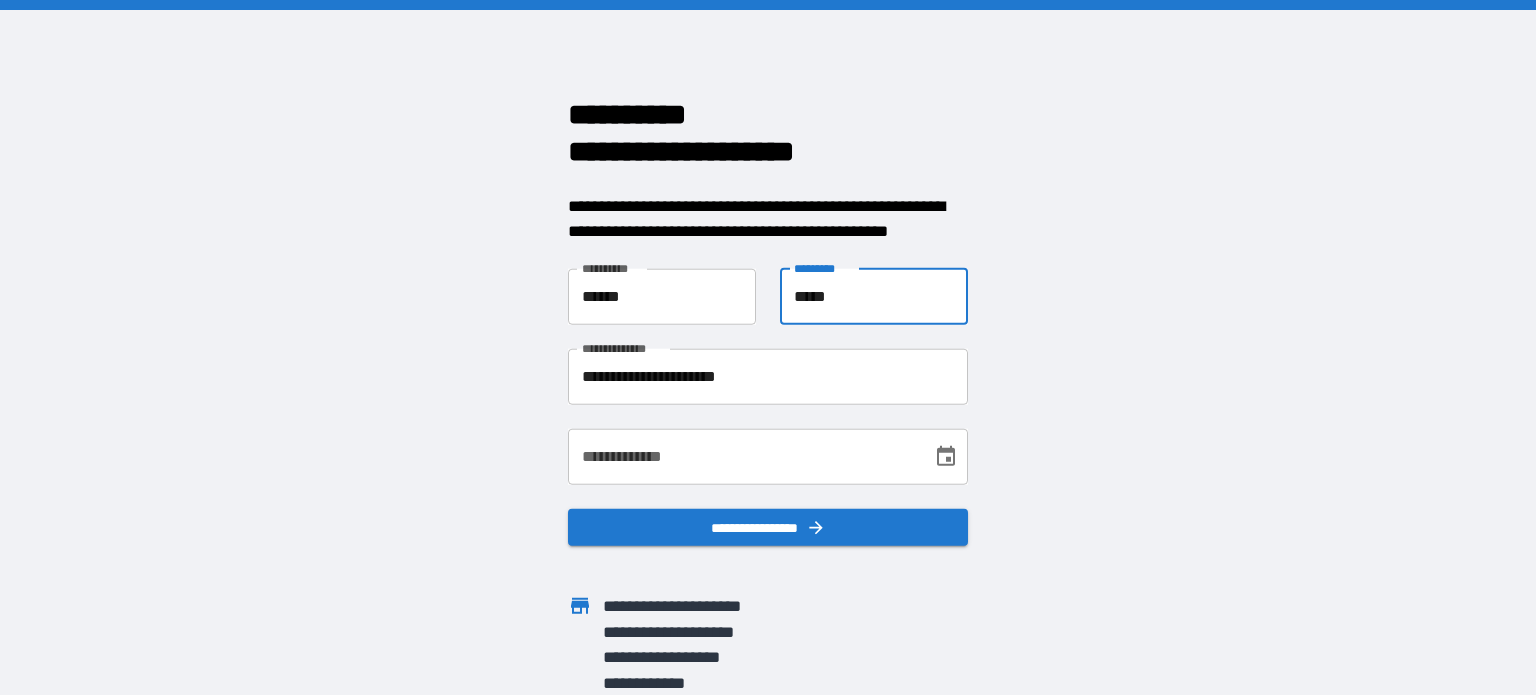 click on "*****" at bounding box center [874, 296] 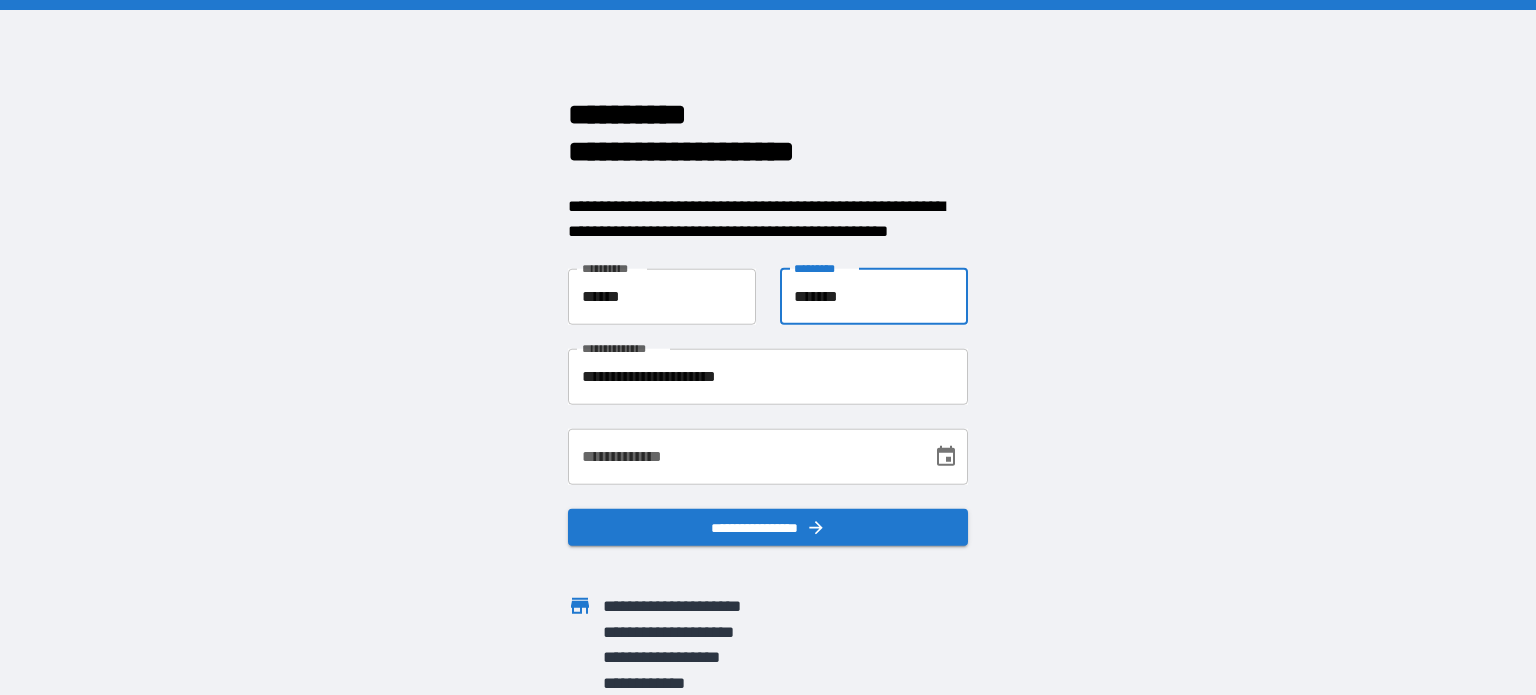 type on "*******" 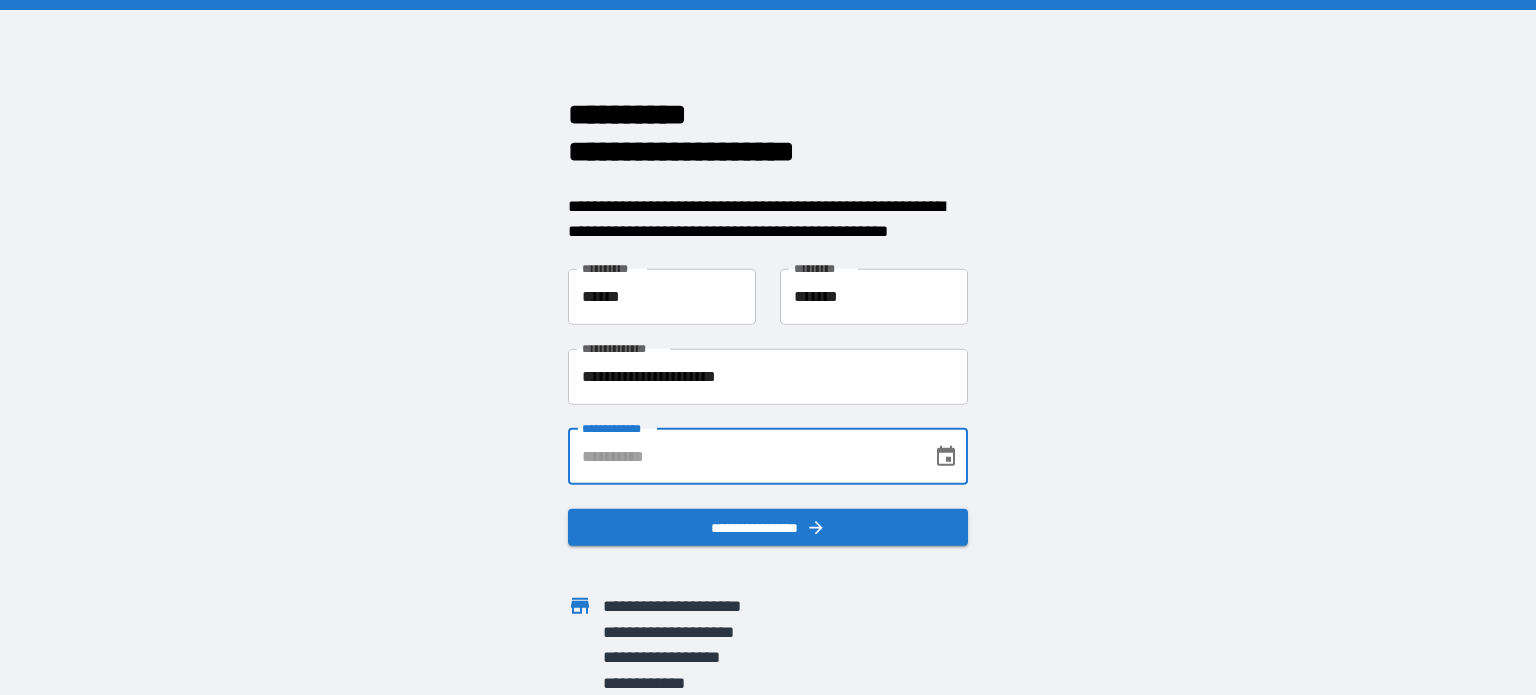 click on "**********" at bounding box center (743, 456) 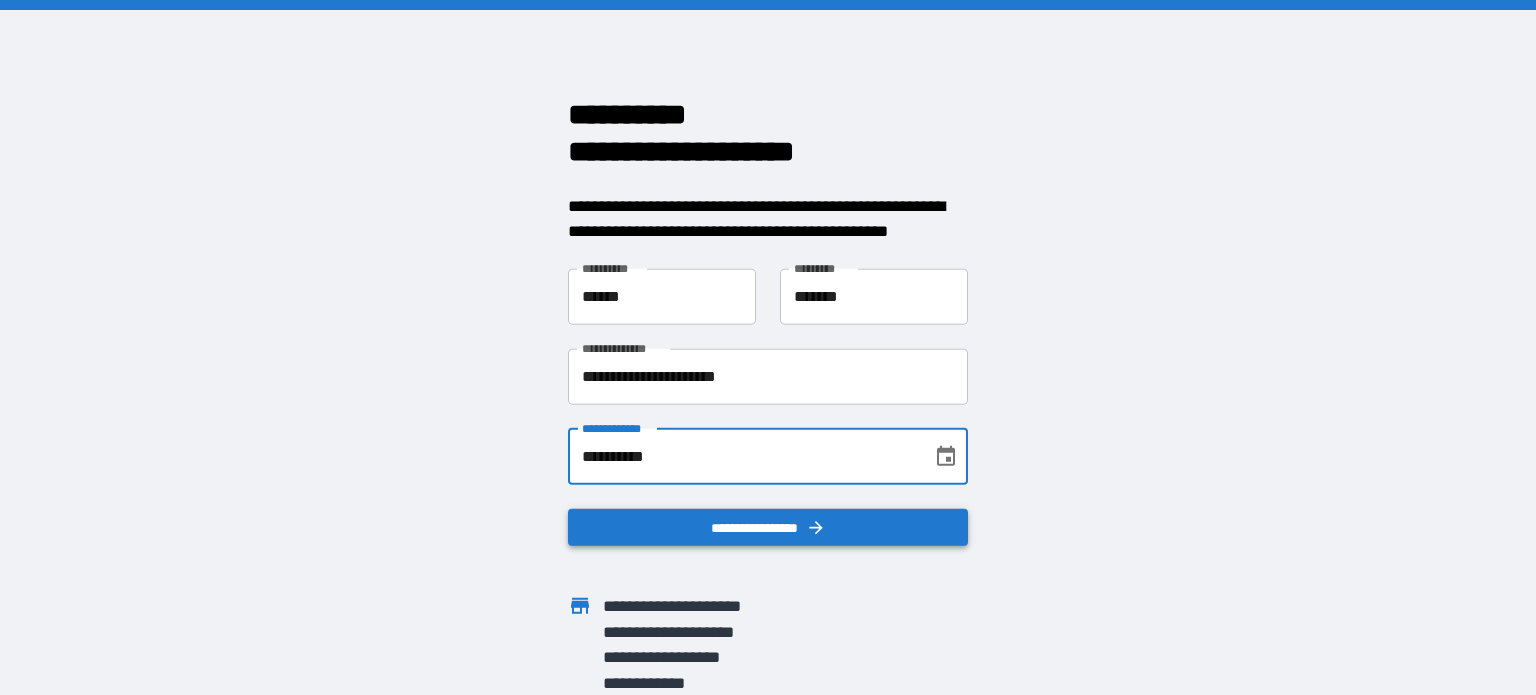 type on "**********" 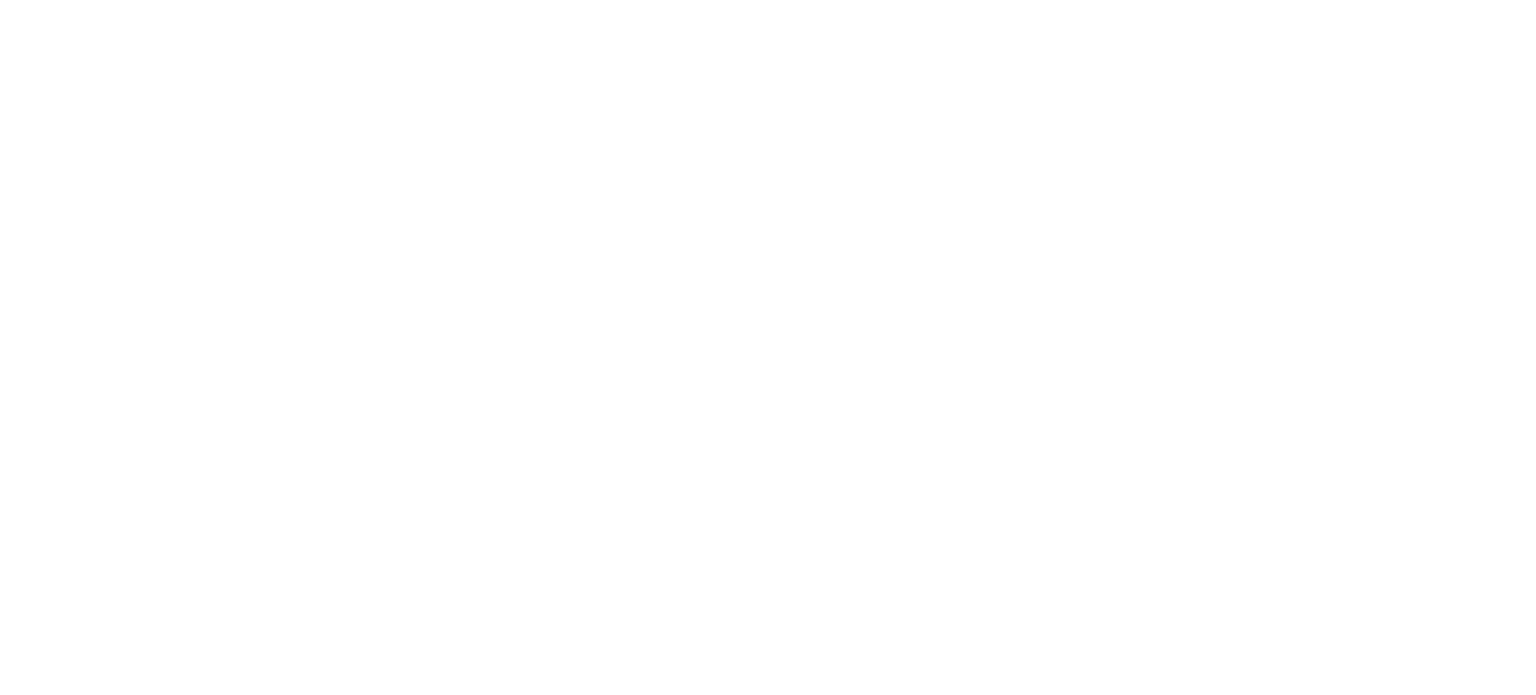 scroll, scrollTop: 0, scrollLeft: 0, axis: both 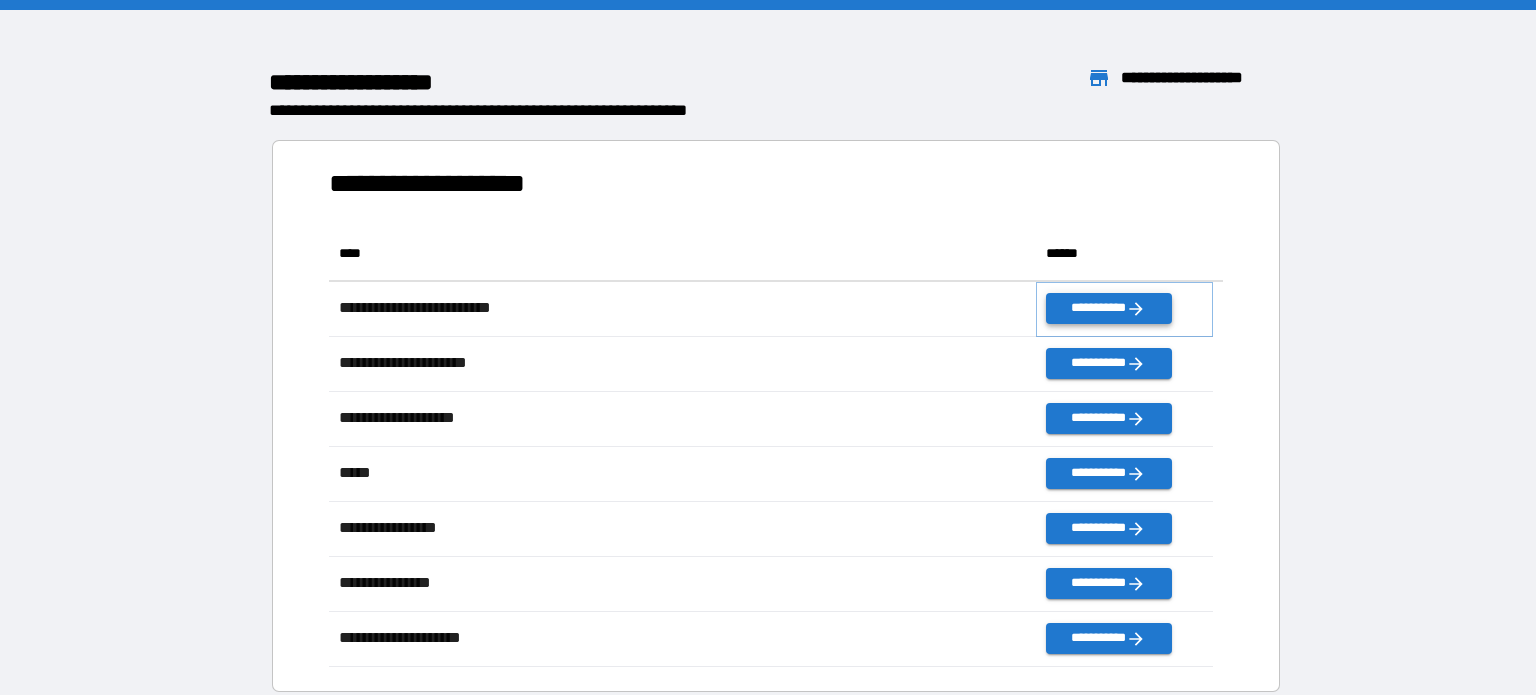 click on "**********" at bounding box center (1108, 308) 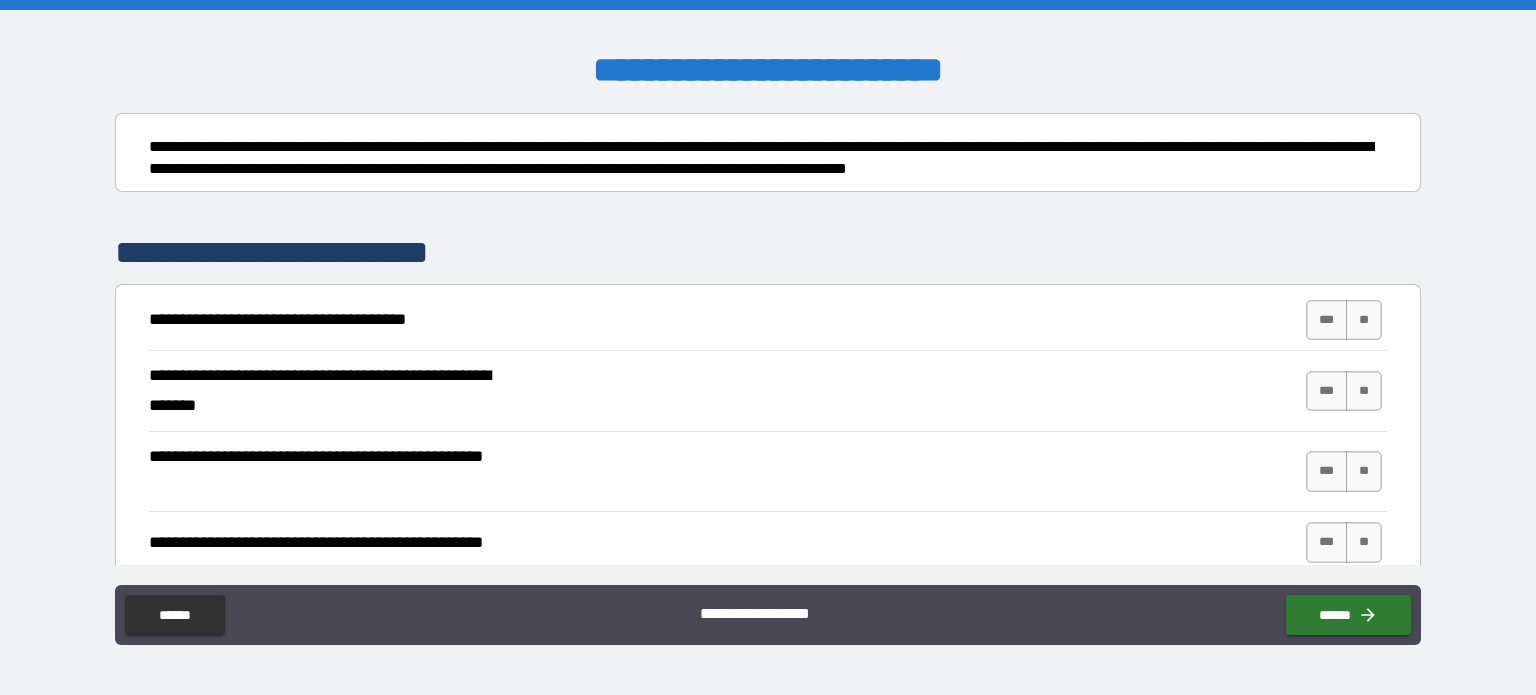 scroll, scrollTop: 216, scrollLeft: 0, axis: vertical 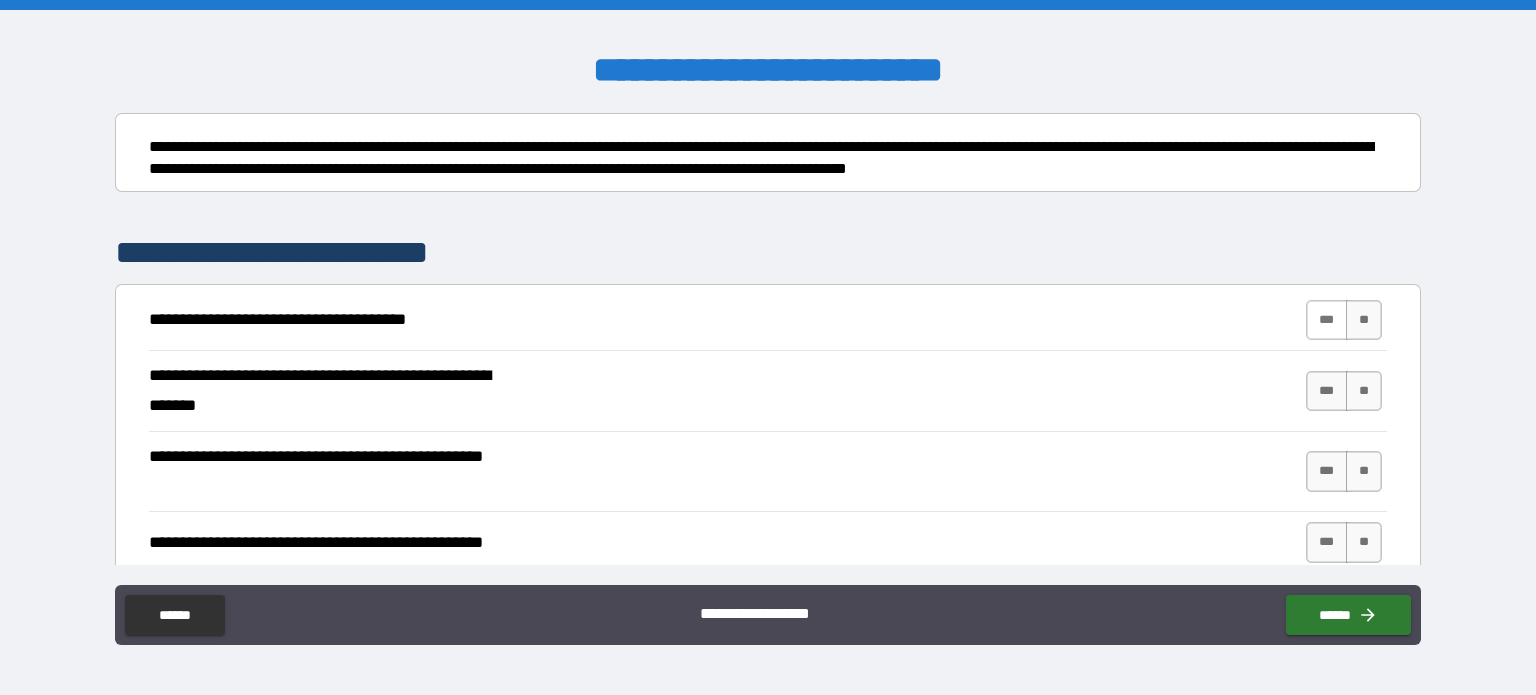 click on "***" at bounding box center [1327, 320] 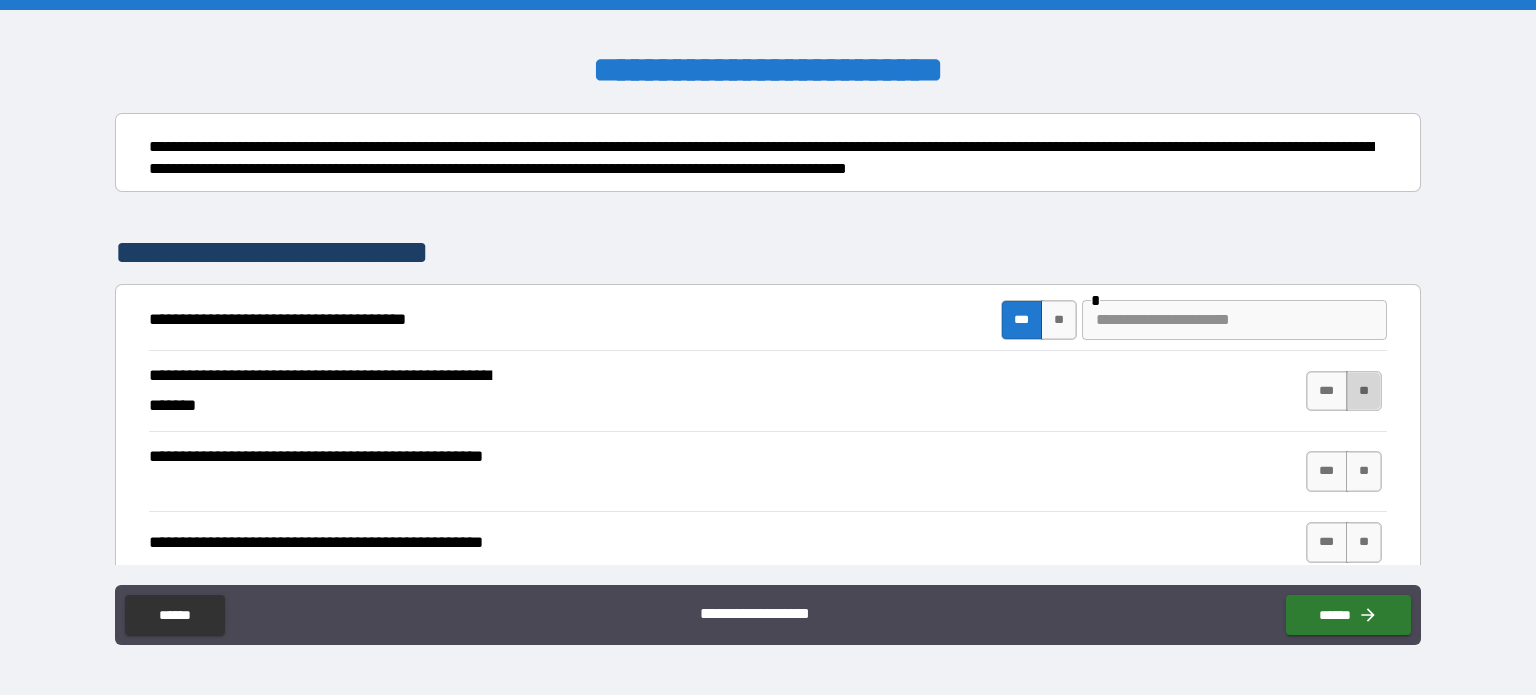 click on "**" at bounding box center [1364, 391] 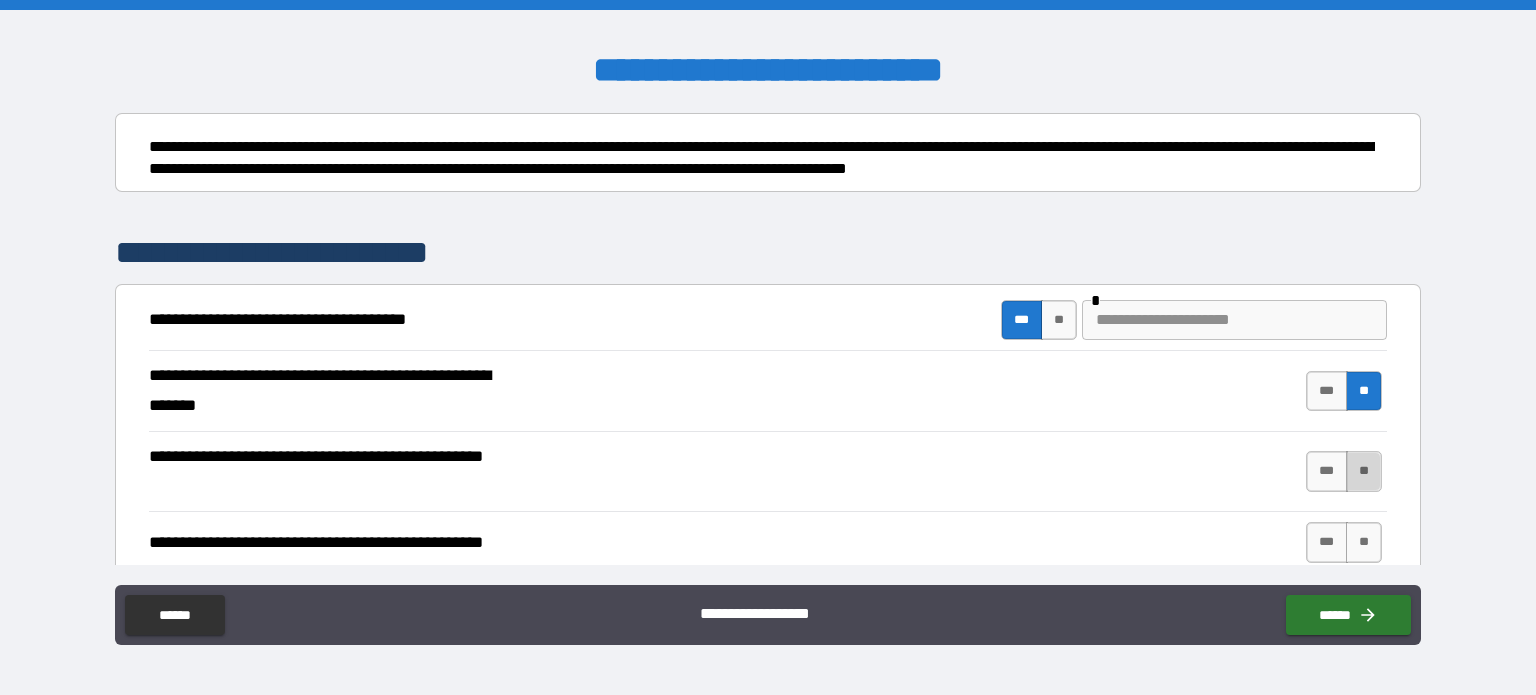 click on "**" at bounding box center (1364, 471) 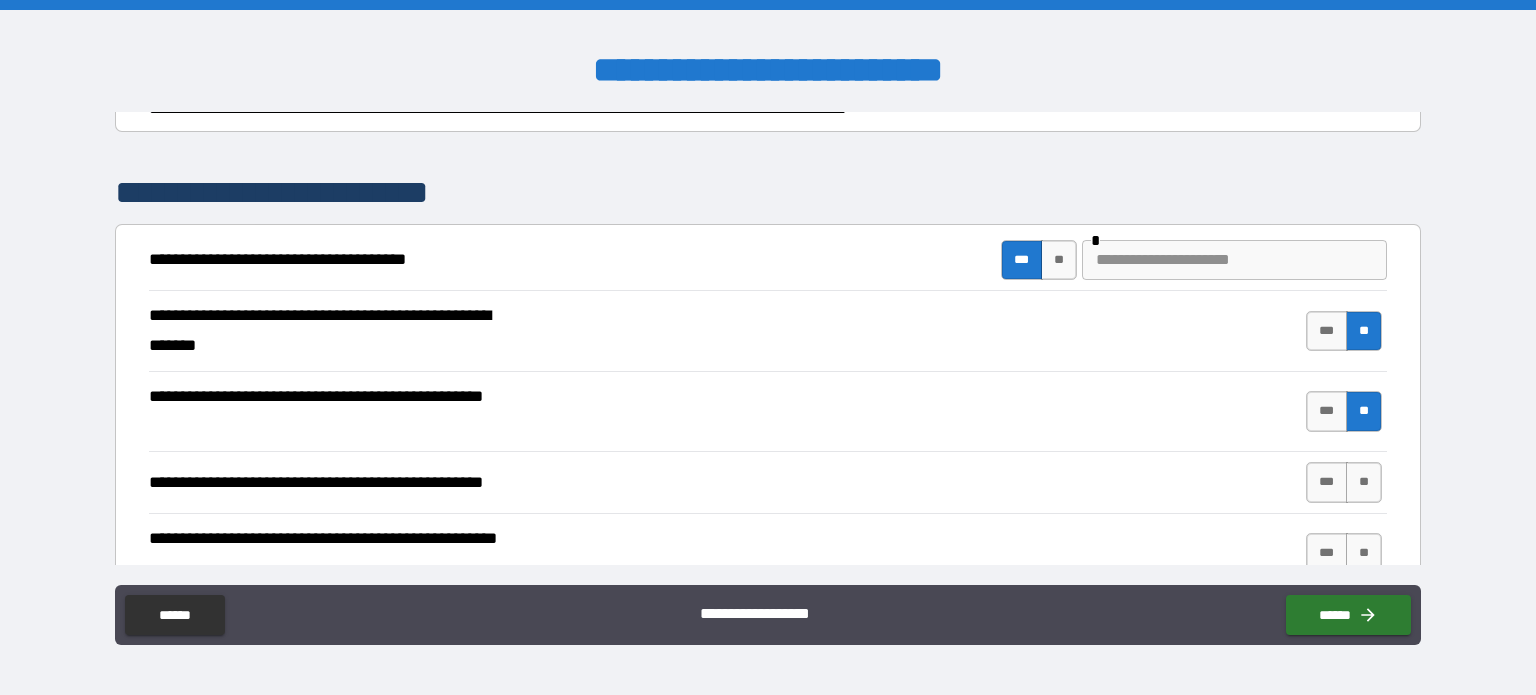 scroll, scrollTop: 278, scrollLeft: 0, axis: vertical 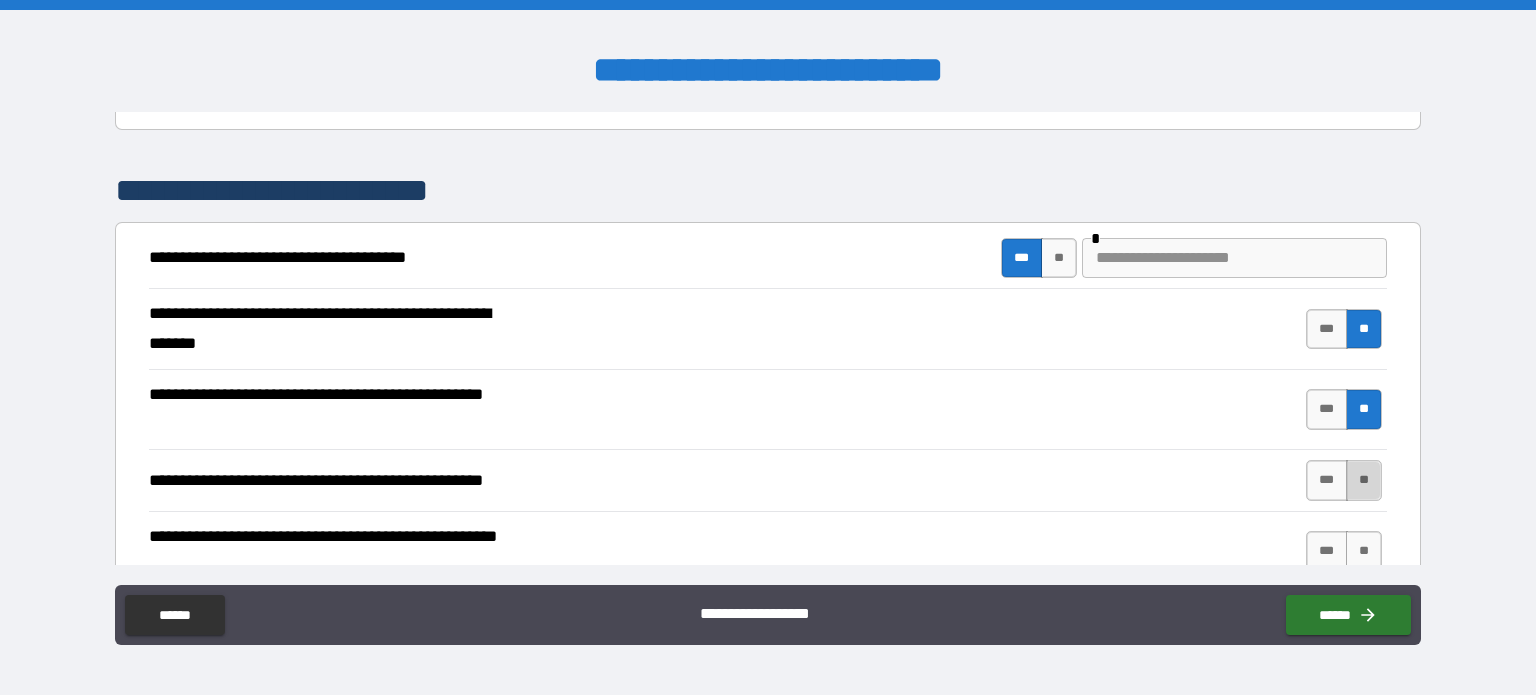 click on "**" at bounding box center (1364, 480) 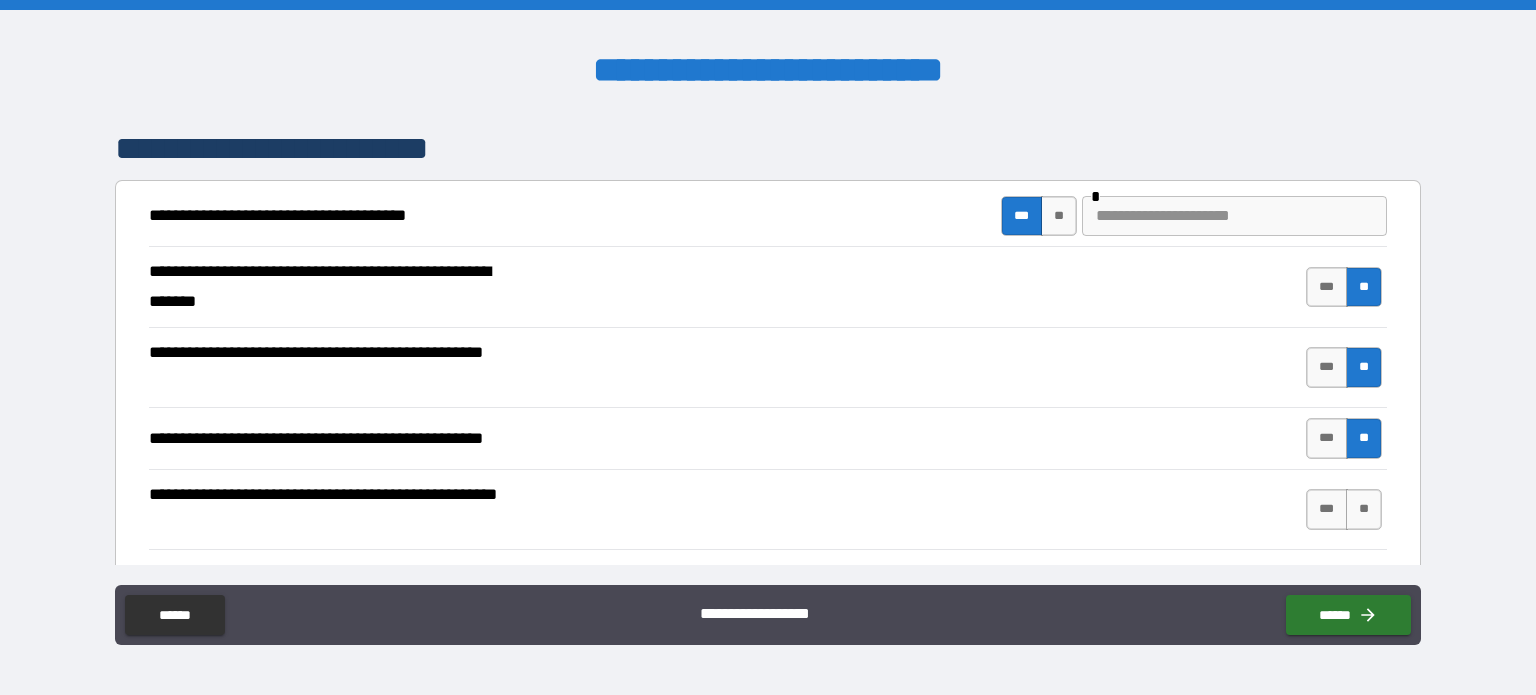 scroll, scrollTop: 335, scrollLeft: 0, axis: vertical 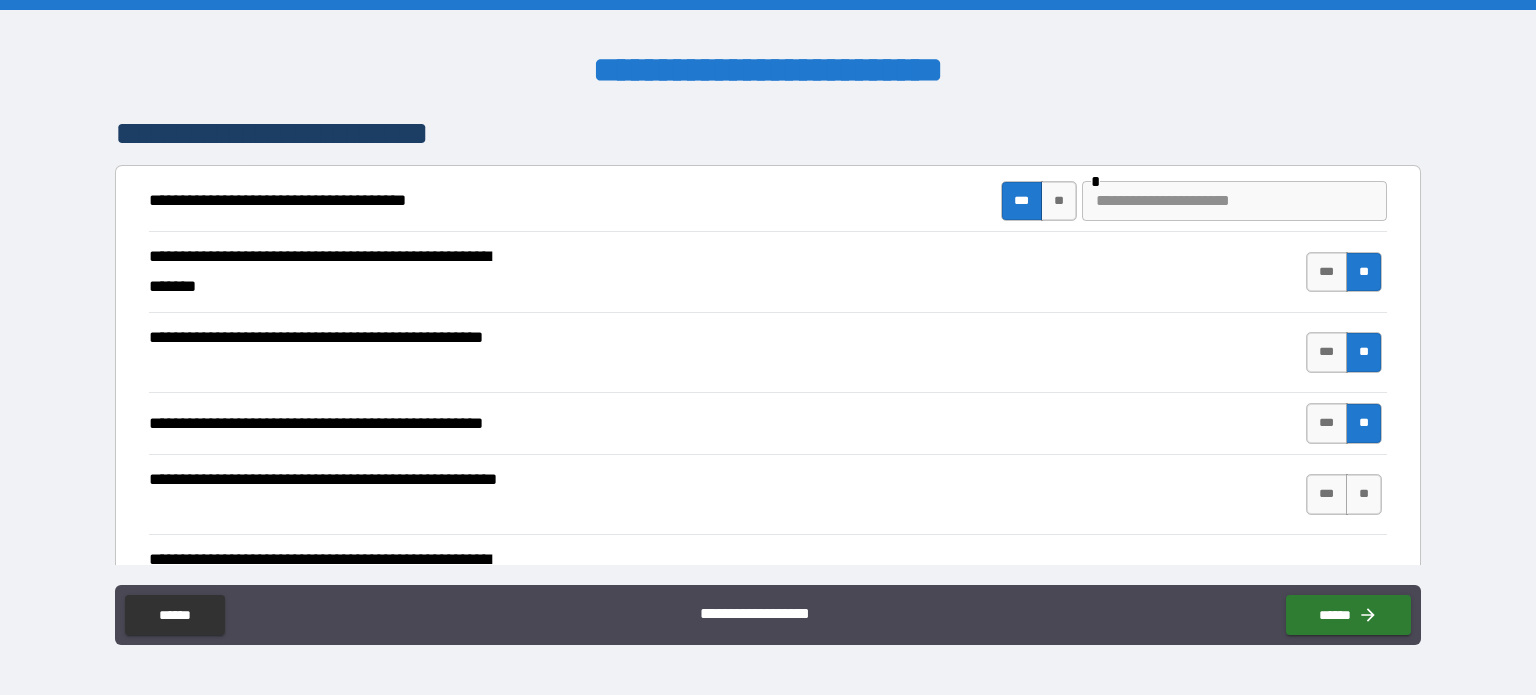 click on "**" at bounding box center [1364, 494] 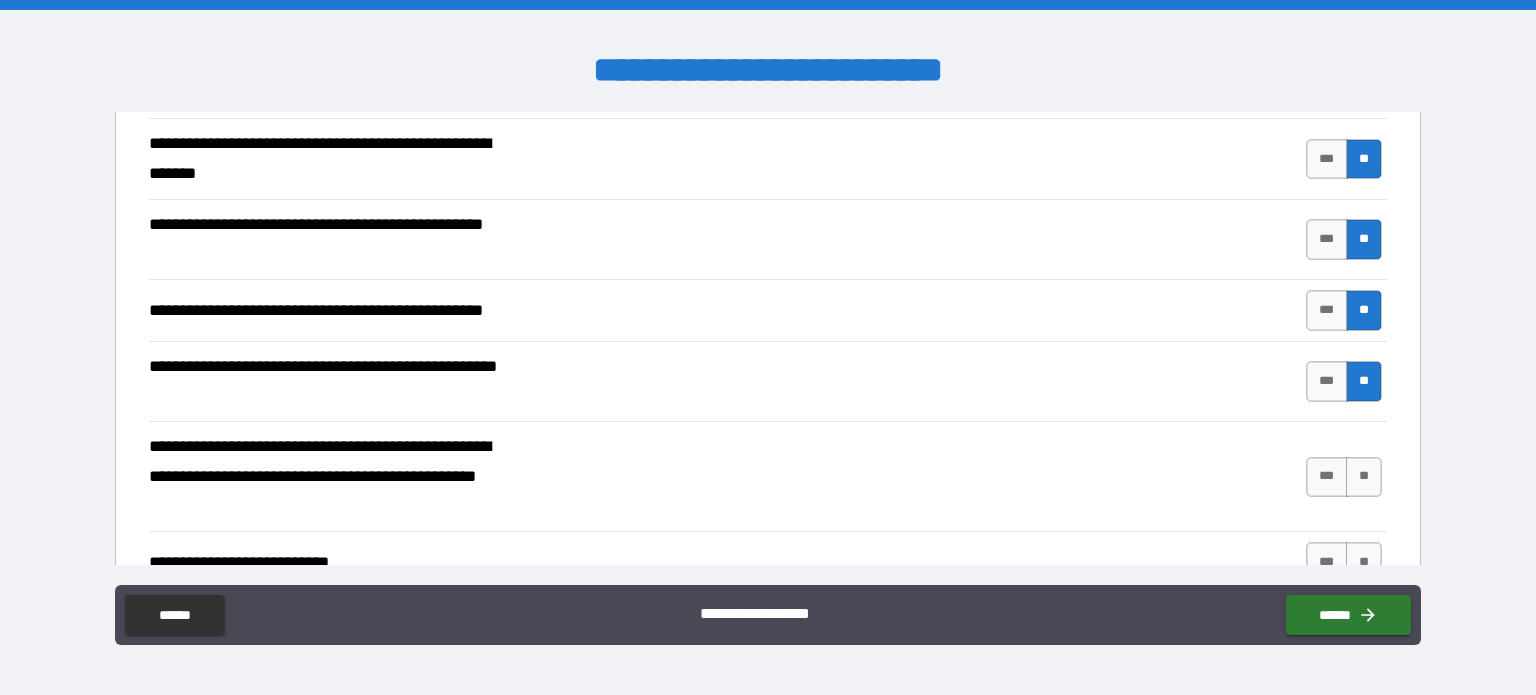 scroll, scrollTop: 452, scrollLeft: 0, axis: vertical 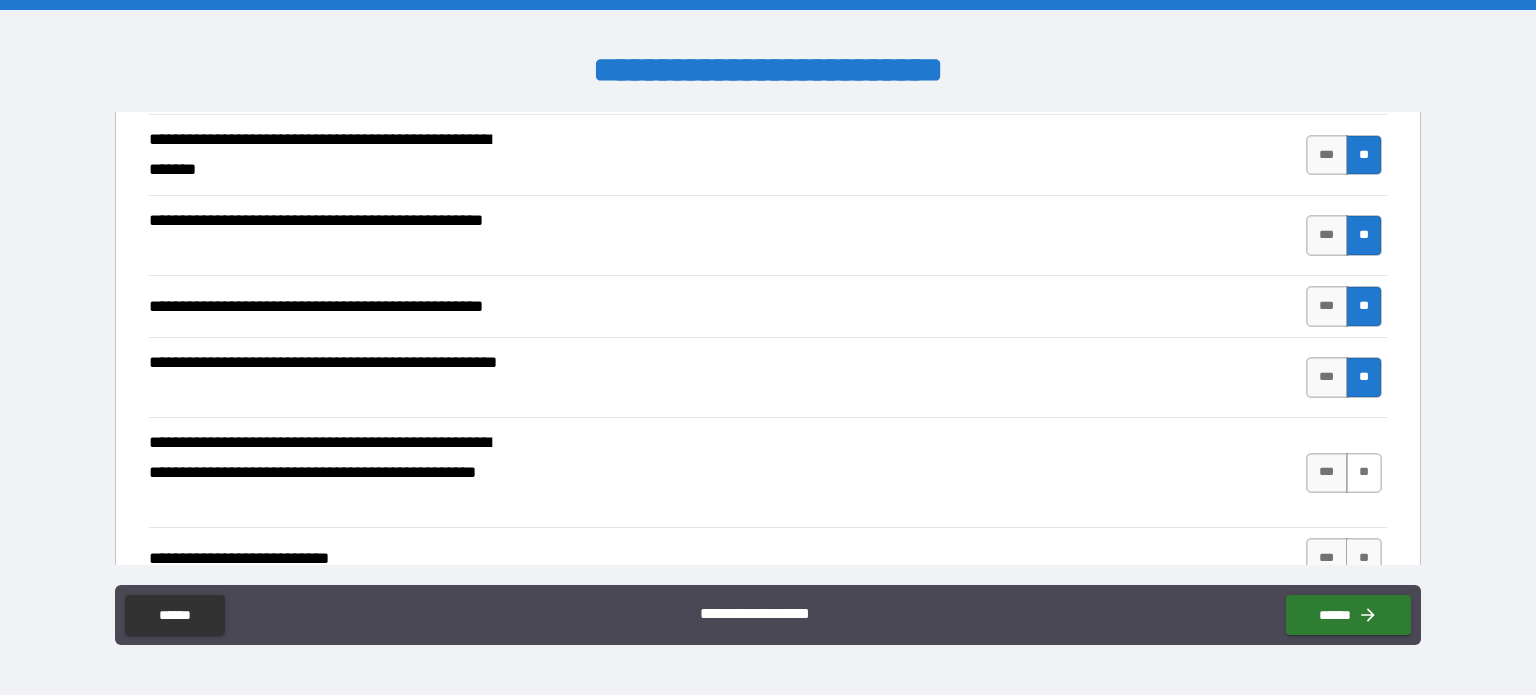 click on "**" at bounding box center (1364, 473) 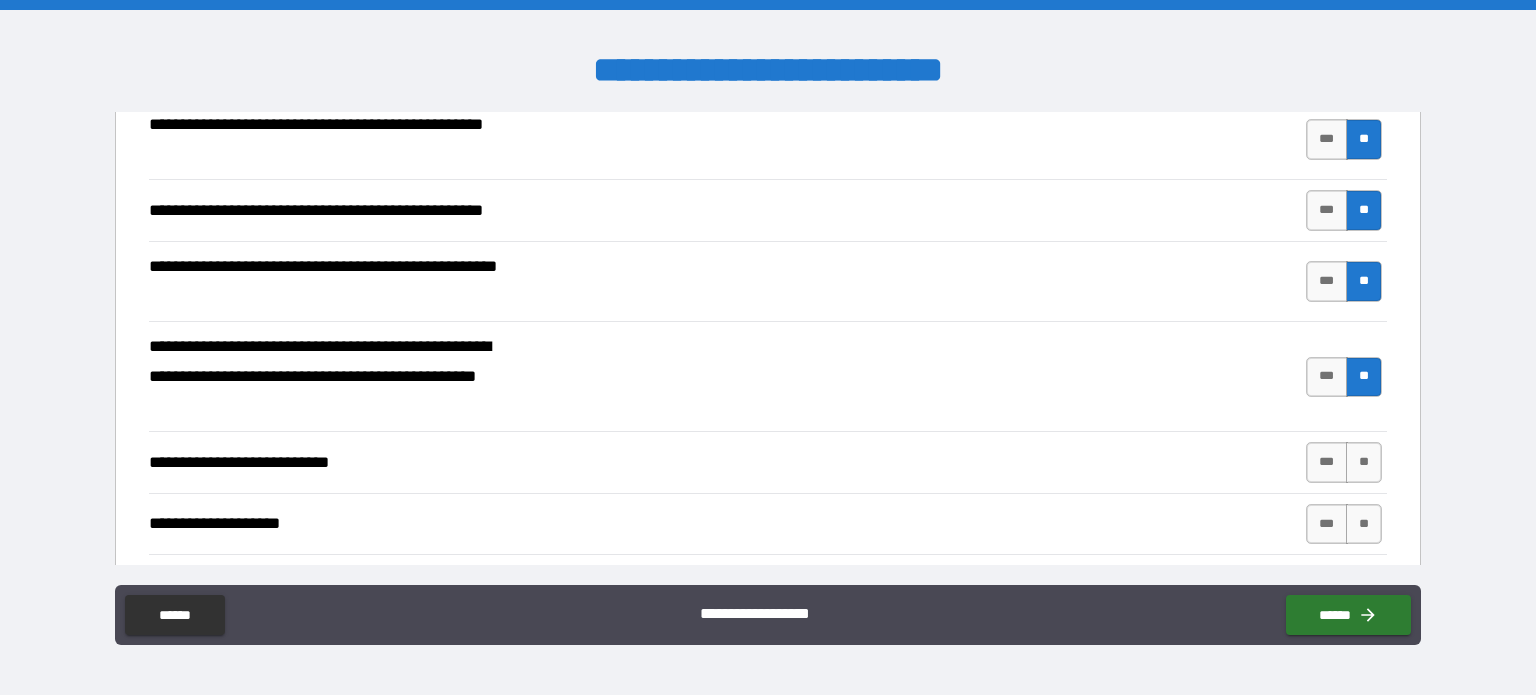 scroll, scrollTop: 571, scrollLeft: 0, axis: vertical 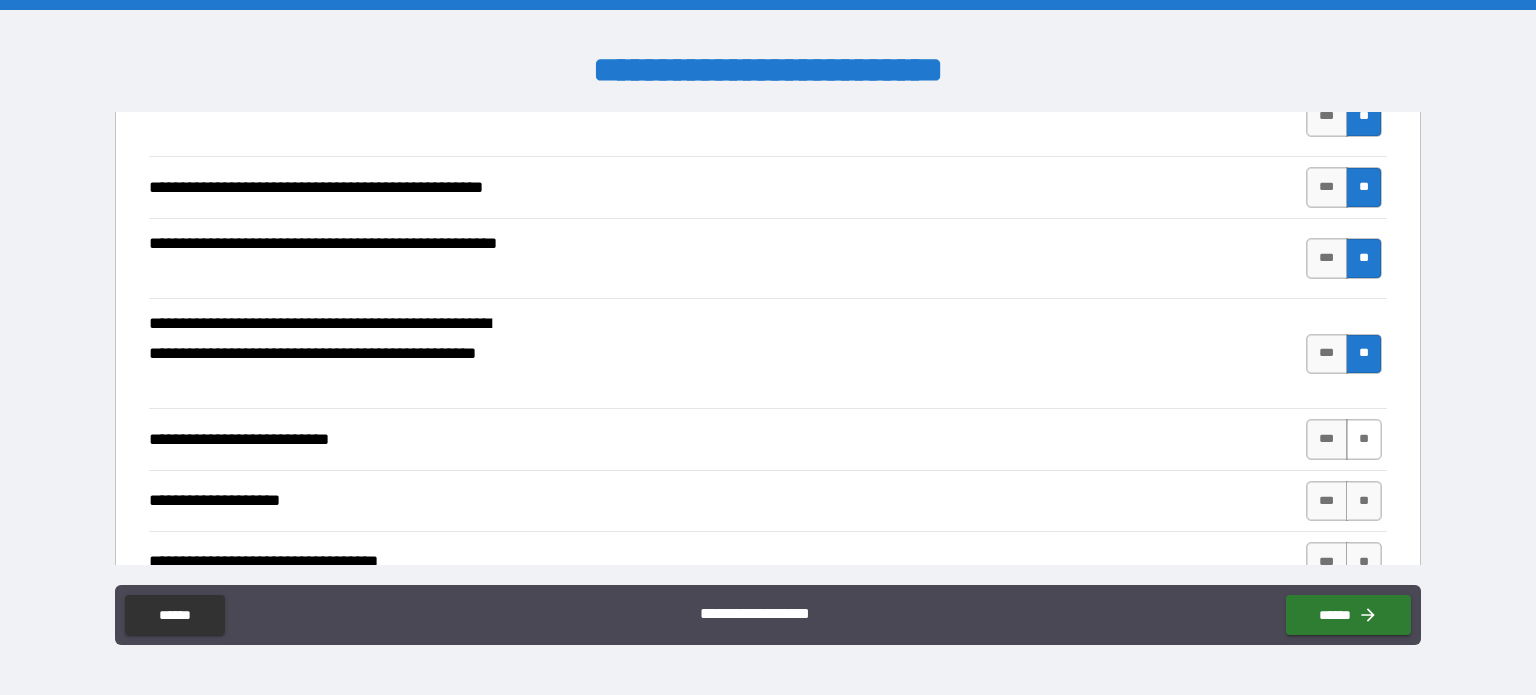 click on "**" at bounding box center [1364, 439] 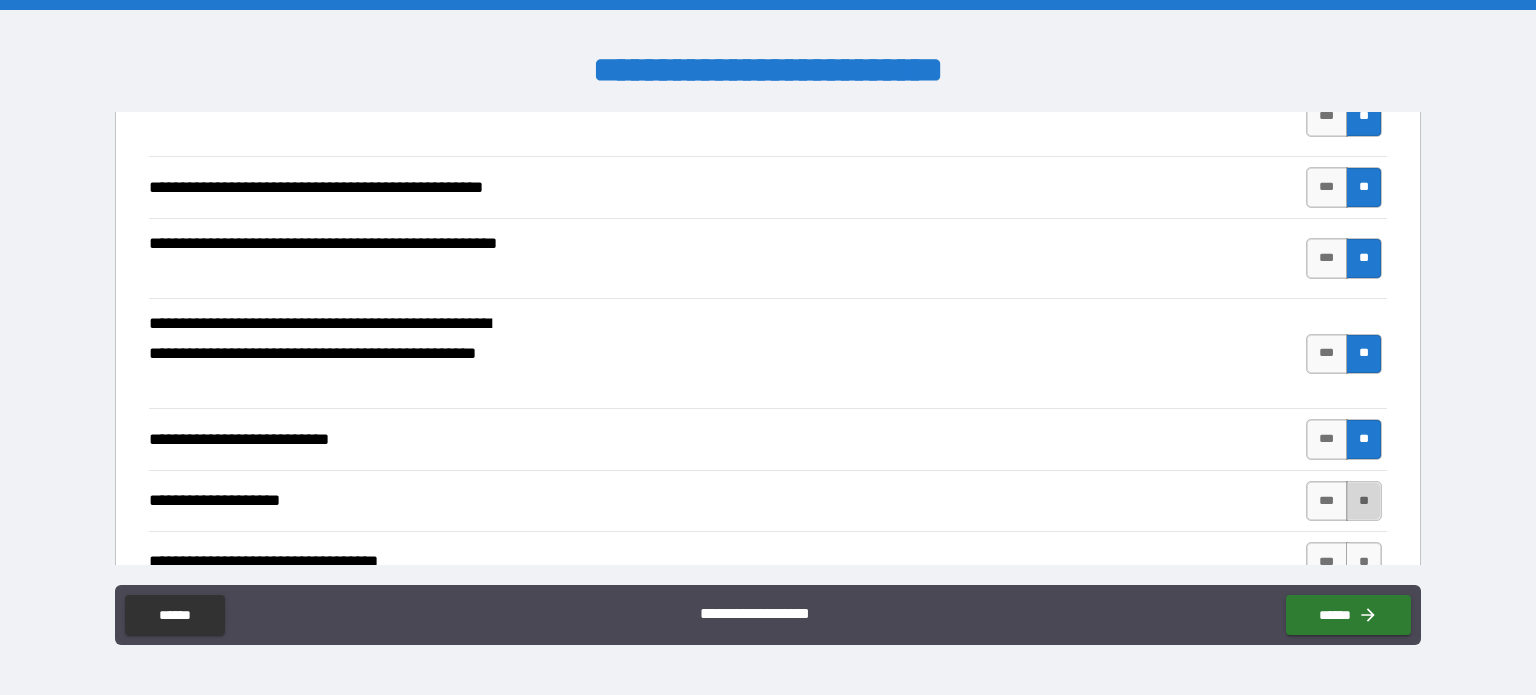 click on "**" at bounding box center (1364, 501) 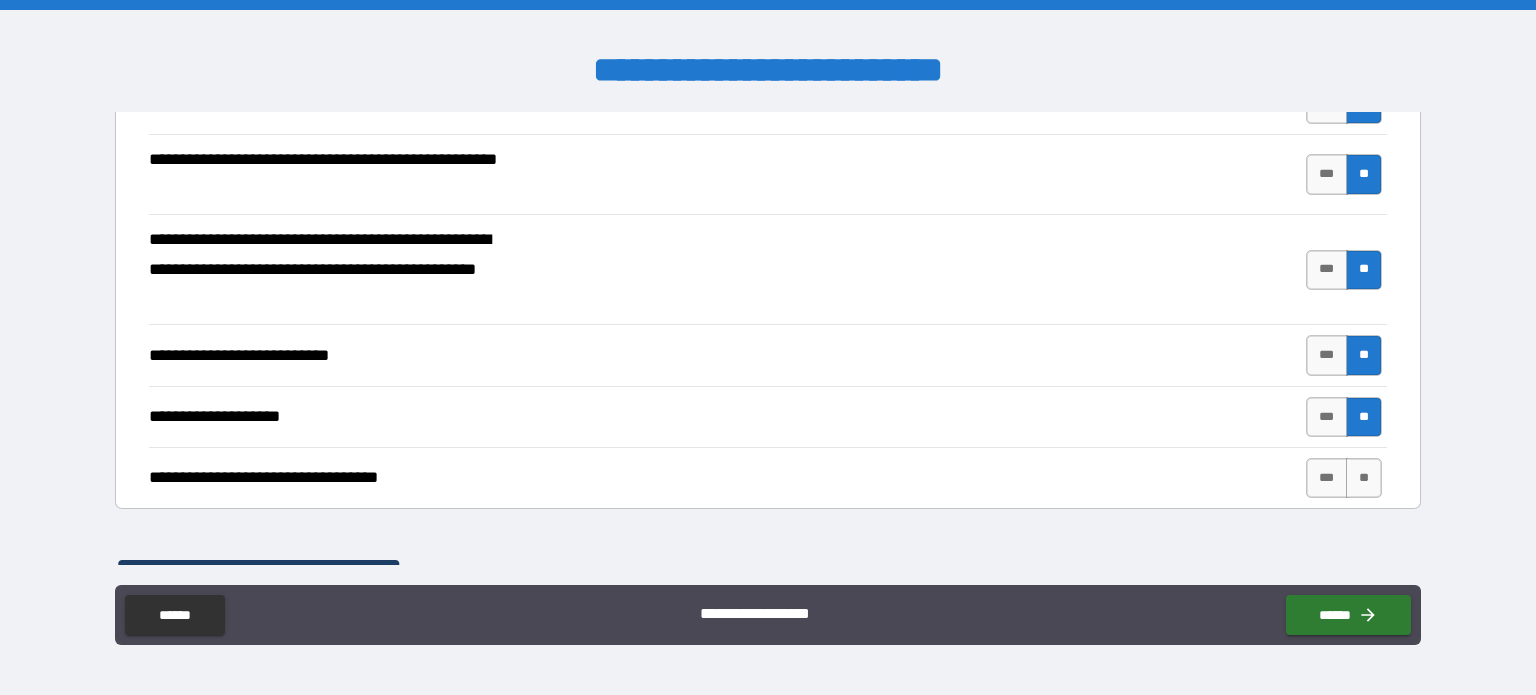 scroll, scrollTop: 656, scrollLeft: 0, axis: vertical 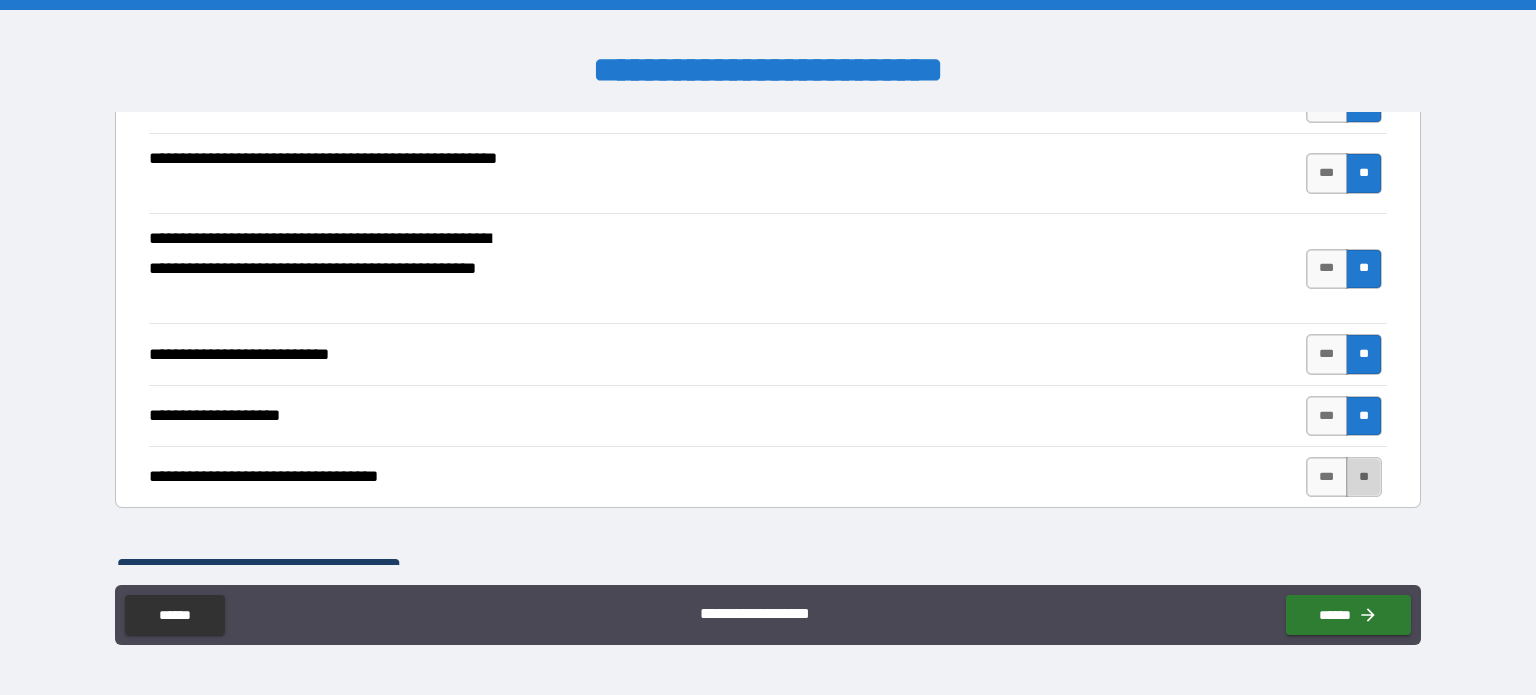 click on "**" at bounding box center (1364, 477) 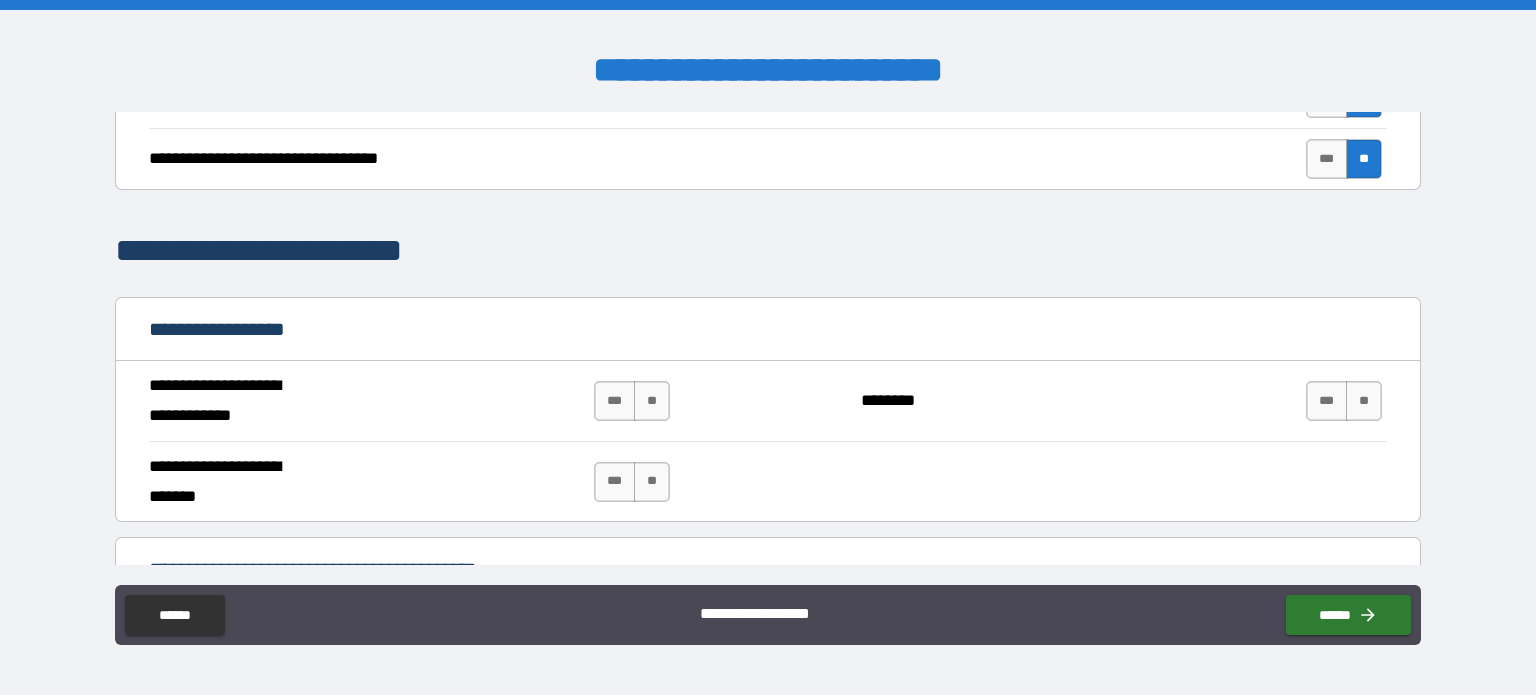 scroll, scrollTop: 975, scrollLeft: 0, axis: vertical 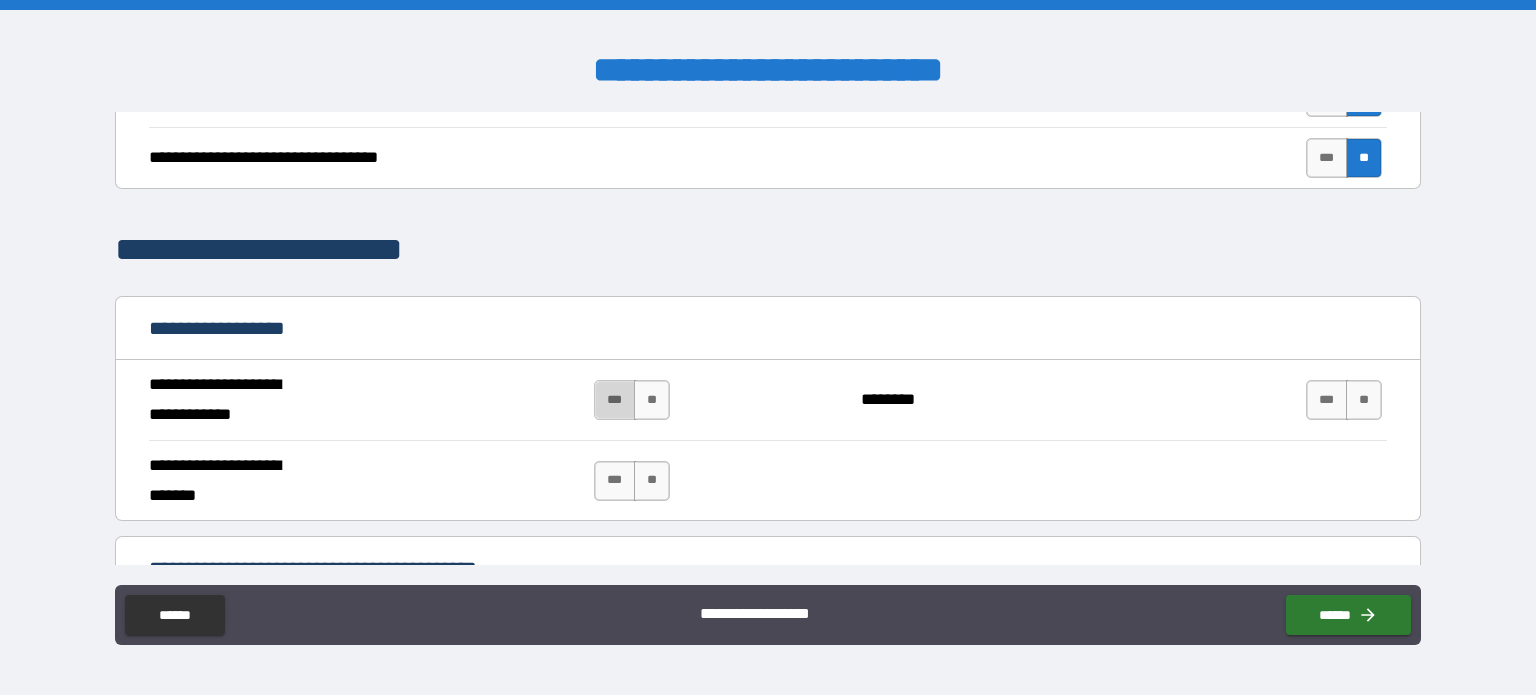 click on "***" at bounding box center [615, 400] 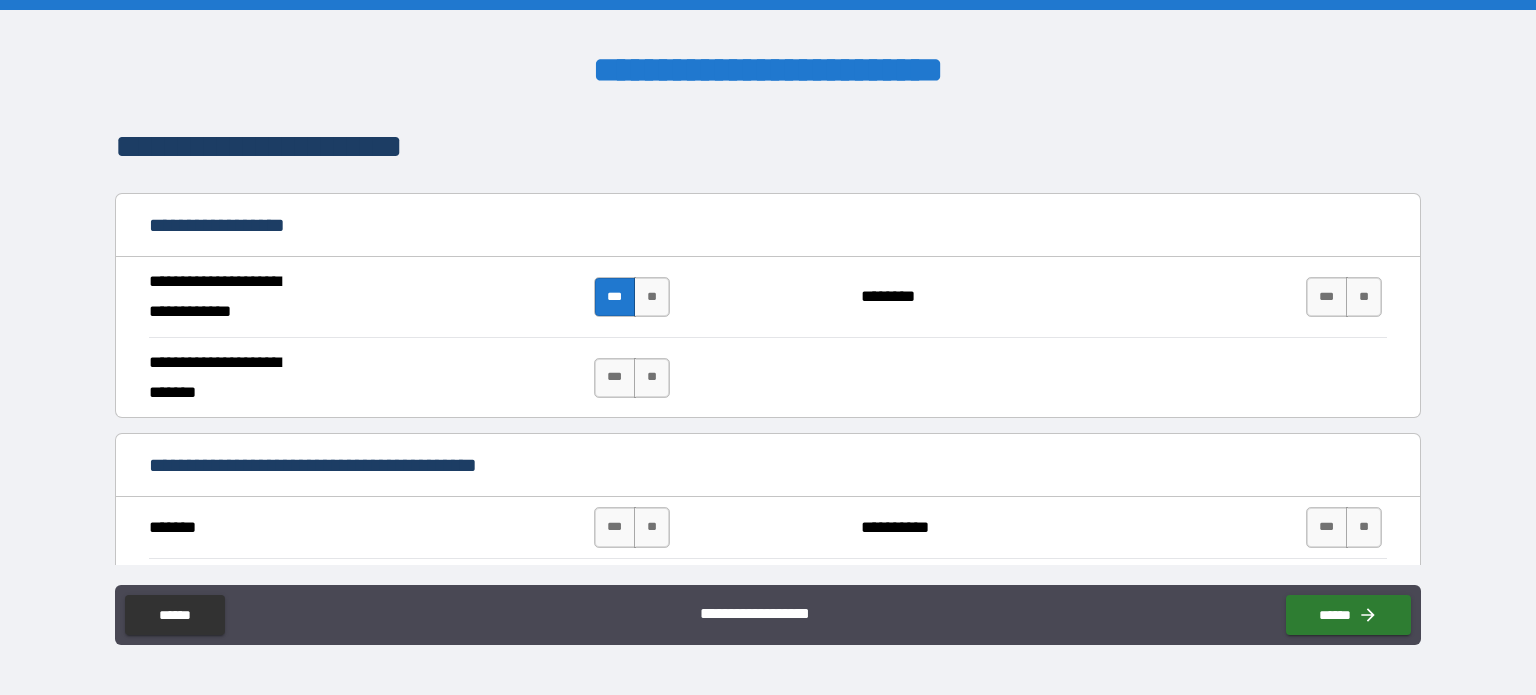 scroll, scrollTop: 1079, scrollLeft: 0, axis: vertical 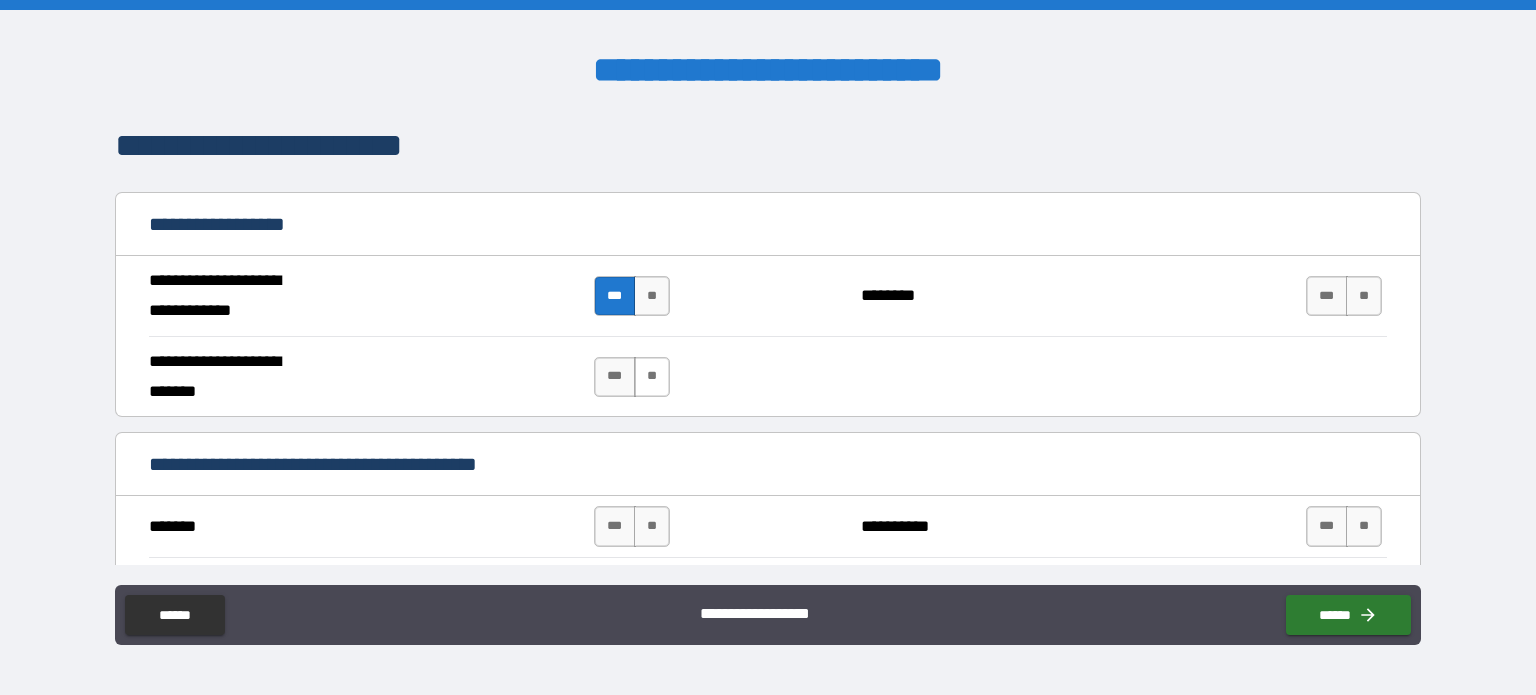 click on "**" at bounding box center [652, 377] 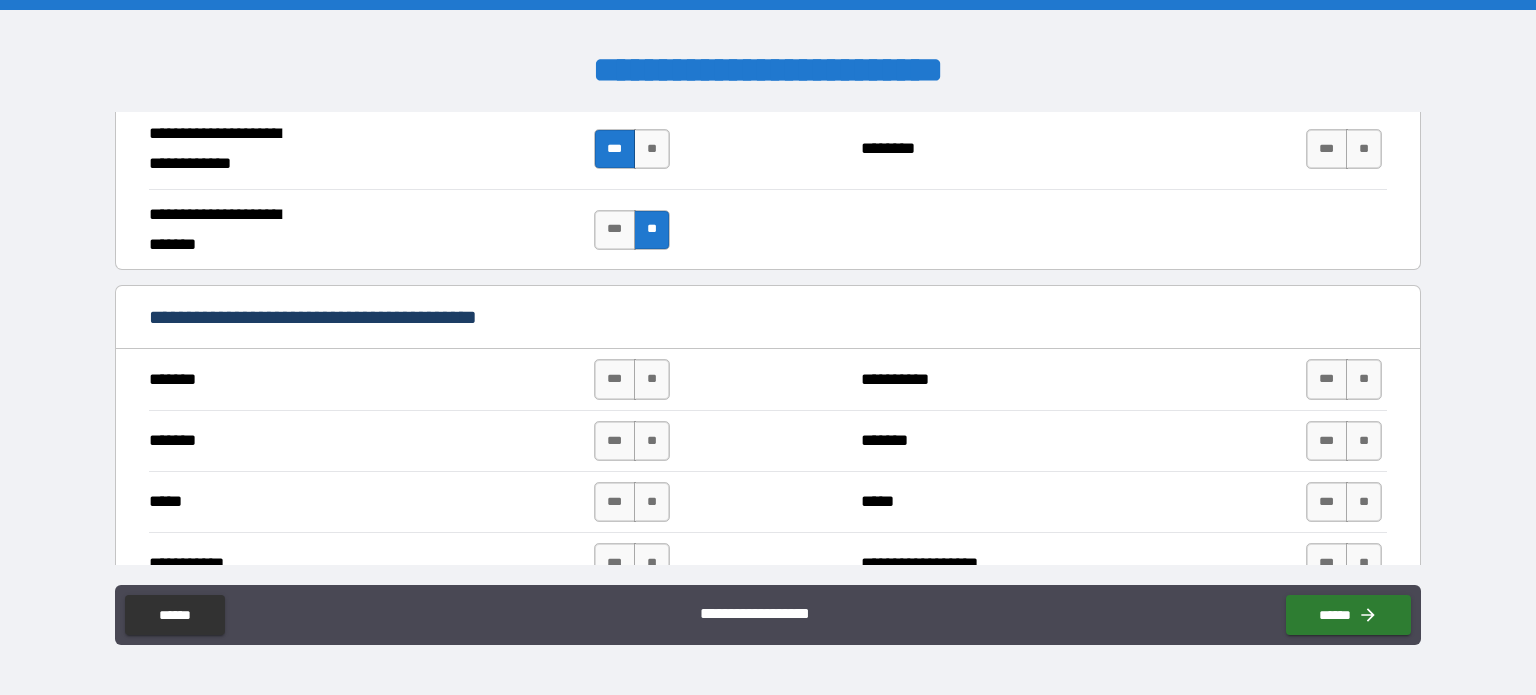 scroll, scrollTop: 1227, scrollLeft: 0, axis: vertical 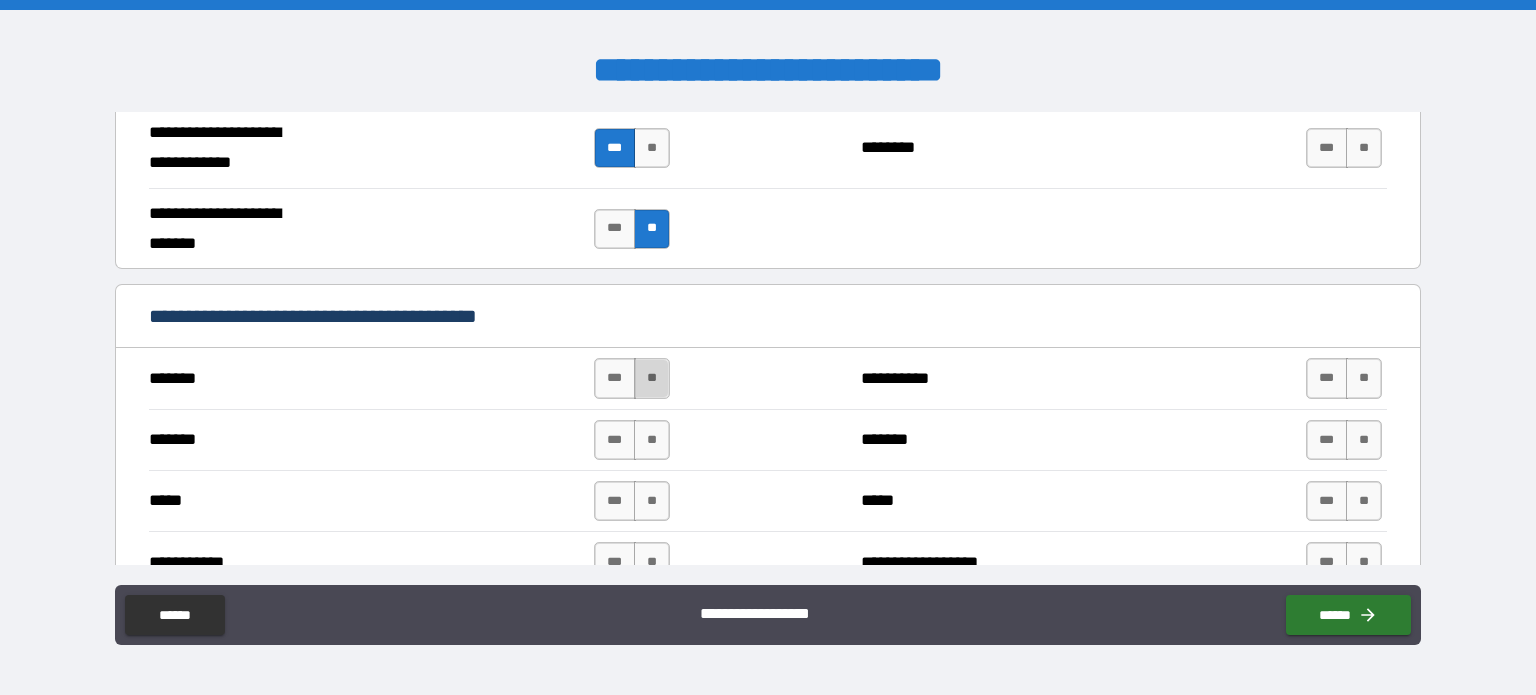 click on "**" at bounding box center (652, 378) 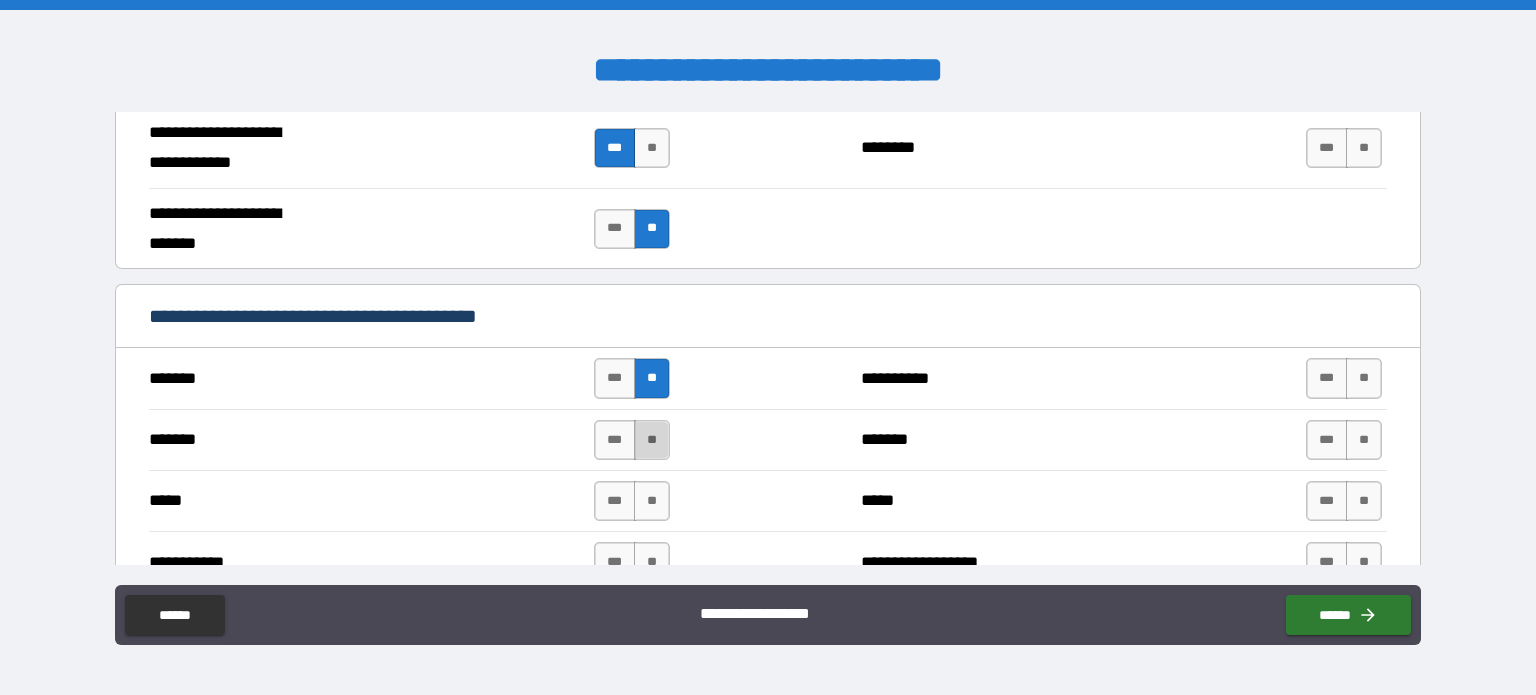 click on "**" at bounding box center [652, 440] 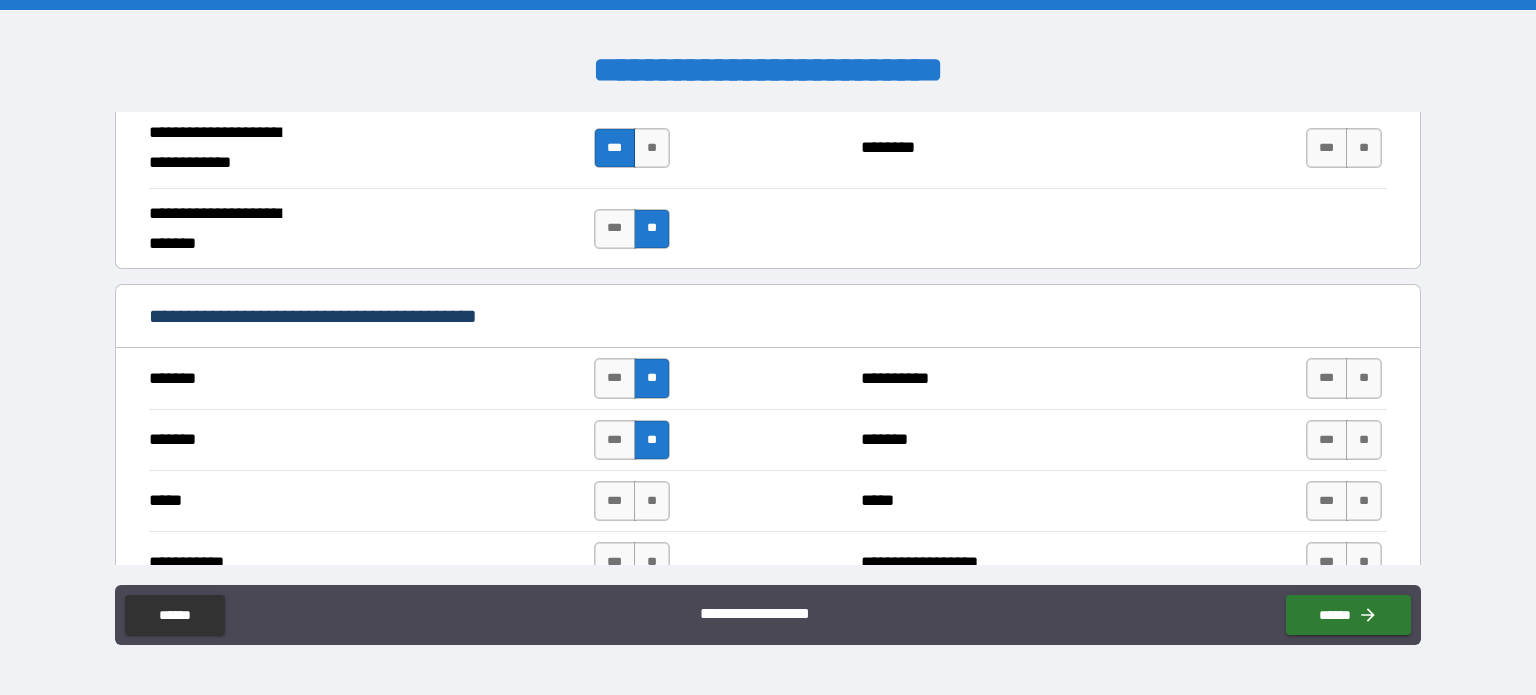 scroll, scrollTop: 1288, scrollLeft: 0, axis: vertical 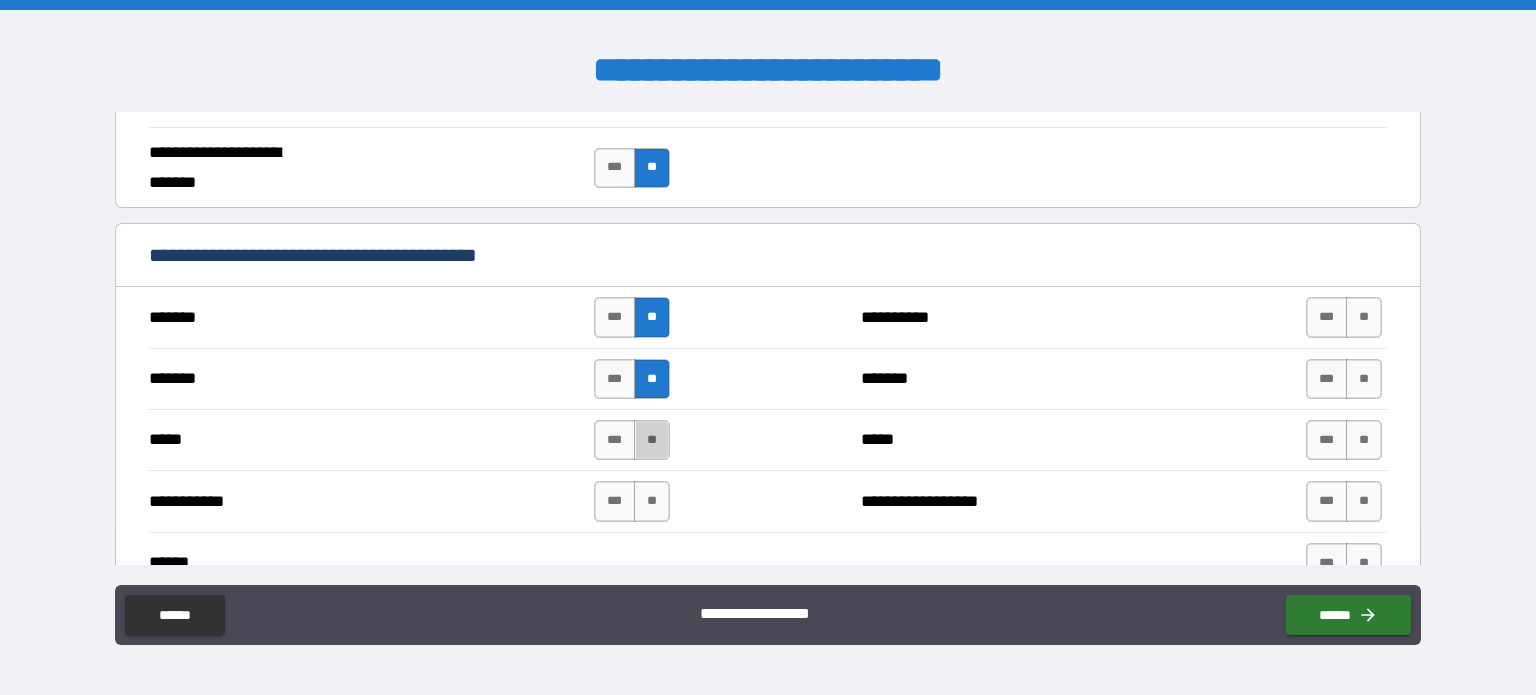 click on "**" at bounding box center (652, 440) 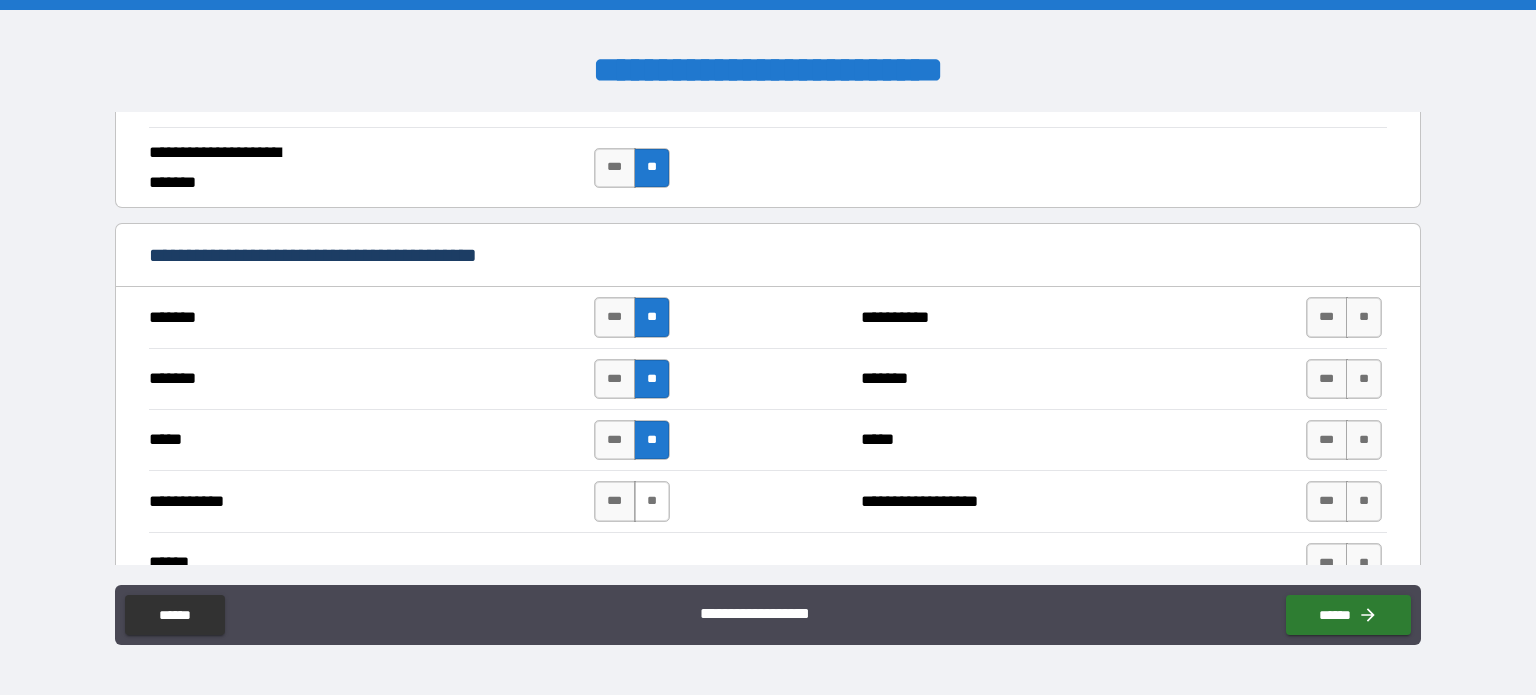 click on "**" at bounding box center [652, 501] 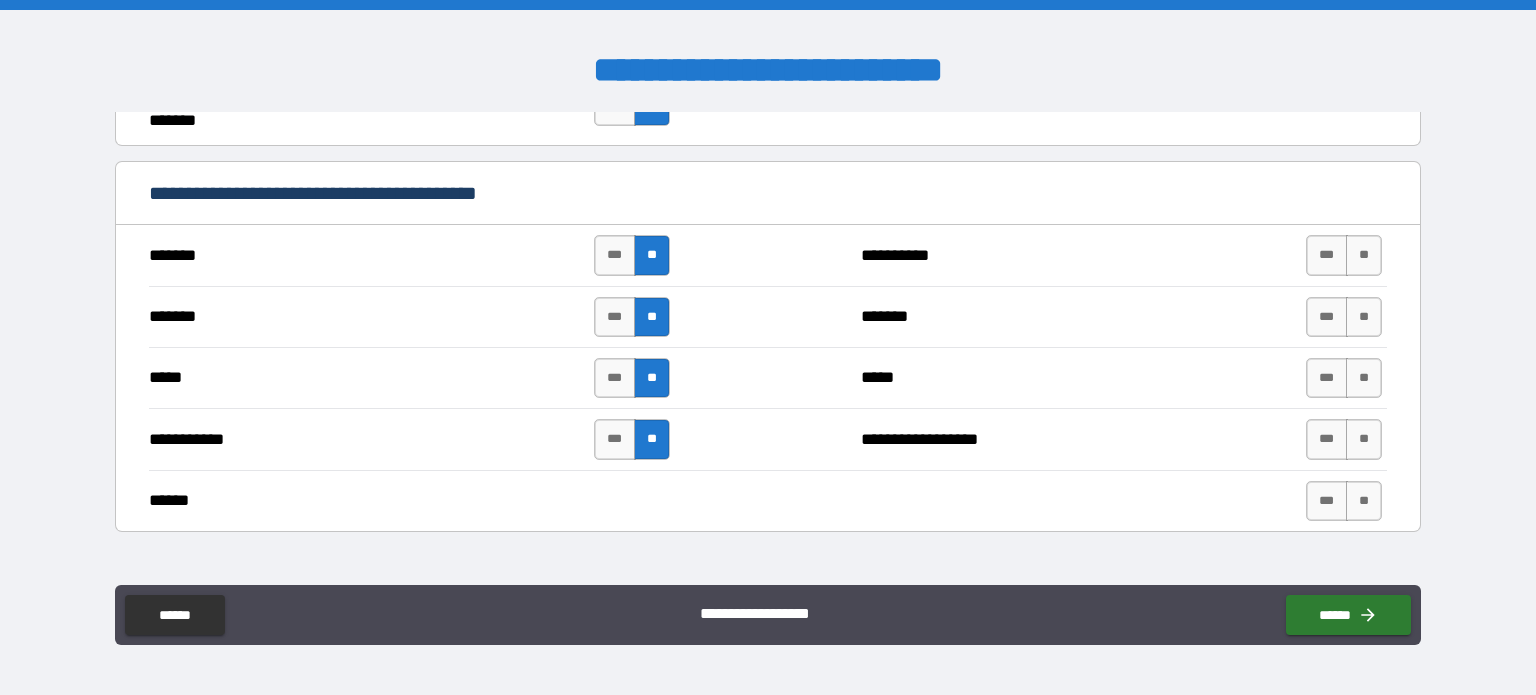 scroll, scrollTop: 1351, scrollLeft: 0, axis: vertical 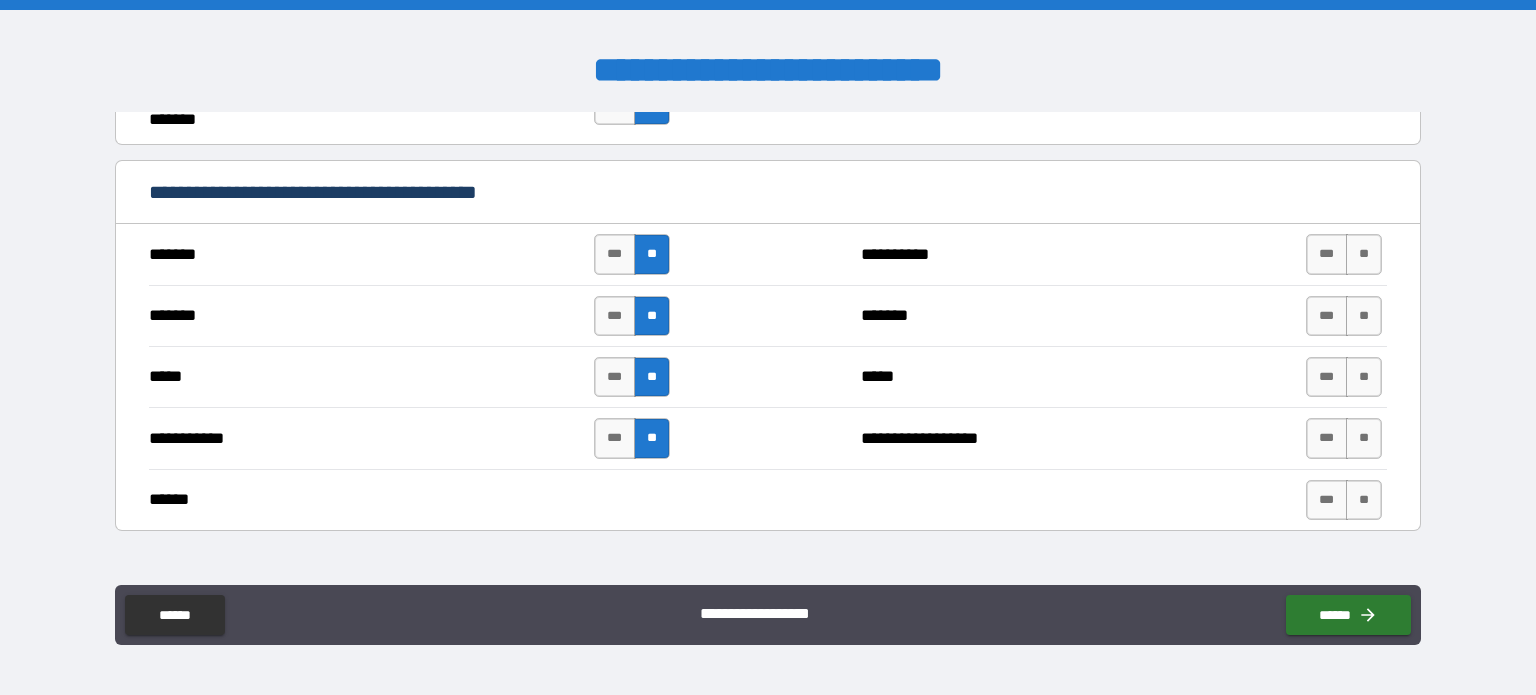 click on "*** **" at bounding box center [1344, 254] 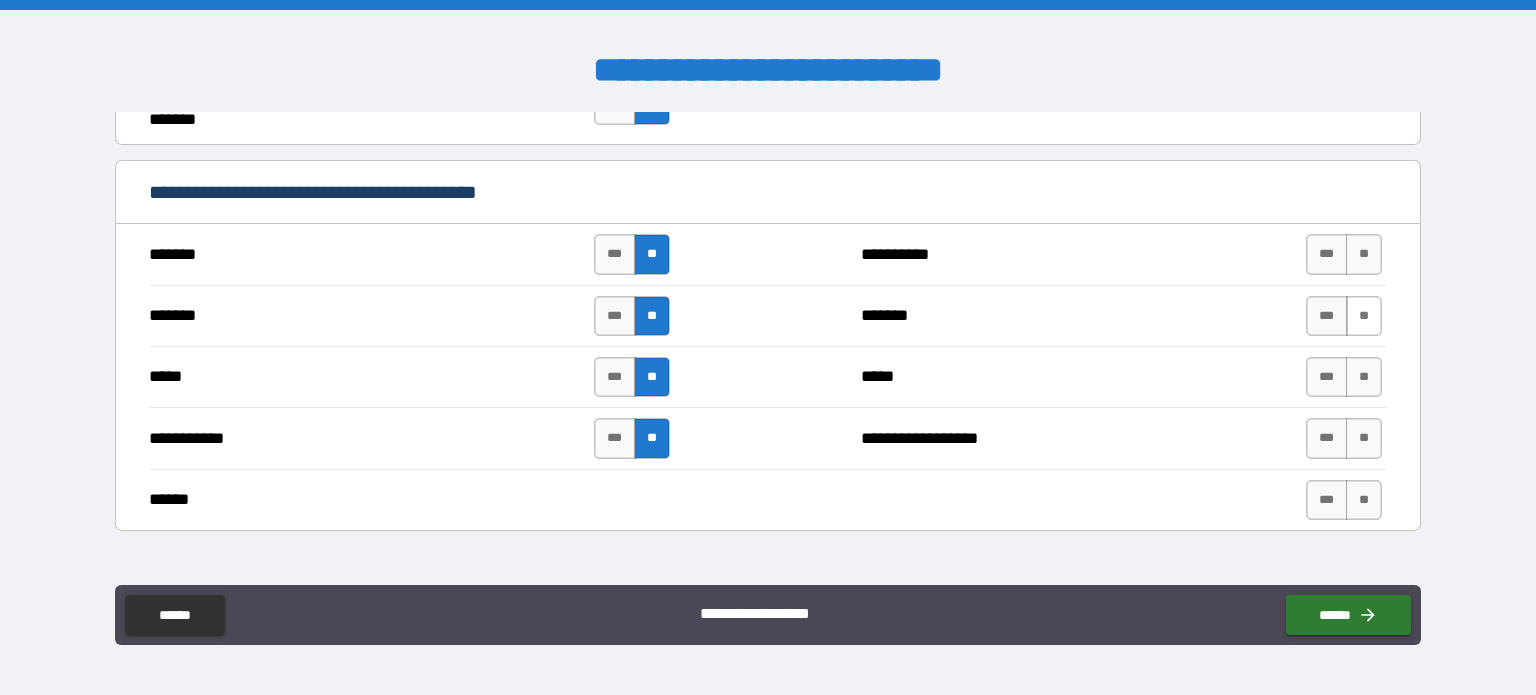 click on "**" at bounding box center (1364, 316) 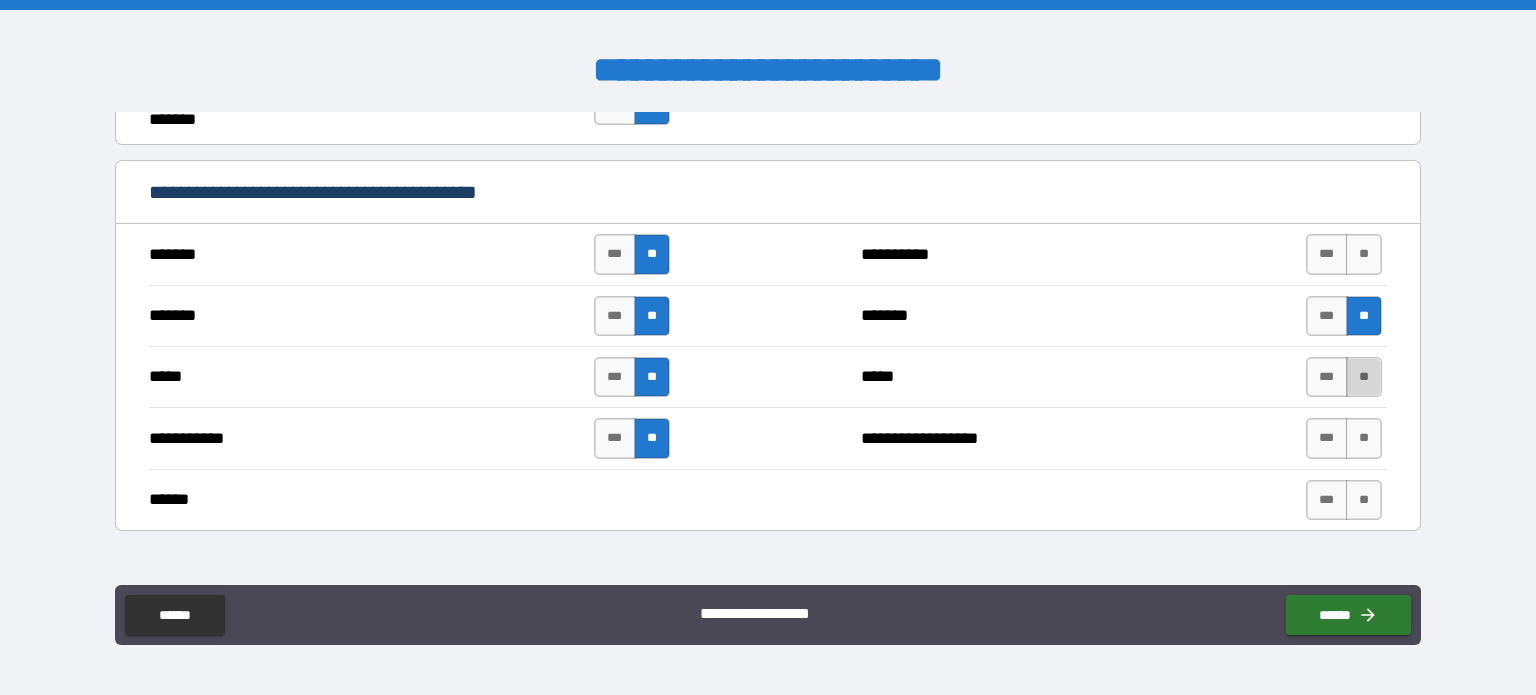 click on "**" at bounding box center [1364, 377] 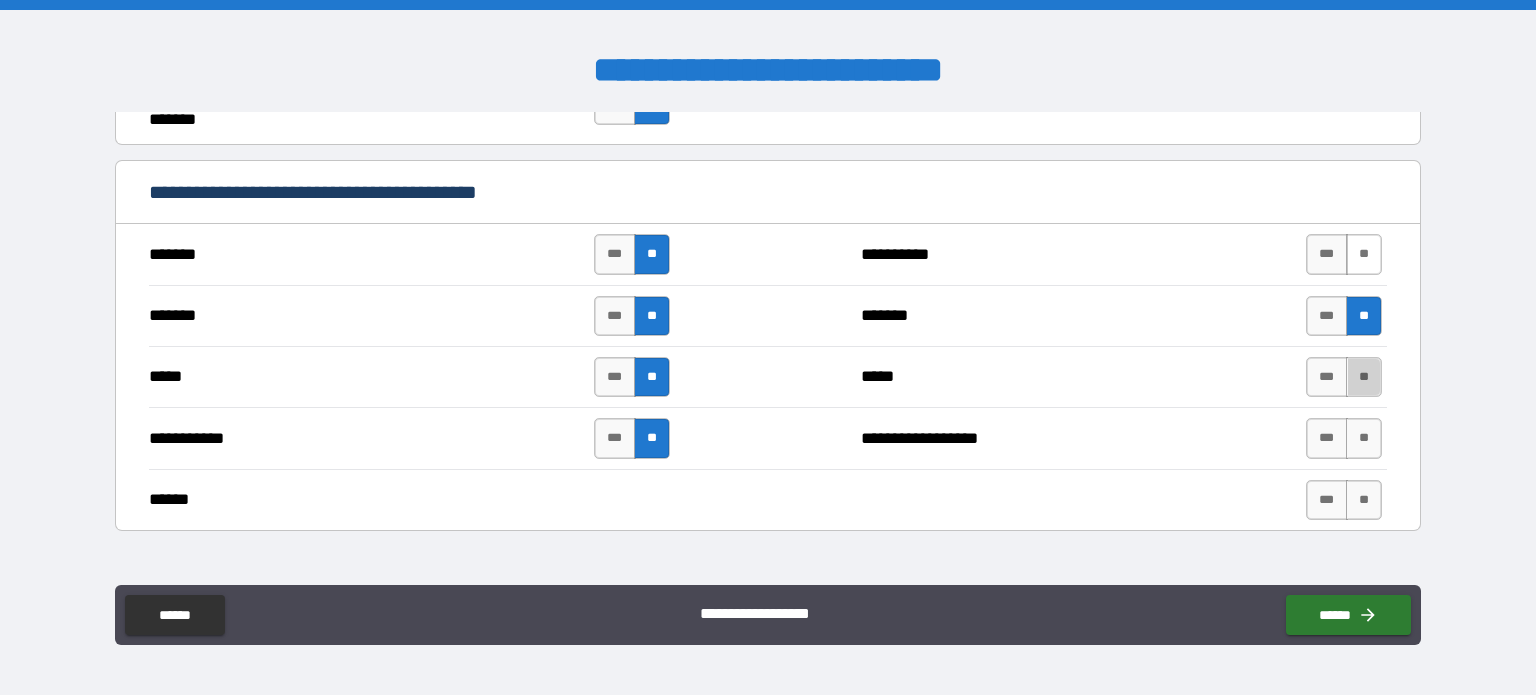 click on "**" at bounding box center [1364, 438] 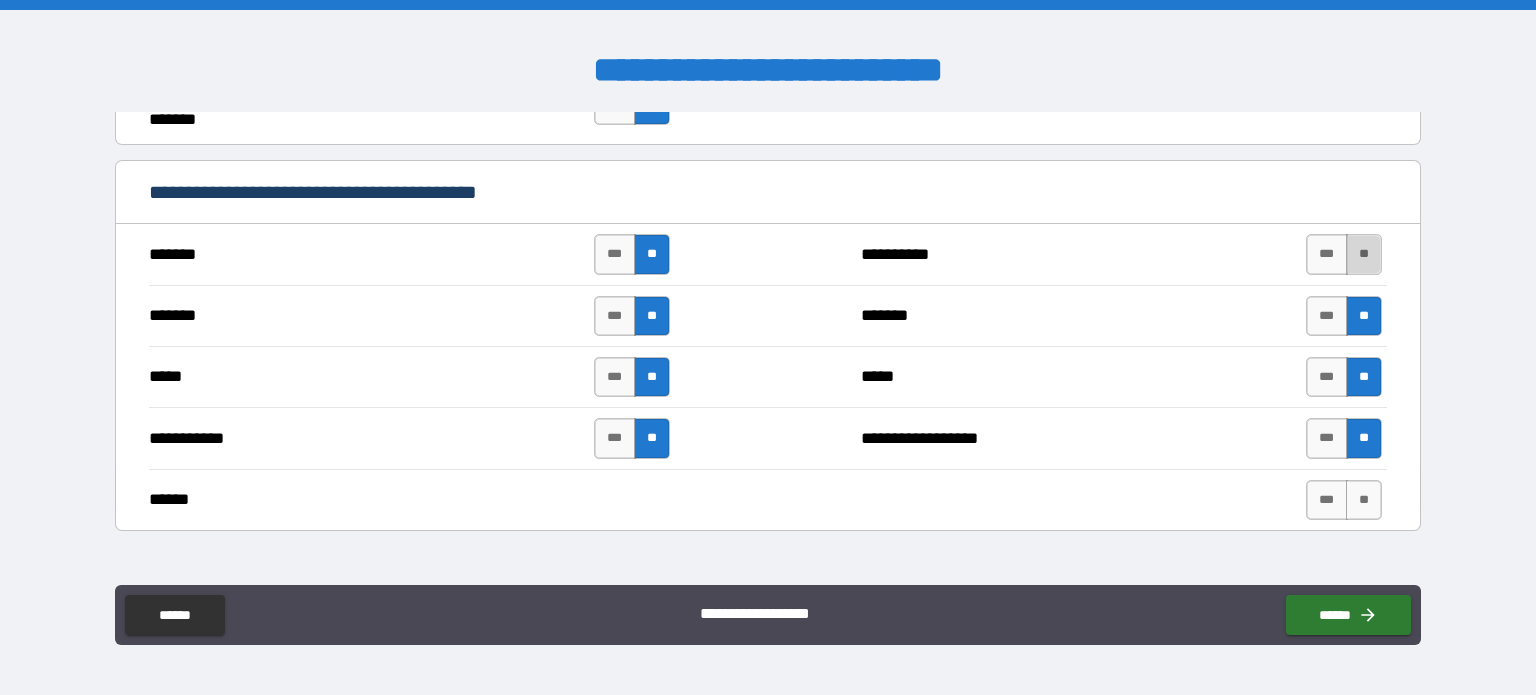 click on "**" at bounding box center [1364, 254] 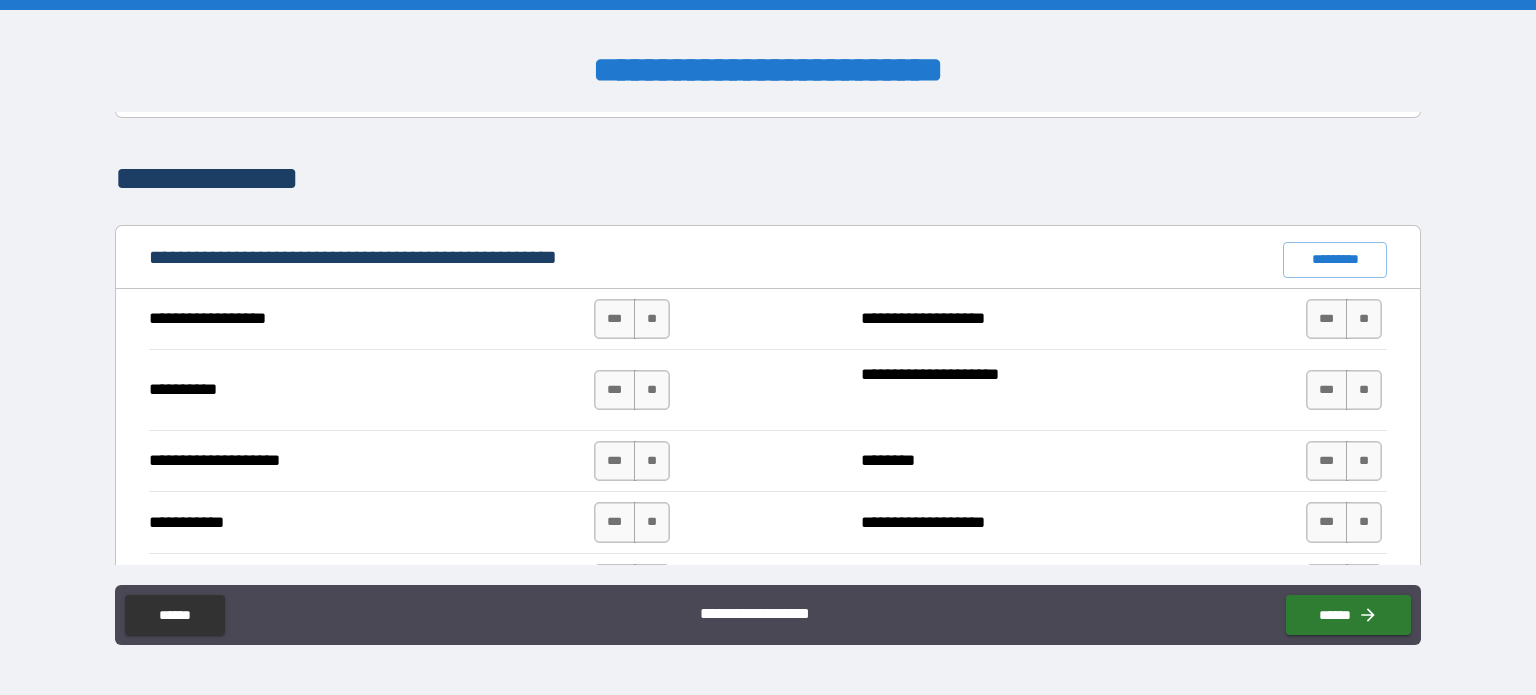 scroll, scrollTop: 1764, scrollLeft: 0, axis: vertical 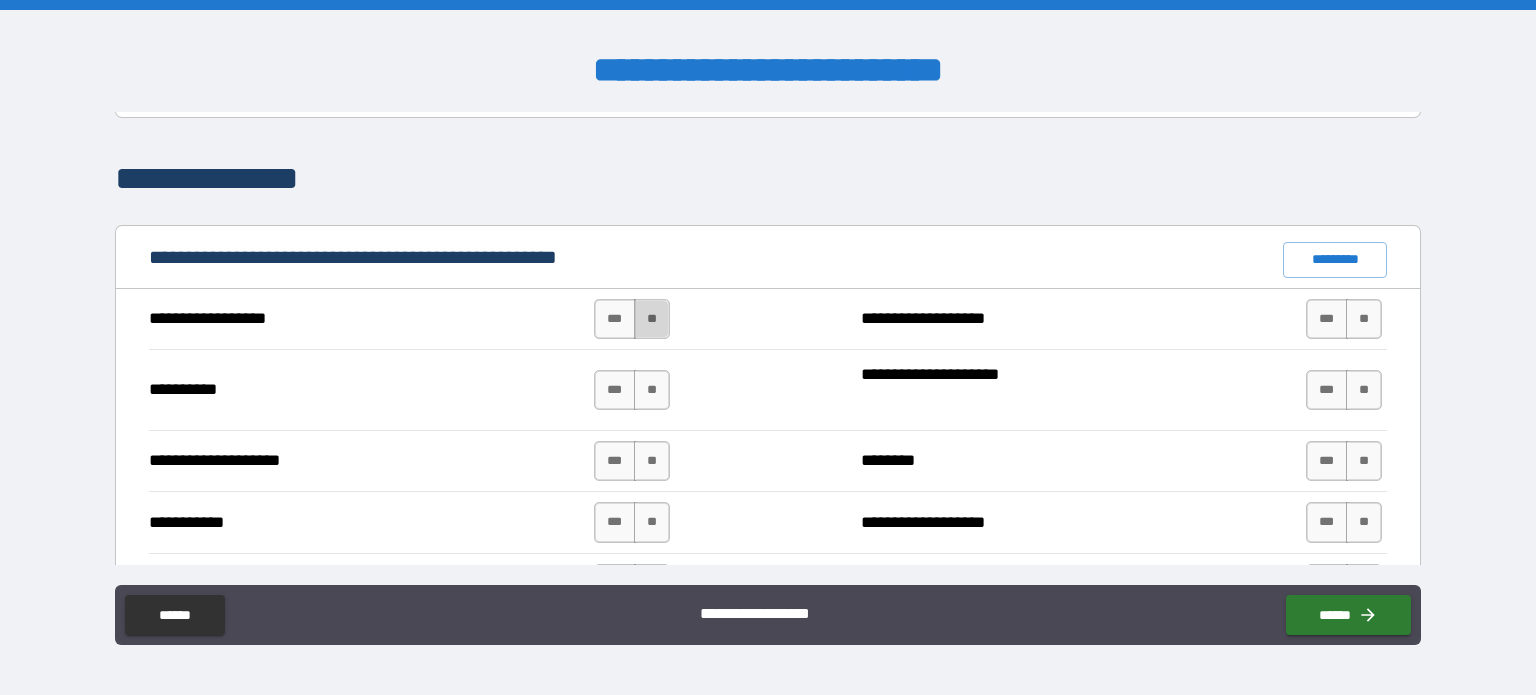click on "**" at bounding box center [652, 319] 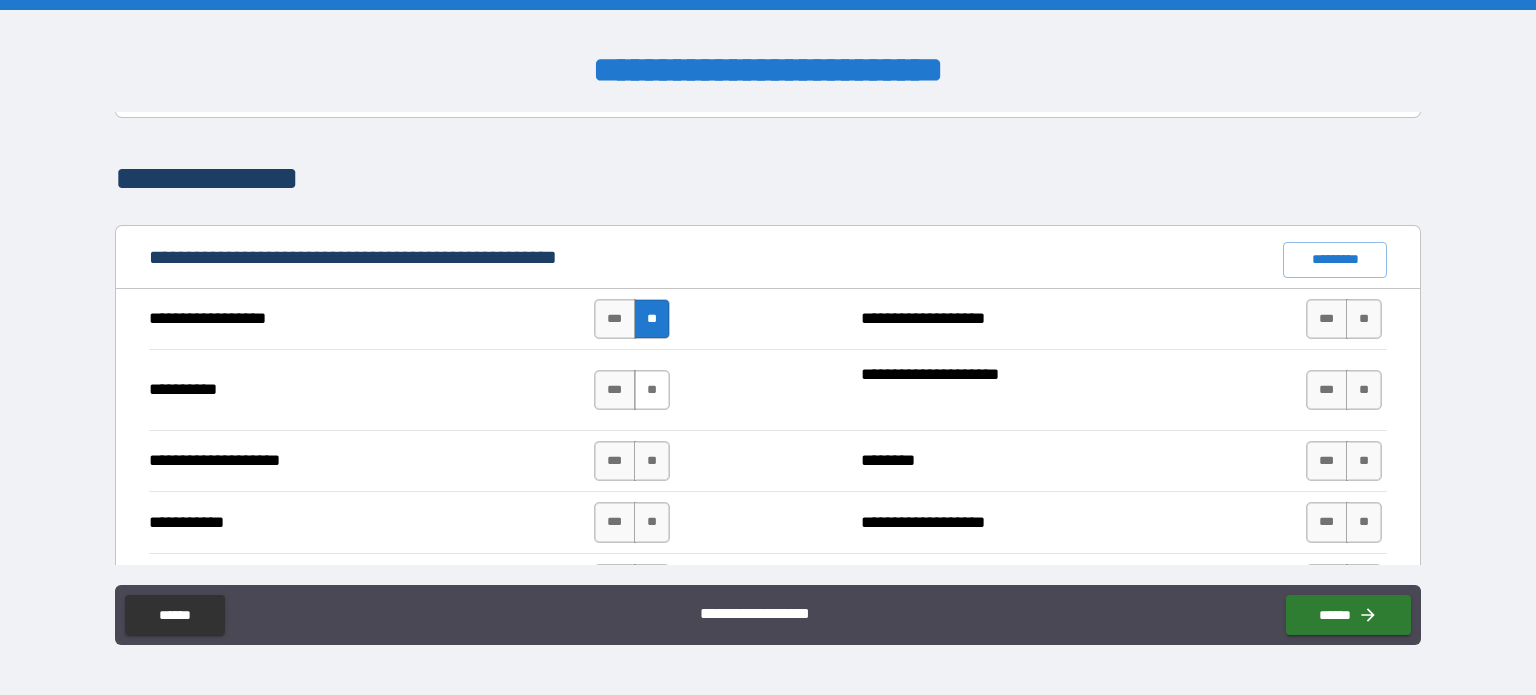 click on "**" at bounding box center [652, 390] 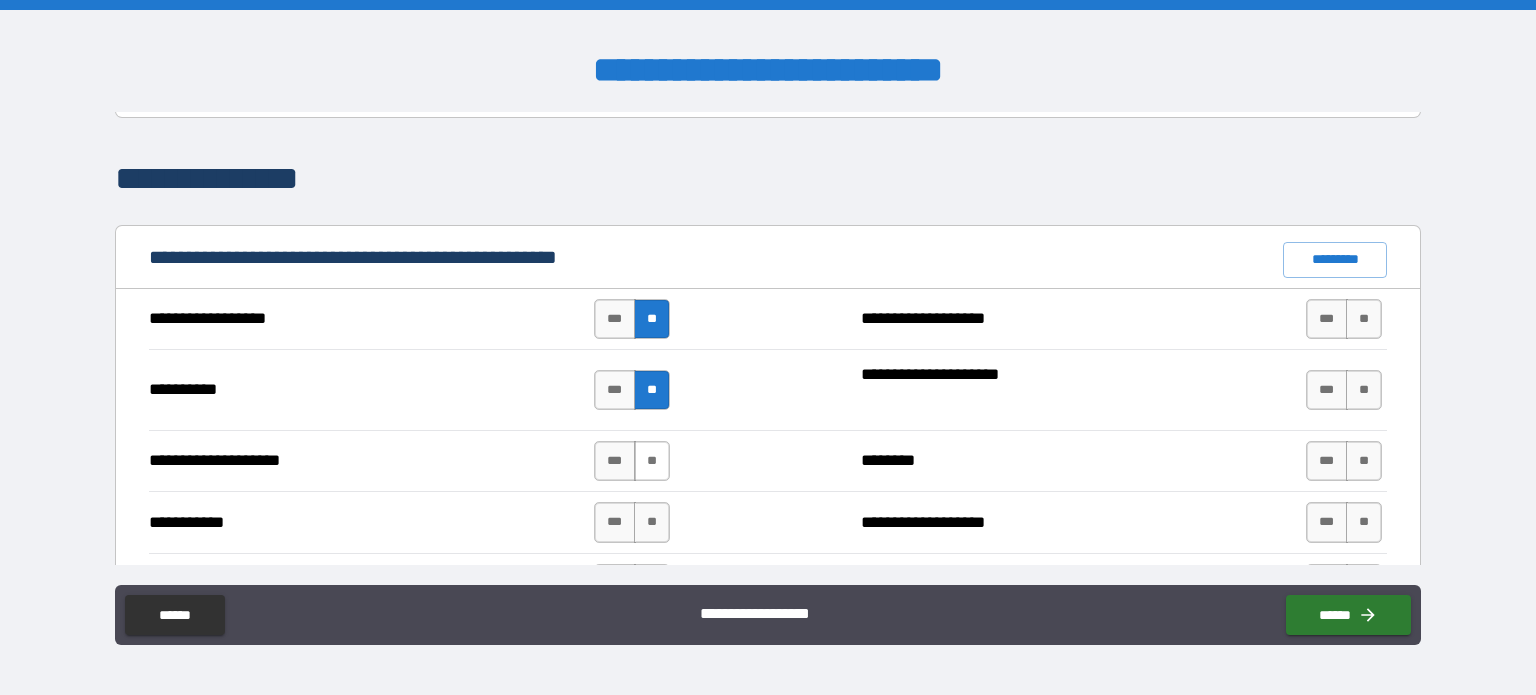 click on "**" at bounding box center [652, 461] 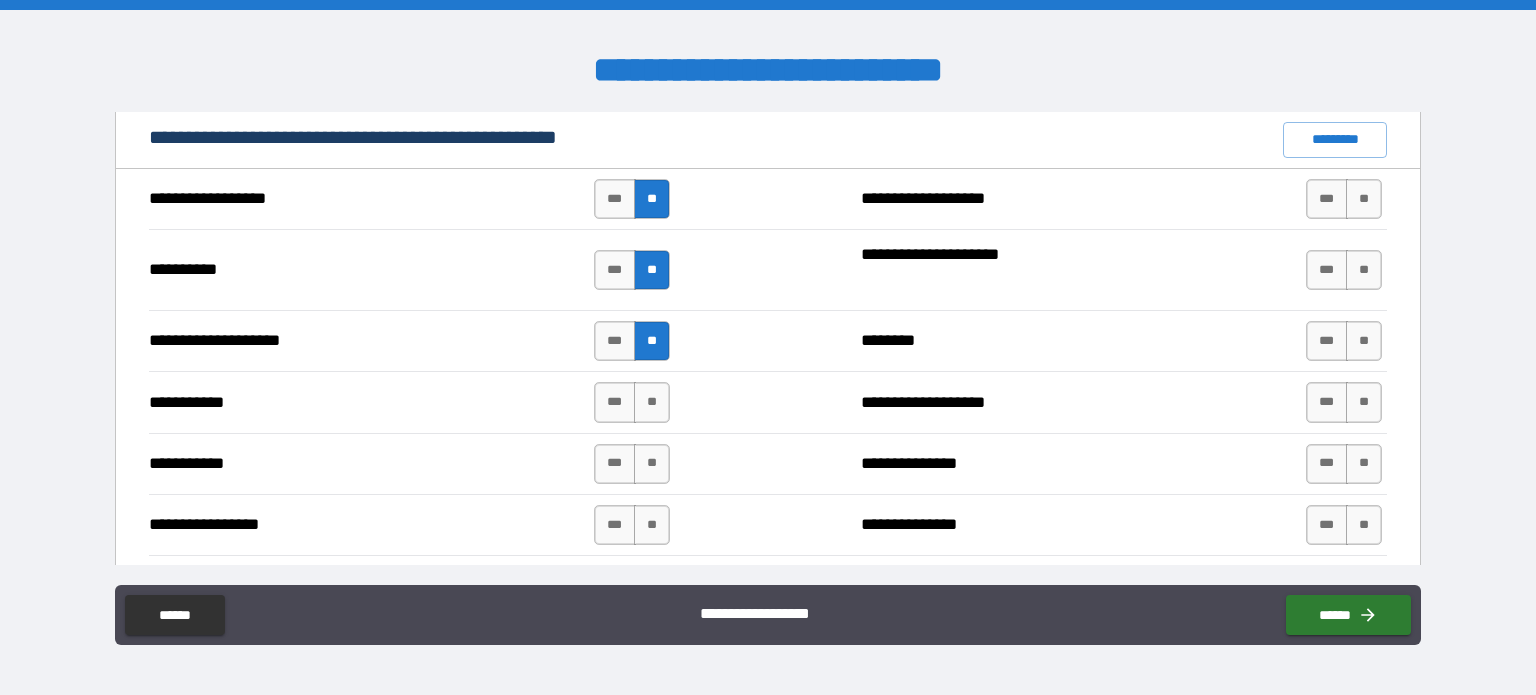 scroll, scrollTop: 1888, scrollLeft: 0, axis: vertical 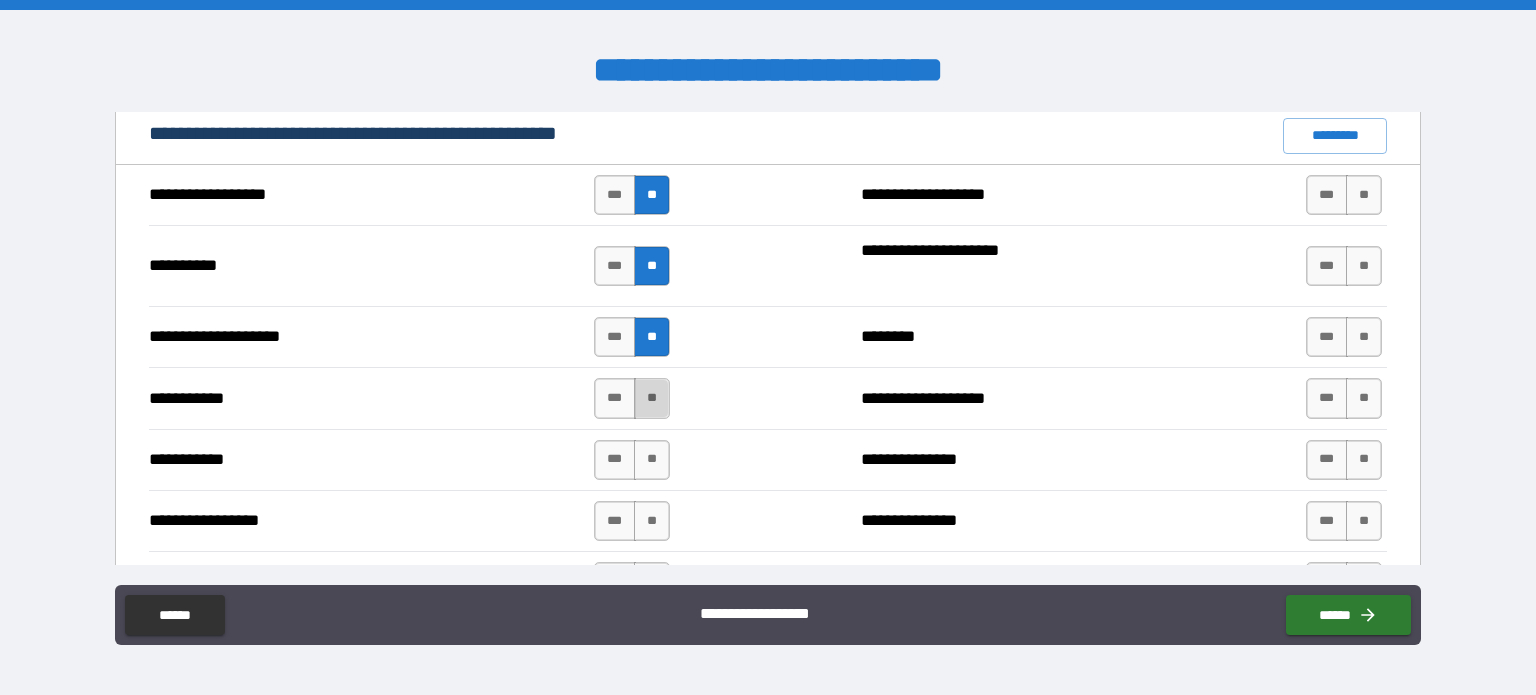 click on "**" at bounding box center [652, 398] 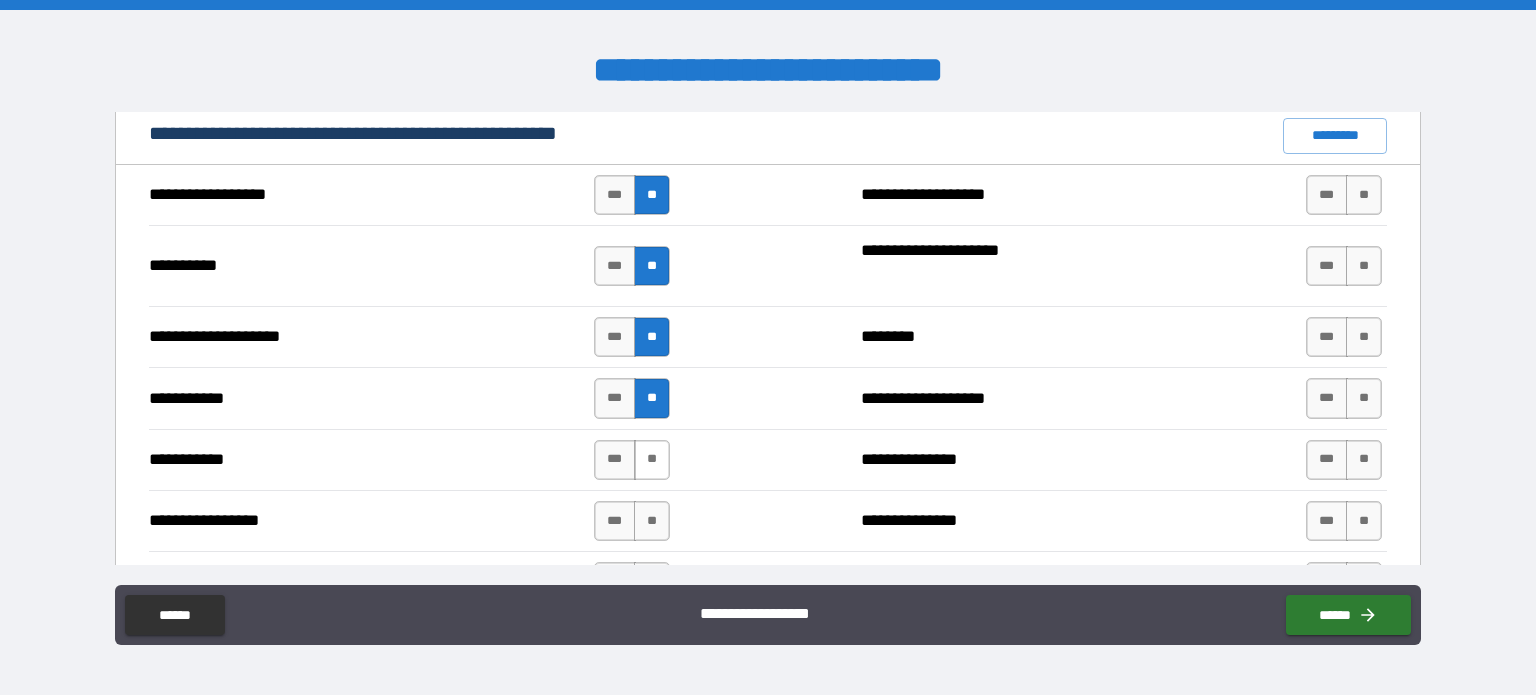 click on "**" at bounding box center [652, 460] 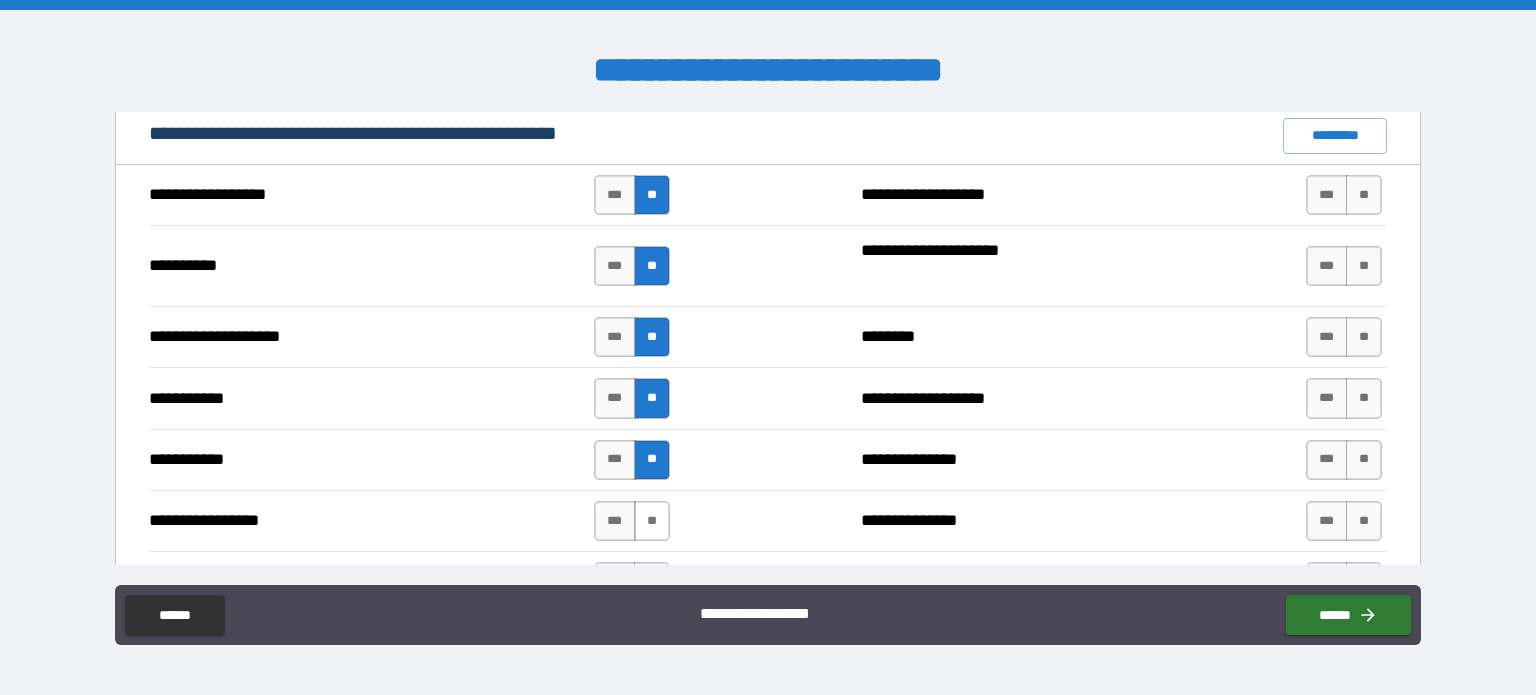 click on "**" at bounding box center (652, 521) 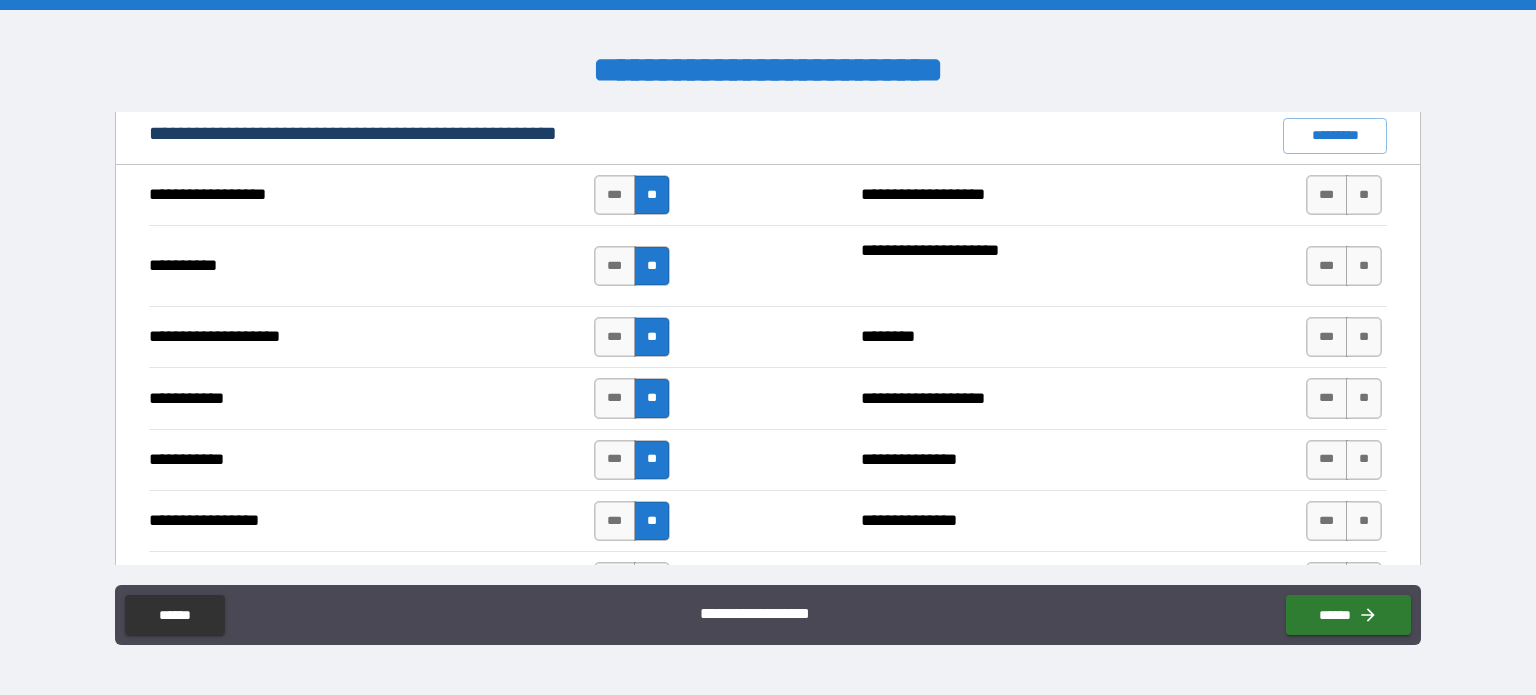 scroll, scrollTop: 2036, scrollLeft: 0, axis: vertical 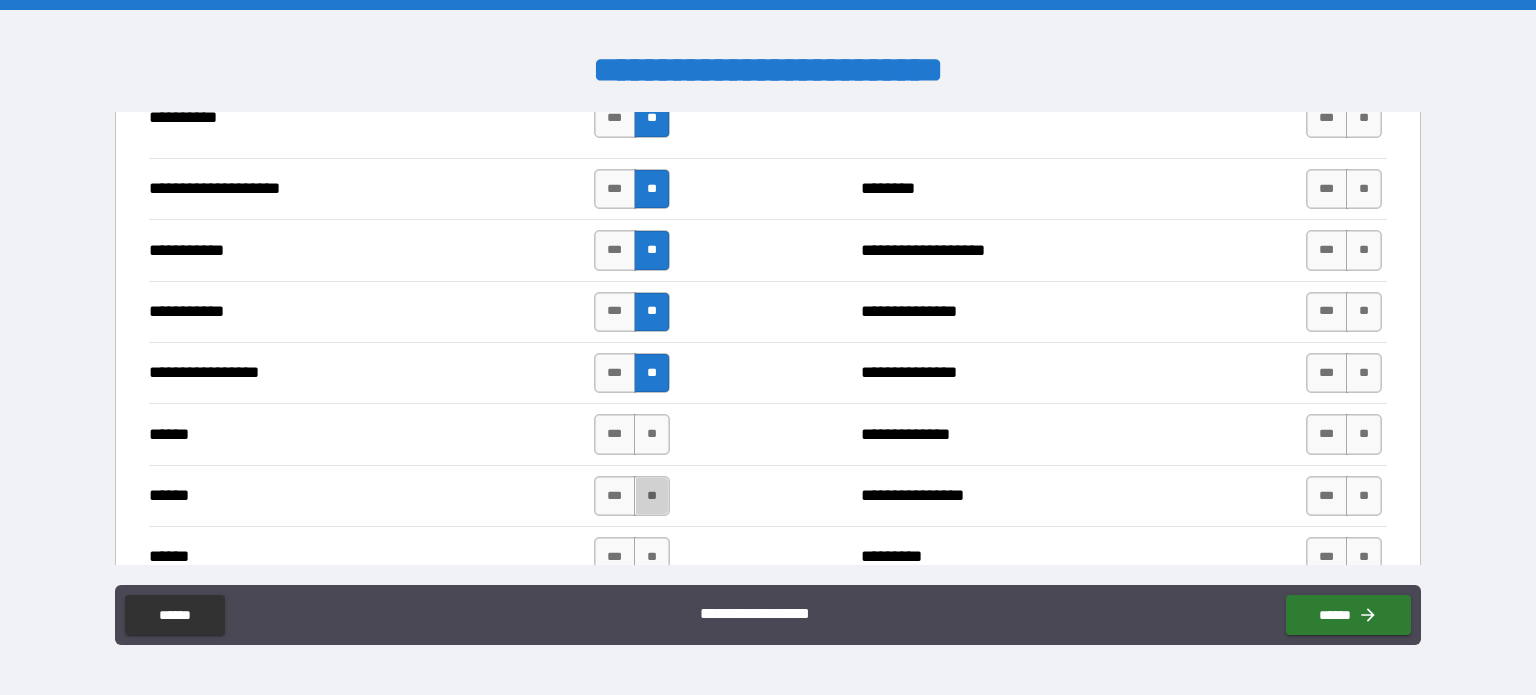 click on "**" at bounding box center [652, 496] 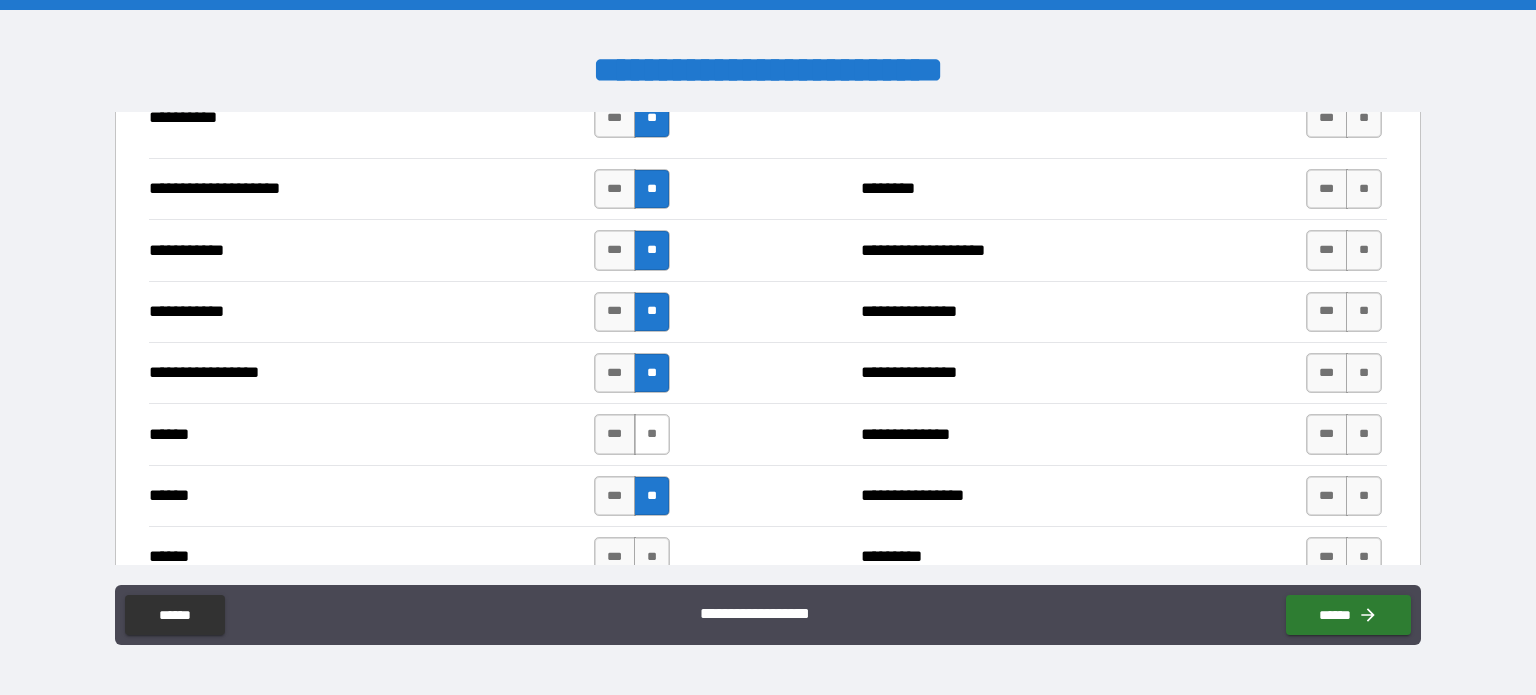 click on "**" at bounding box center (652, 434) 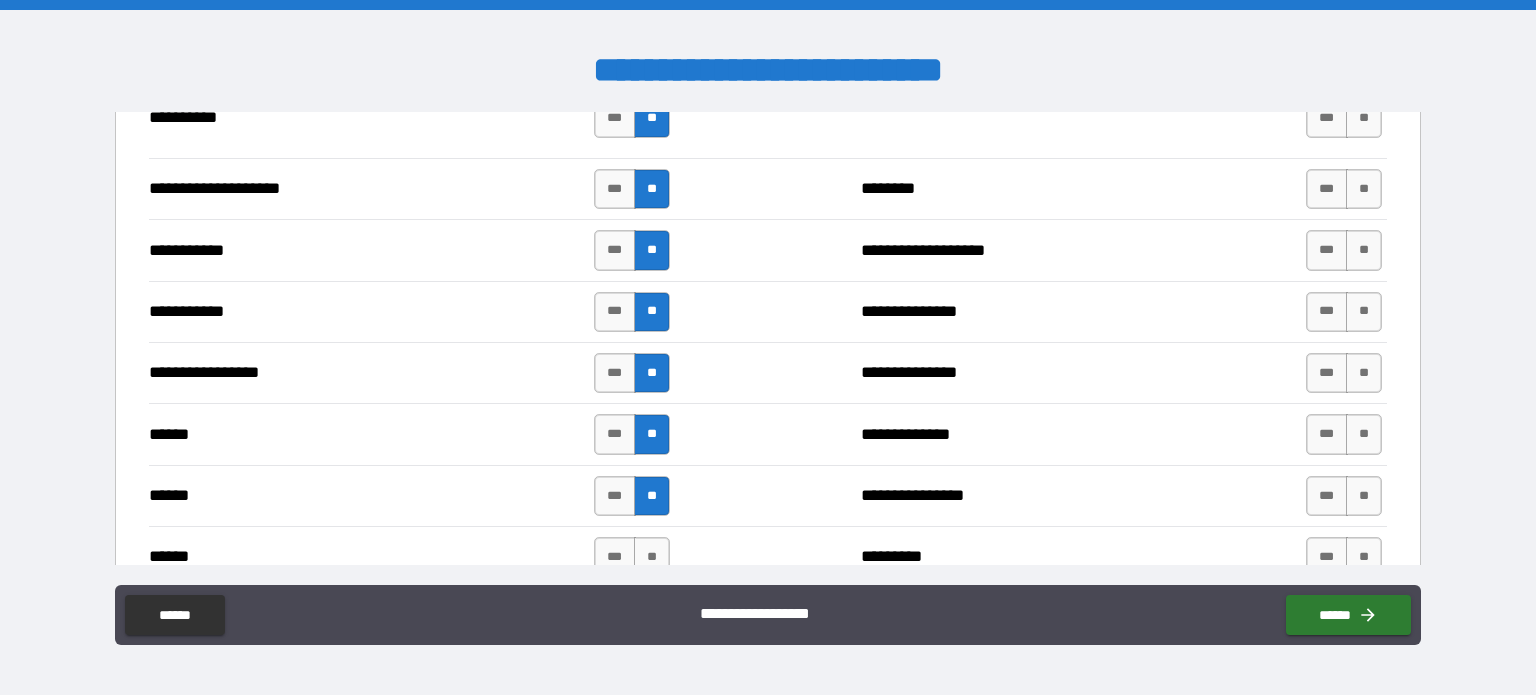 scroll, scrollTop: 2184, scrollLeft: 0, axis: vertical 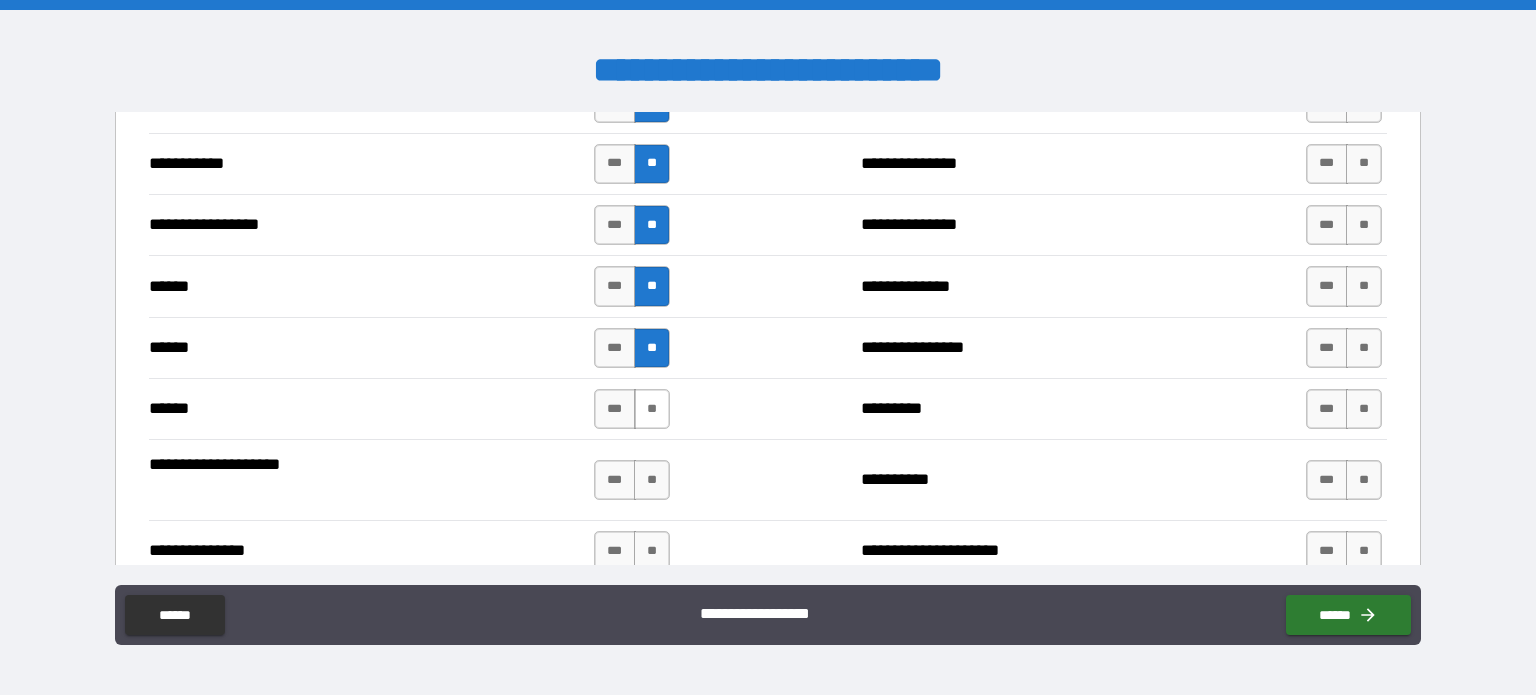 click on "**" at bounding box center (652, 409) 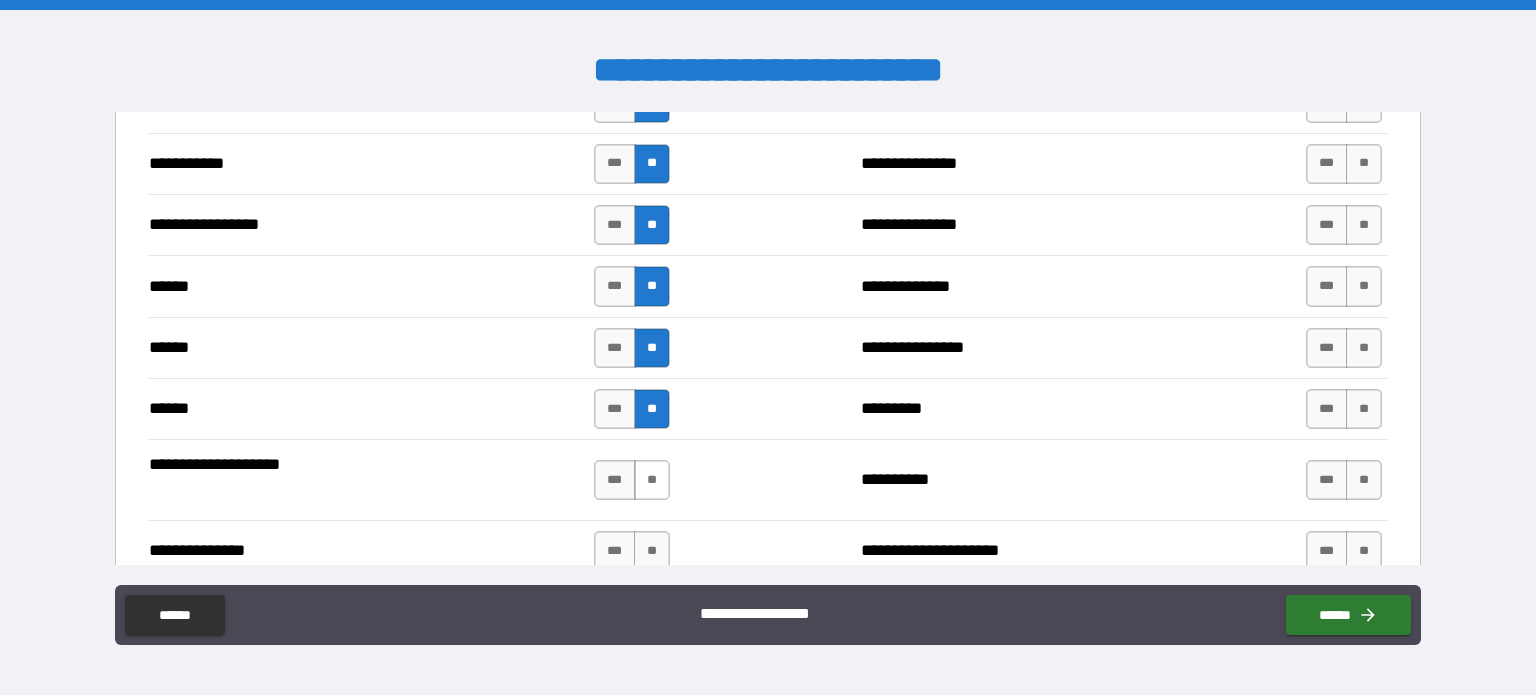 click on "**" at bounding box center [652, 480] 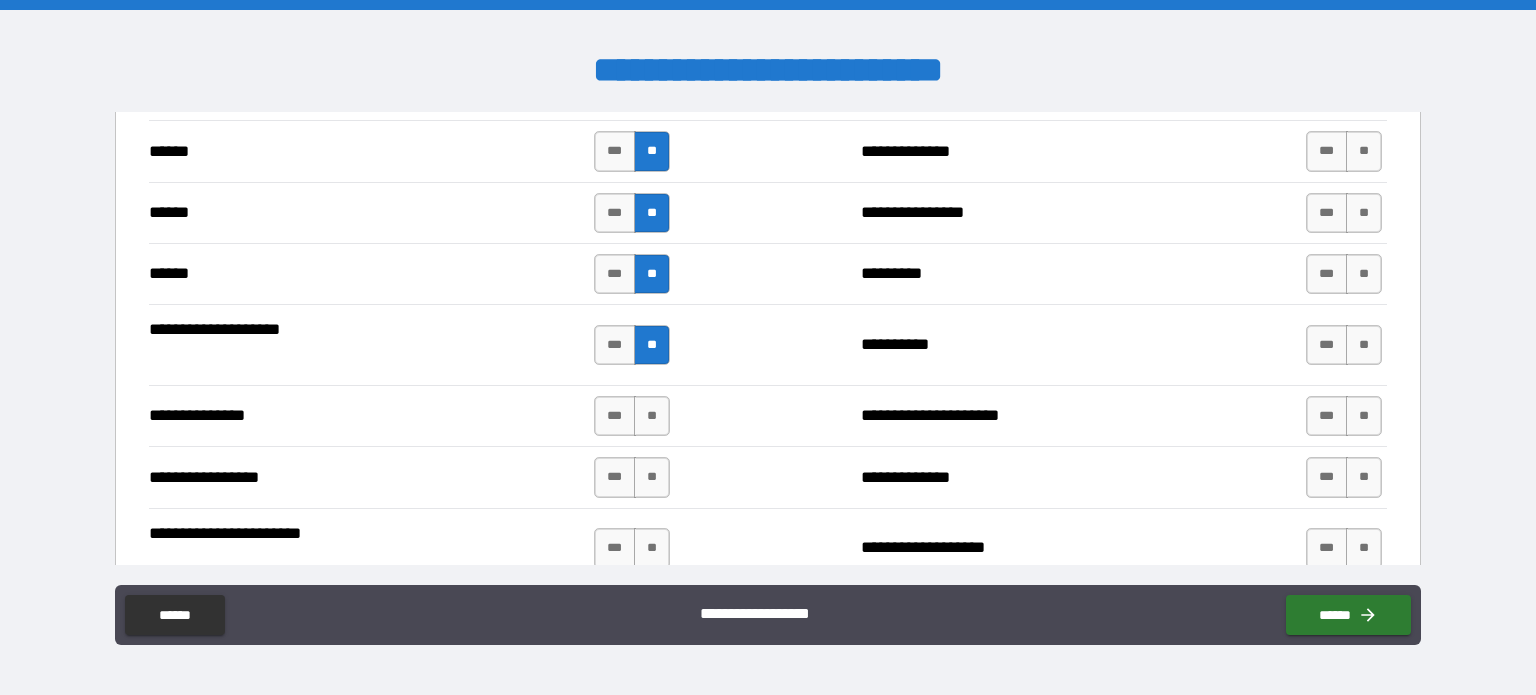 scroll, scrollTop: 2320, scrollLeft: 0, axis: vertical 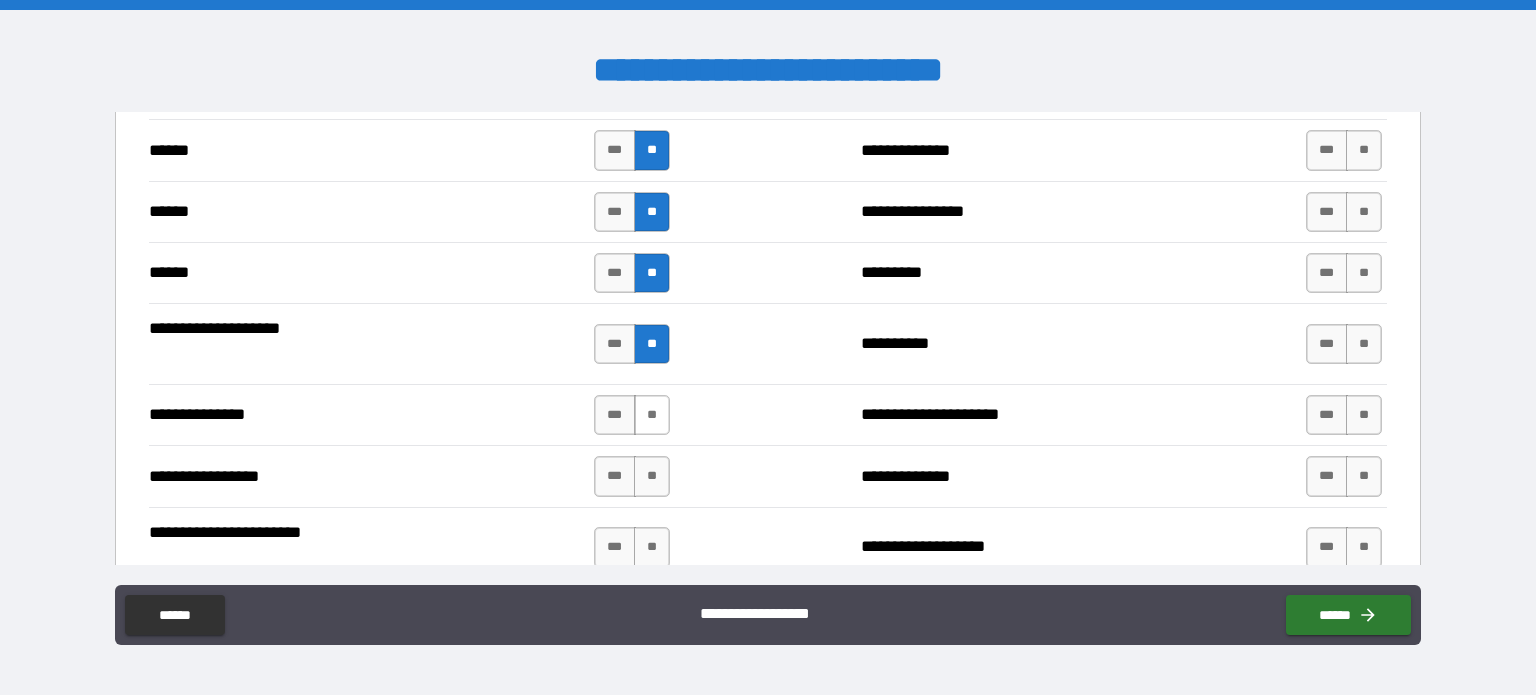 click on "**" at bounding box center (652, 415) 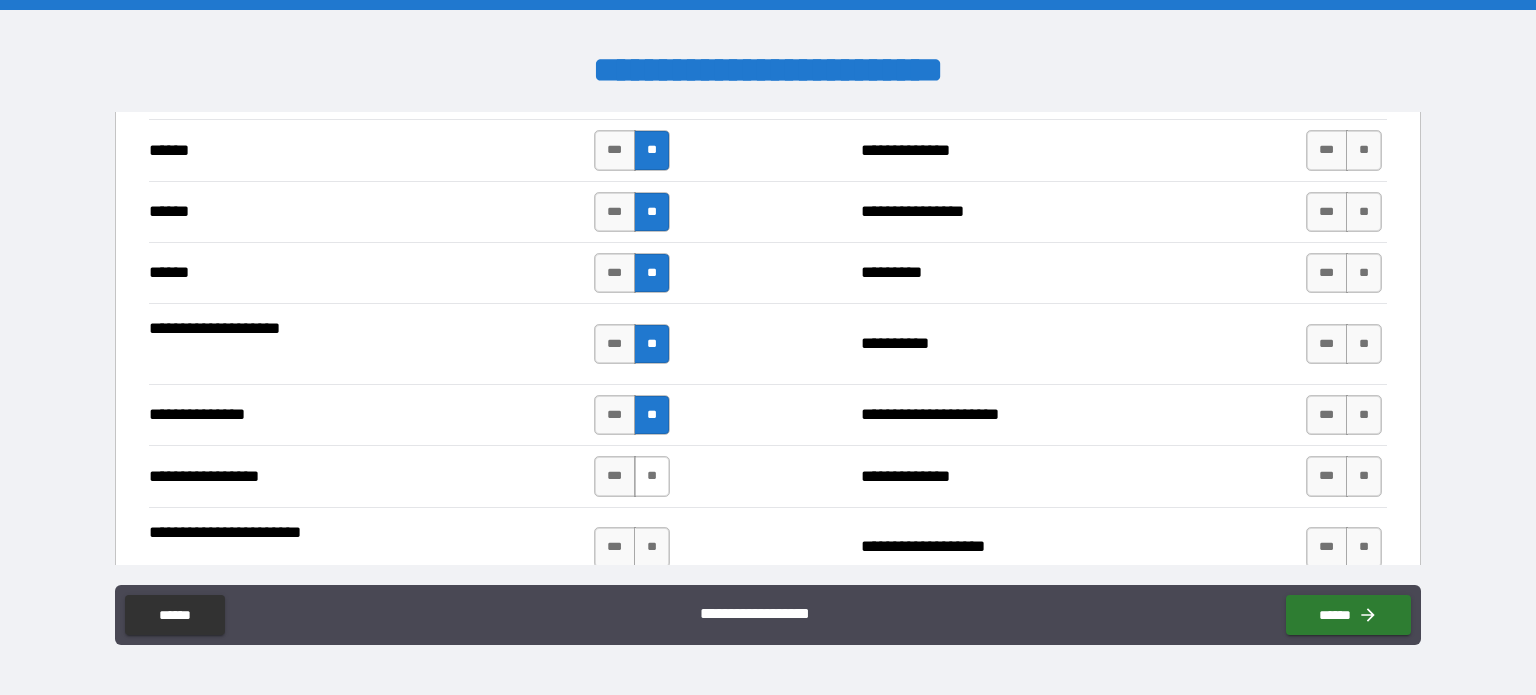 click on "**" at bounding box center (652, 476) 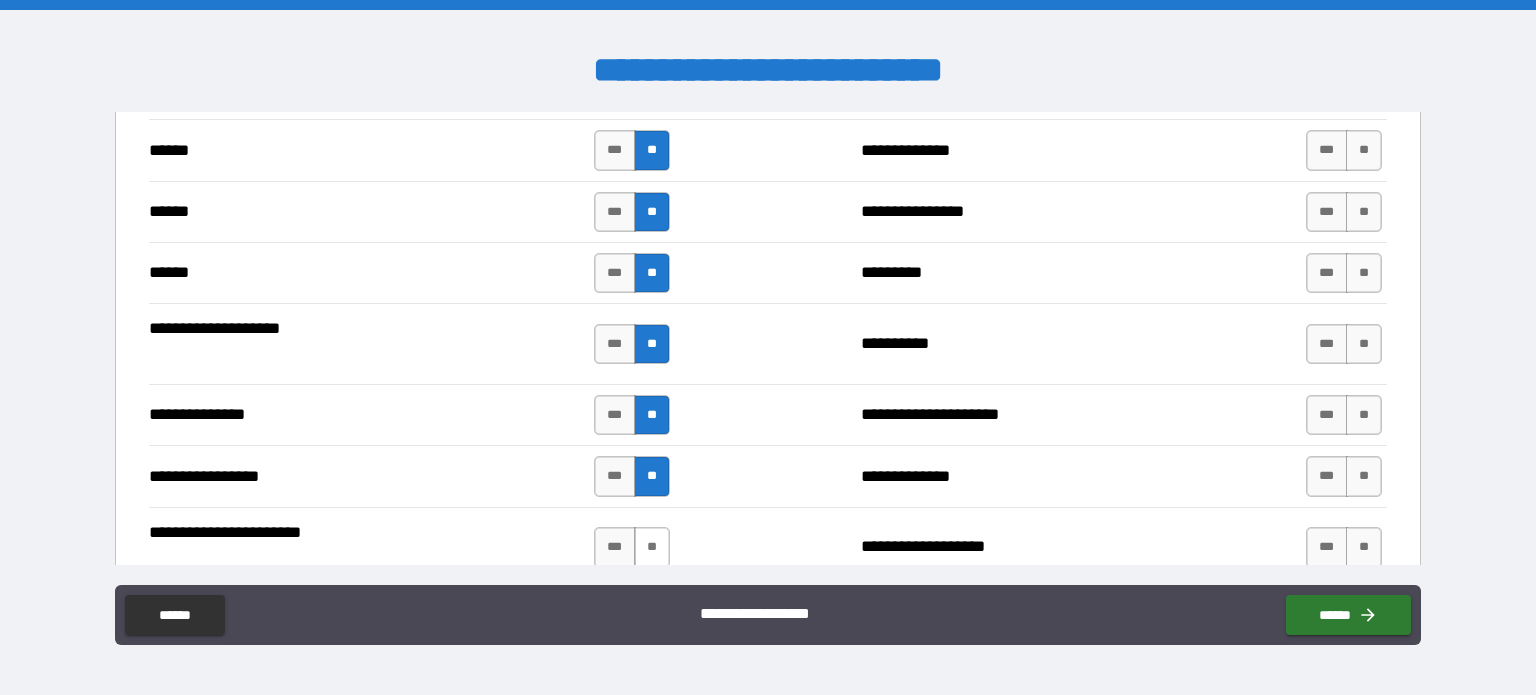 click on "**" at bounding box center (652, 547) 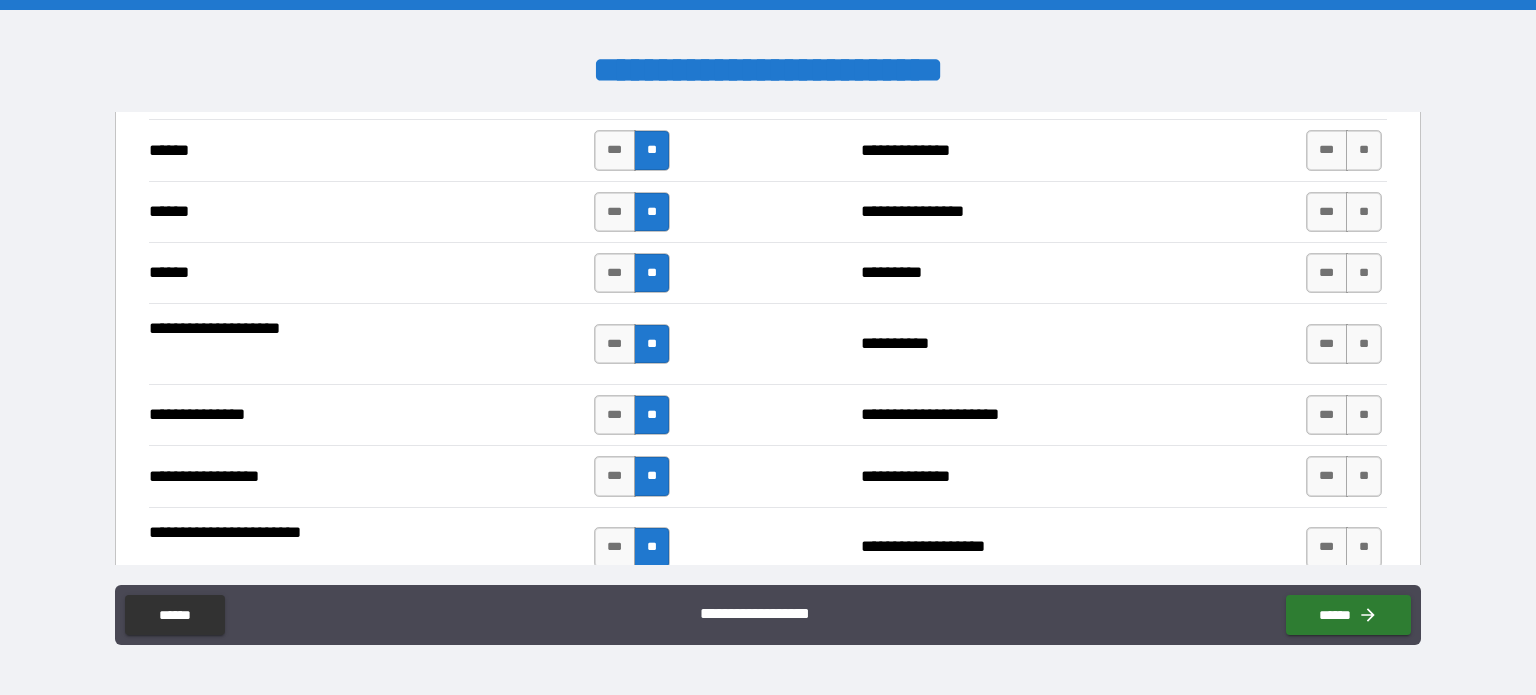 scroll, scrollTop: 2532, scrollLeft: 0, axis: vertical 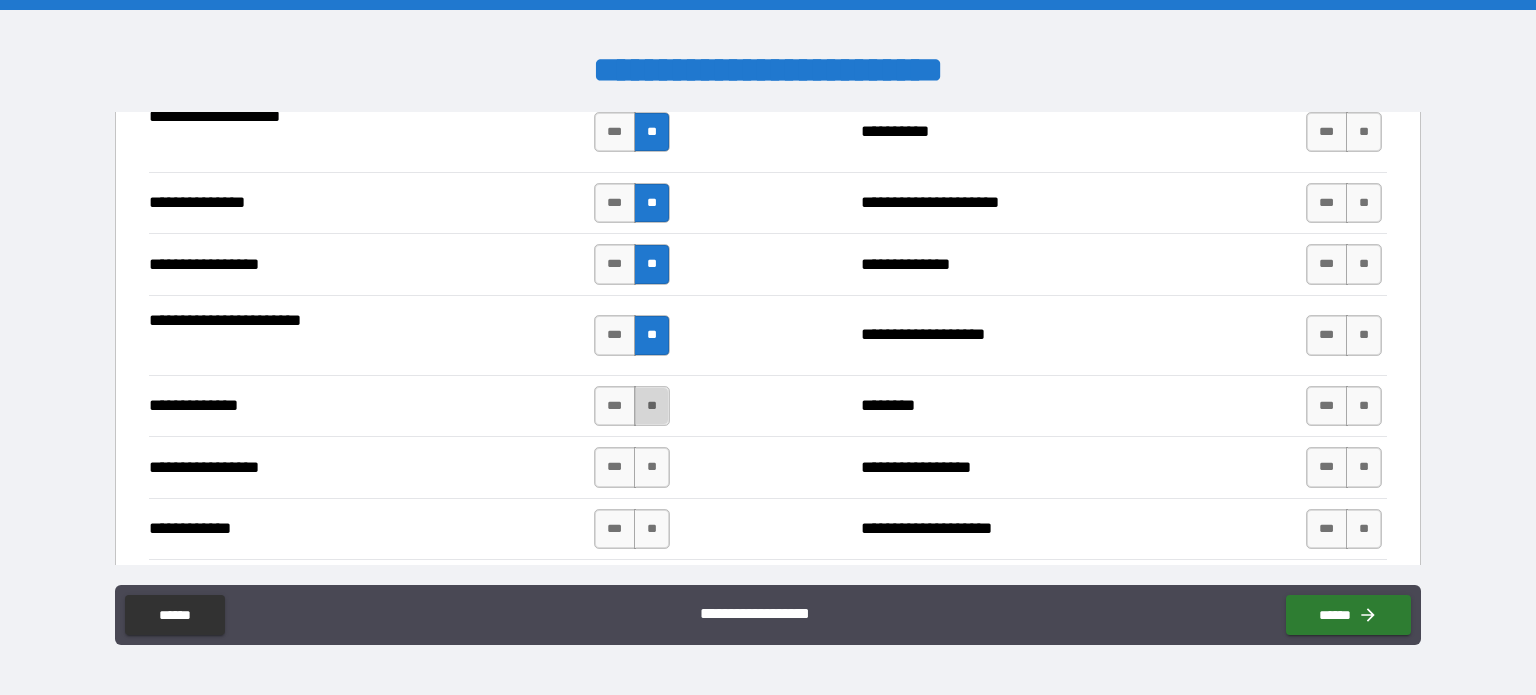 click on "**" at bounding box center [652, 406] 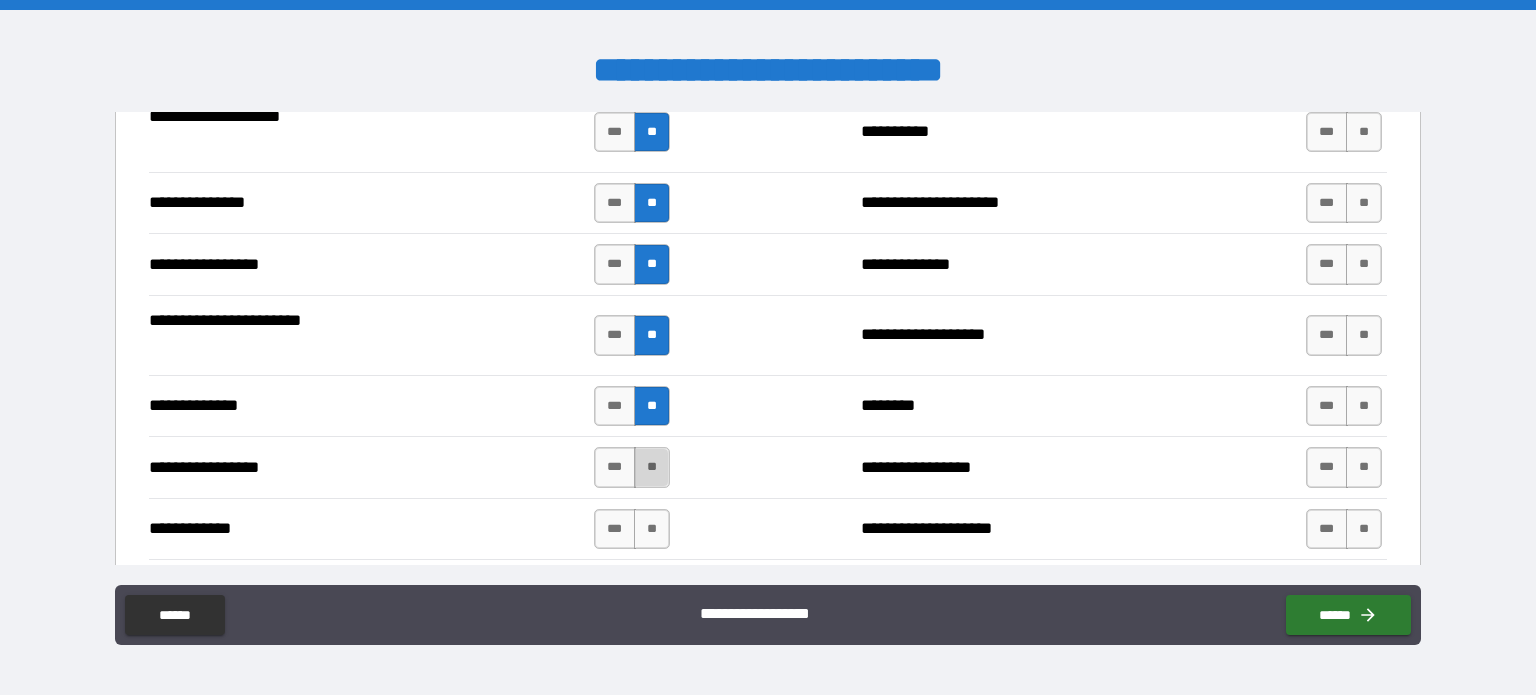 click on "**" at bounding box center [652, 467] 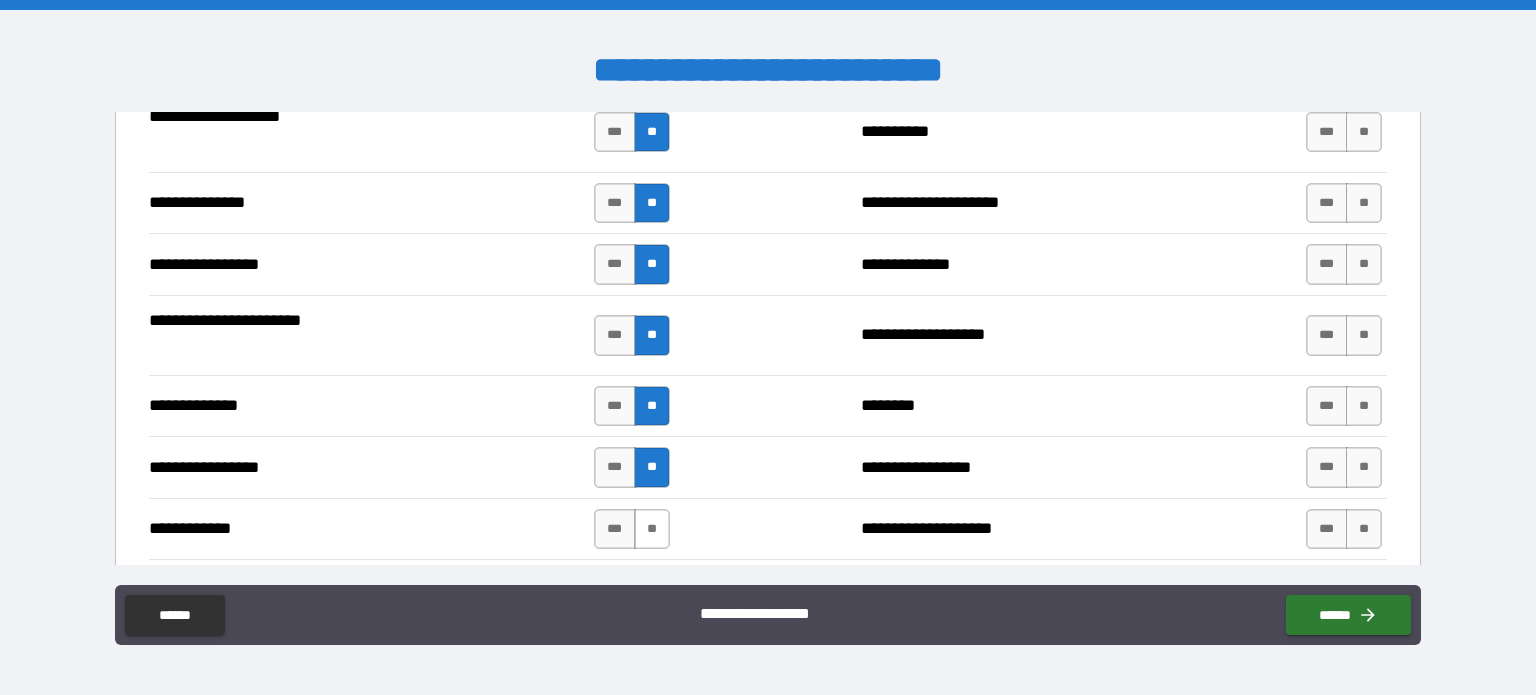 click on "**" at bounding box center (652, 529) 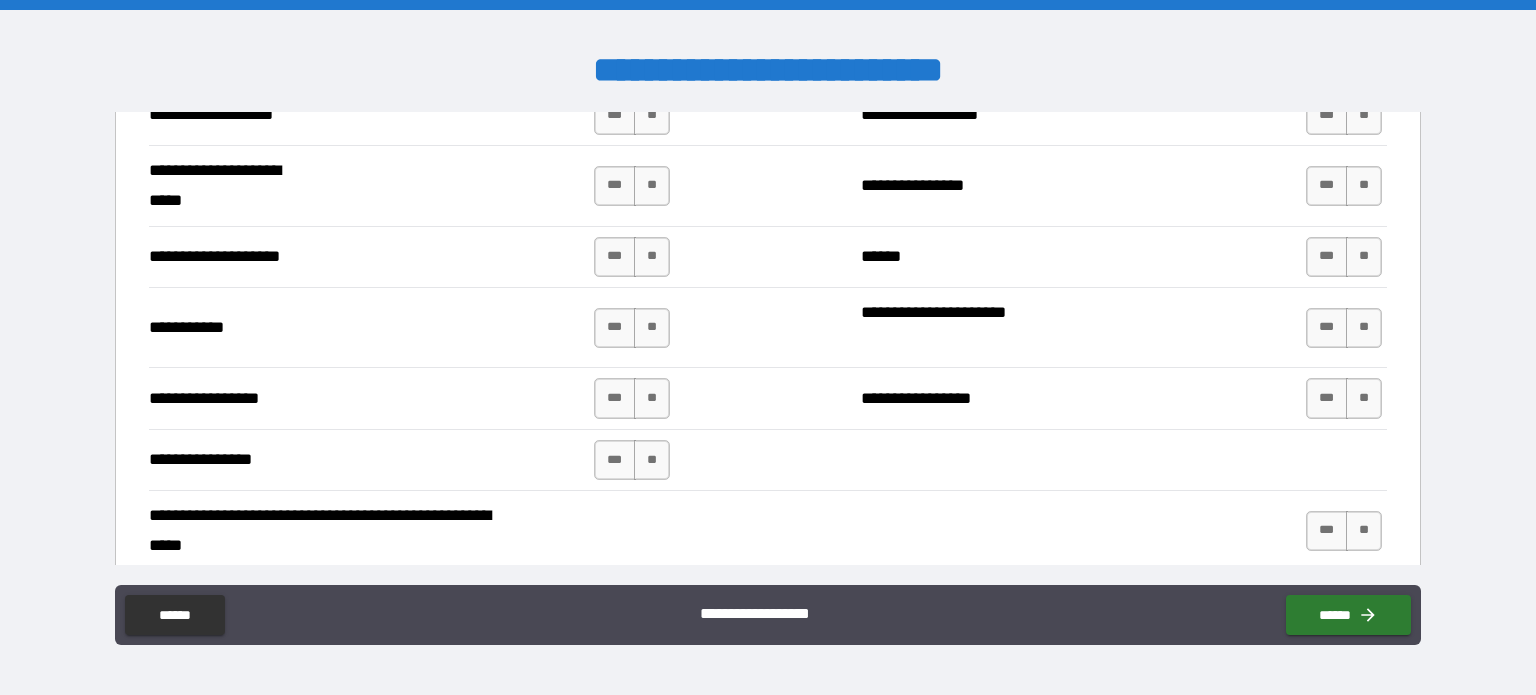 scroll, scrollTop: 4147, scrollLeft: 0, axis: vertical 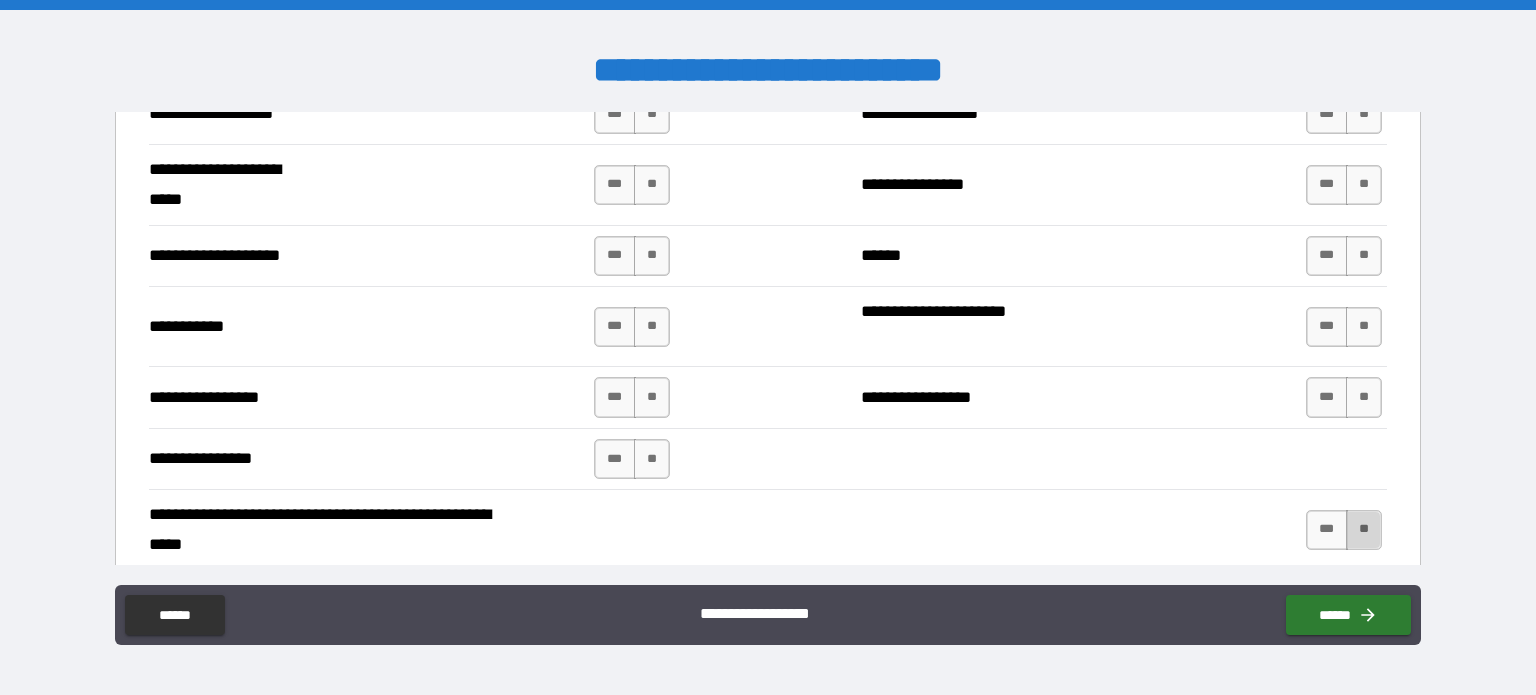 click on "**" at bounding box center (1364, 530) 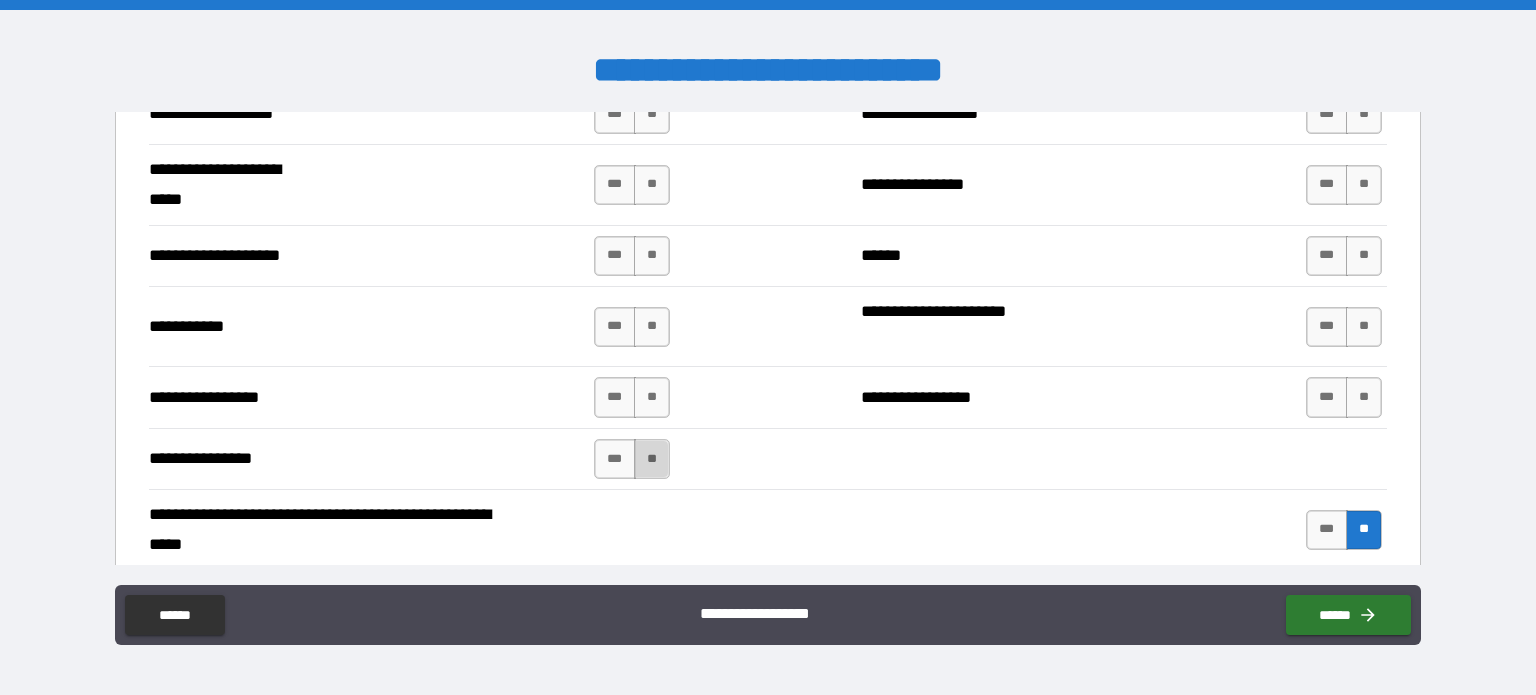 click on "**" at bounding box center (652, 459) 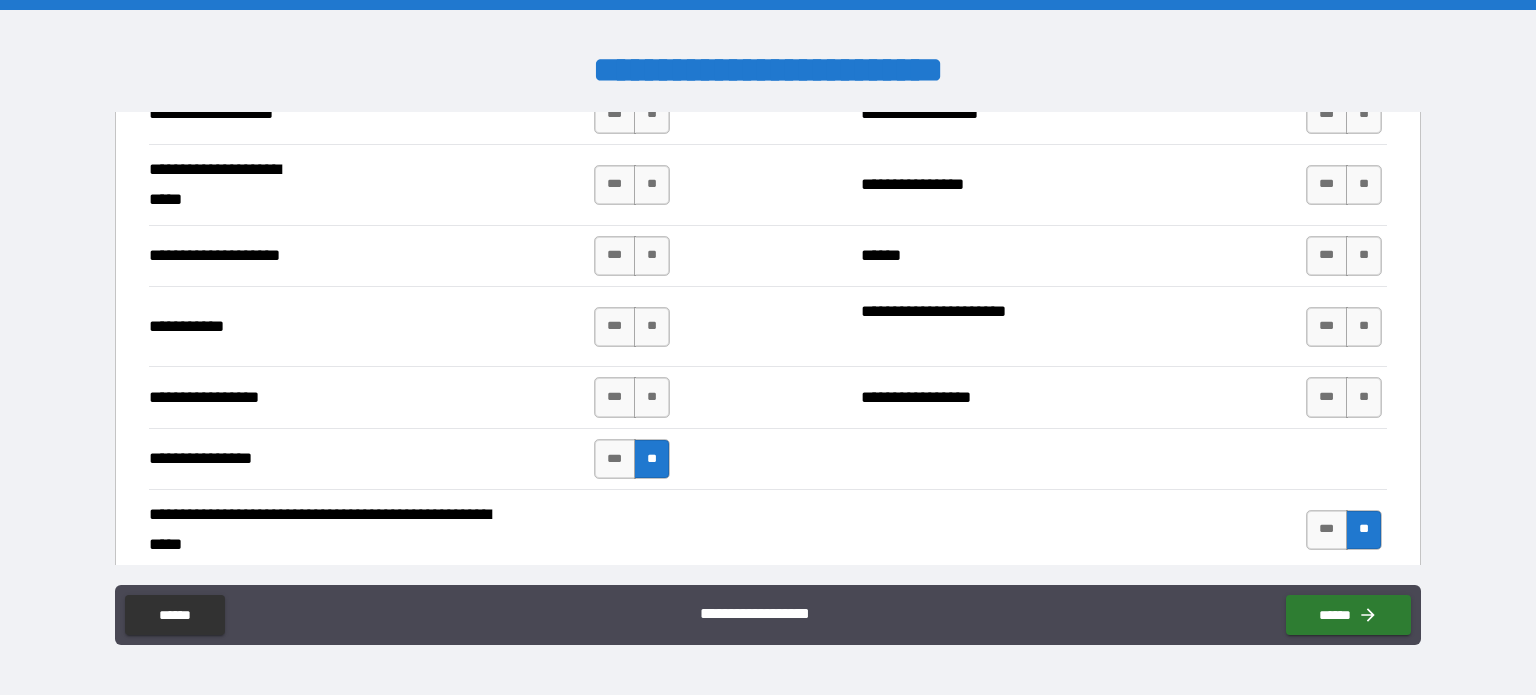 click on "*** **" at bounding box center (632, 397) 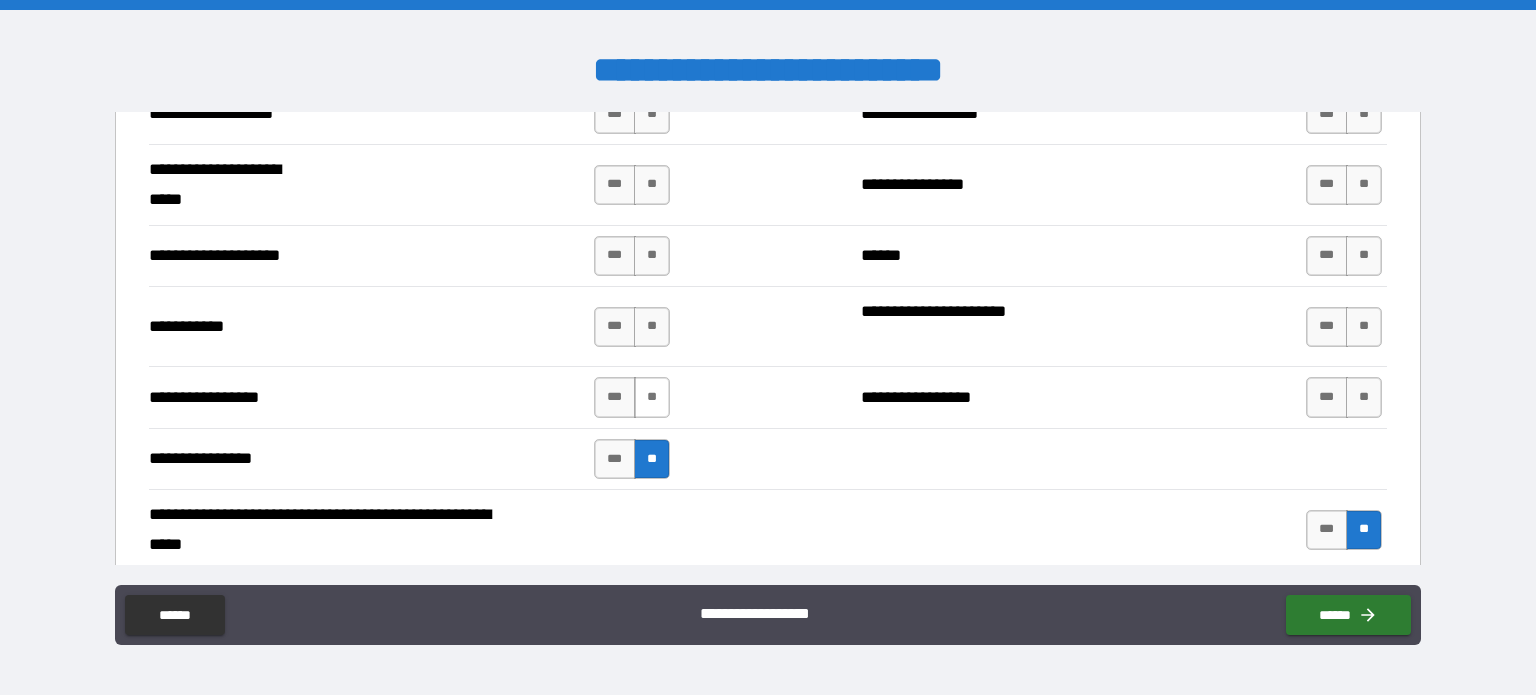 click on "**" at bounding box center [652, 397] 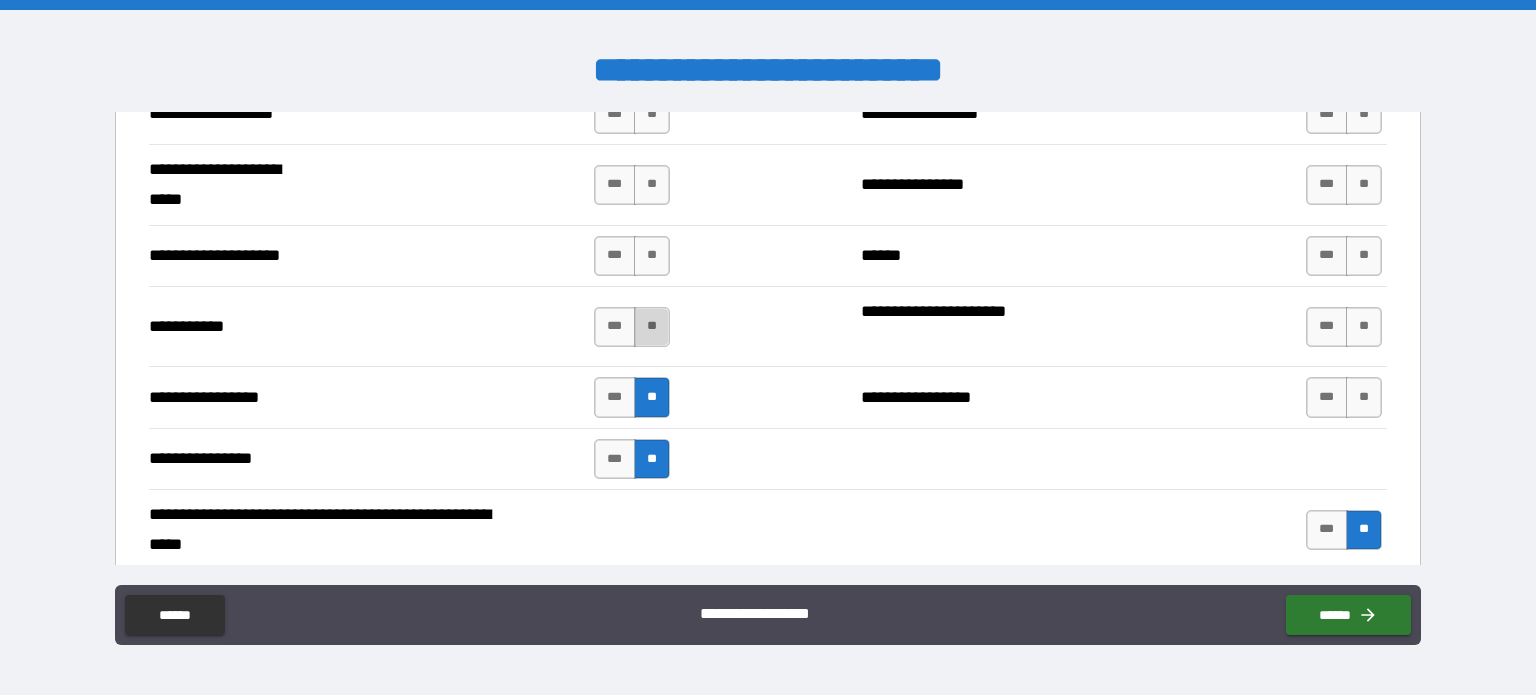 click on "**" at bounding box center [652, 327] 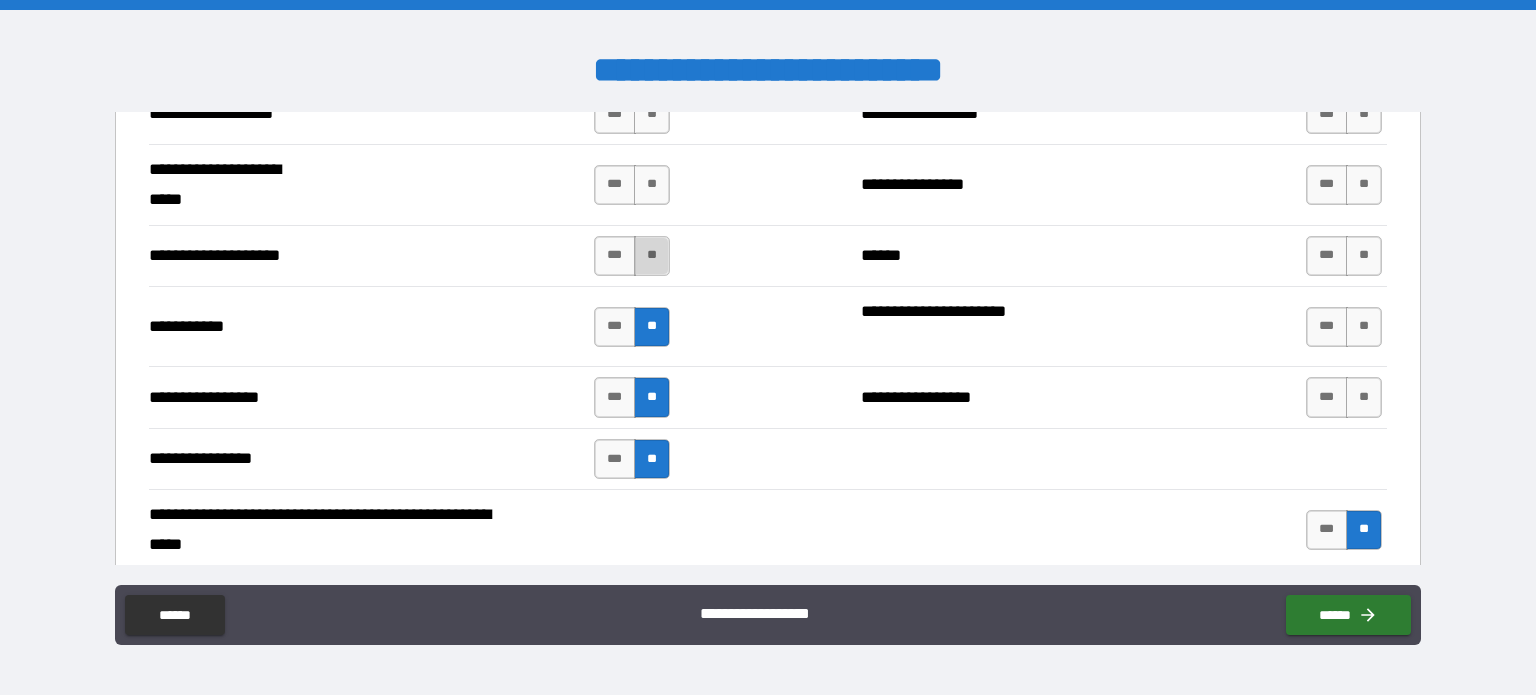 click on "**" at bounding box center (652, 256) 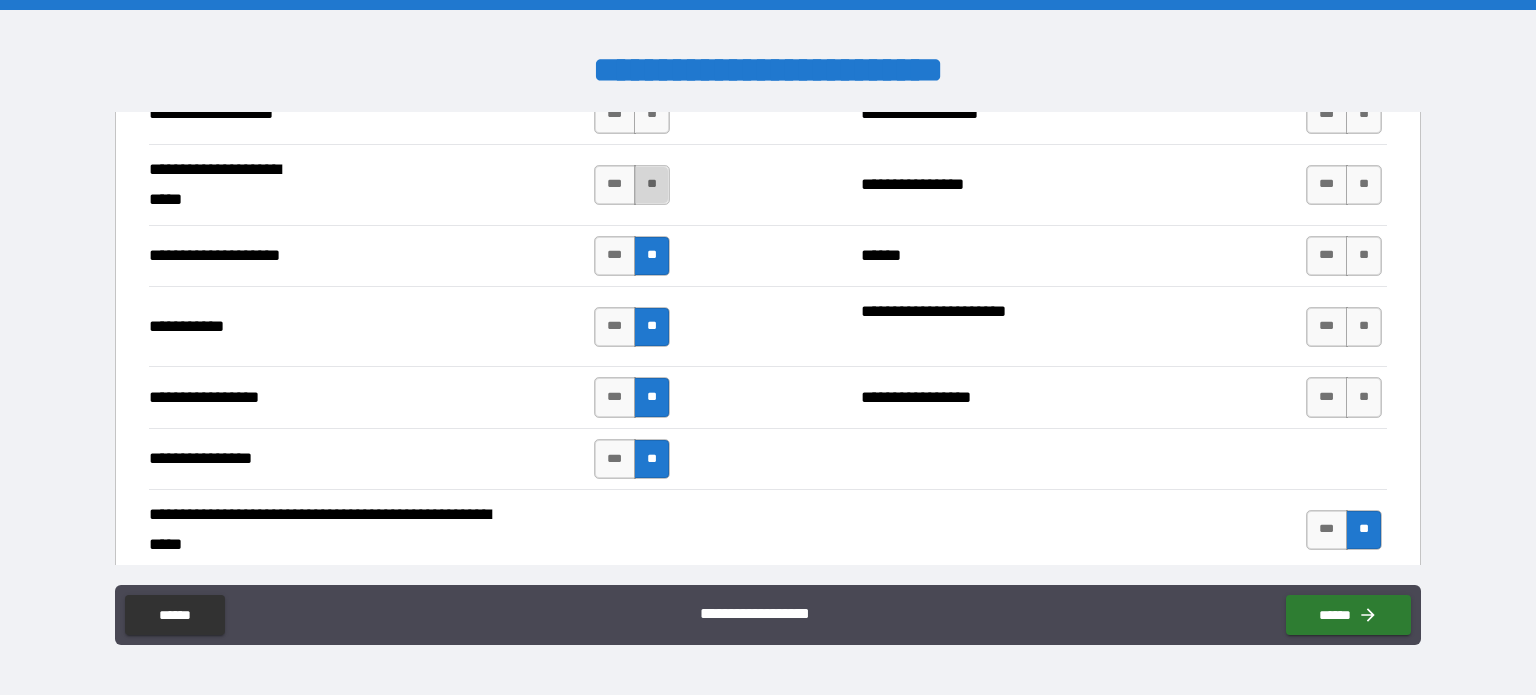 click on "**" at bounding box center [652, 185] 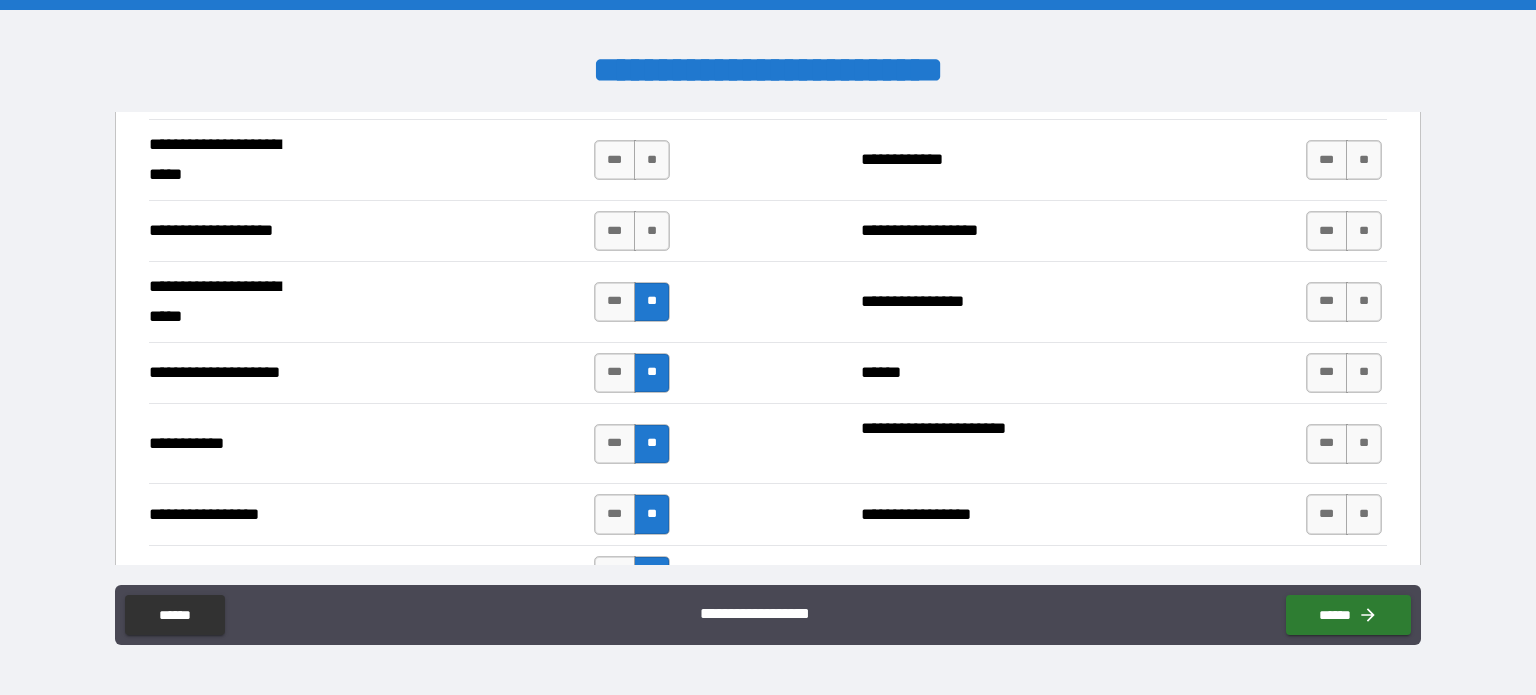 scroll, scrollTop: 4029, scrollLeft: 0, axis: vertical 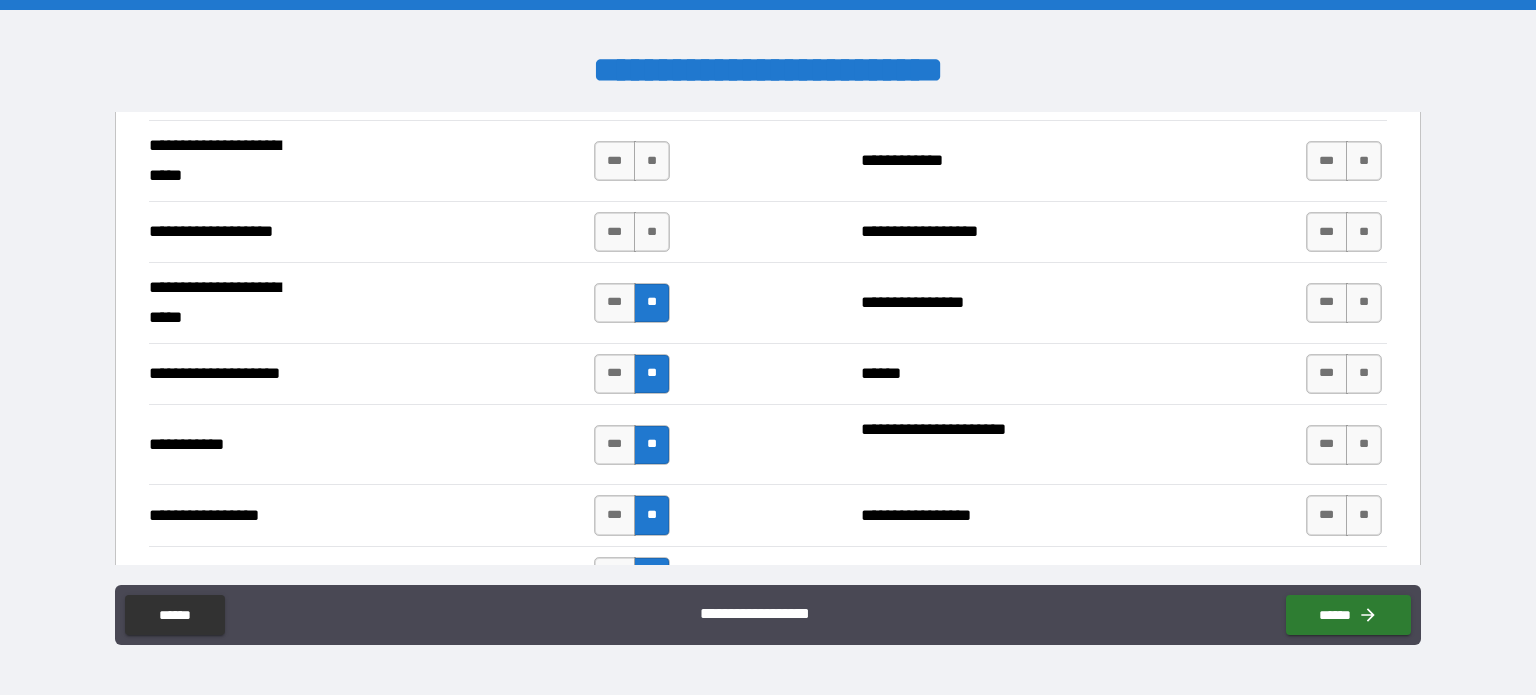 click on "**" at bounding box center [652, 232] 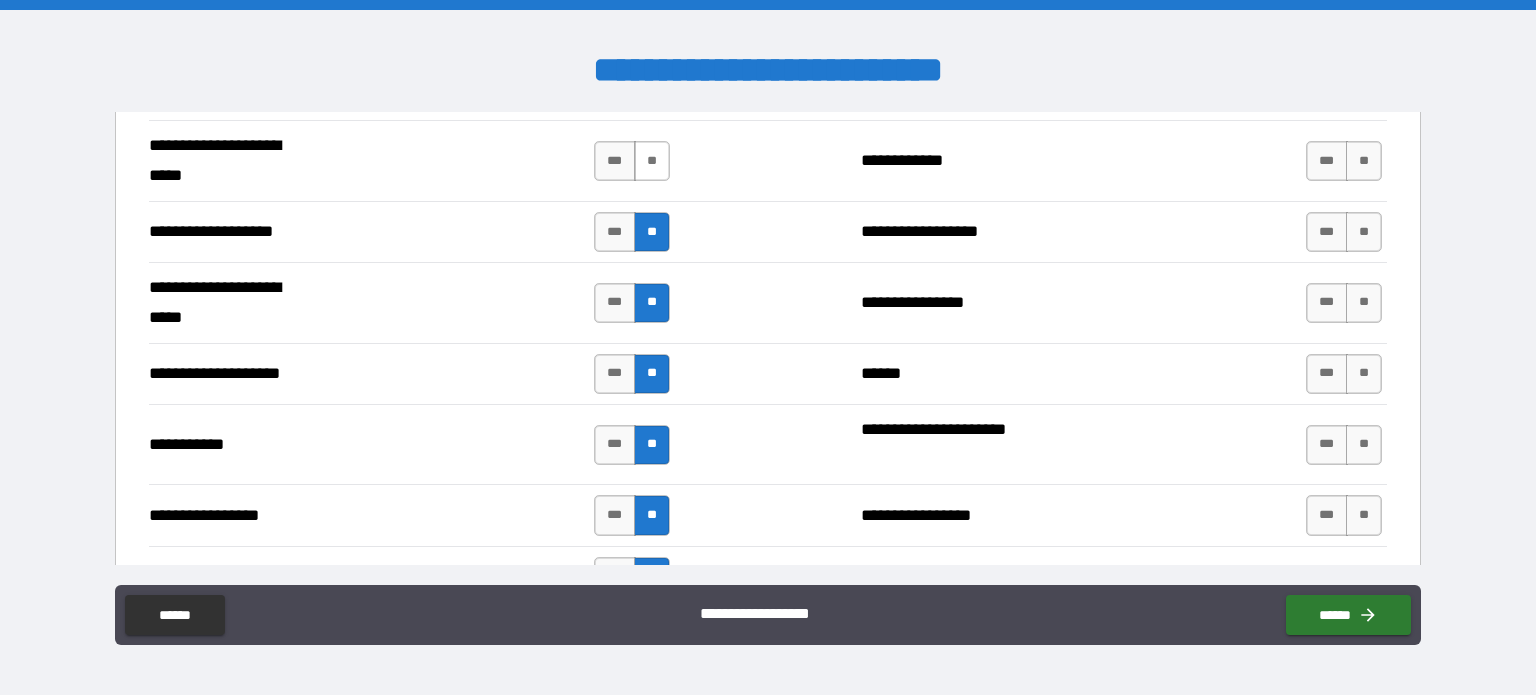 click on "**" at bounding box center [652, 161] 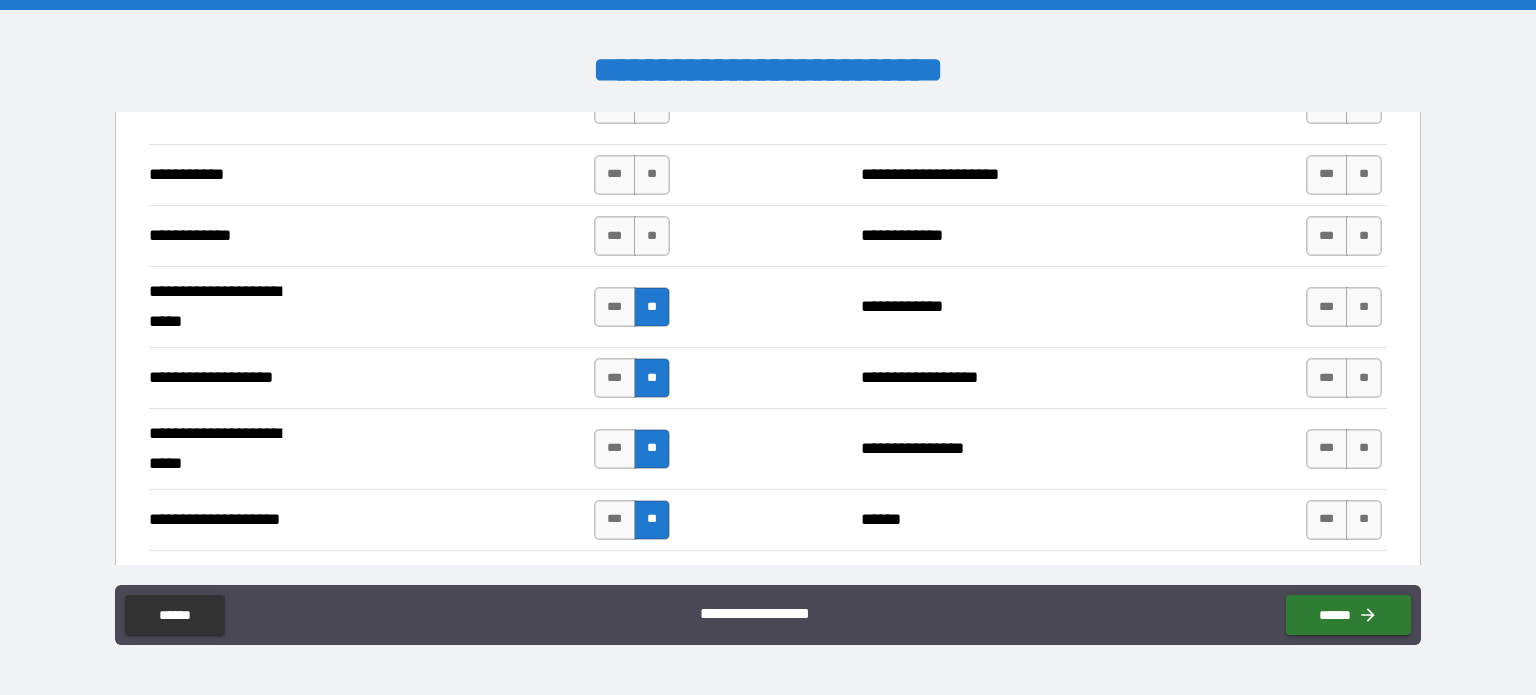 scroll, scrollTop: 3882, scrollLeft: 0, axis: vertical 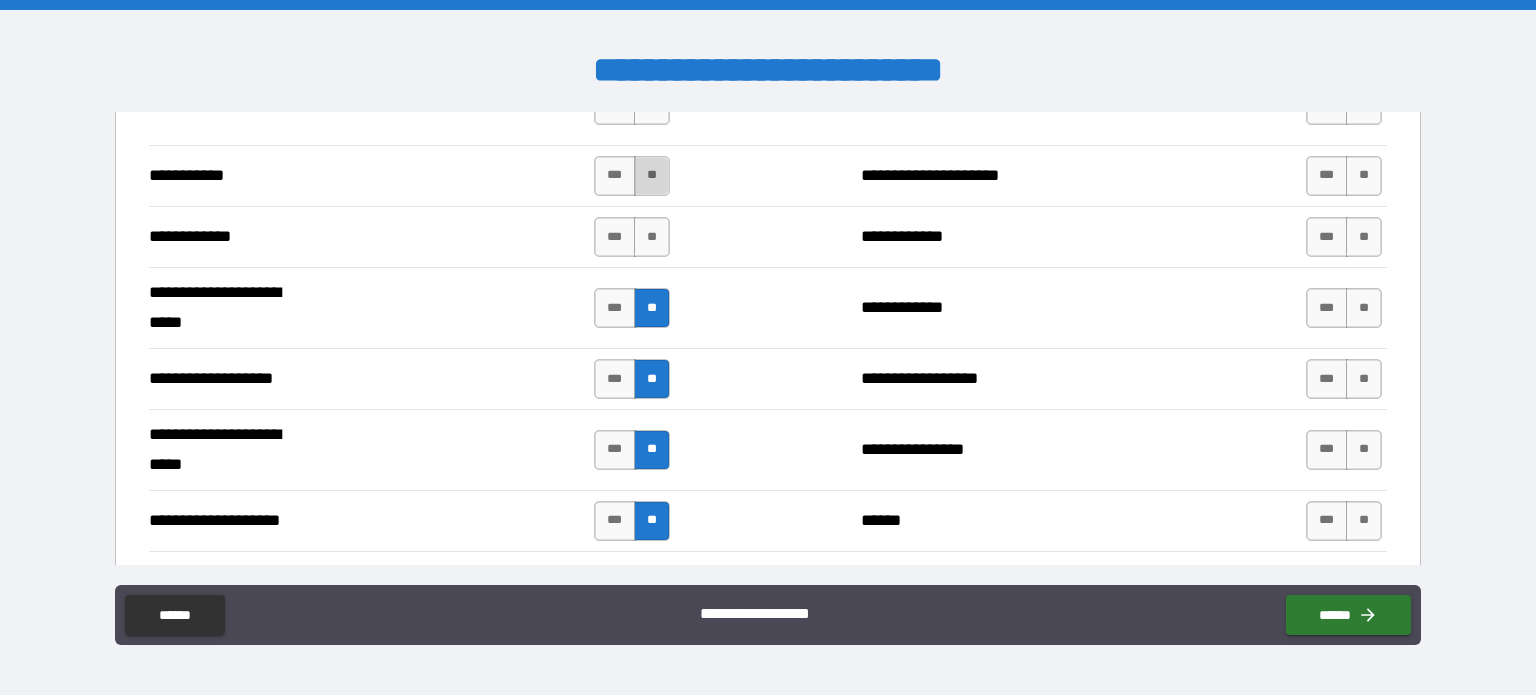 click on "**" at bounding box center (652, 176) 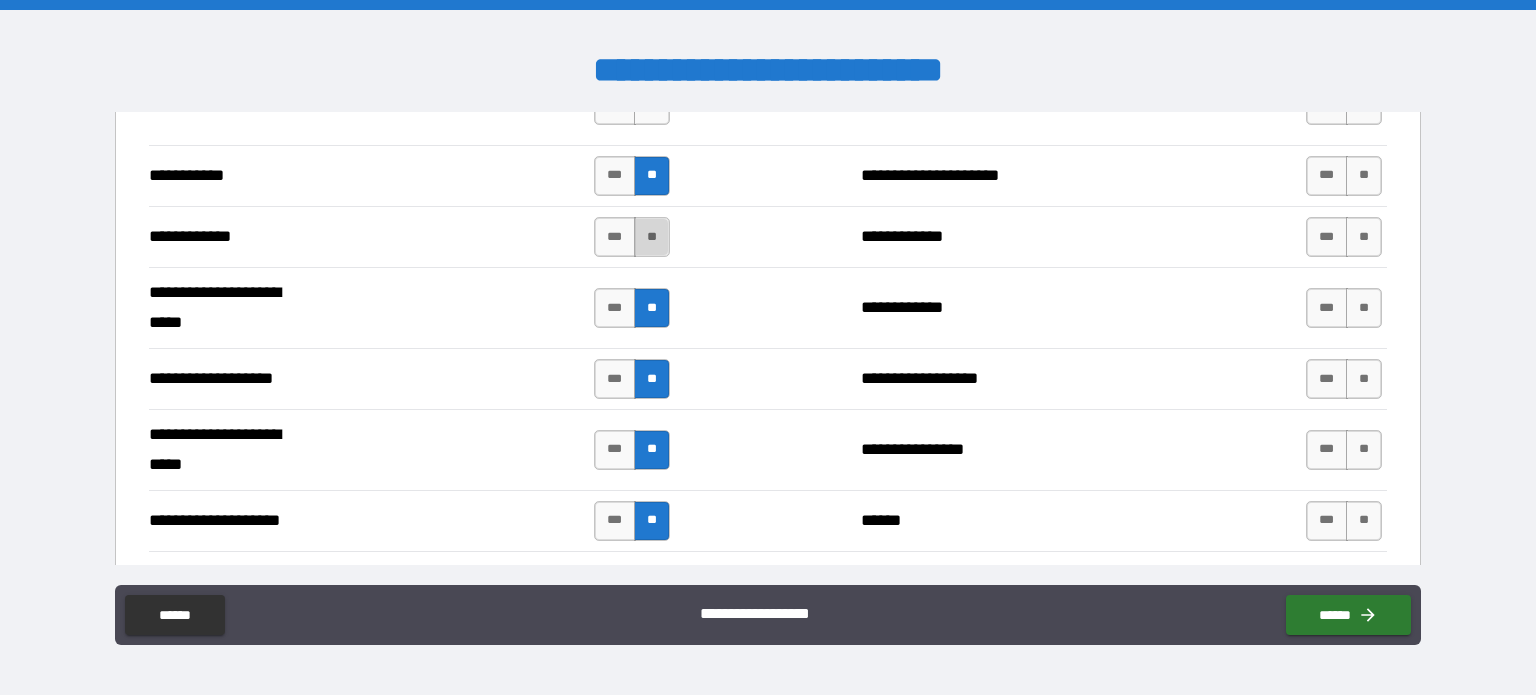 click on "**" at bounding box center (652, 237) 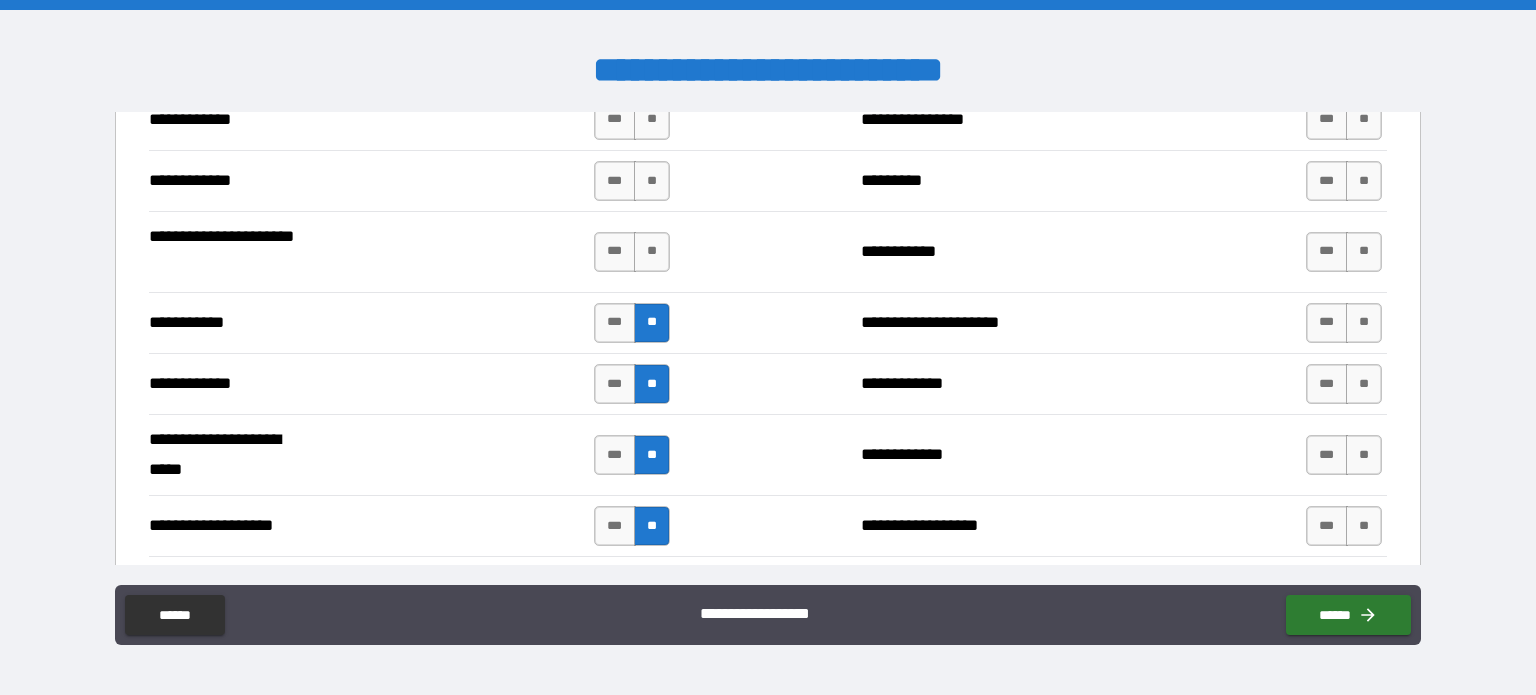 scroll, scrollTop: 3733, scrollLeft: 0, axis: vertical 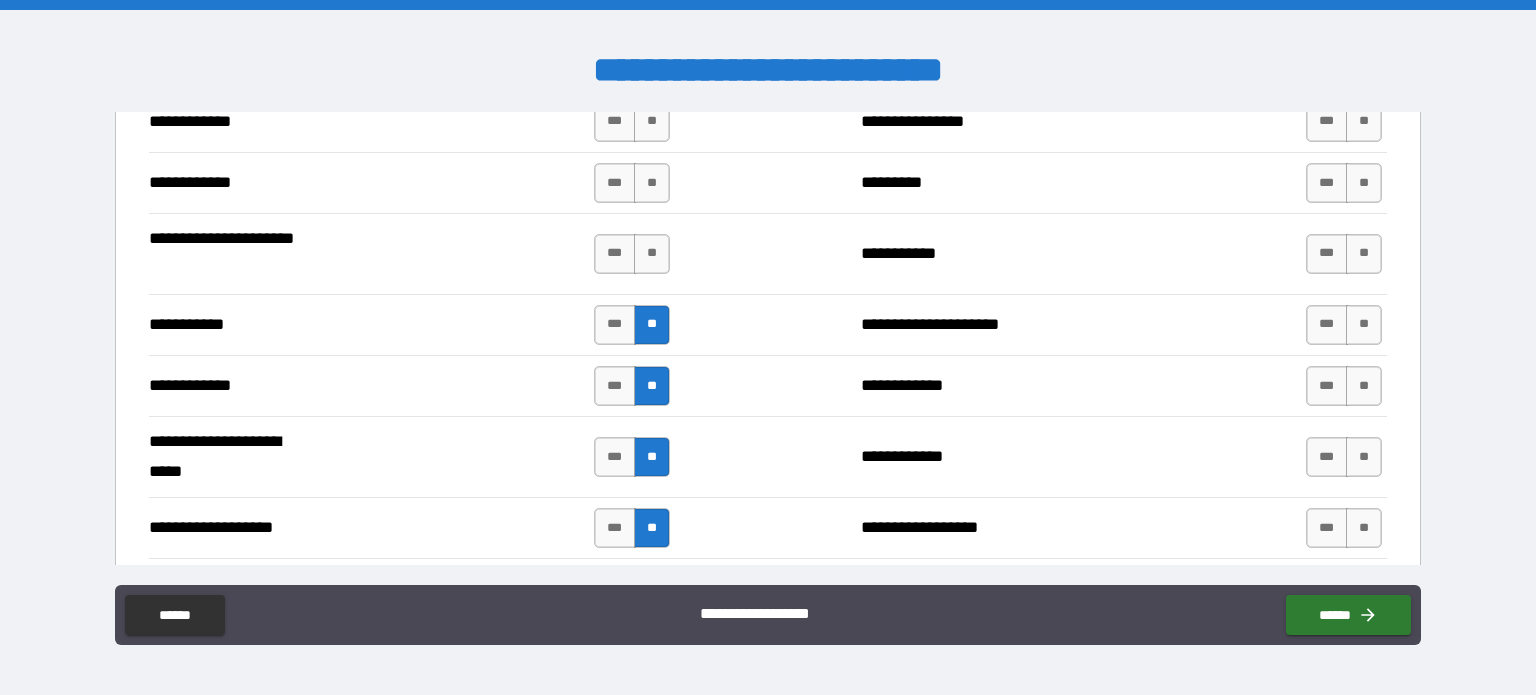 click on "**" at bounding box center (652, 254) 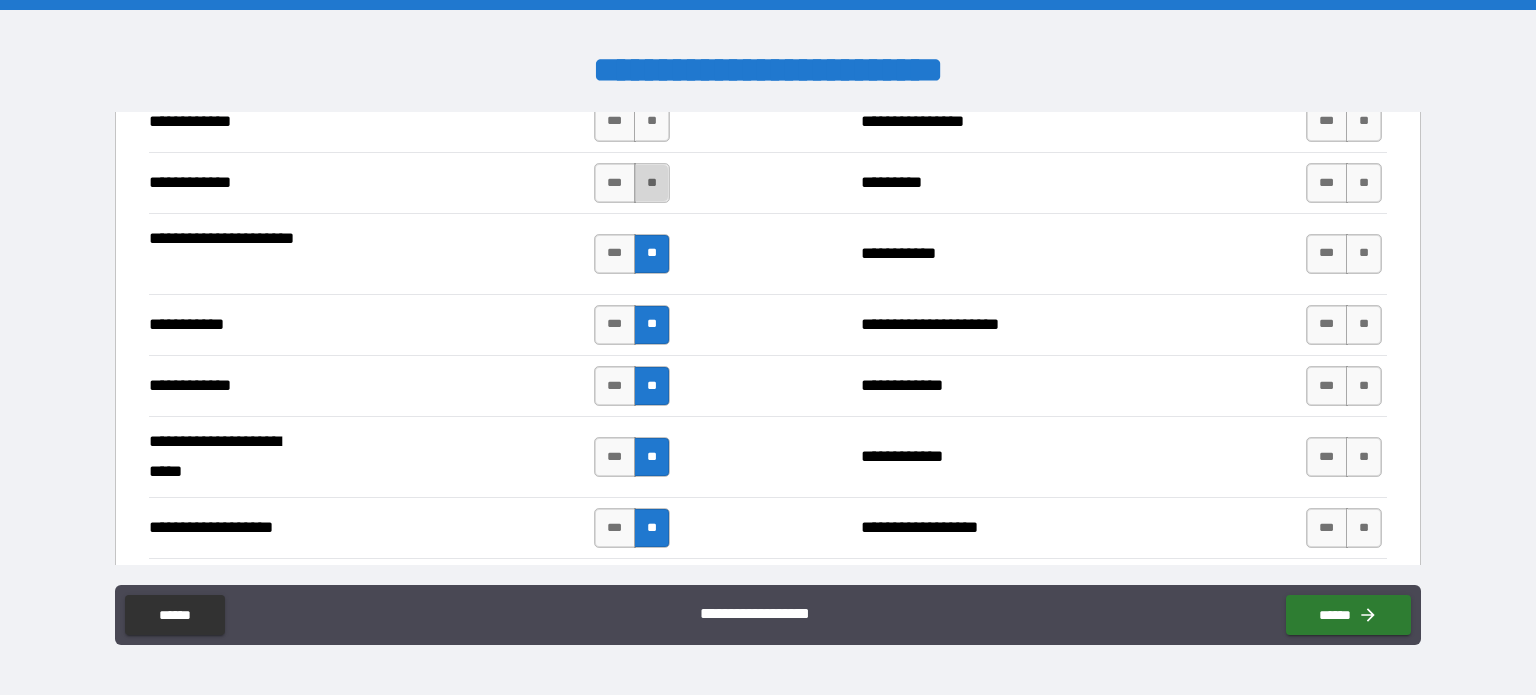 click on "**" at bounding box center [652, 183] 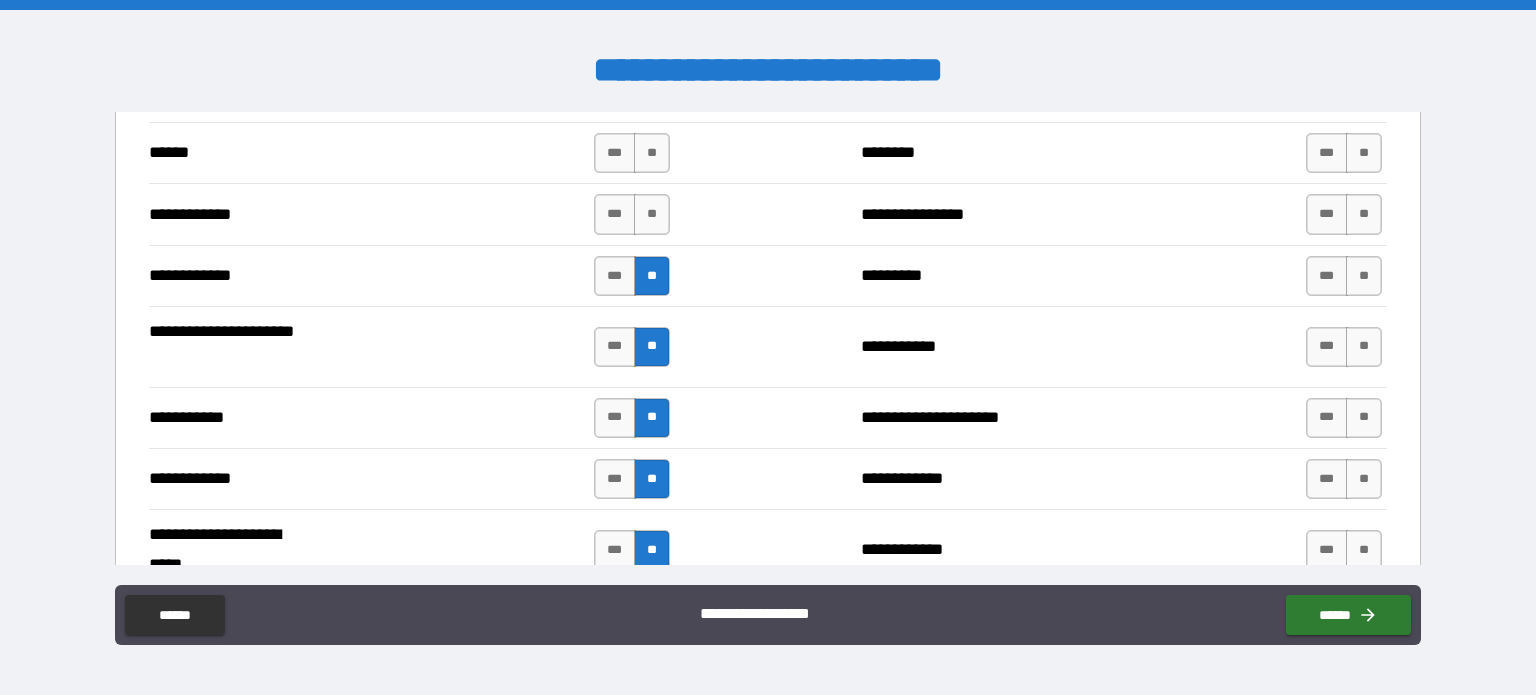 scroll, scrollTop: 3639, scrollLeft: 0, axis: vertical 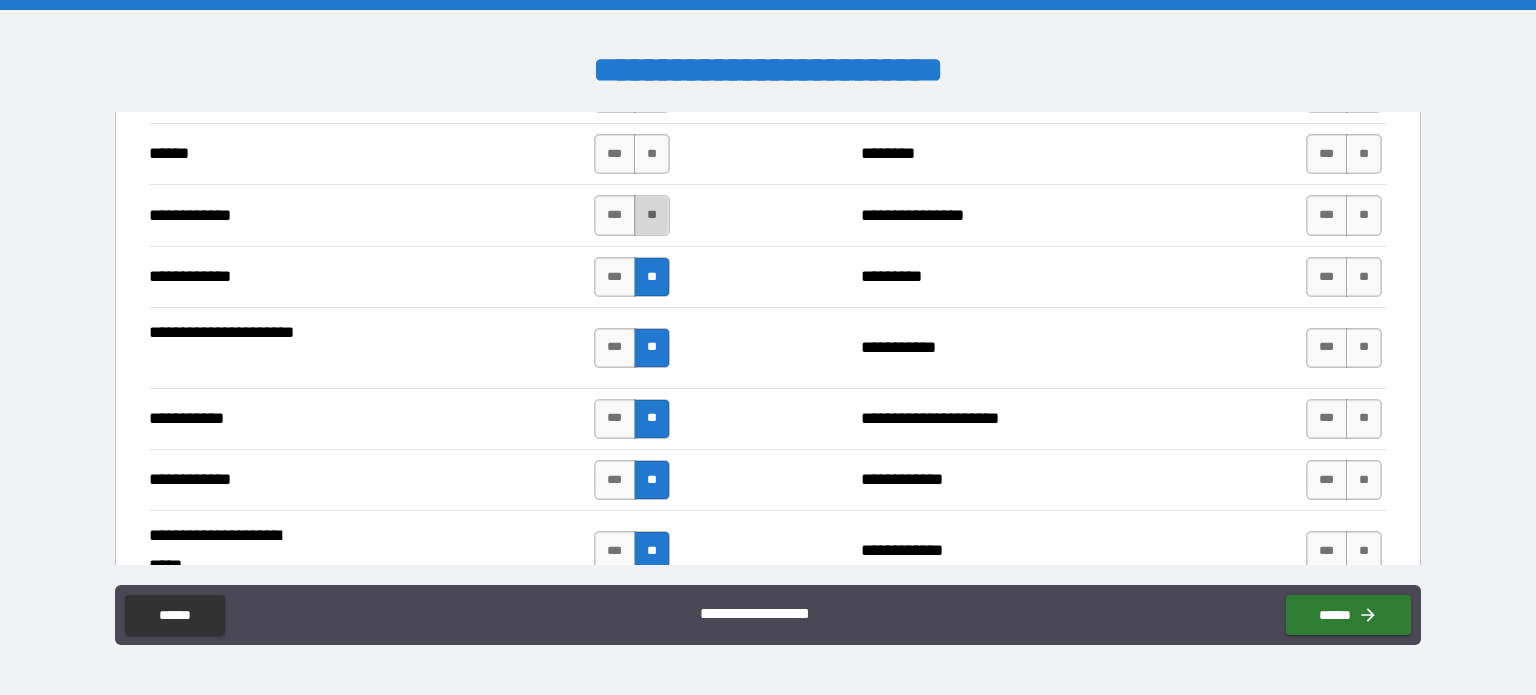 click on "**" at bounding box center [652, 215] 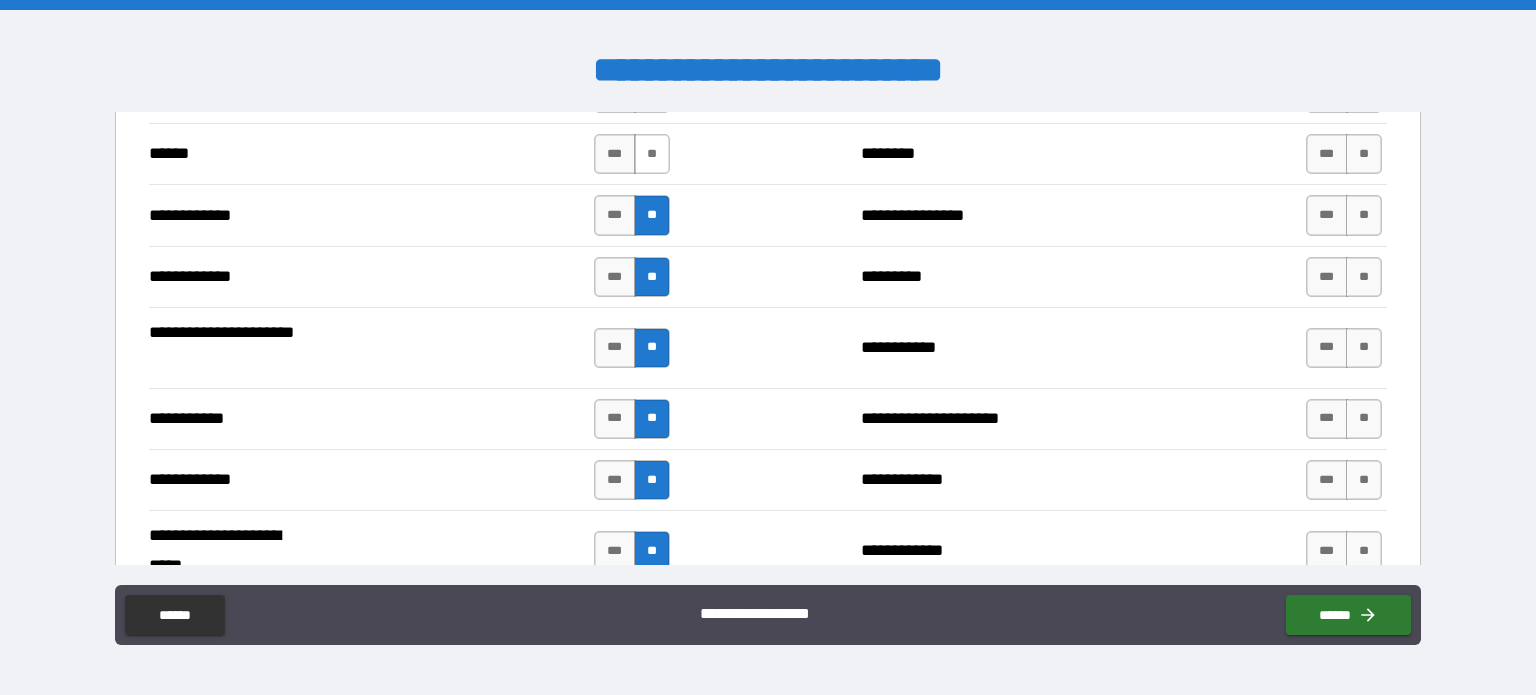 click on "**" at bounding box center [652, 154] 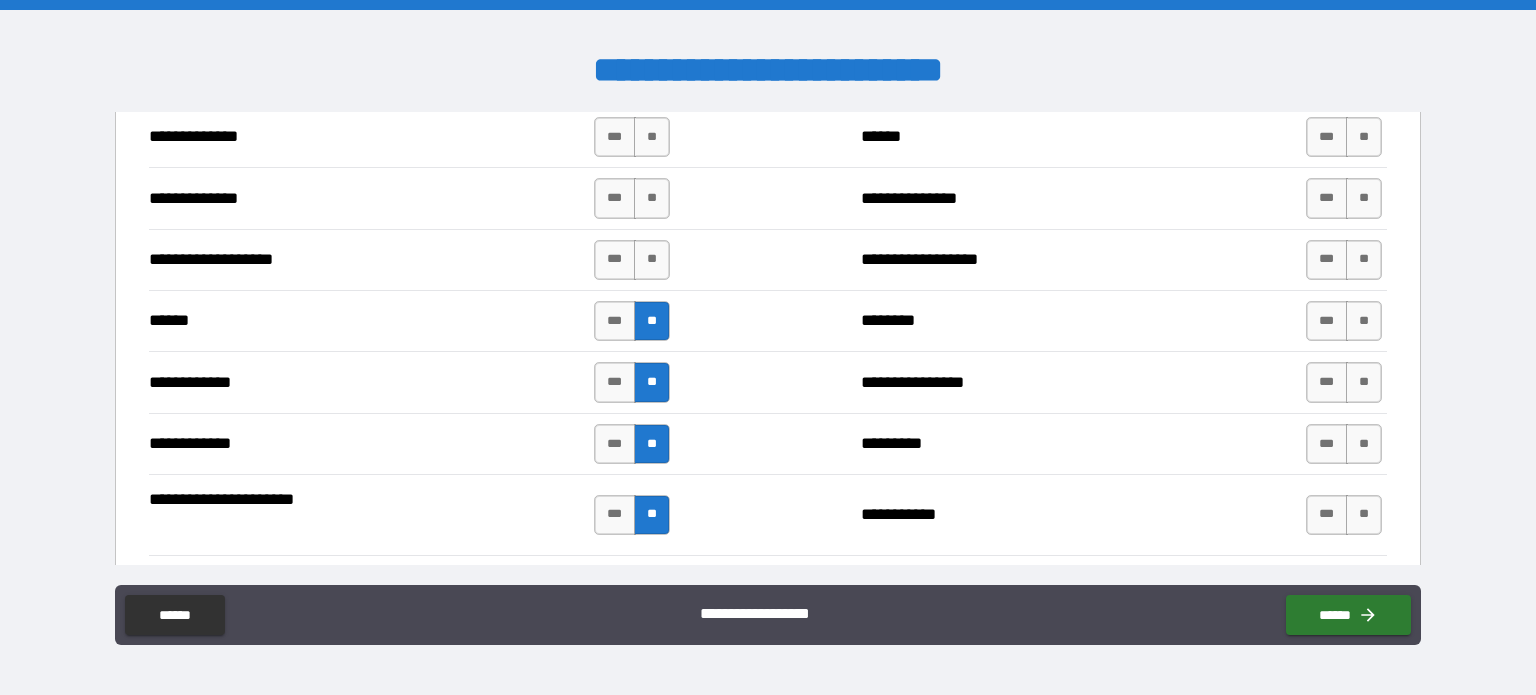 scroll, scrollTop: 3445, scrollLeft: 0, axis: vertical 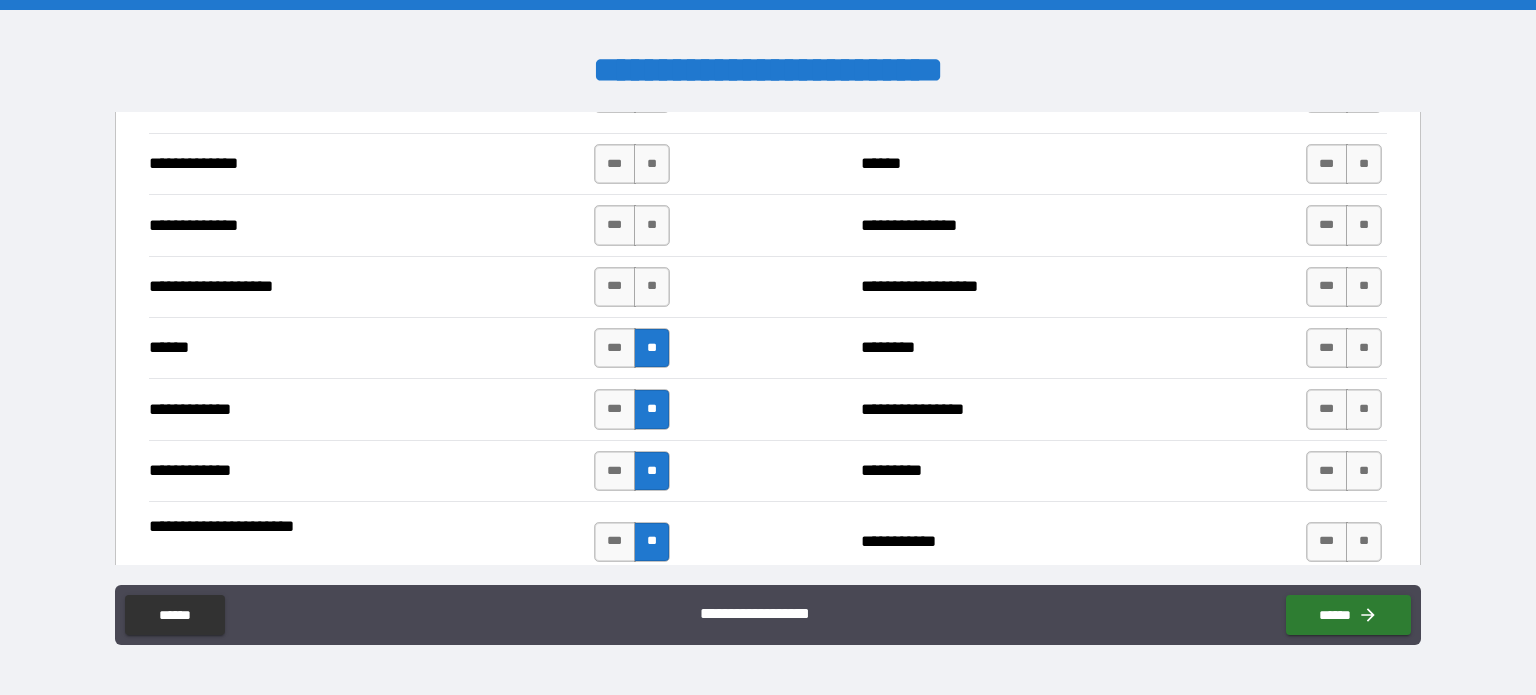 click on "**" at bounding box center (652, 164) 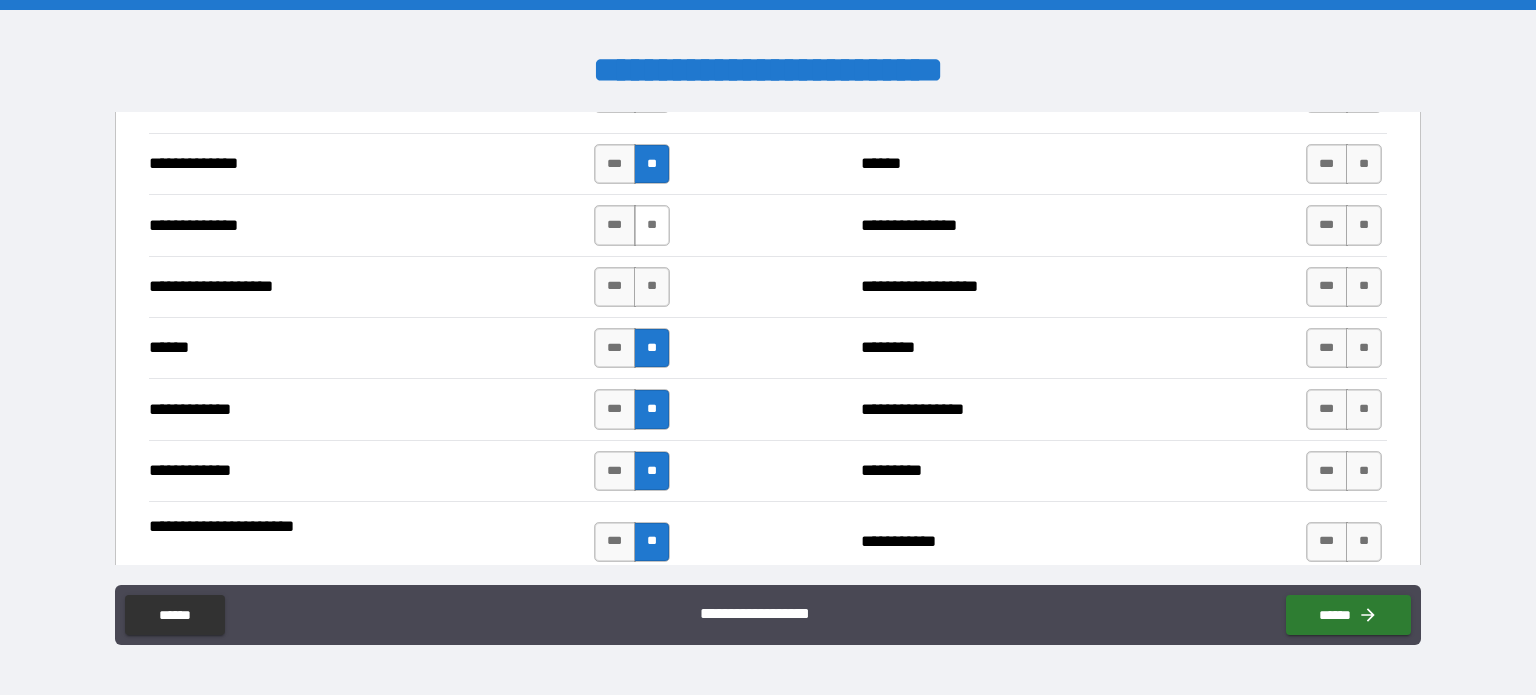 click on "**" at bounding box center (652, 225) 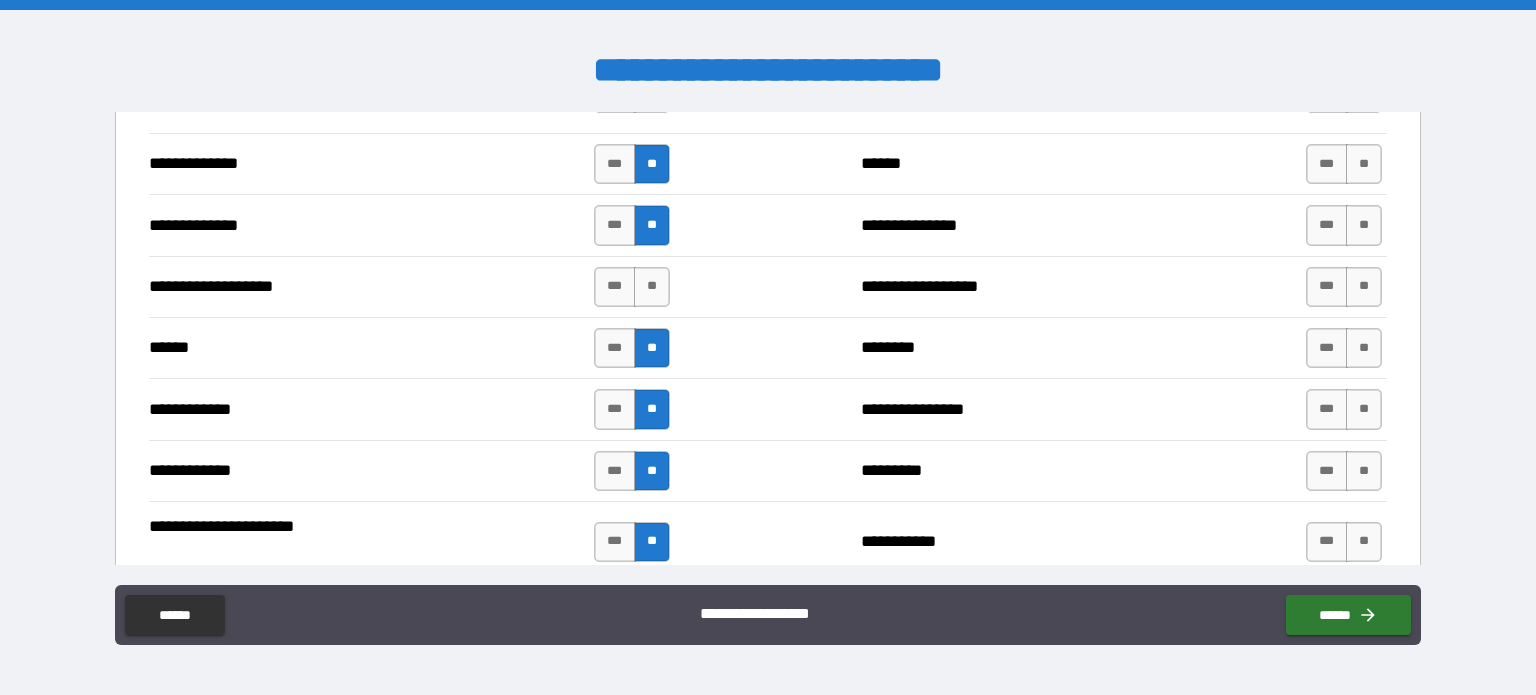 click on "**********" at bounding box center [768, 286] 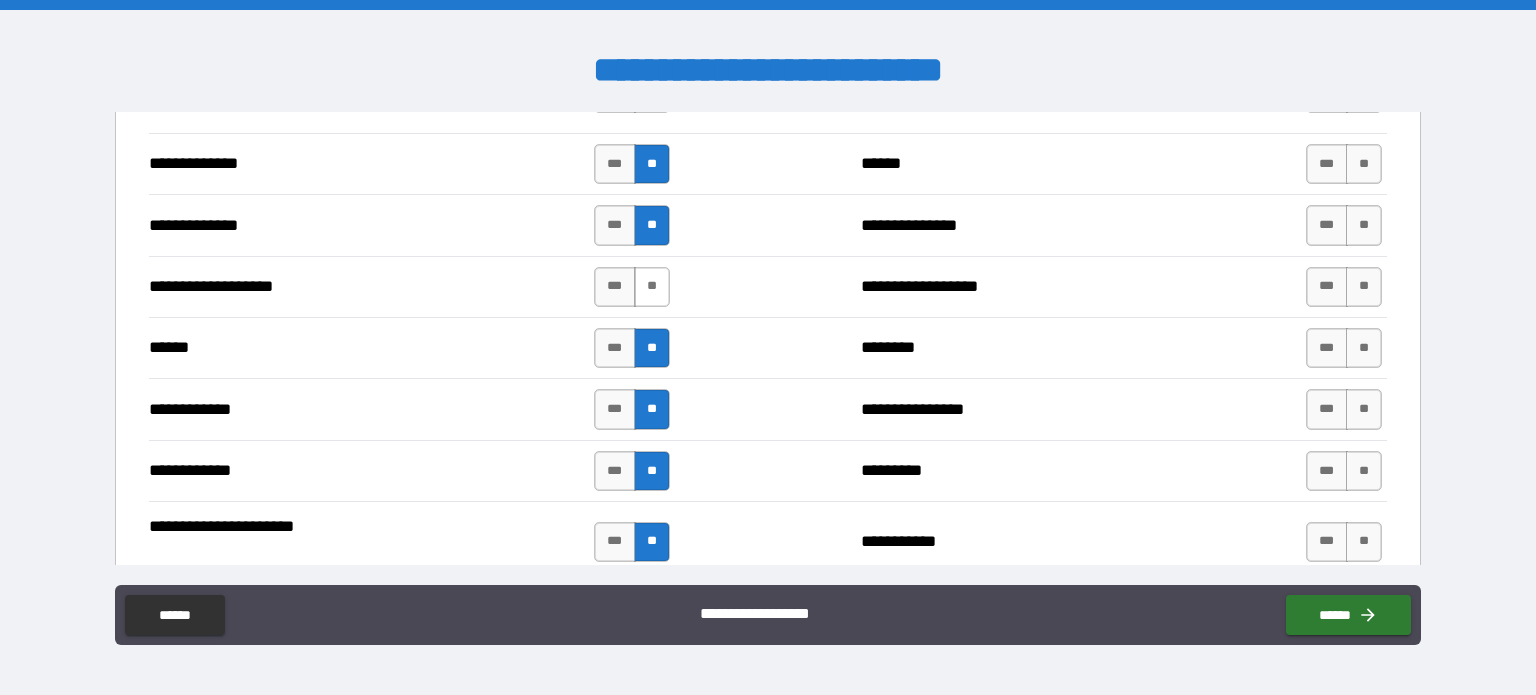 click on "**" at bounding box center [652, 287] 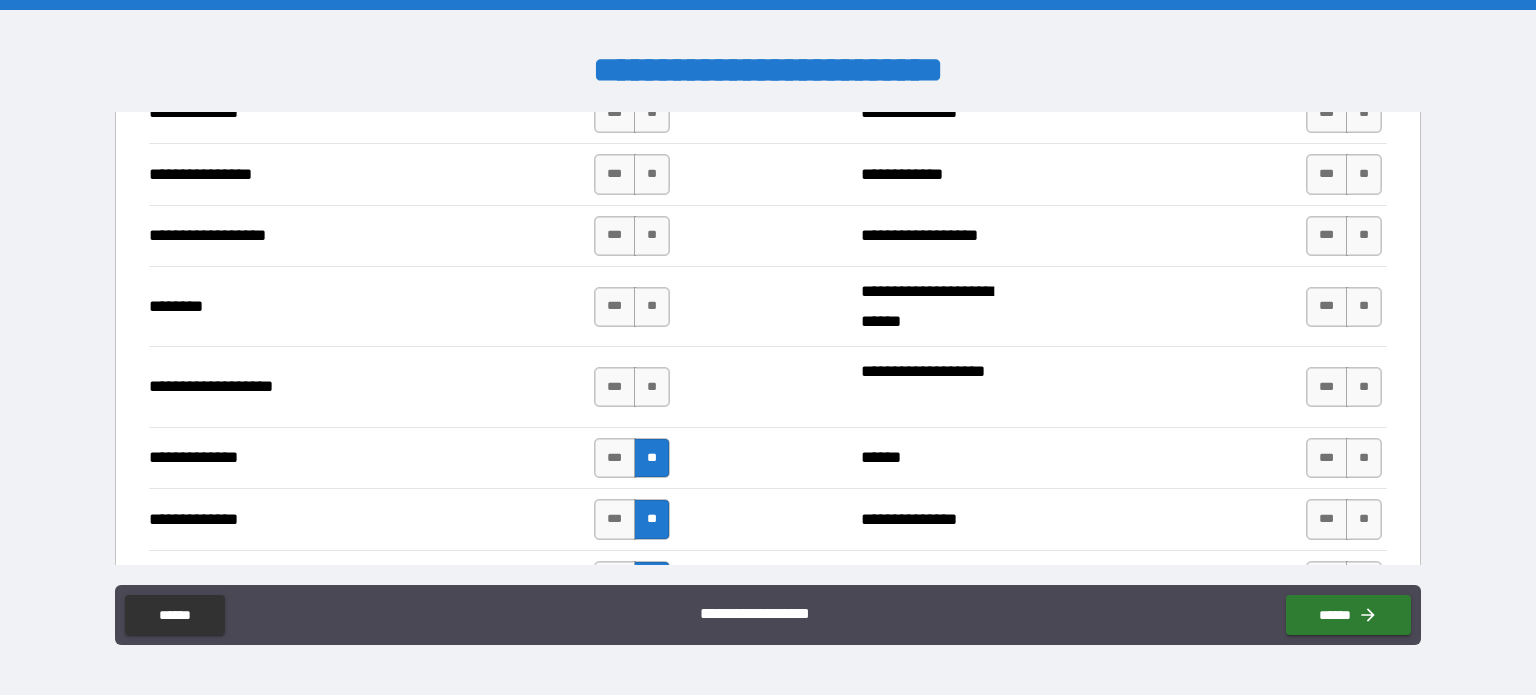scroll, scrollTop: 3146, scrollLeft: 0, axis: vertical 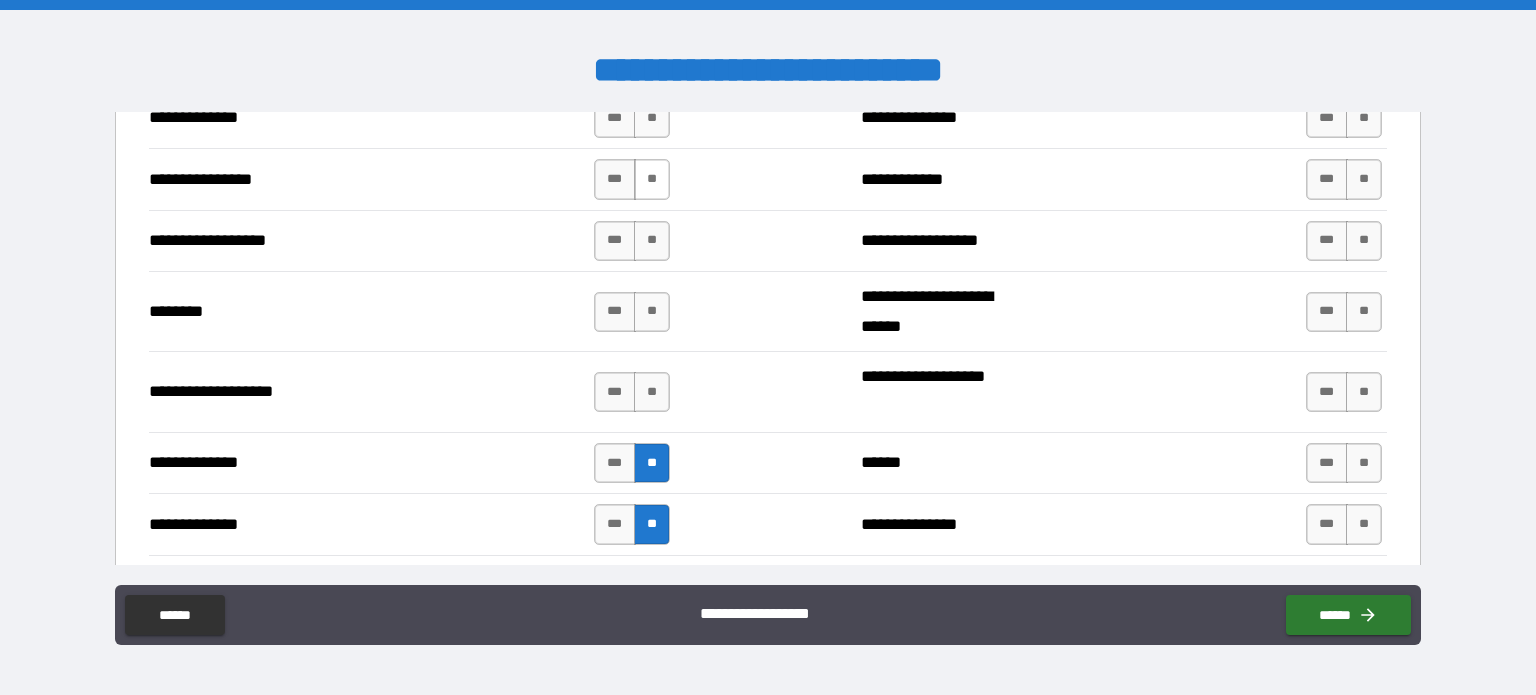 click on "**" at bounding box center (652, 179) 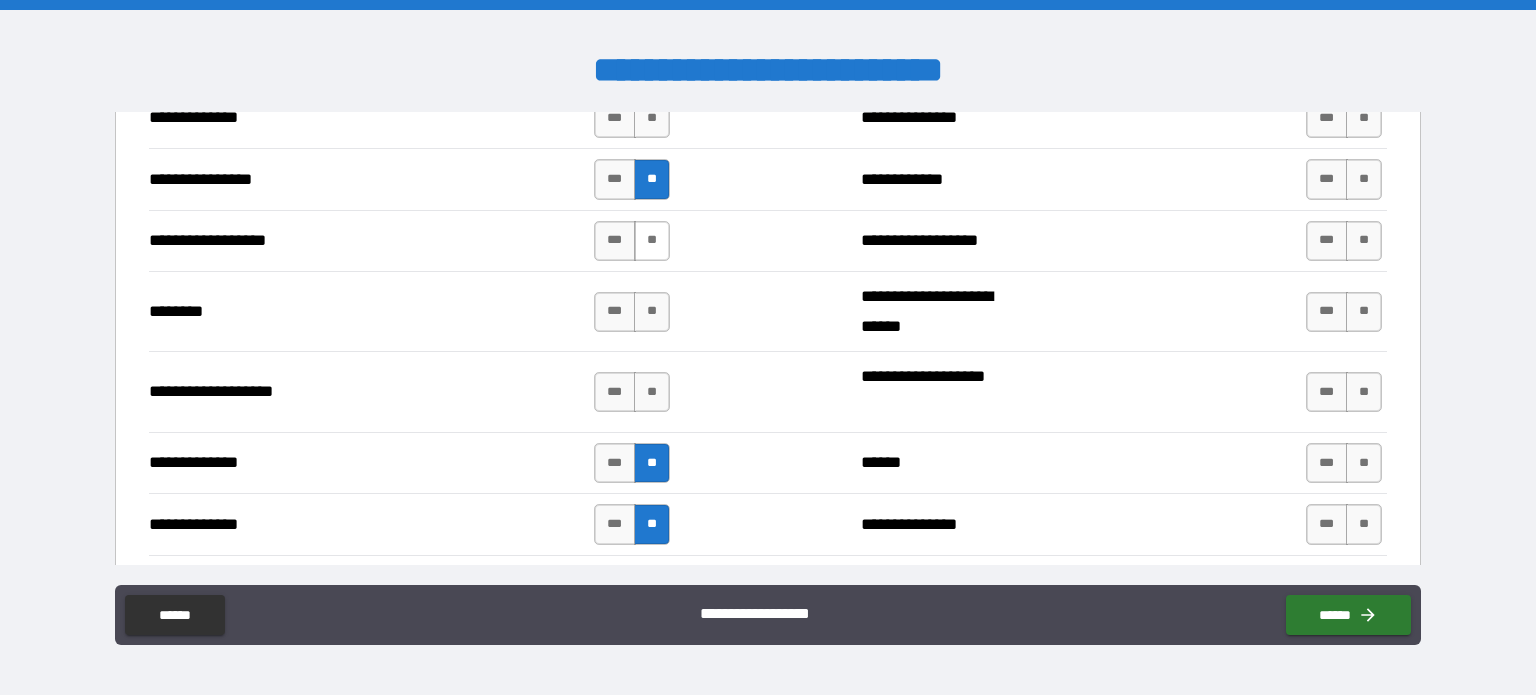 click on "**" at bounding box center [652, 241] 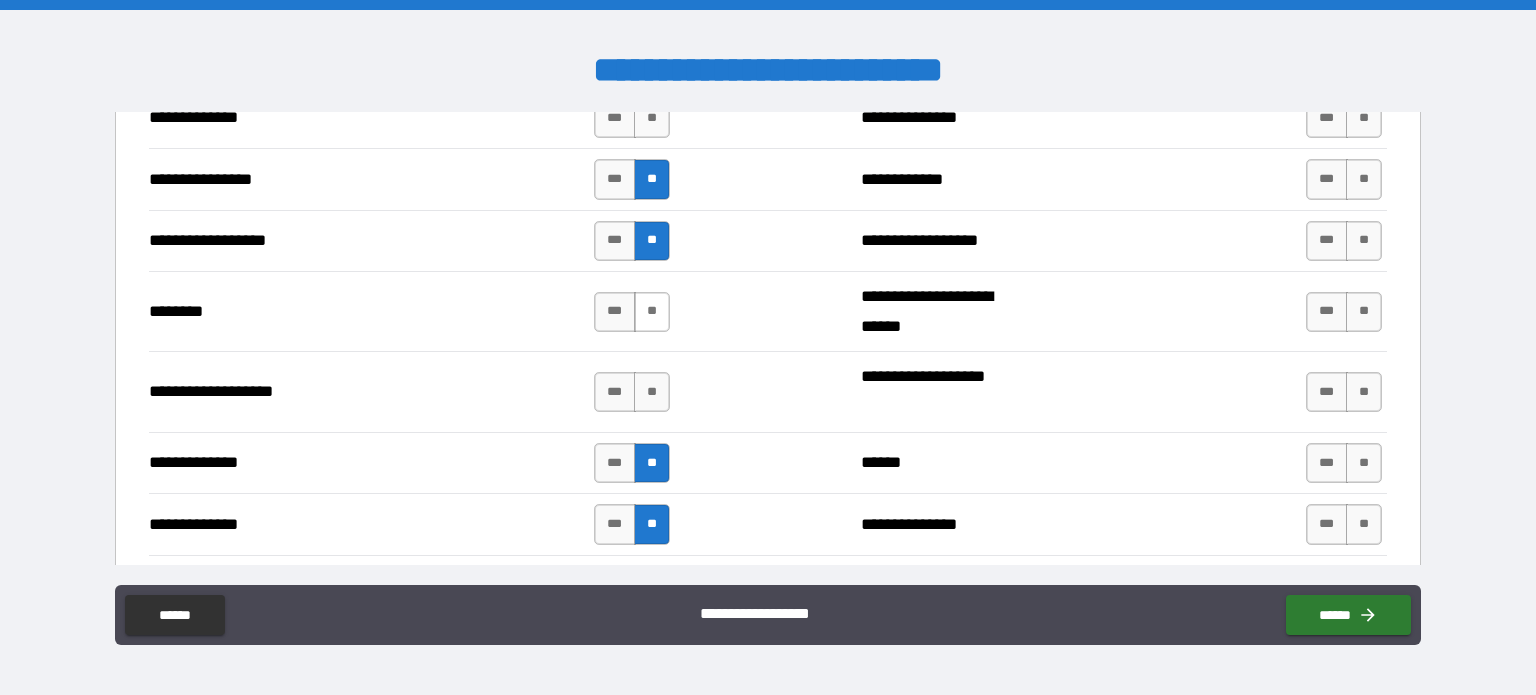 click on "**" at bounding box center (652, 312) 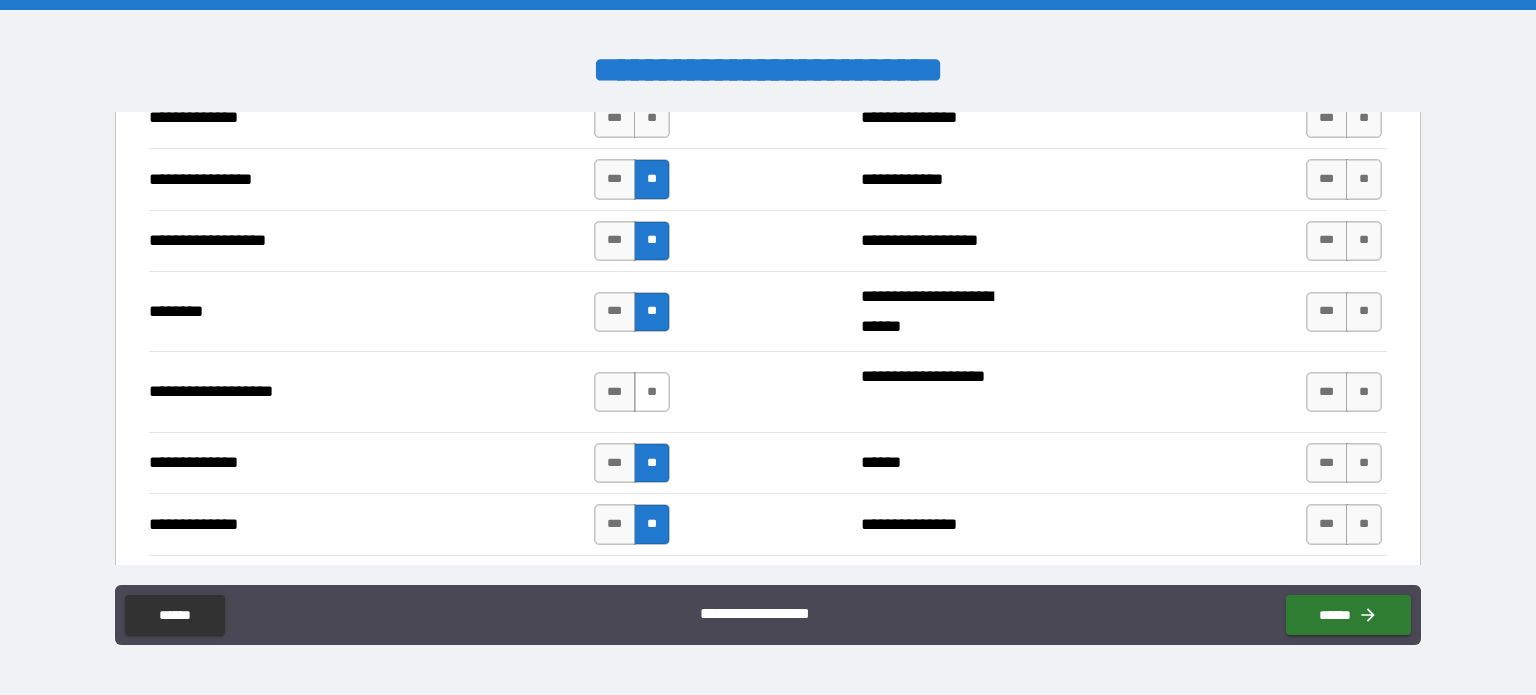 click on "**" at bounding box center (652, 392) 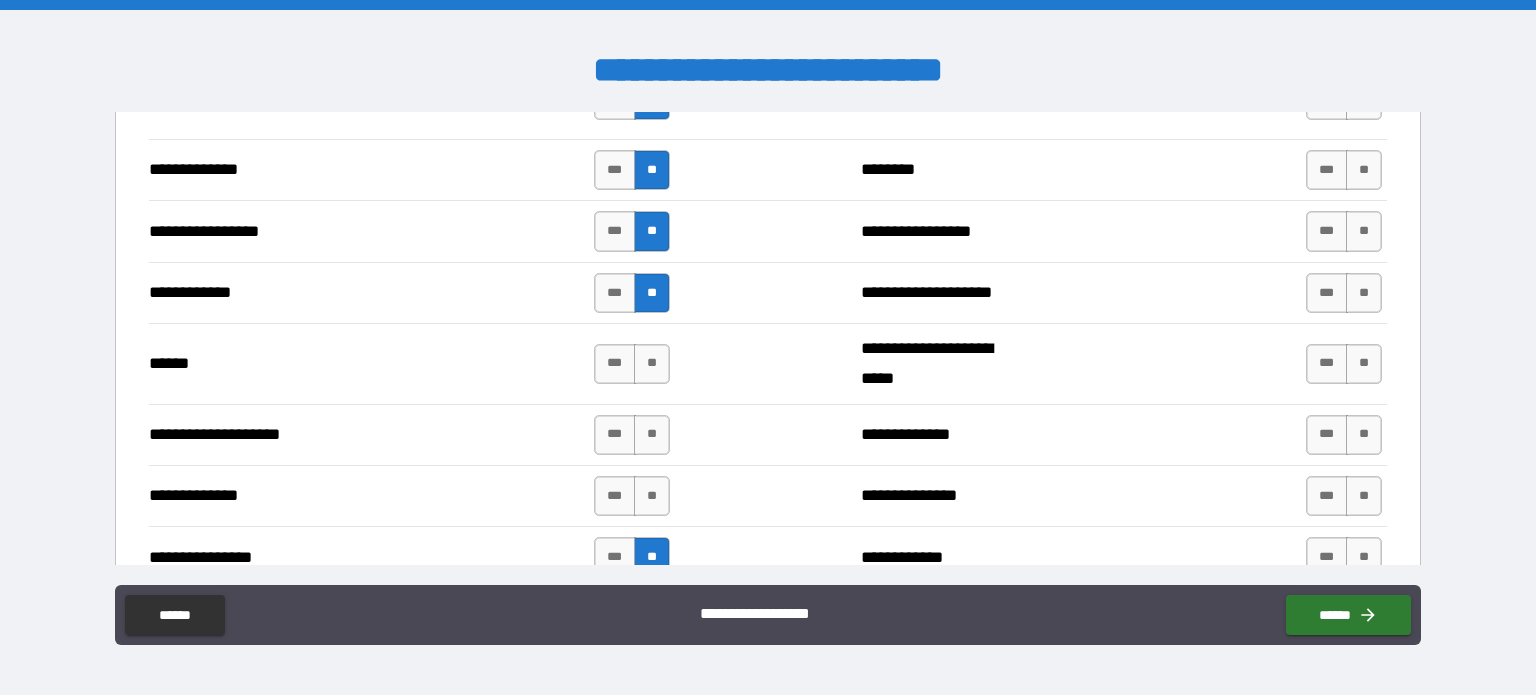 scroll, scrollTop: 2766, scrollLeft: 0, axis: vertical 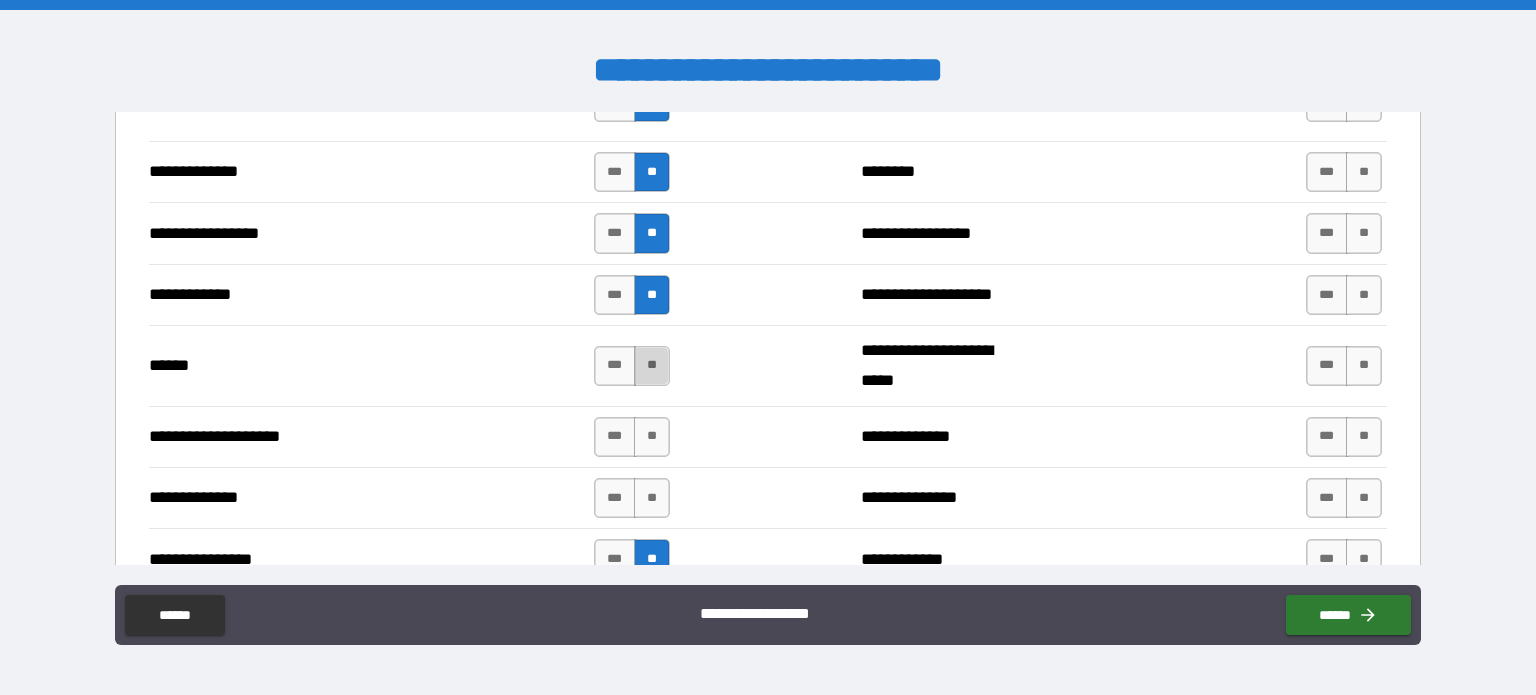 click on "**" at bounding box center [652, 366] 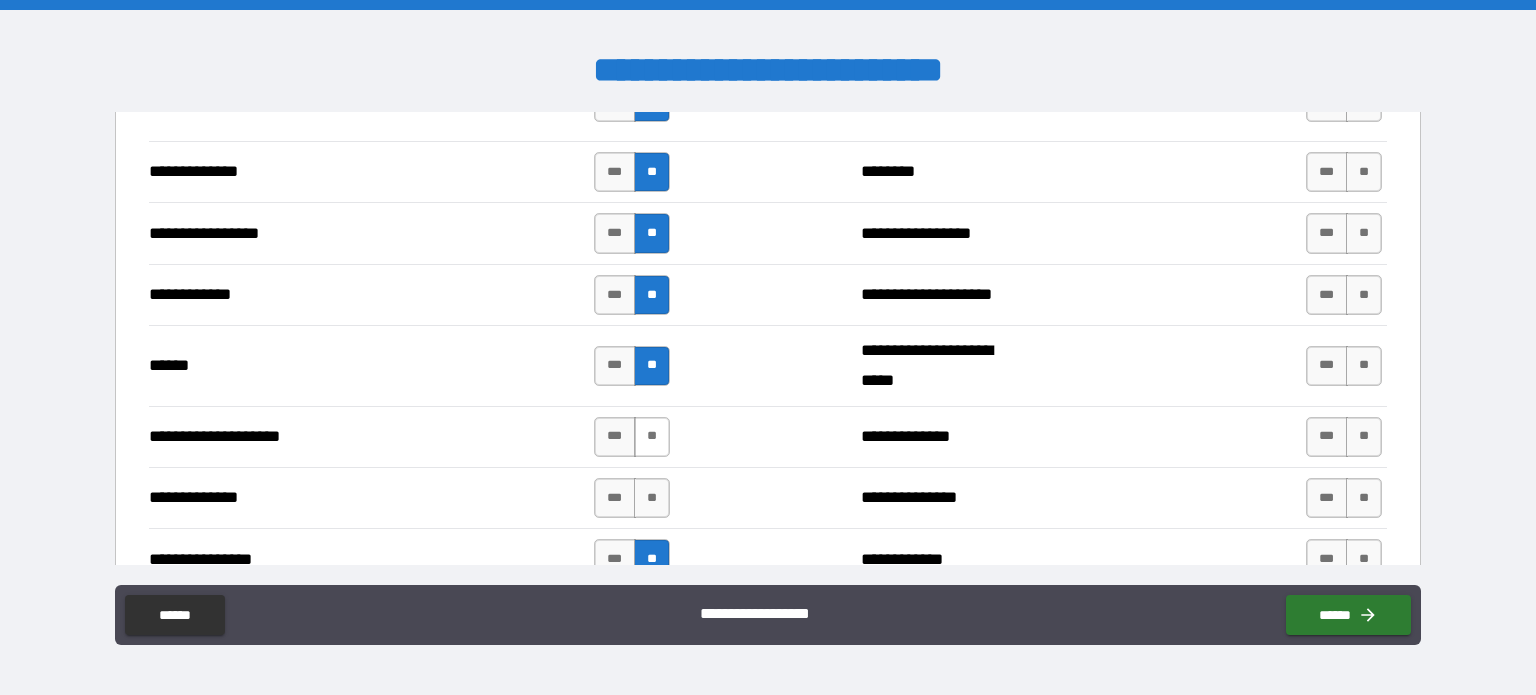 click on "**" at bounding box center (652, 437) 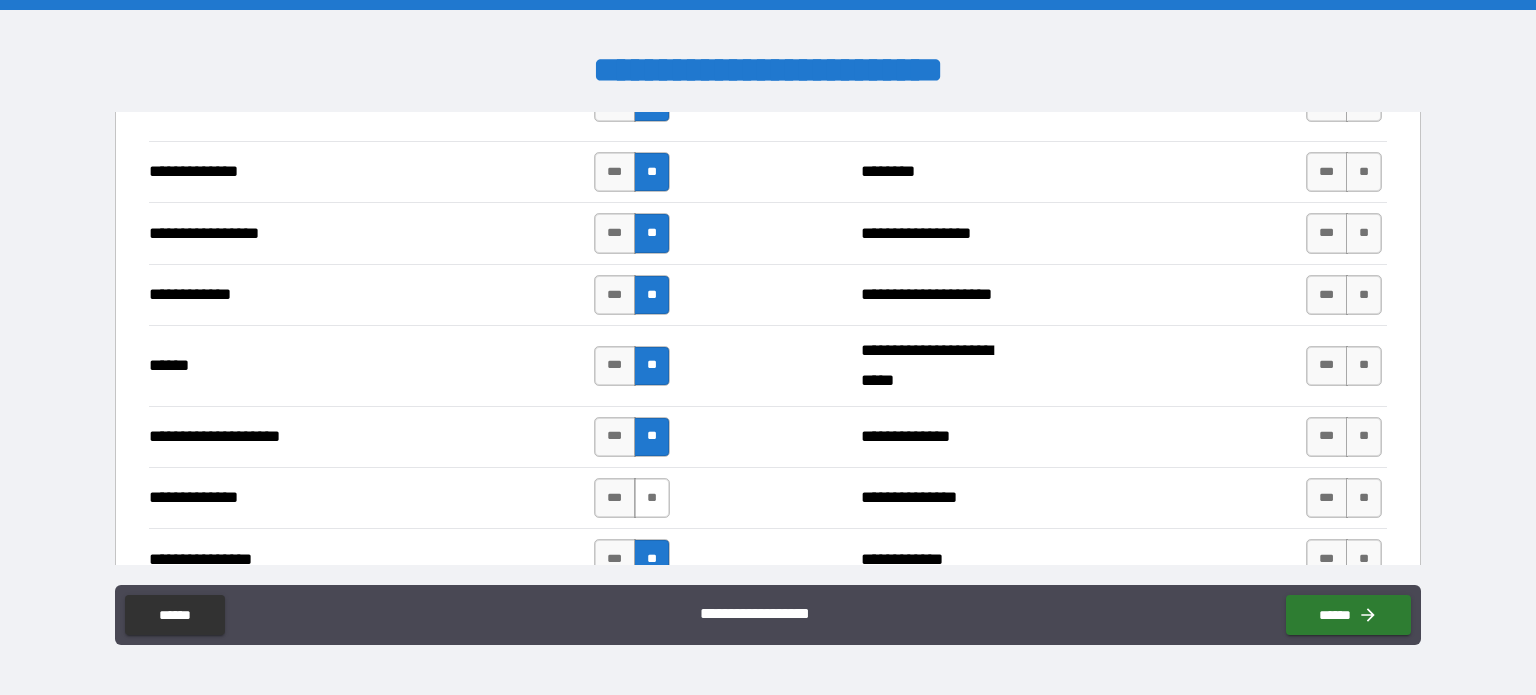 click on "**" at bounding box center (652, 498) 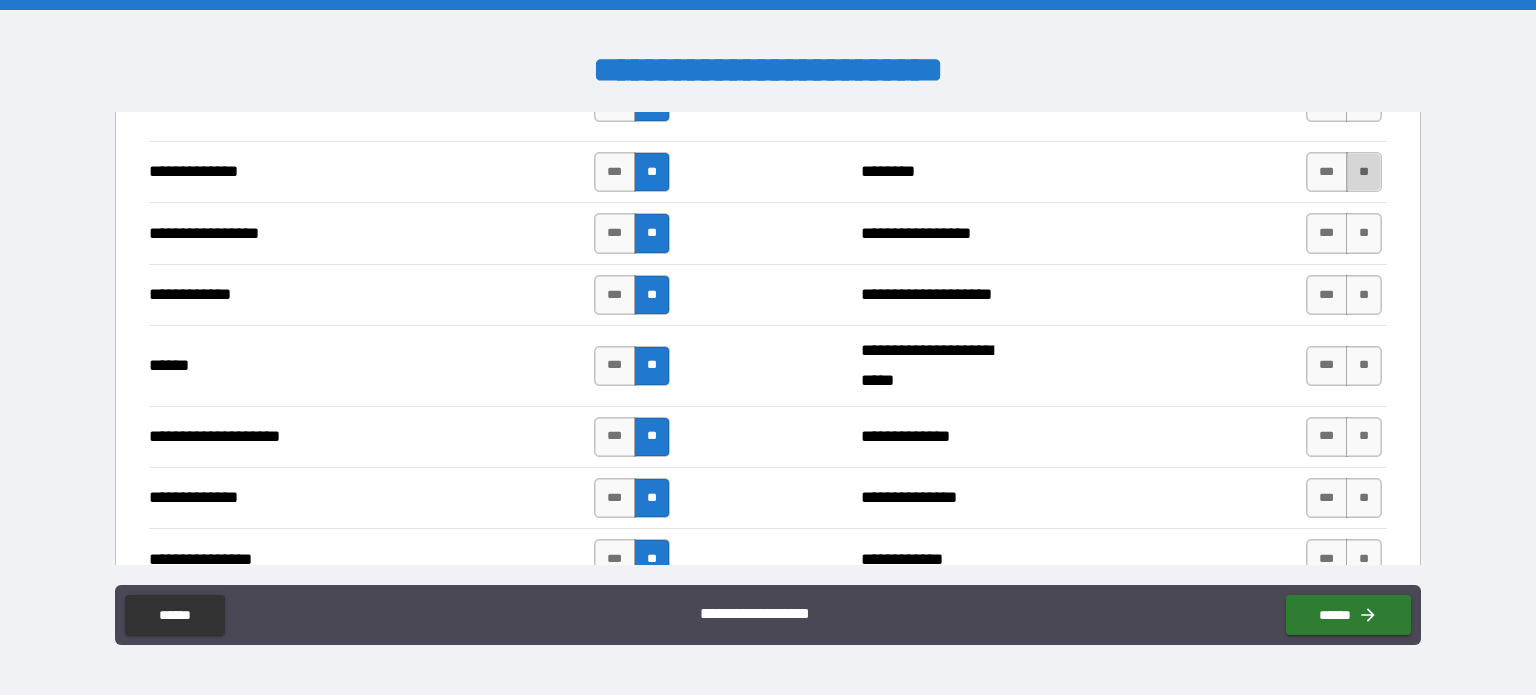 click on "**" at bounding box center (1364, 172) 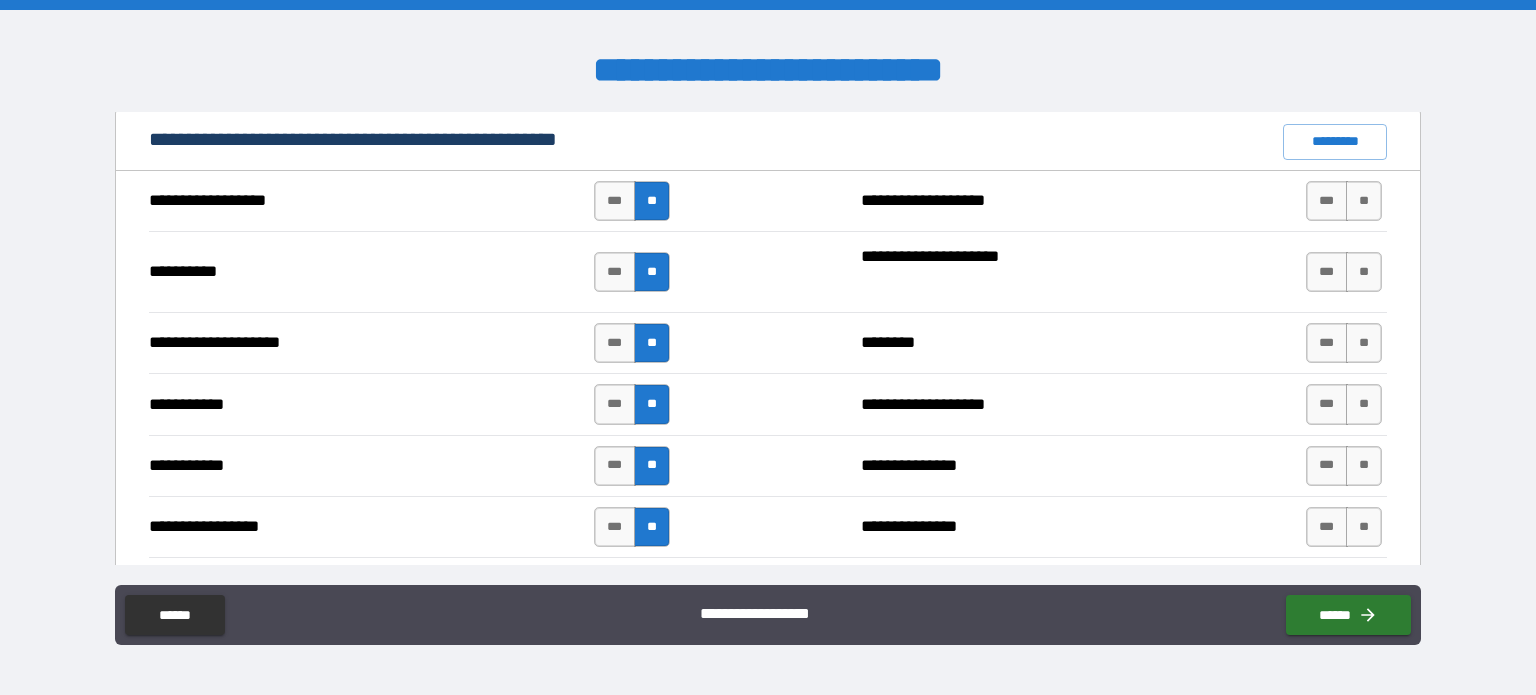 scroll, scrollTop: 1884, scrollLeft: 0, axis: vertical 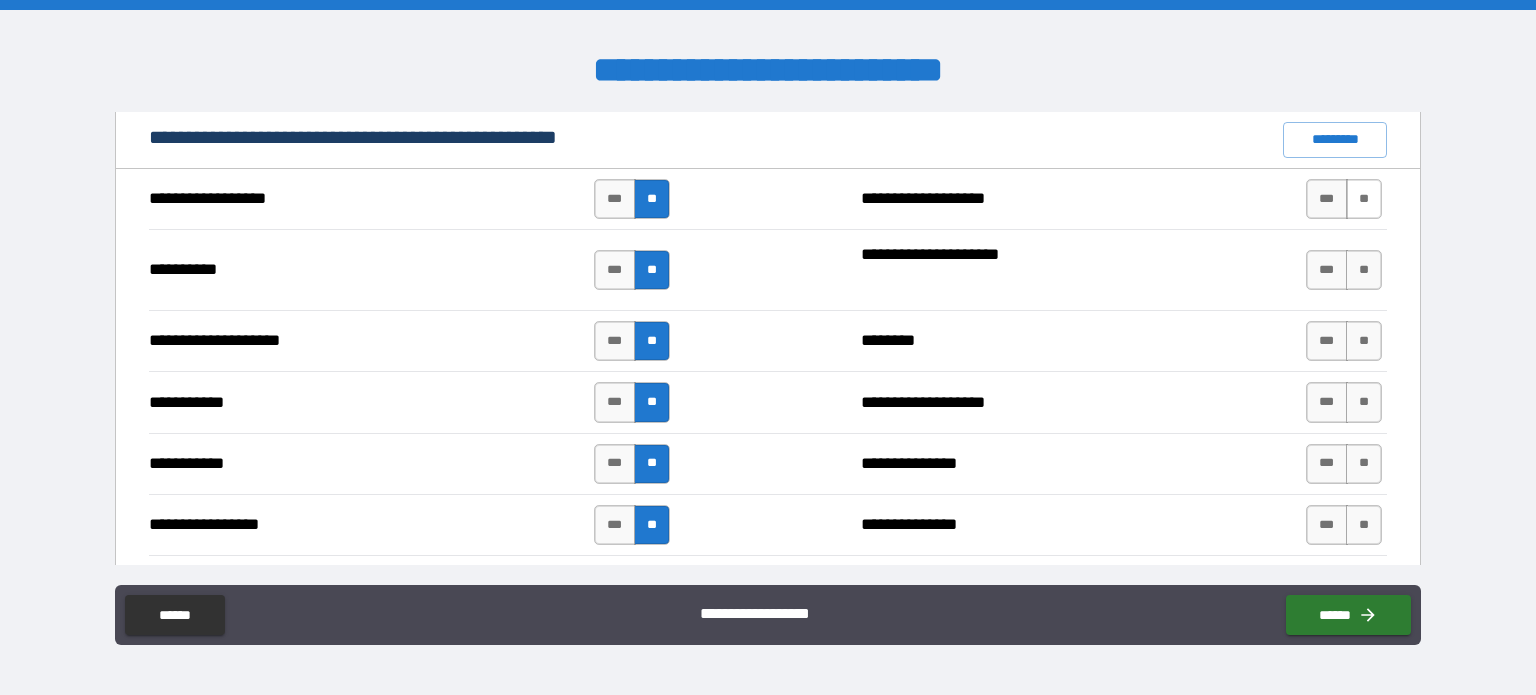 click on "**" at bounding box center [1364, 199] 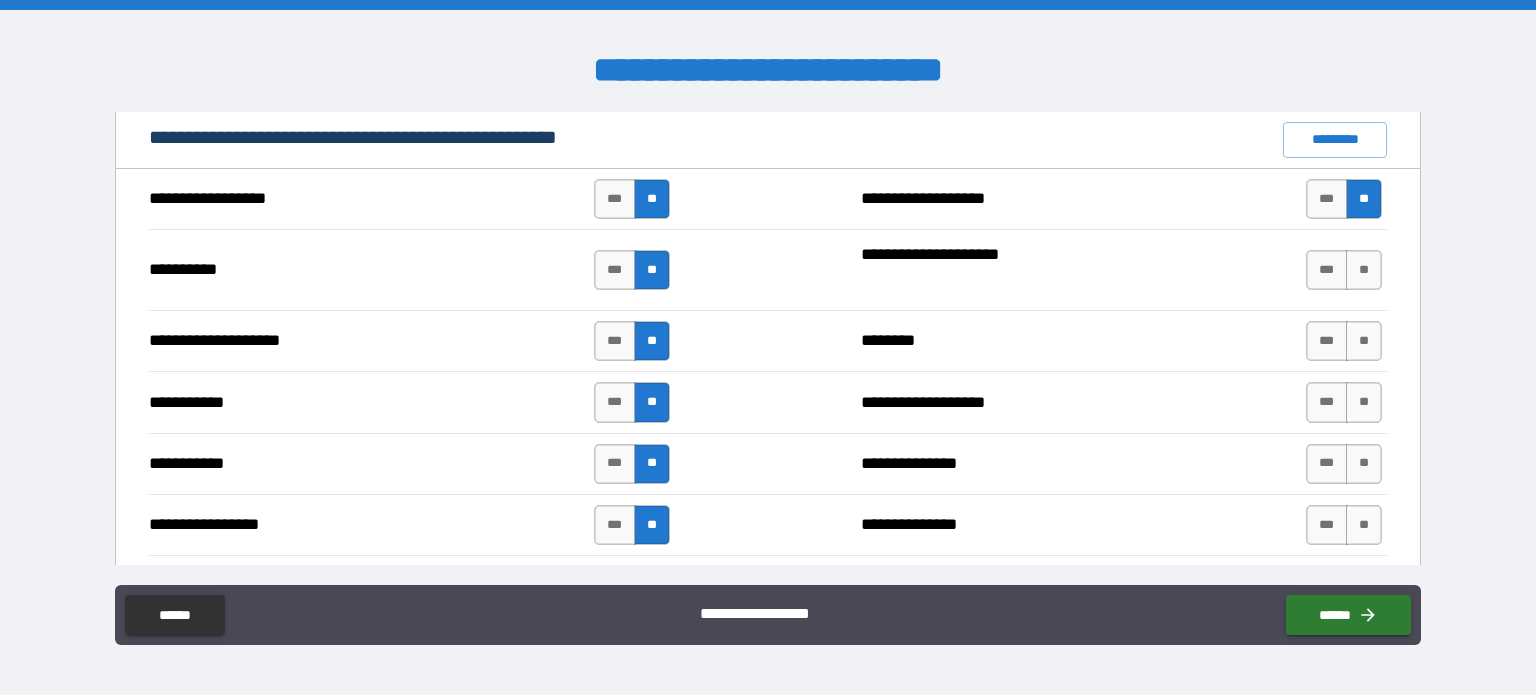 scroll, scrollTop: 1800, scrollLeft: 0, axis: vertical 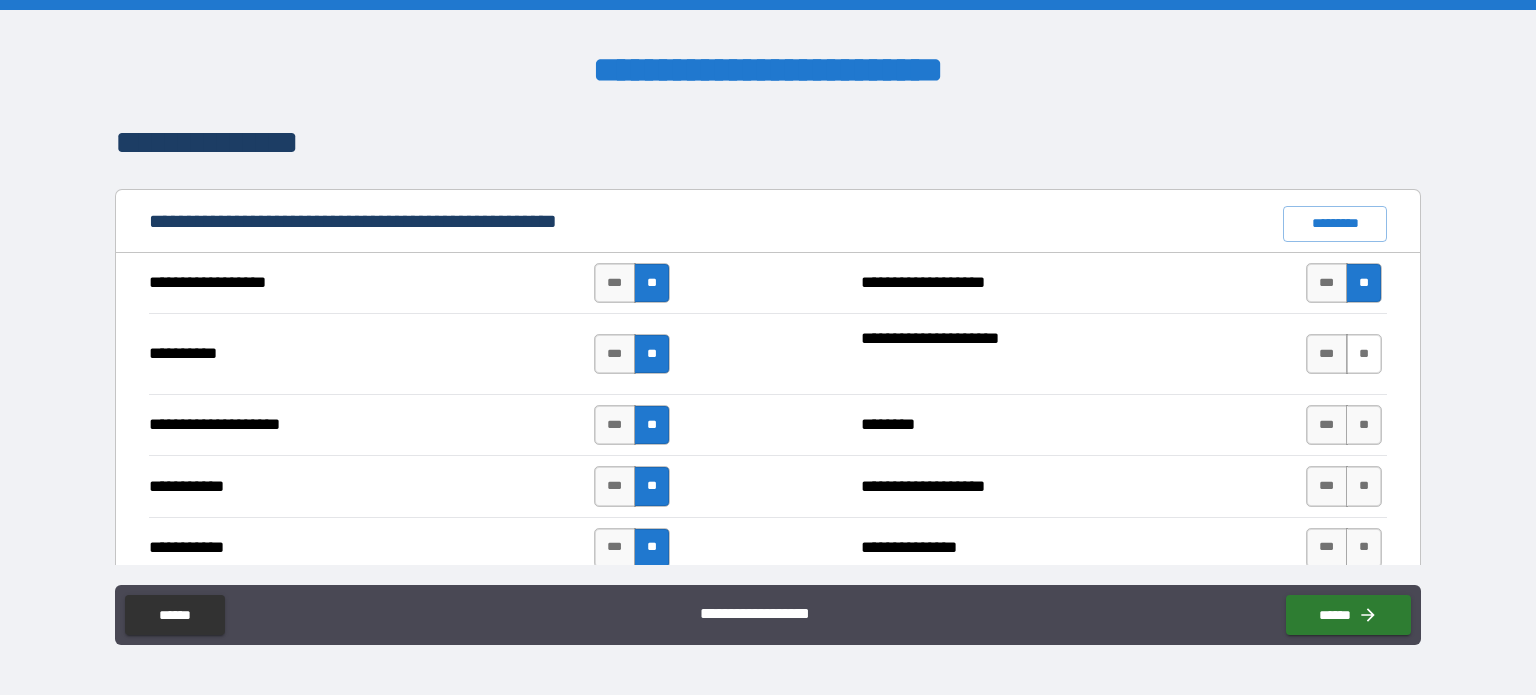 click on "**" at bounding box center (1364, 354) 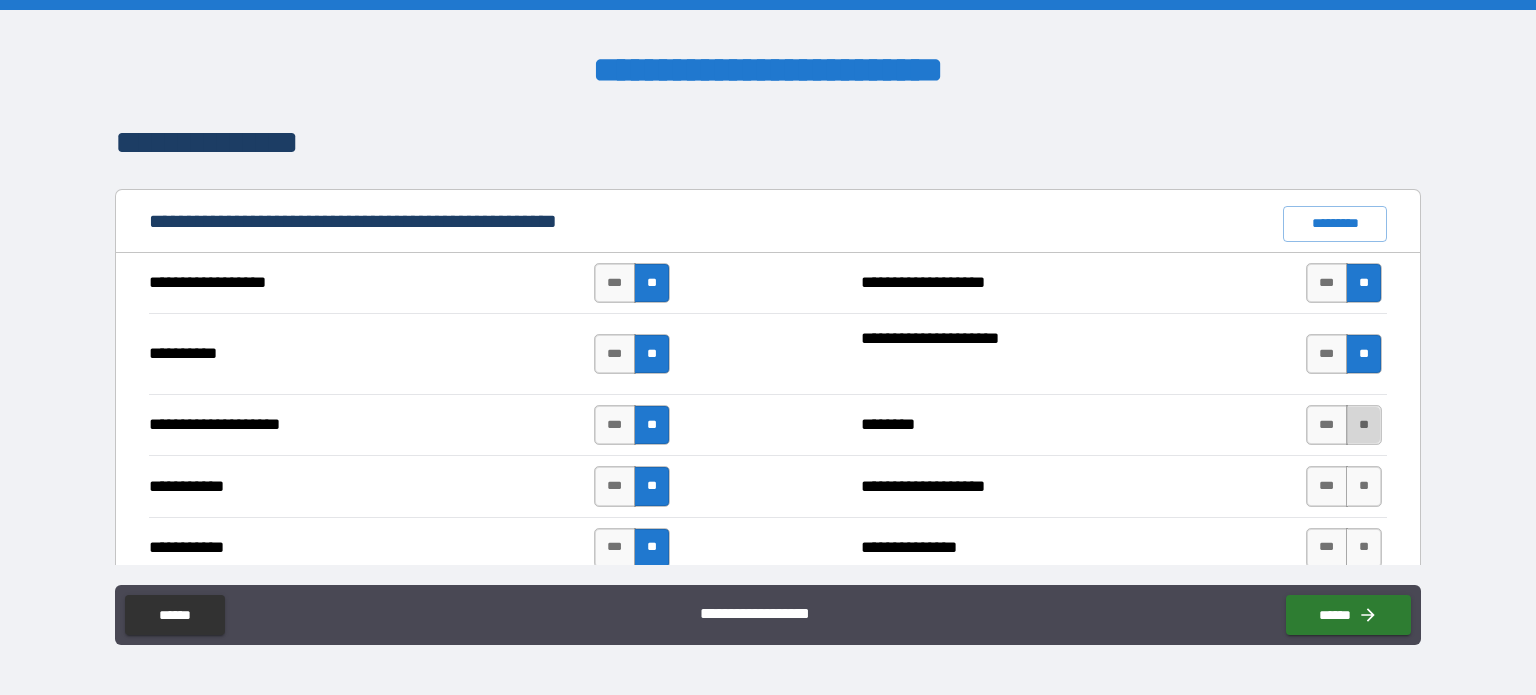 click on "**" at bounding box center [1364, 425] 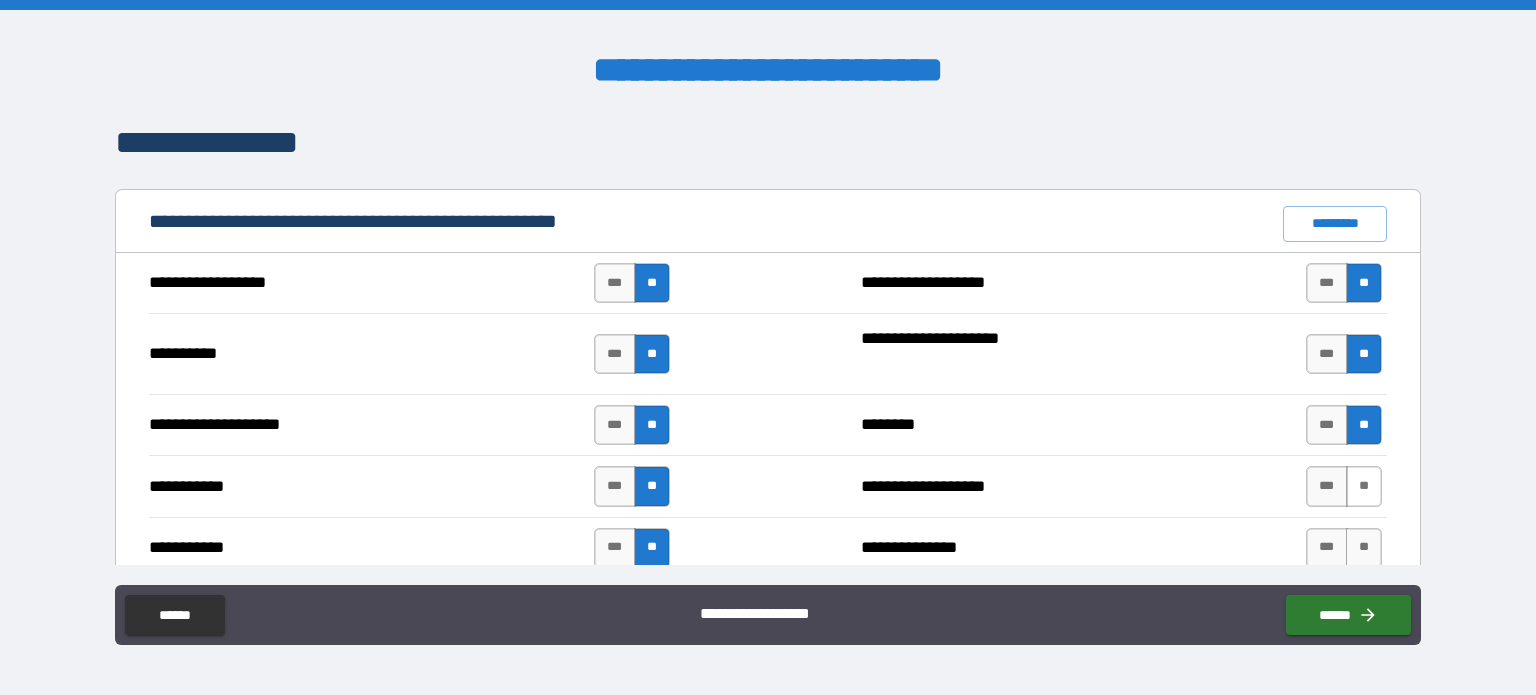 click on "**" at bounding box center (1364, 486) 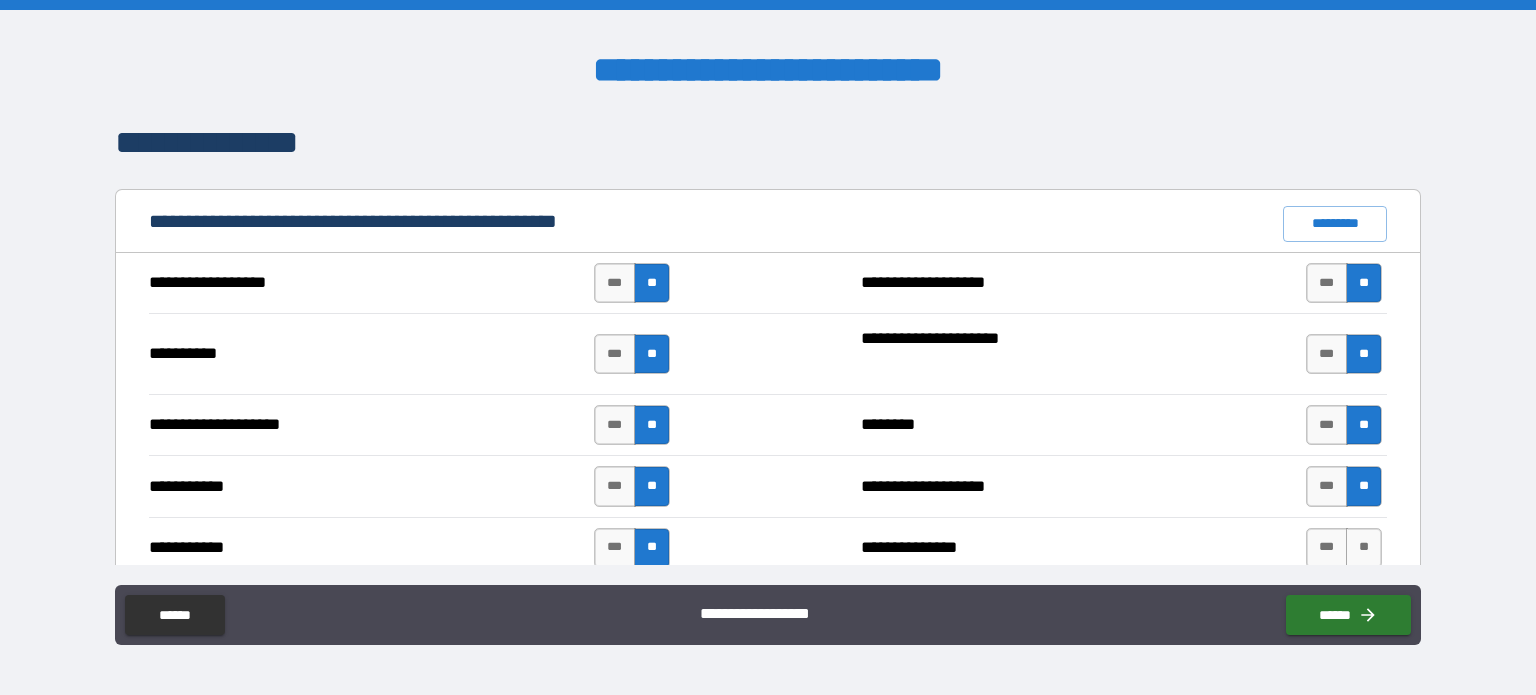 scroll, scrollTop: 1931, scrollLeft: 0, axis: vertical 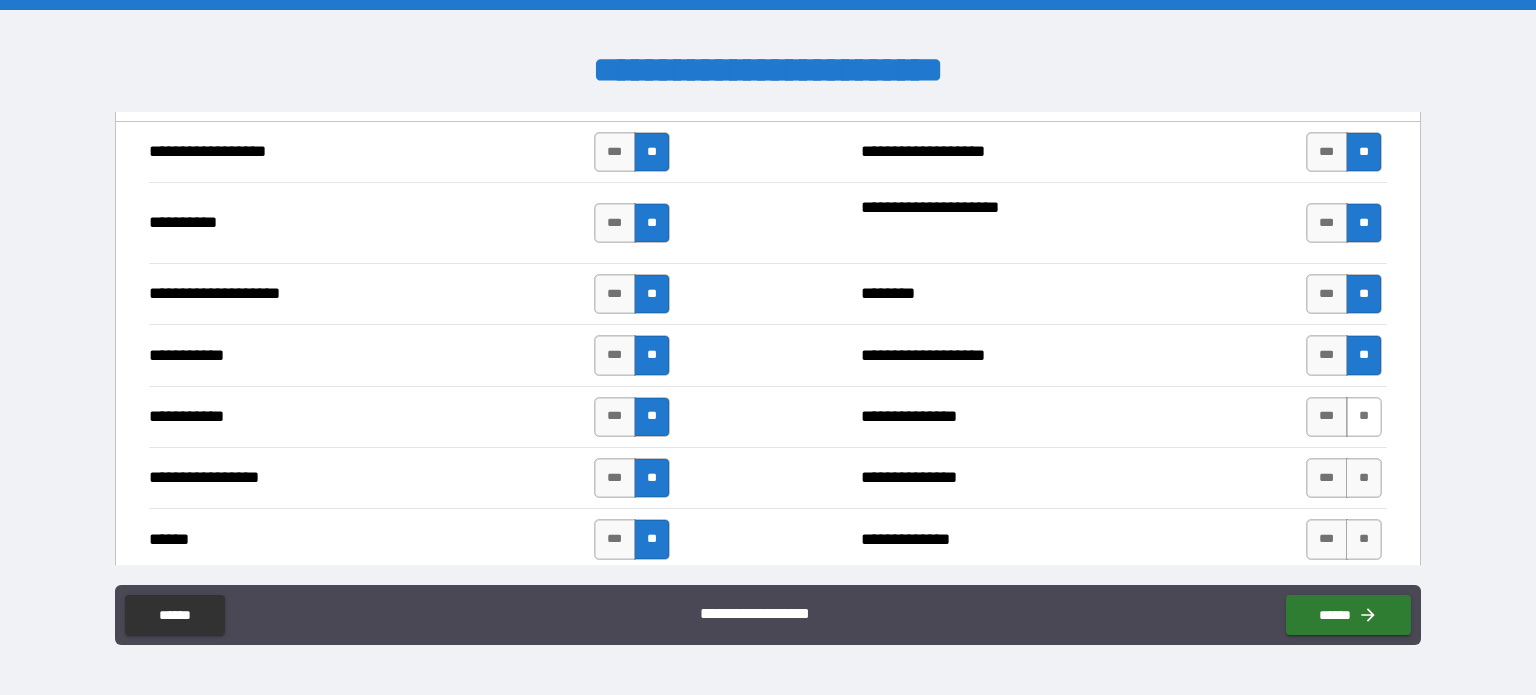 click on "**" at bounding box center (1364, 417) 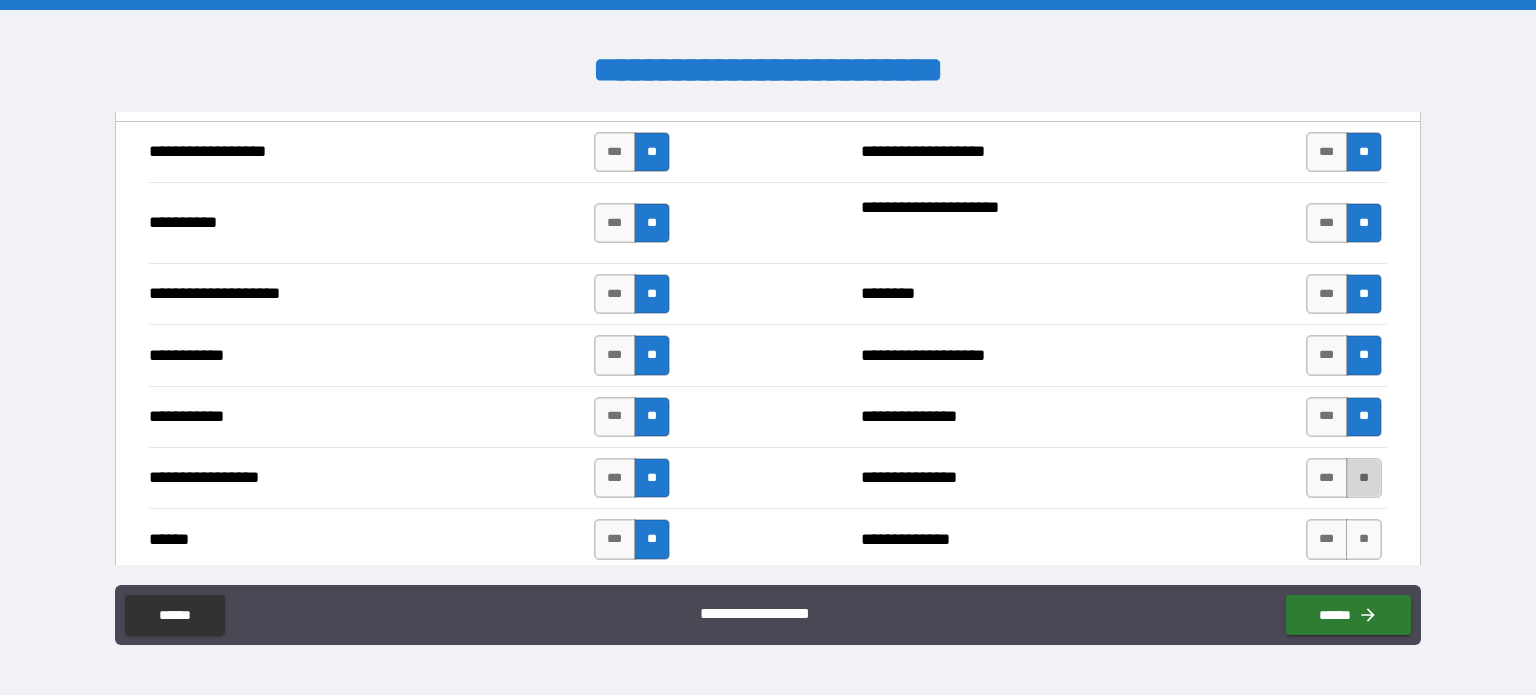 click on "**" at bounding box center (1364, 478) 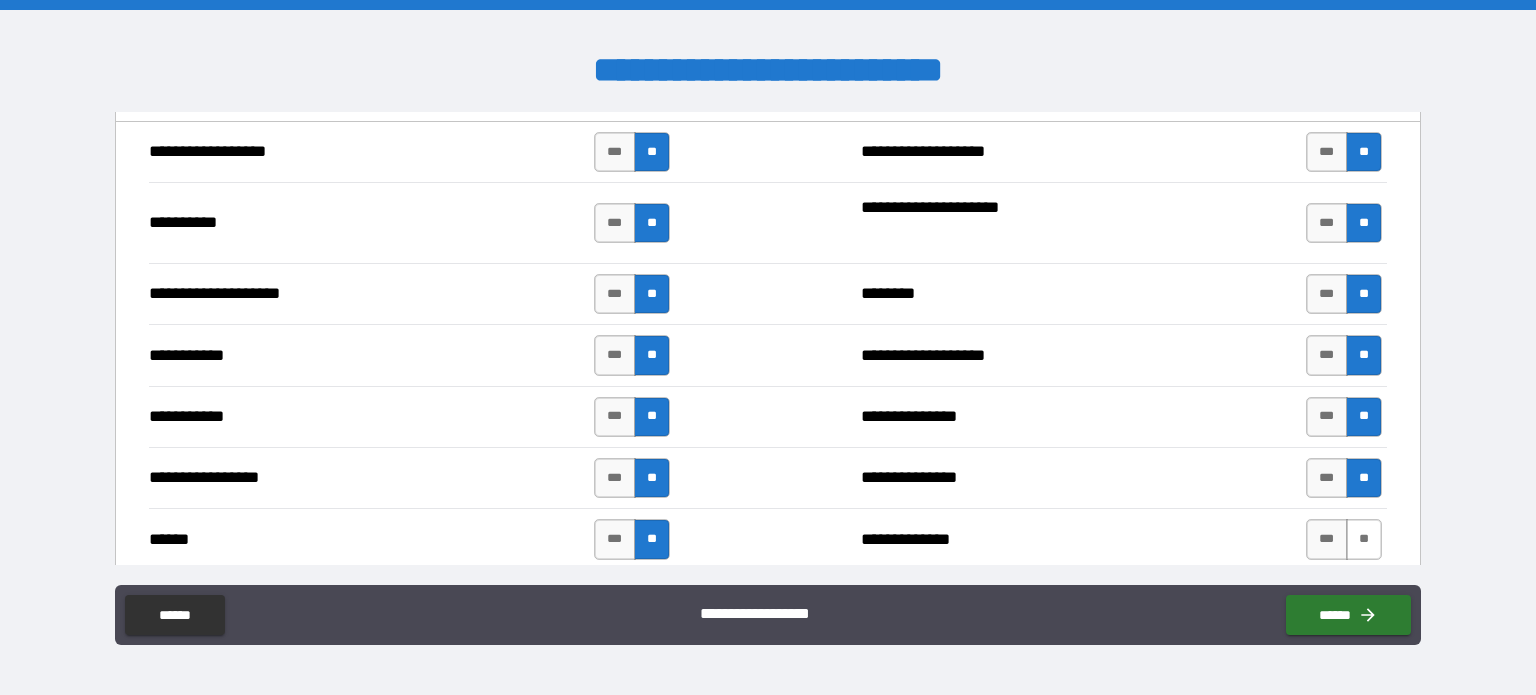 click on "**" at bounding box center [1364, 539] 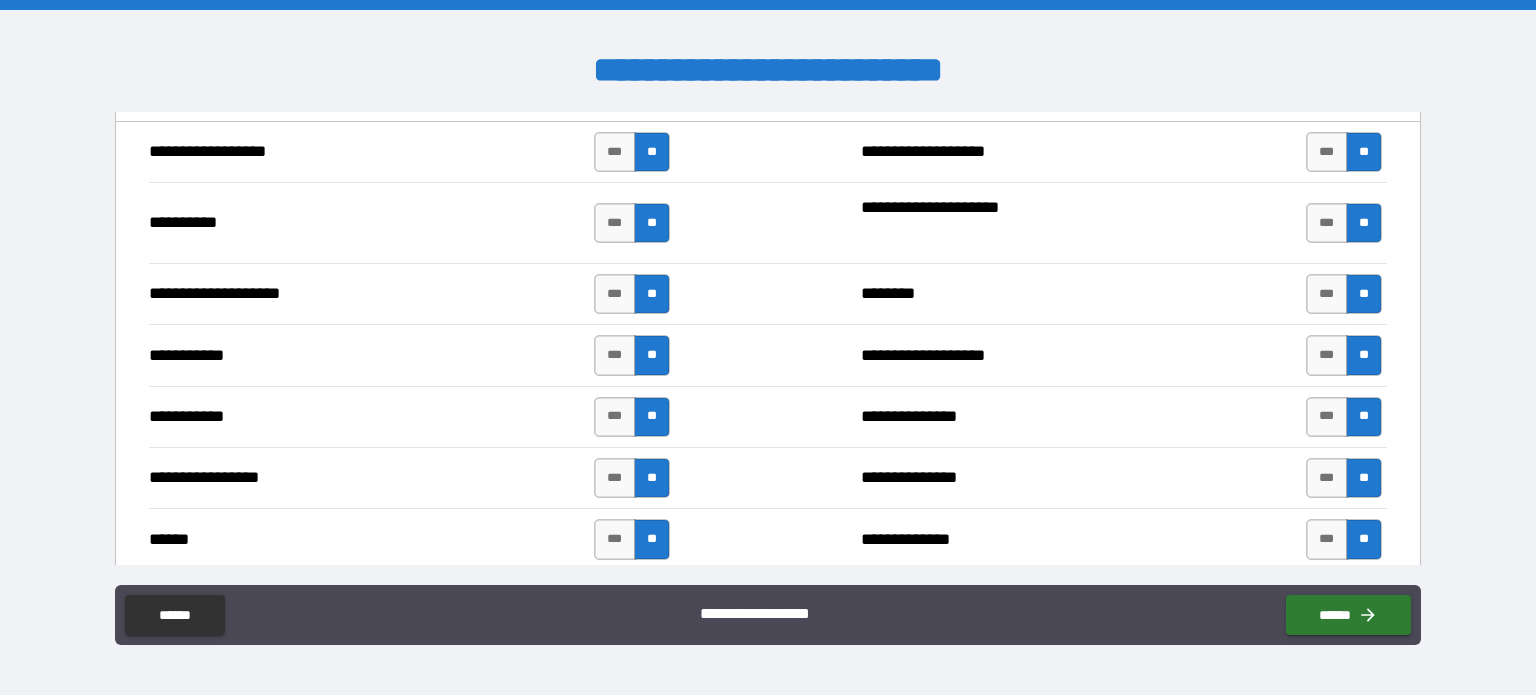scroll, scrollTop: 2117, scrollLeft: 0, axis: vertical 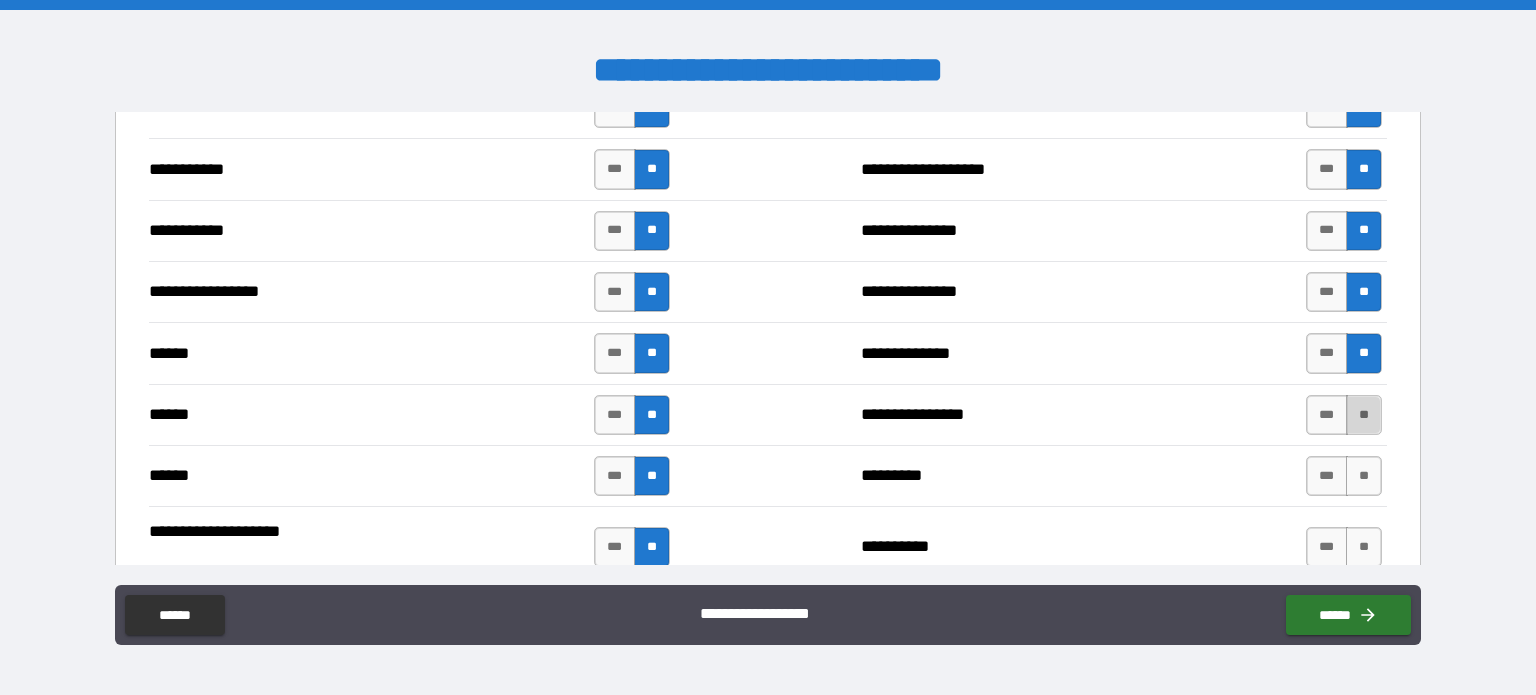 click on "**" at bounding box center (1364, 415) 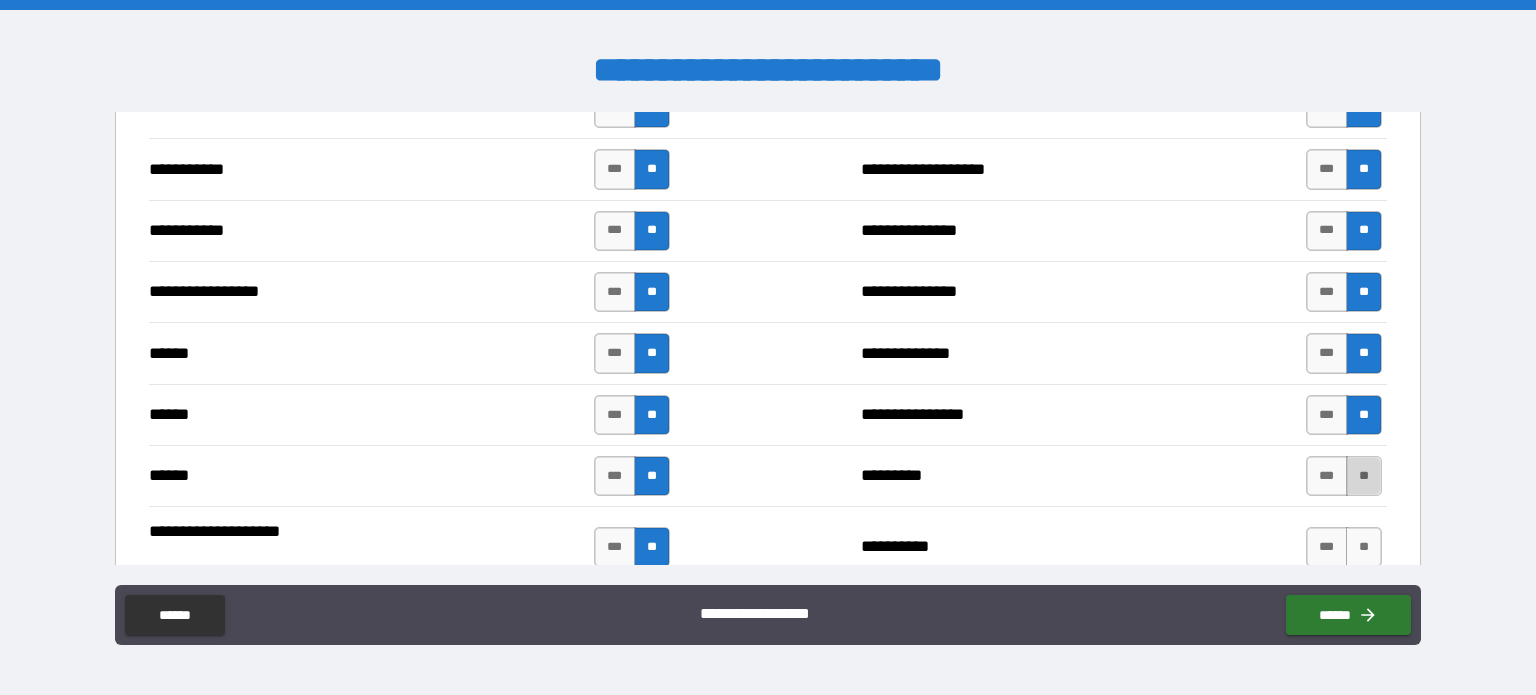 click on "**" at bounding box center (1364, 476) 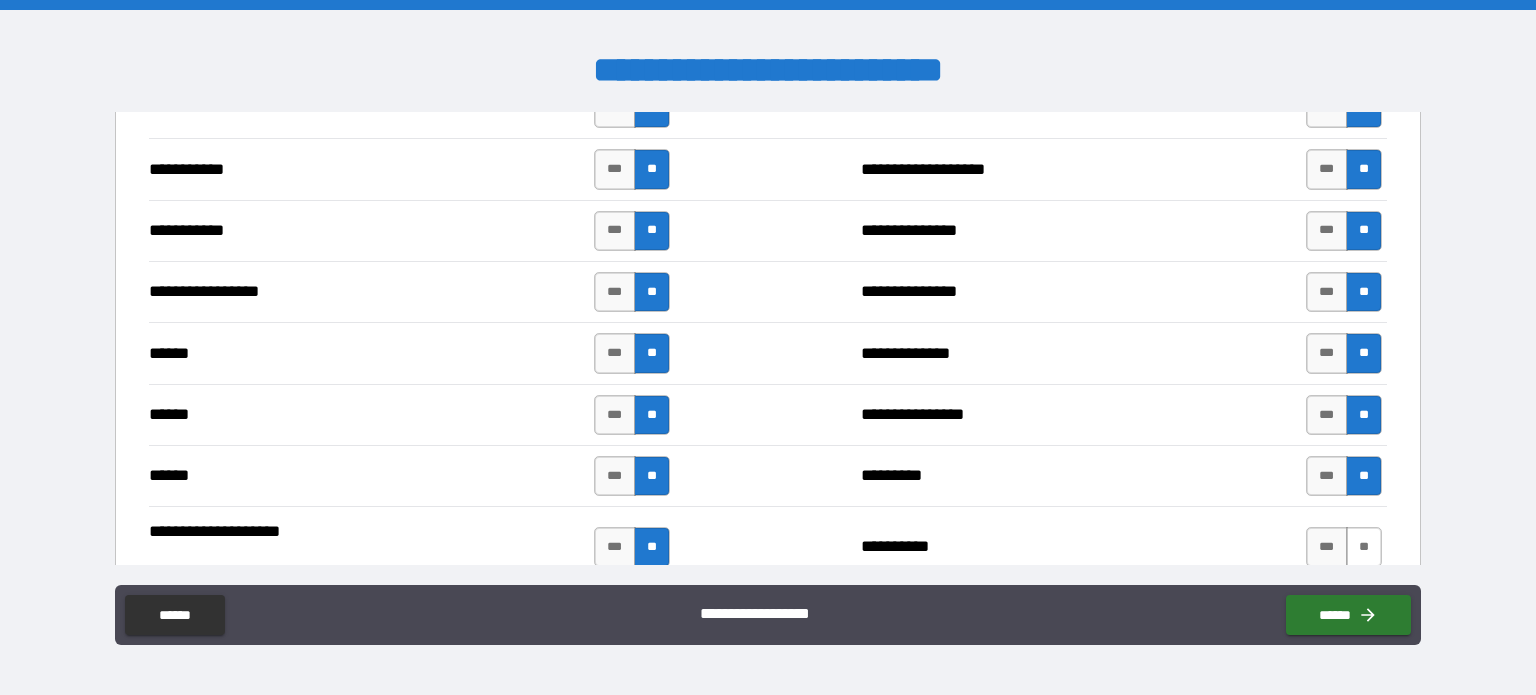 click on "**" at bounding box center [1364, 547] 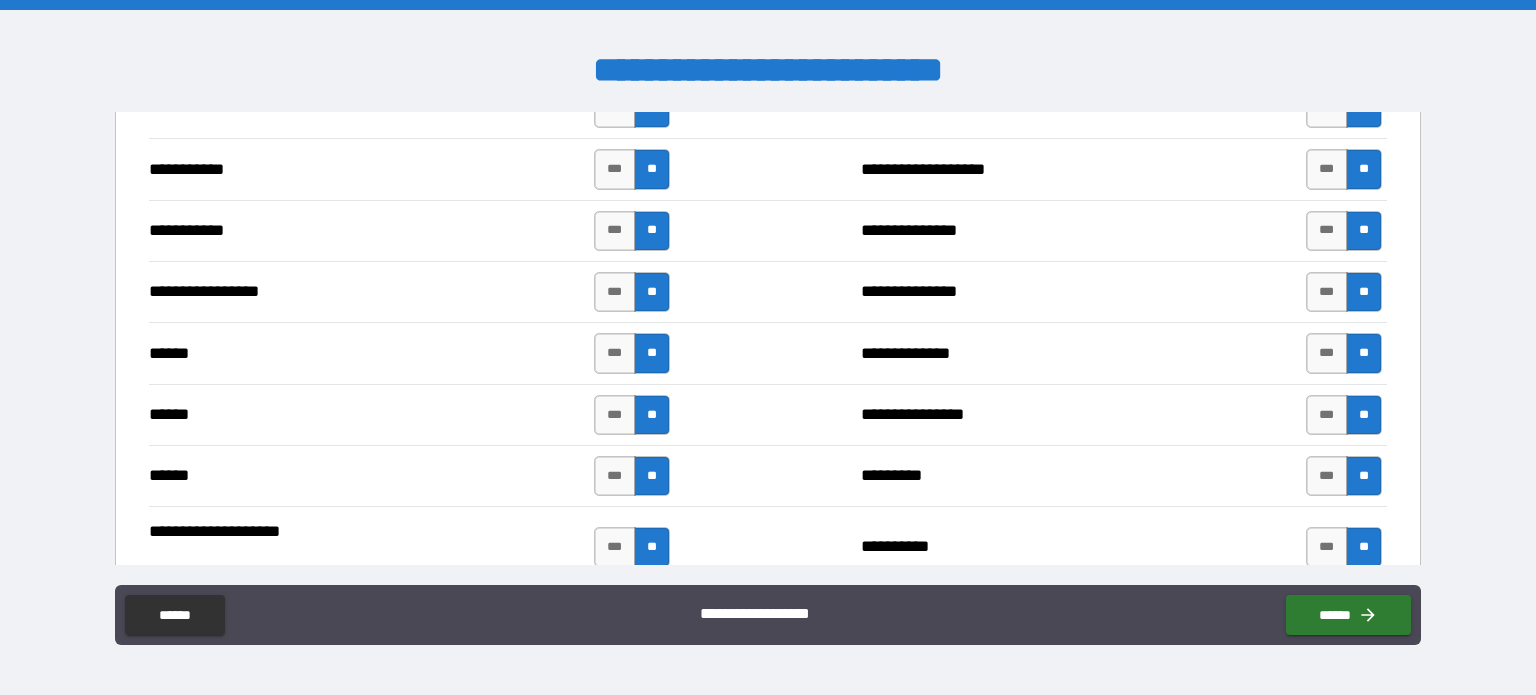 scroll, scrollTop: 2339, scrollLeft: 0, axis: vertical 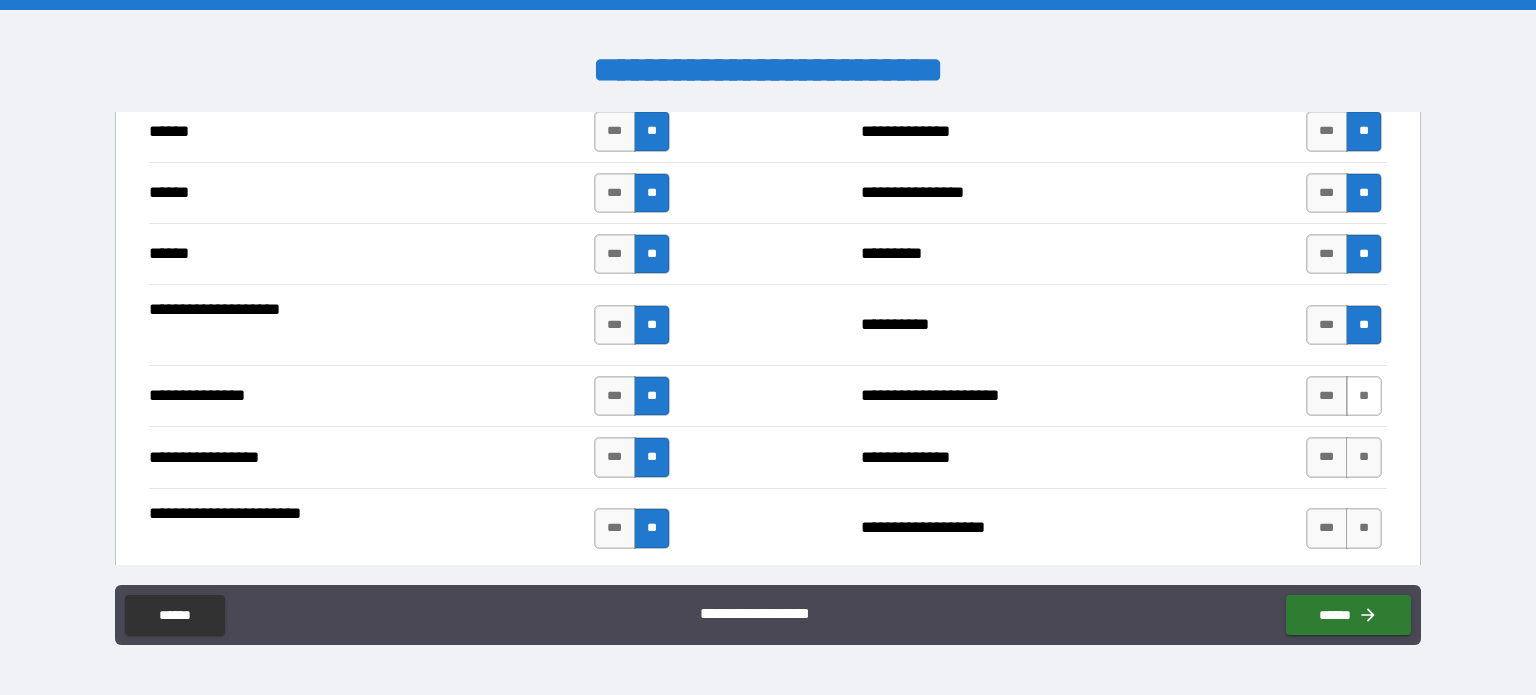 click on "**" at bounding box center (1364, 396) 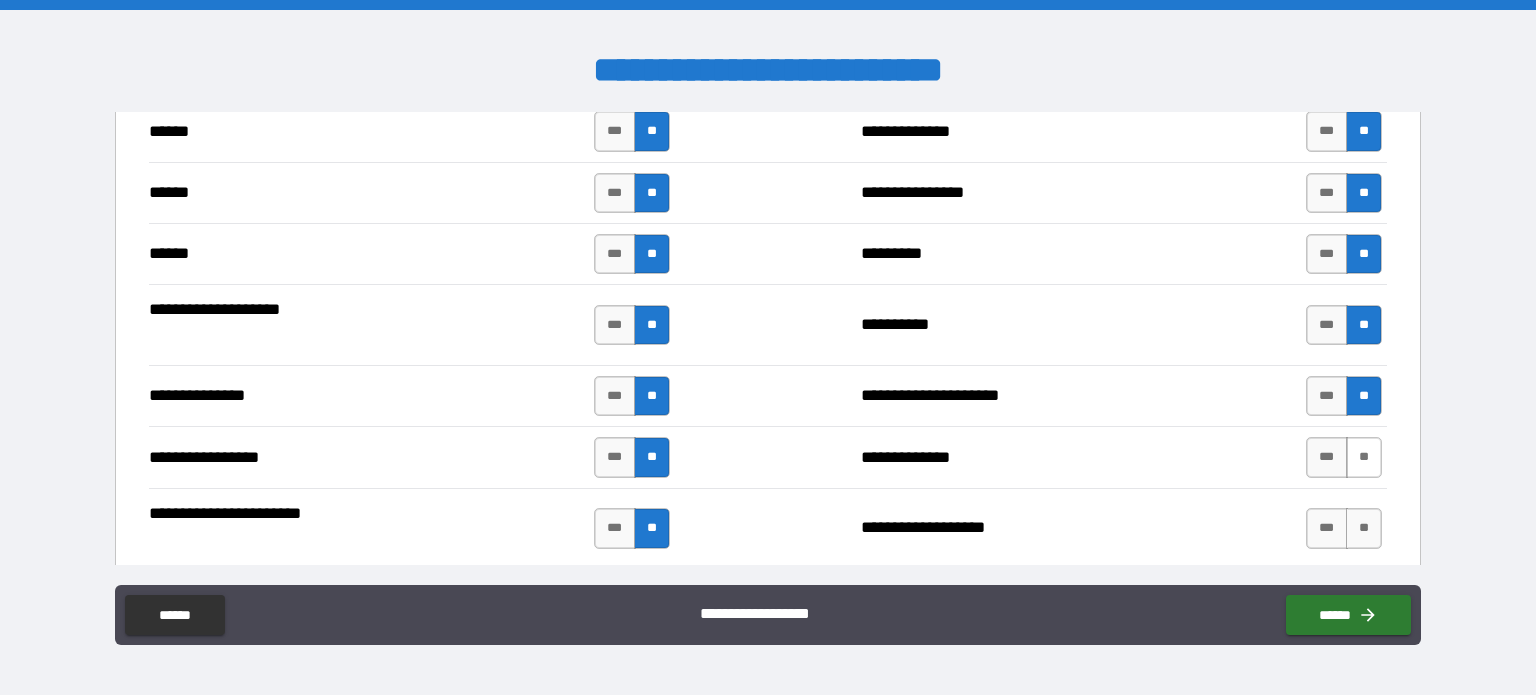 click on "**" at bounding box center [1364, 457] 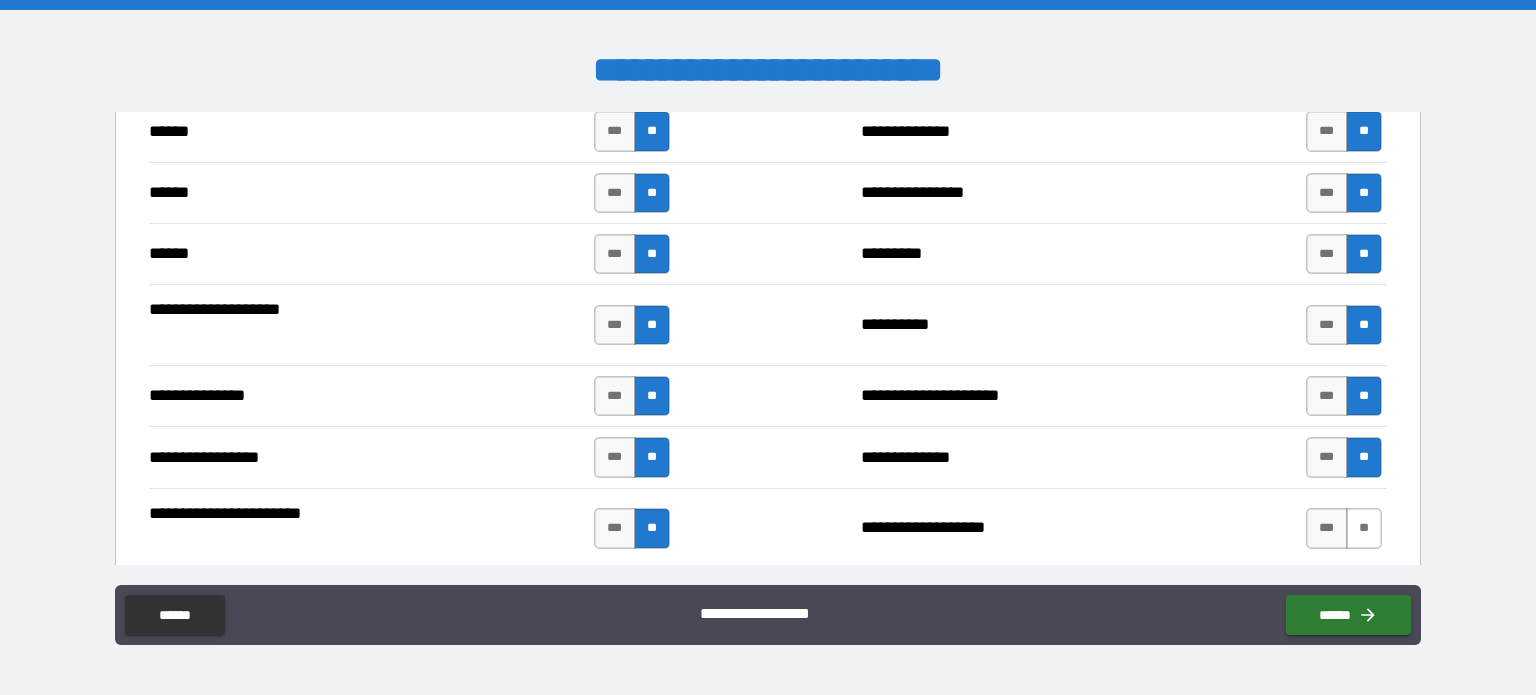 click on "**" at bounding box center [1364, 528] 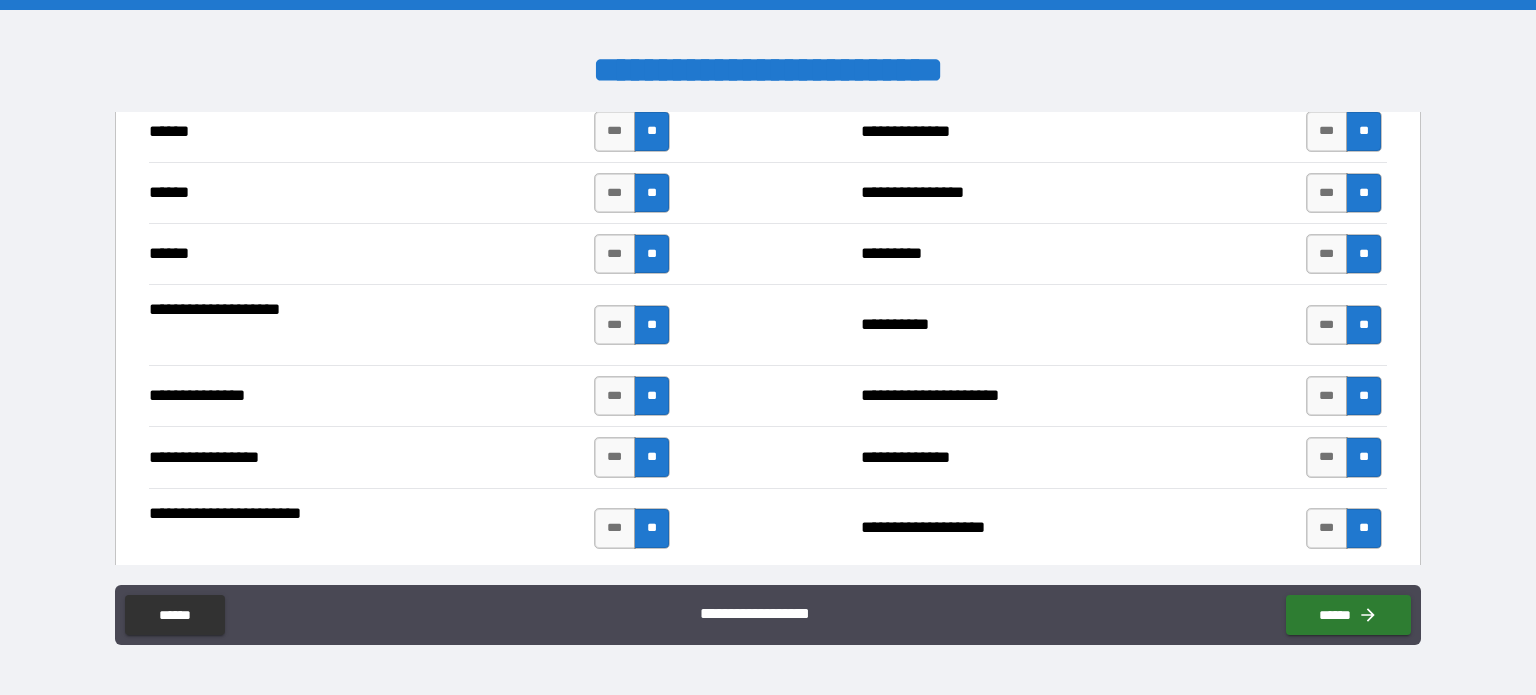 scroll, scrollTop: 2572, scrollLeft: 0, axis: vertical 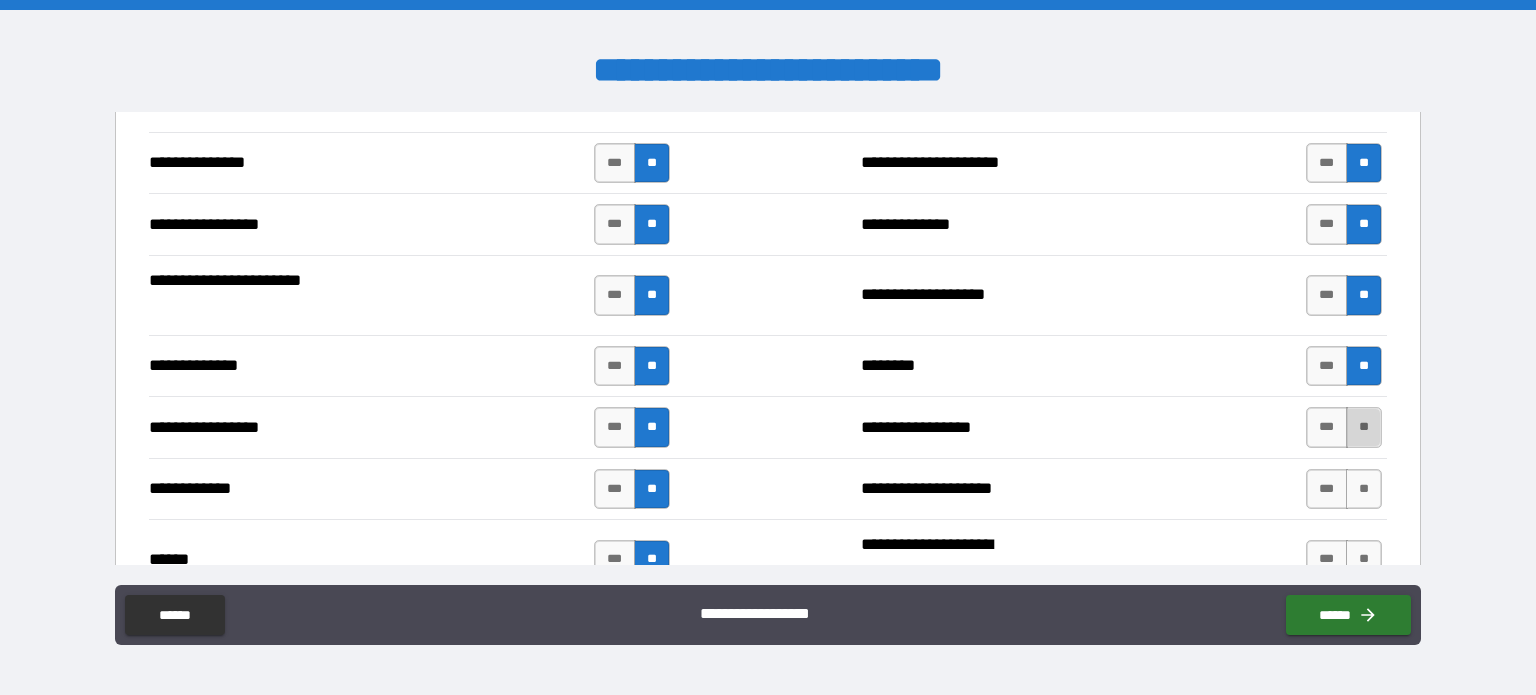 click on "**" at bounding box center (1364, 427) 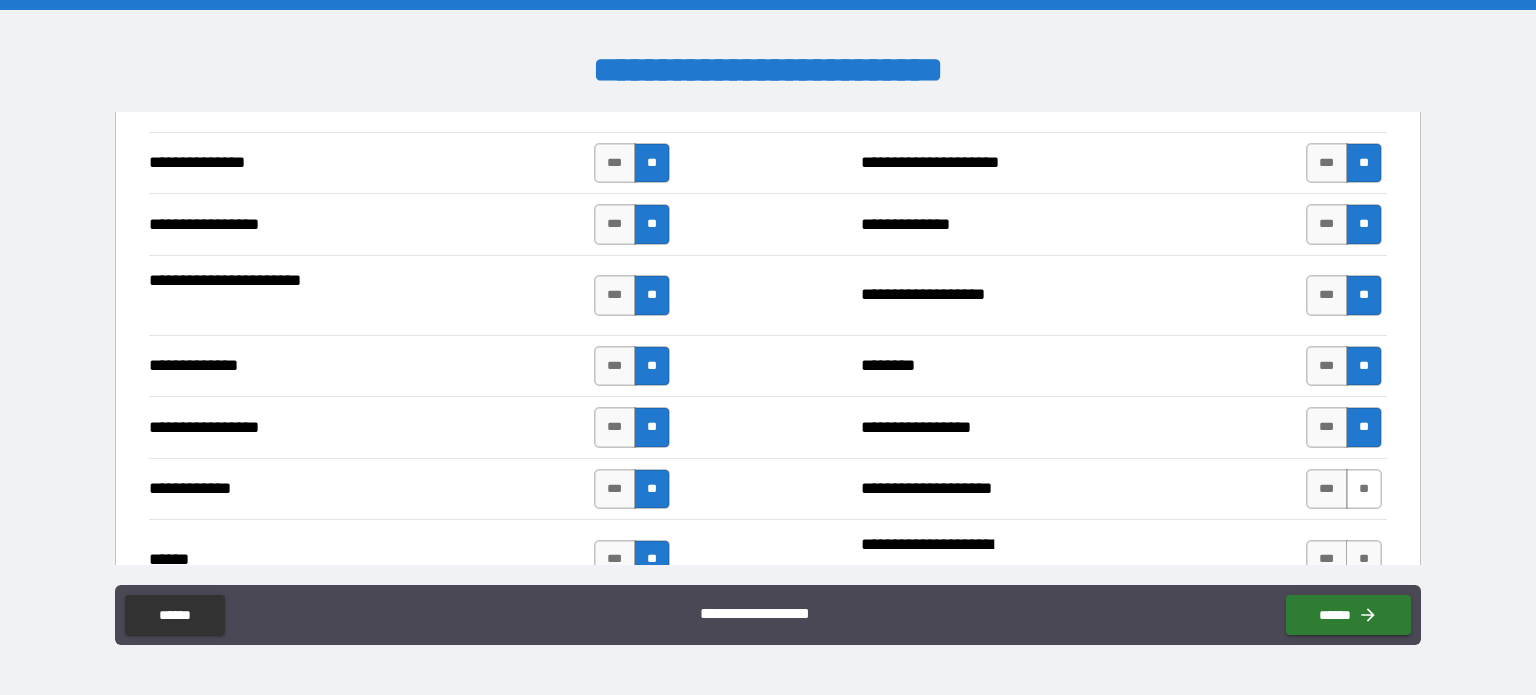 click on "**" at bounding box center (1364, 489) 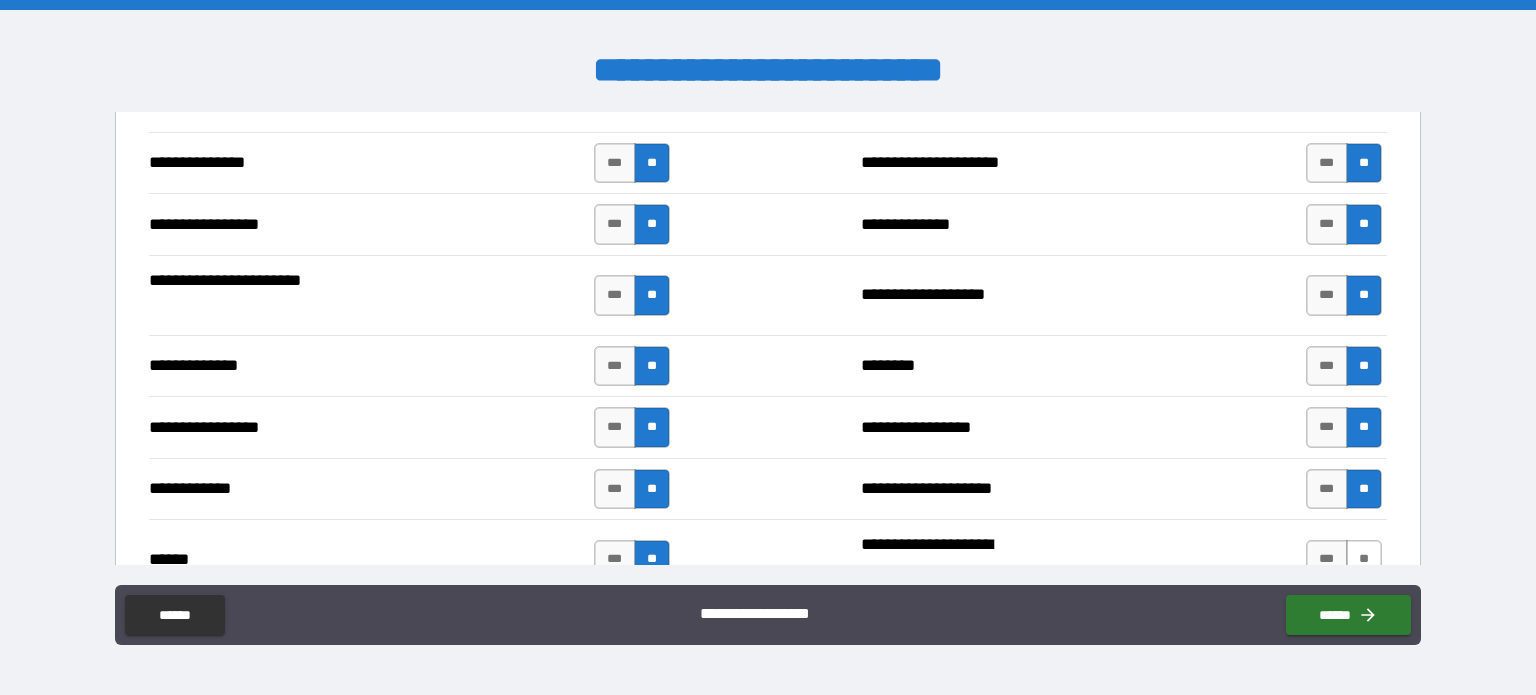click on "**" at bounding box center [1364, 560] 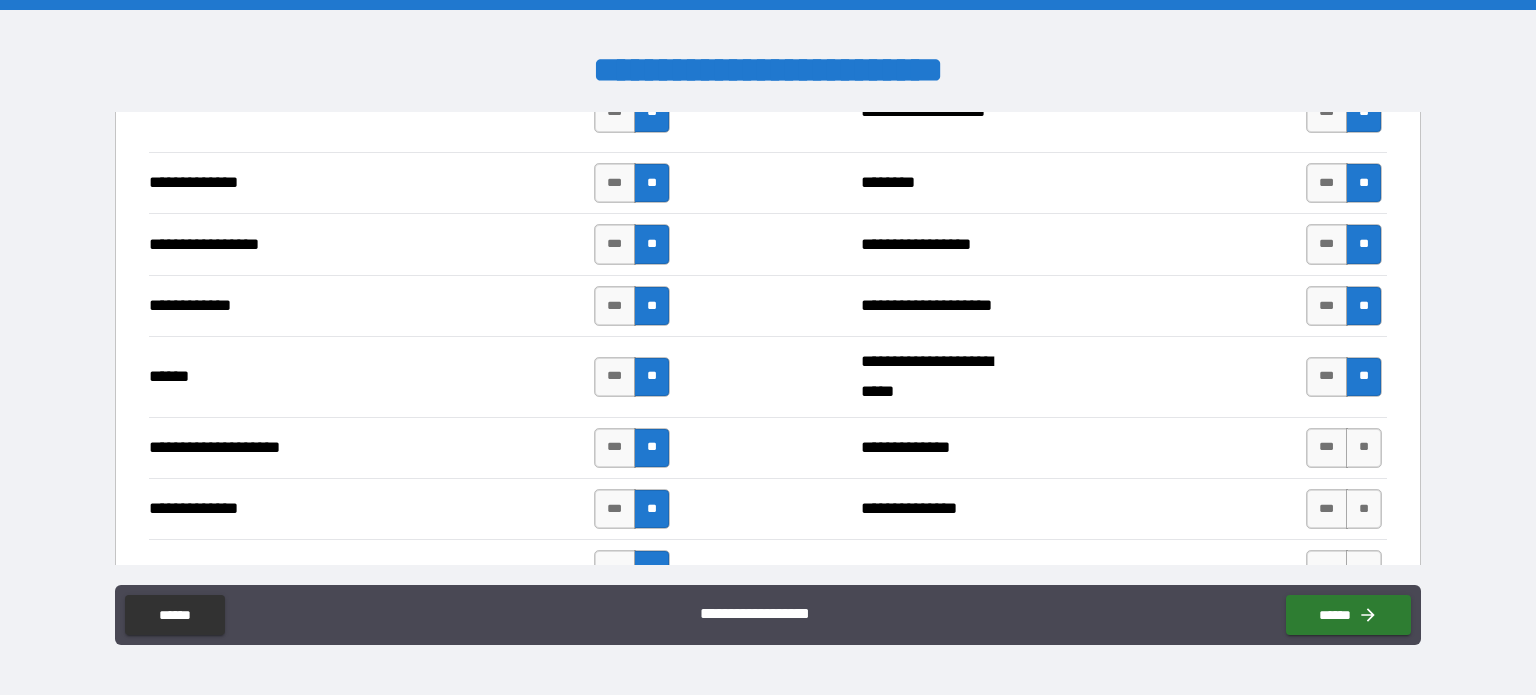 scroll, scrollTop: 2756, scrollLeft: 0, axis: vertical 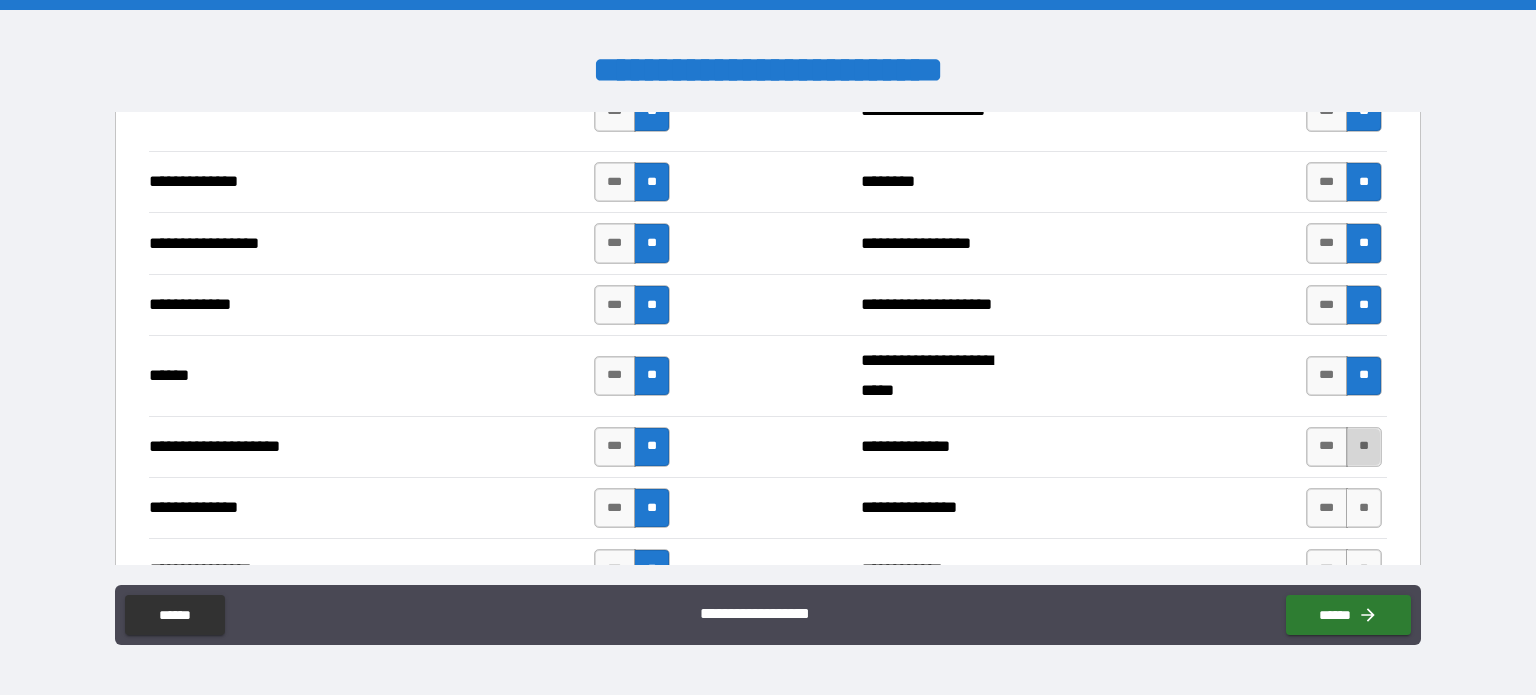 click on "**" at bounding box center (1364, 447) 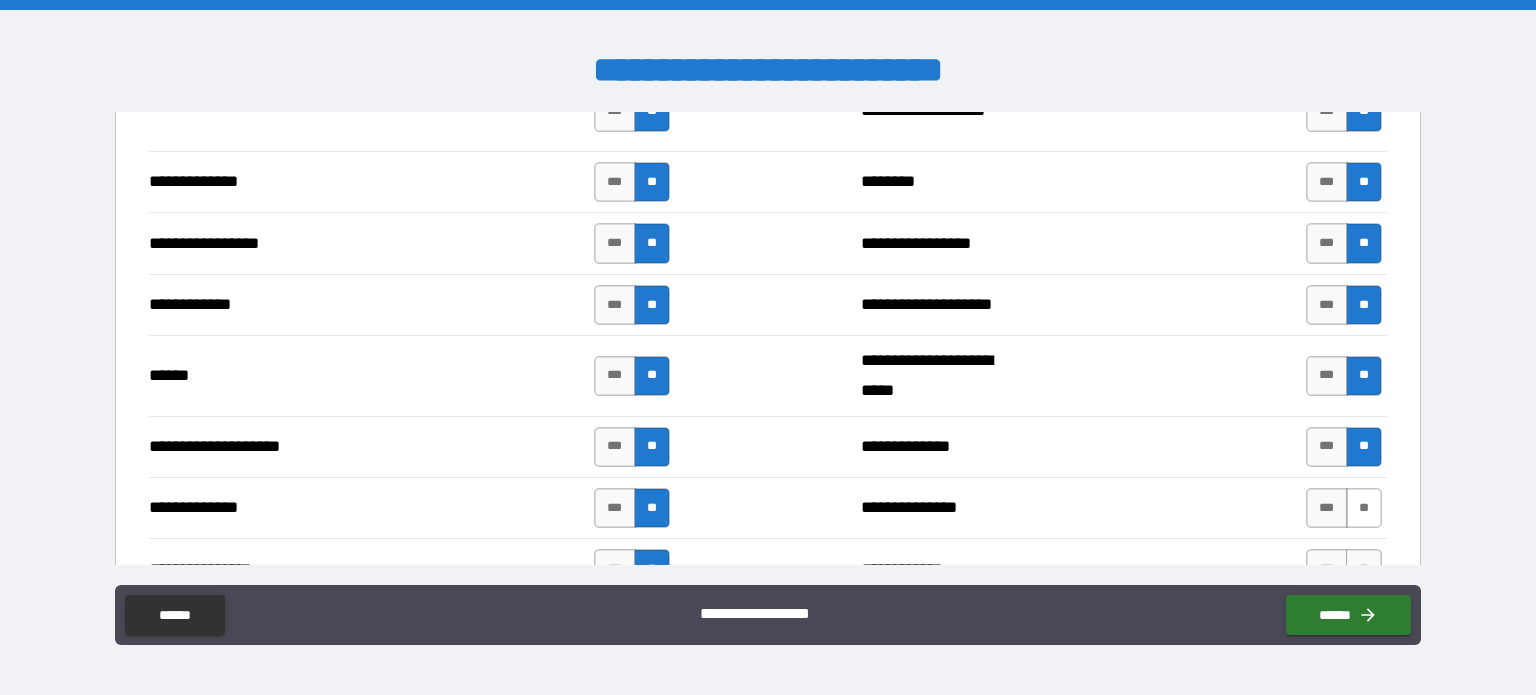 click on "**" at bounding box center (1364, 508) 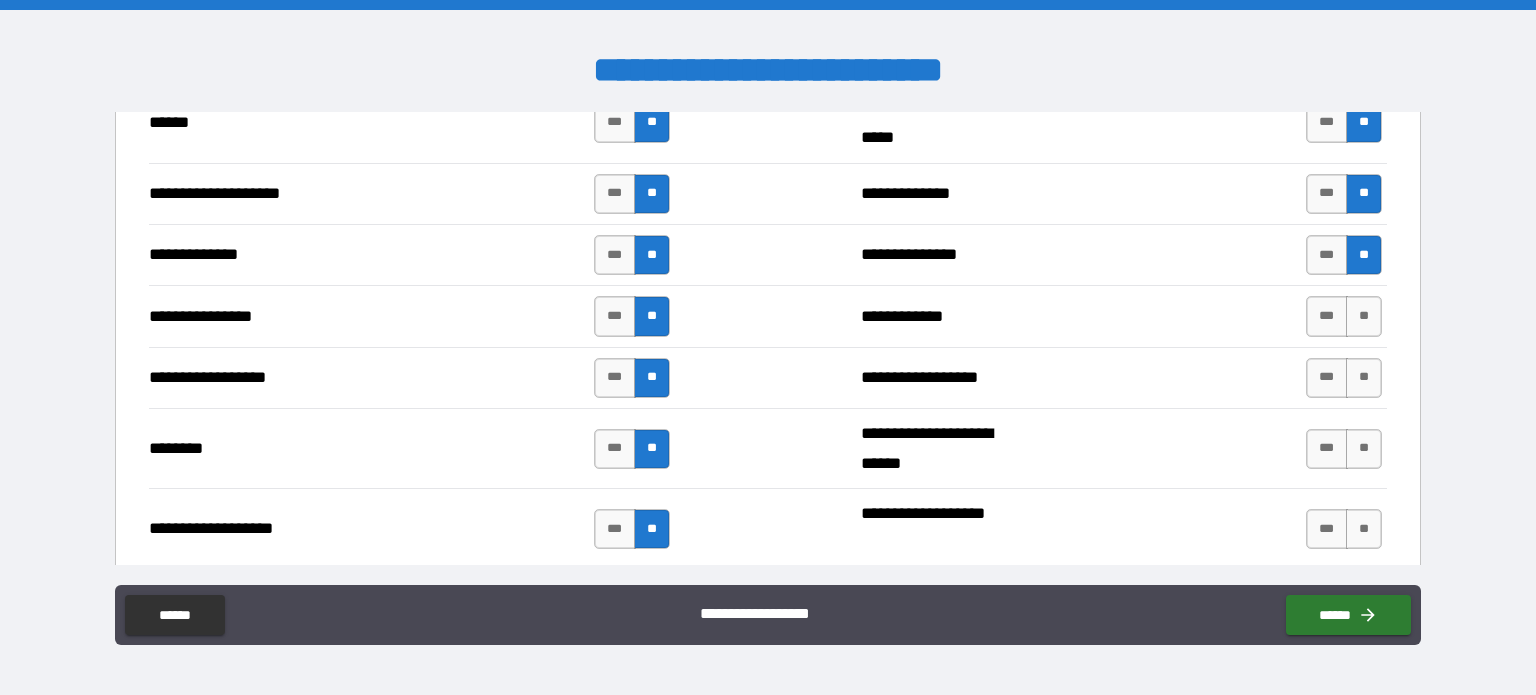 scroll, scrollTop: 3025, scrollLeft: 0, axis: vertical 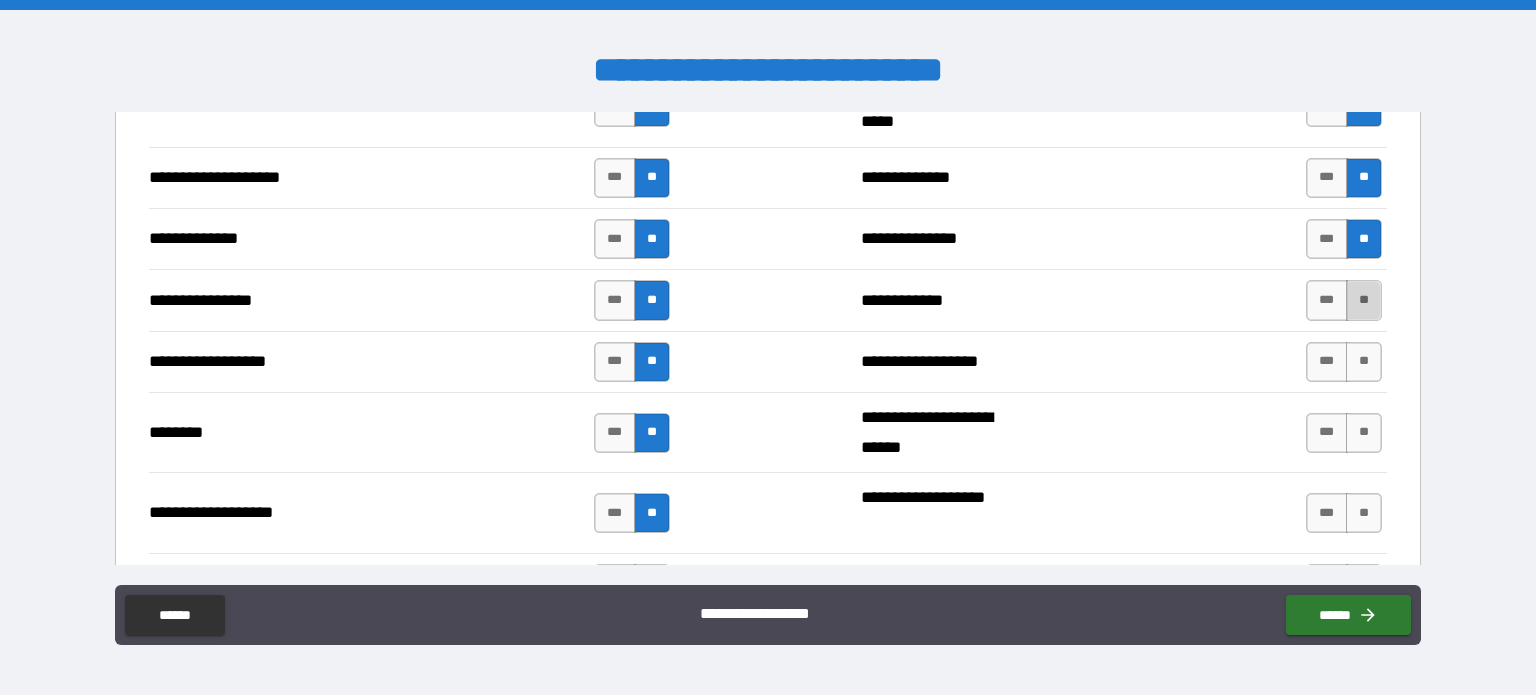 click on "**" at bounding box center (1364, 300) 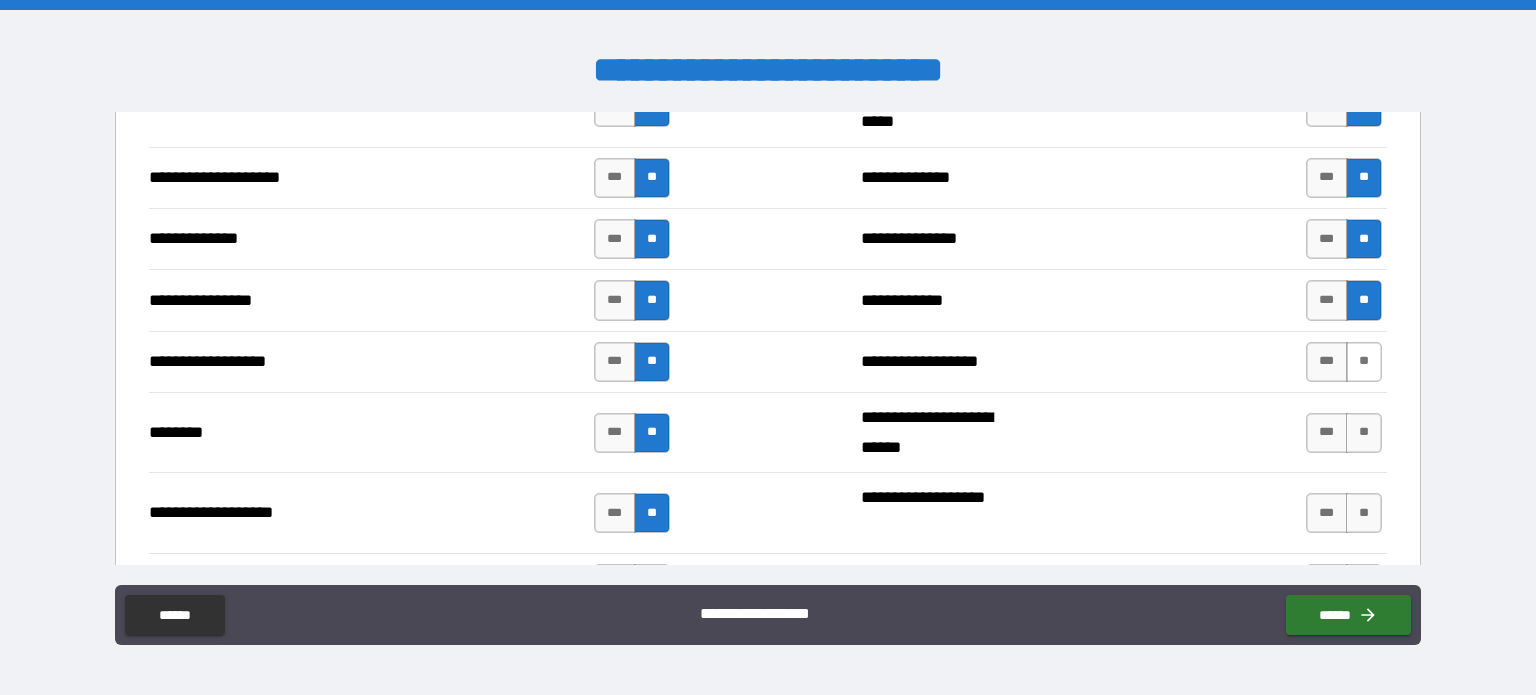 click on "**" at bounding box center (1364, 362) 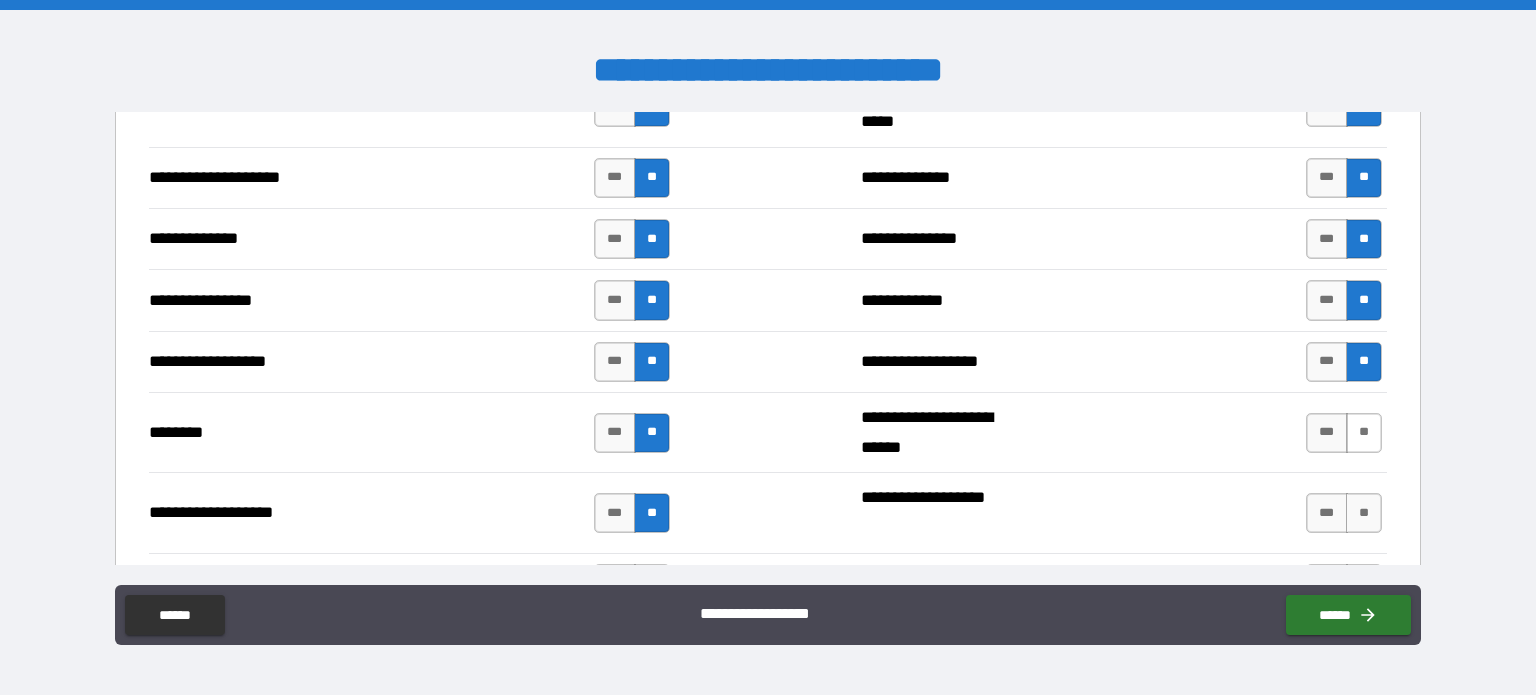 click on "**" at bounding box center (1364, 433) 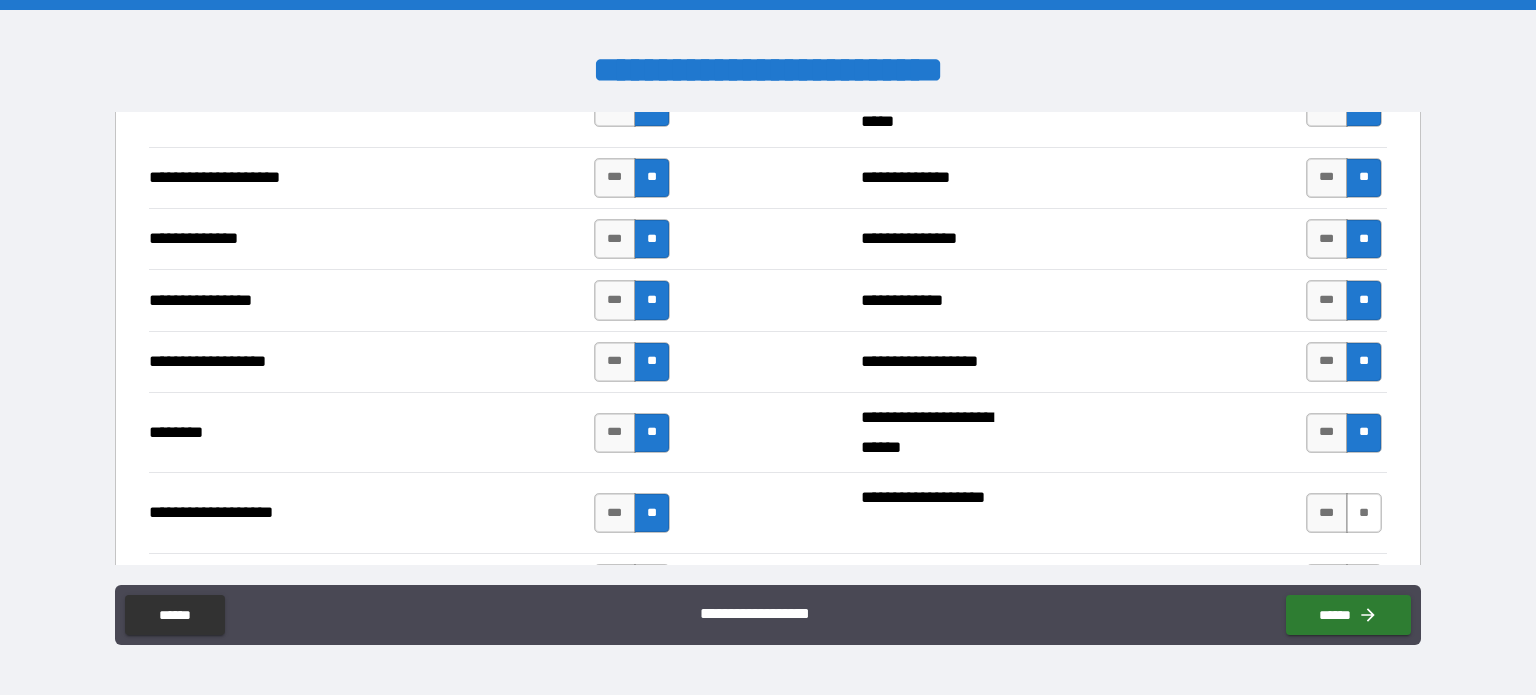 click on "**" at bounding box center (1364, 513) 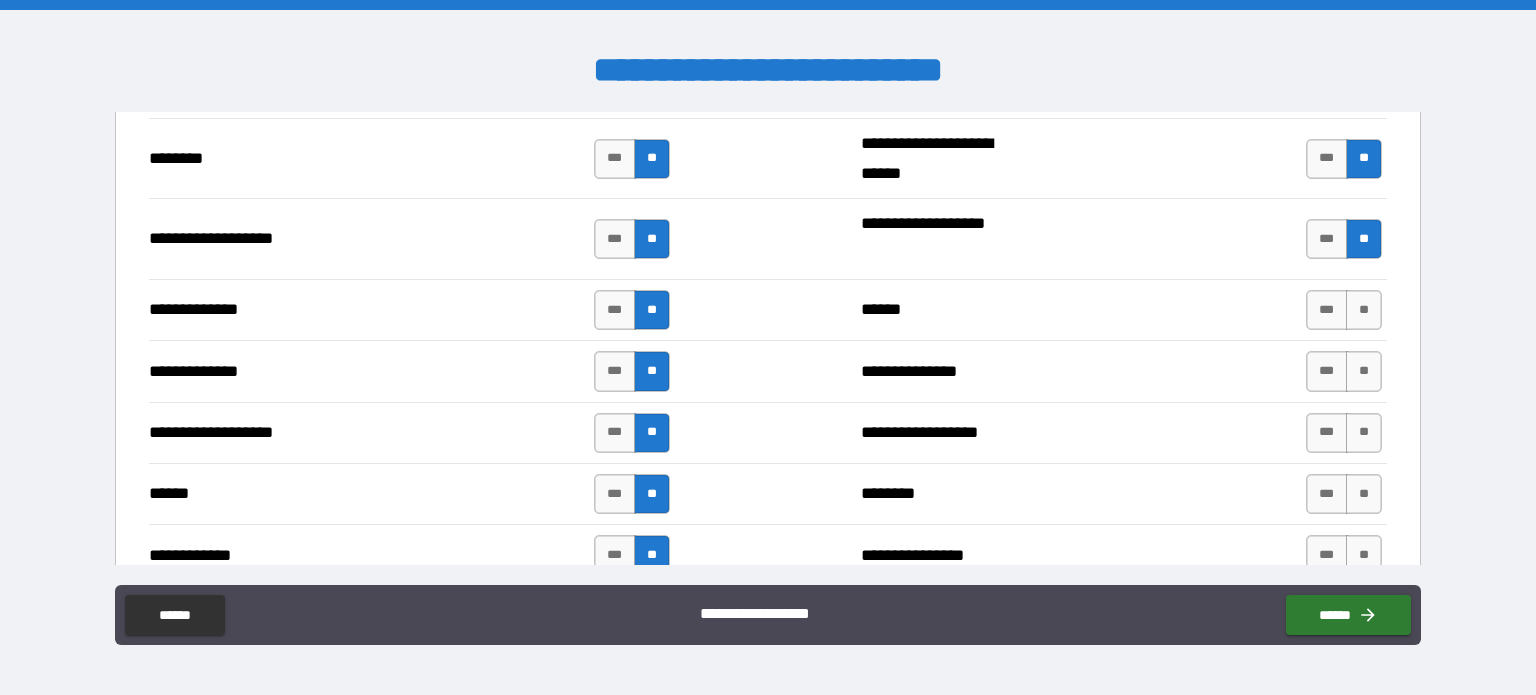 scroll, scrollTop: 3309, scrollLeft: 0, axis: vertical 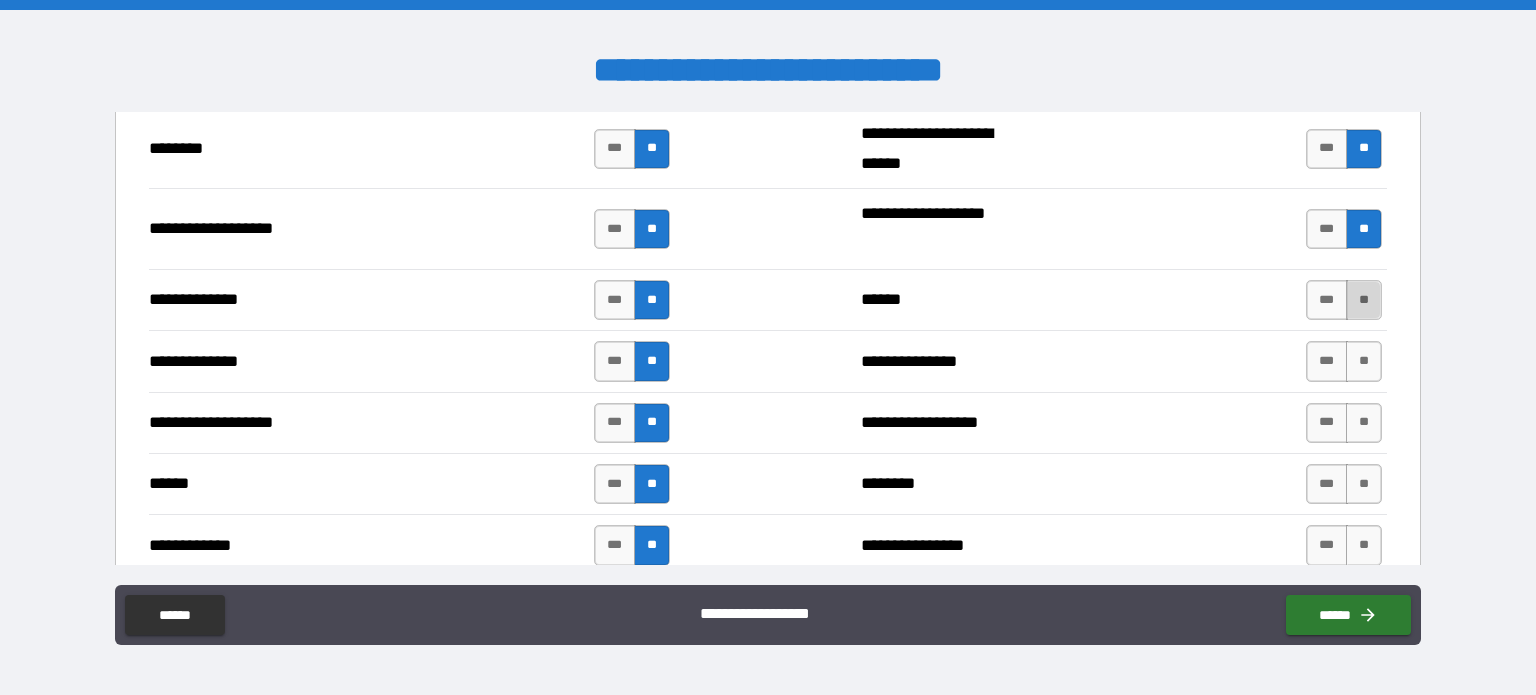click on "**" at bounding box center [1364, 300] 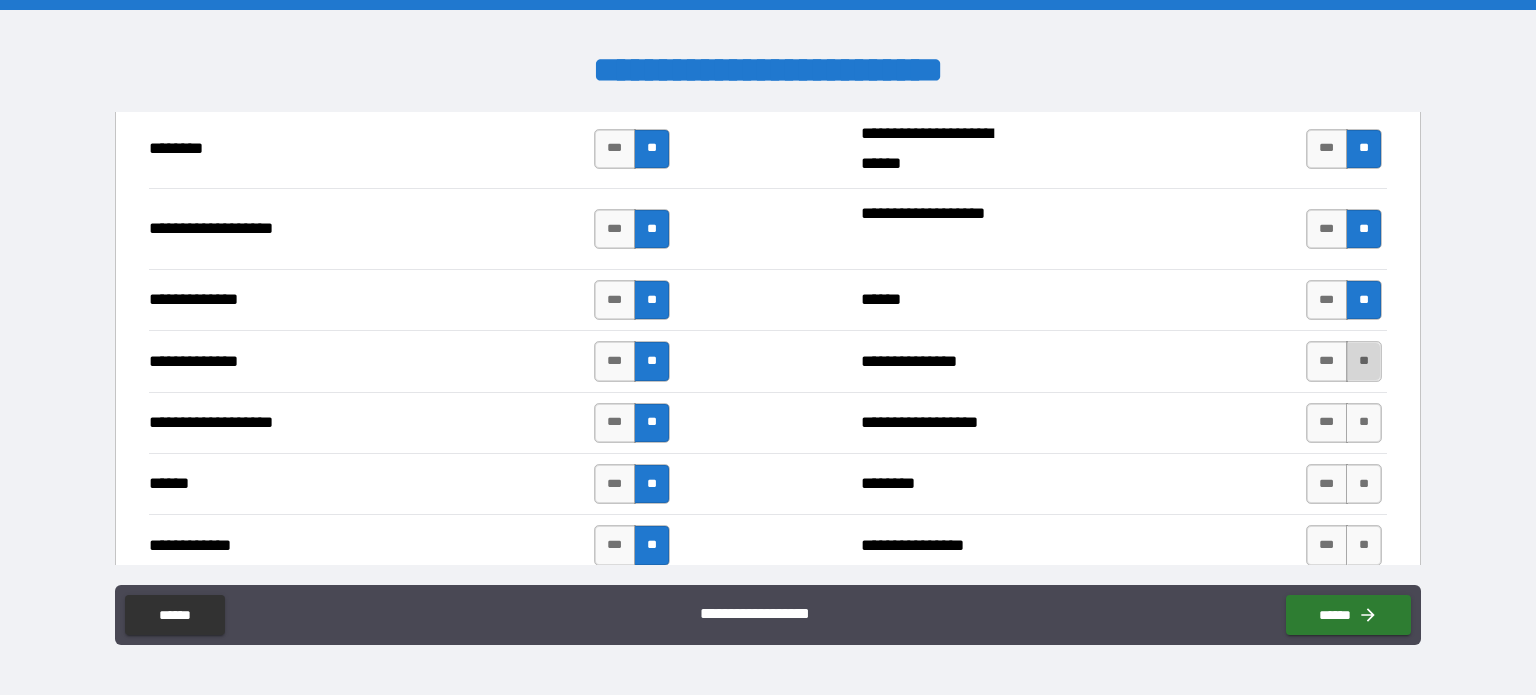 click on "**" at bounding box center [1364, 361] 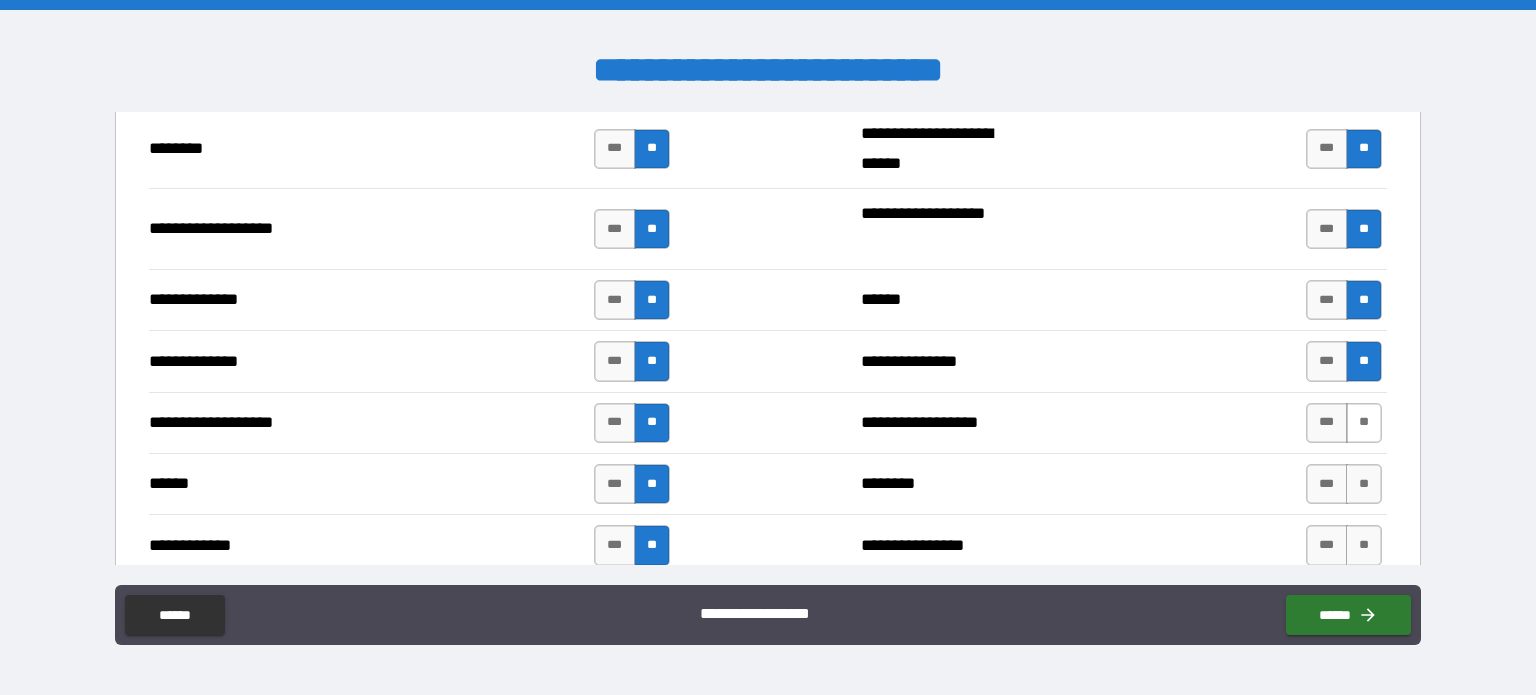 click on "**" at bounding box center [1364, 423] 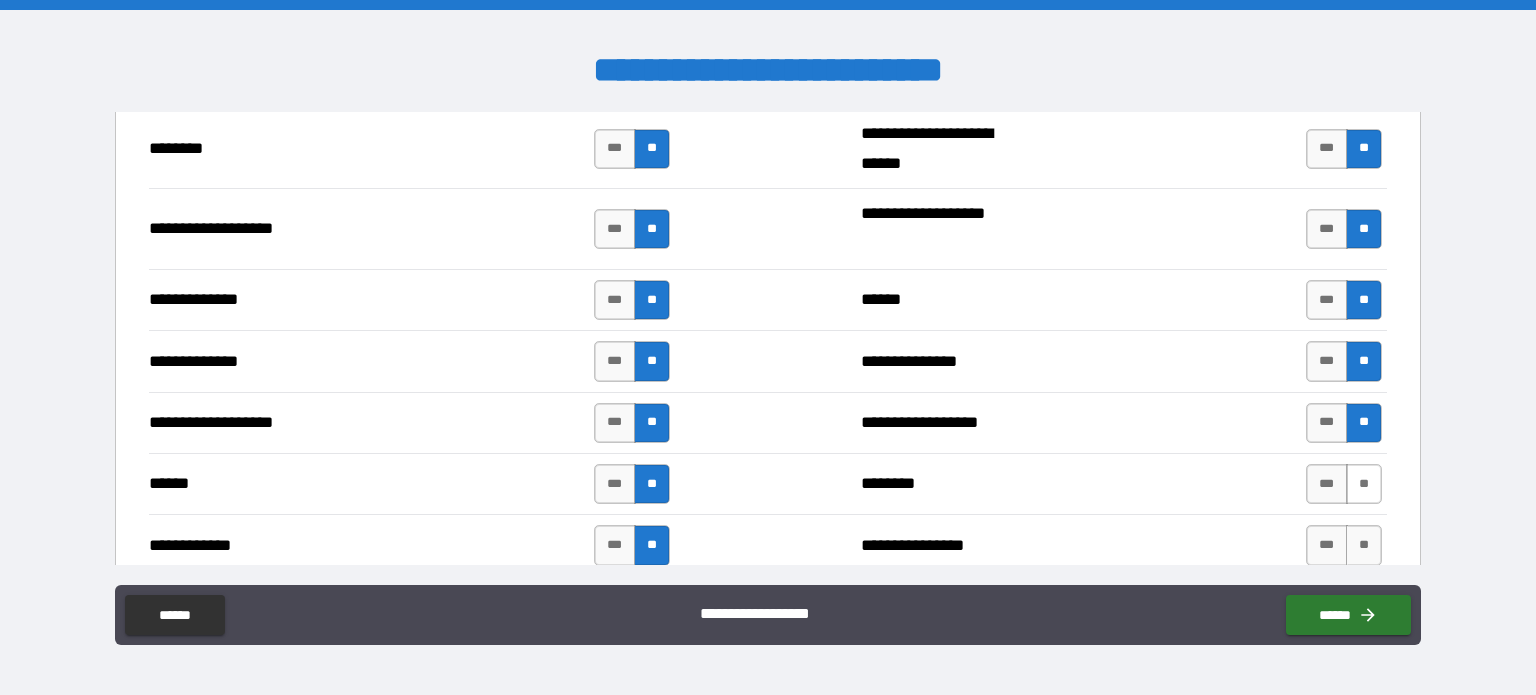 click on "**" at bounding box center [1364, 484] 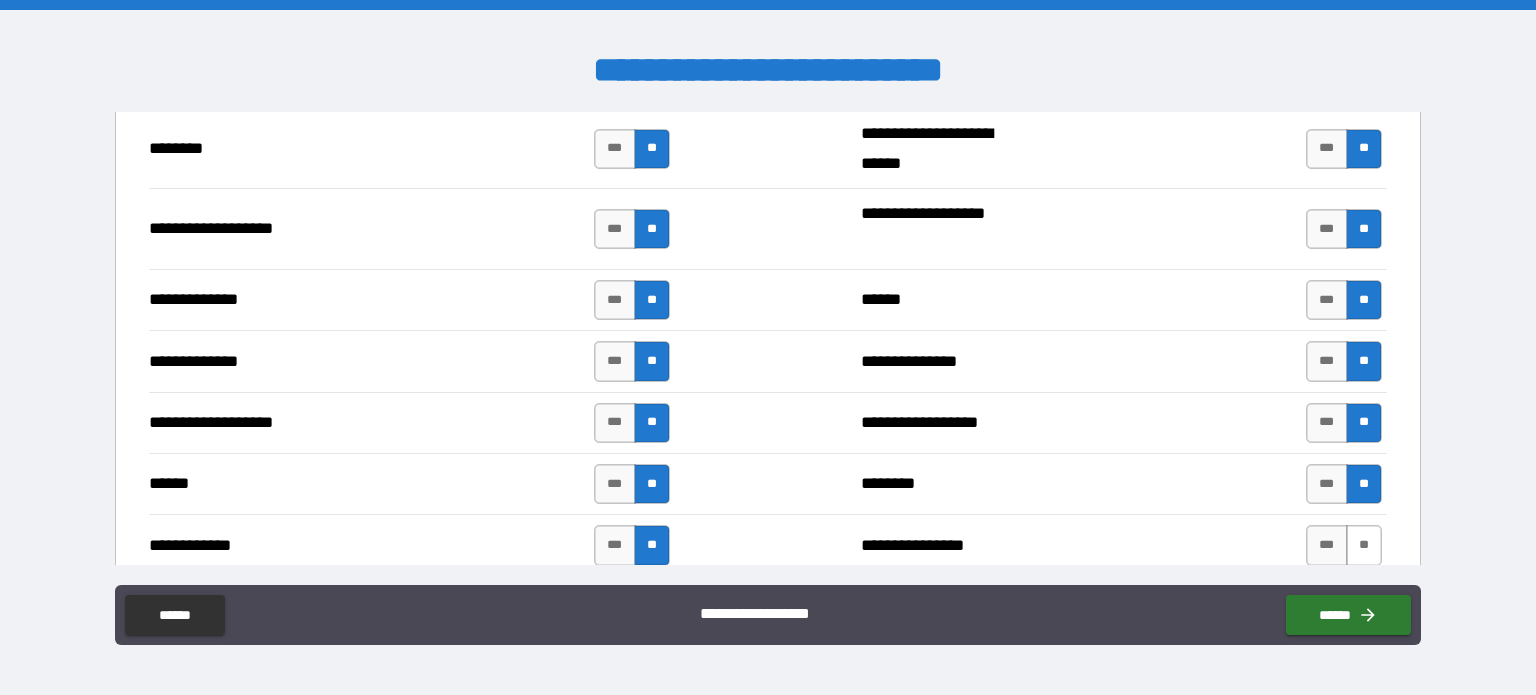 click on "**" at bounding box center [1364, 545] 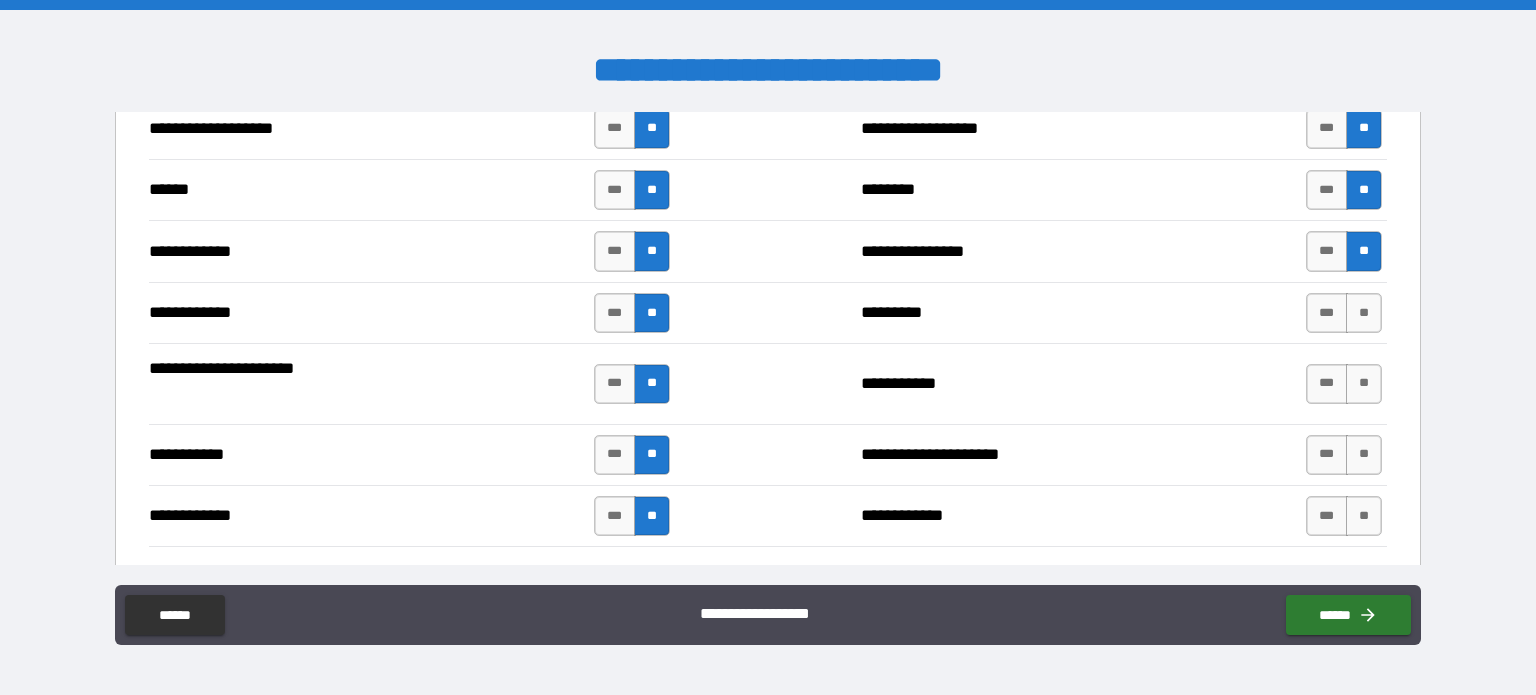 scroll, scrollTop: 3604, scrollLeft: 0, axis: vertical 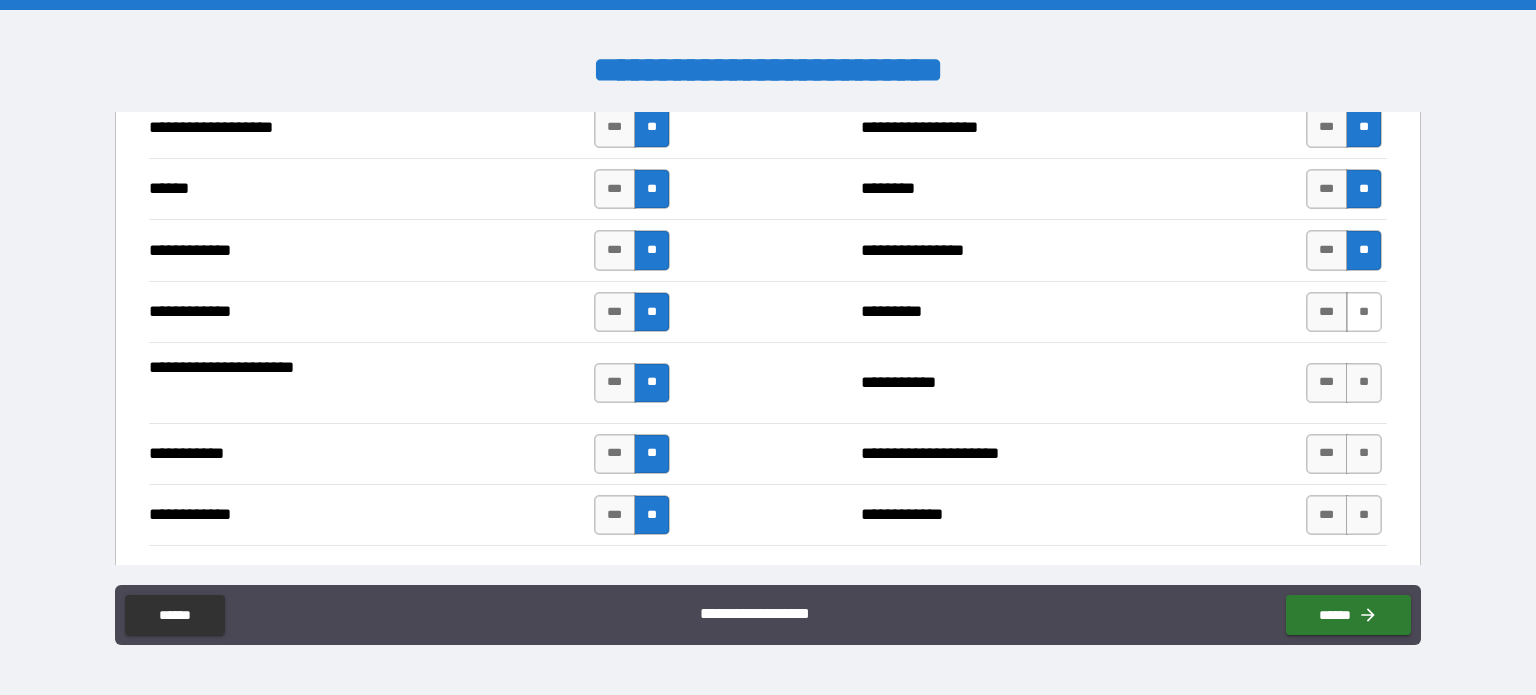 click on "**" at bounding box center (1364, 312) 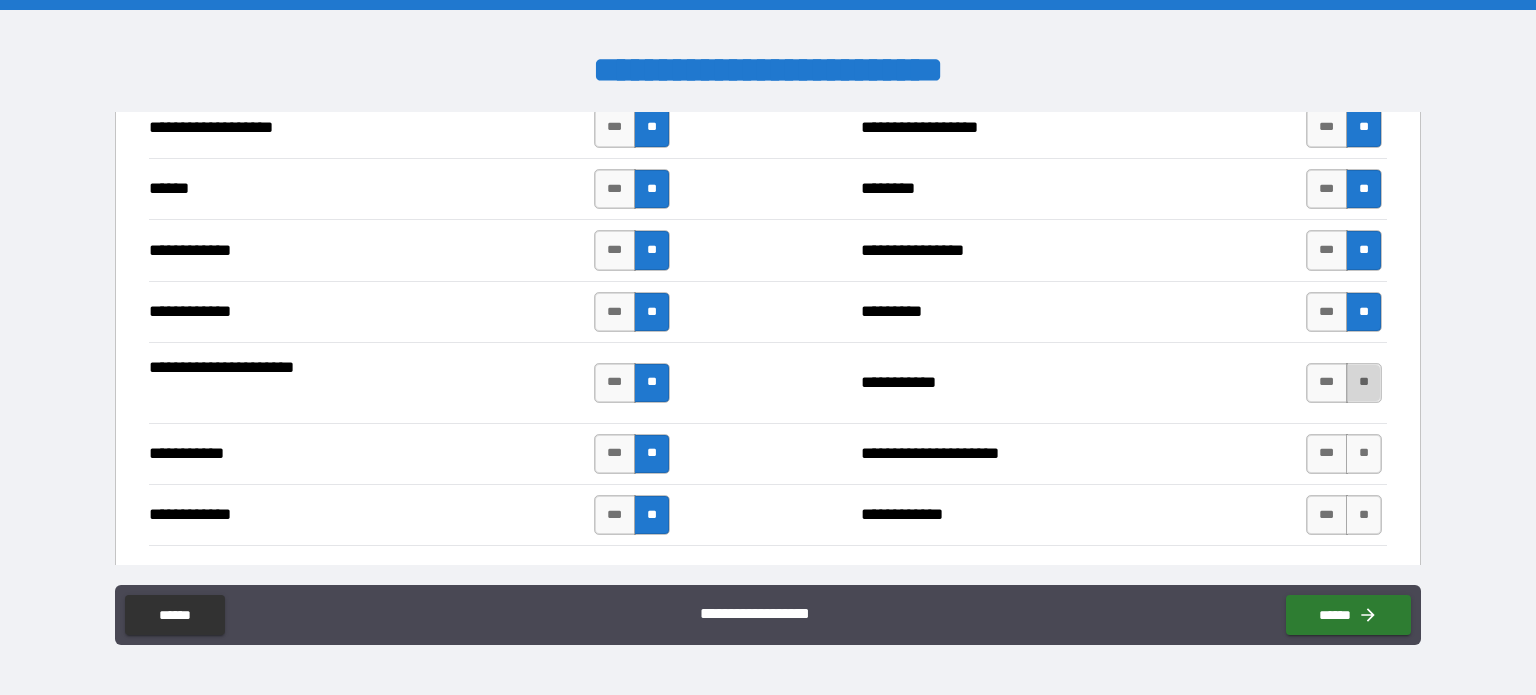 click on "**" at bounding box center (1364, 383) 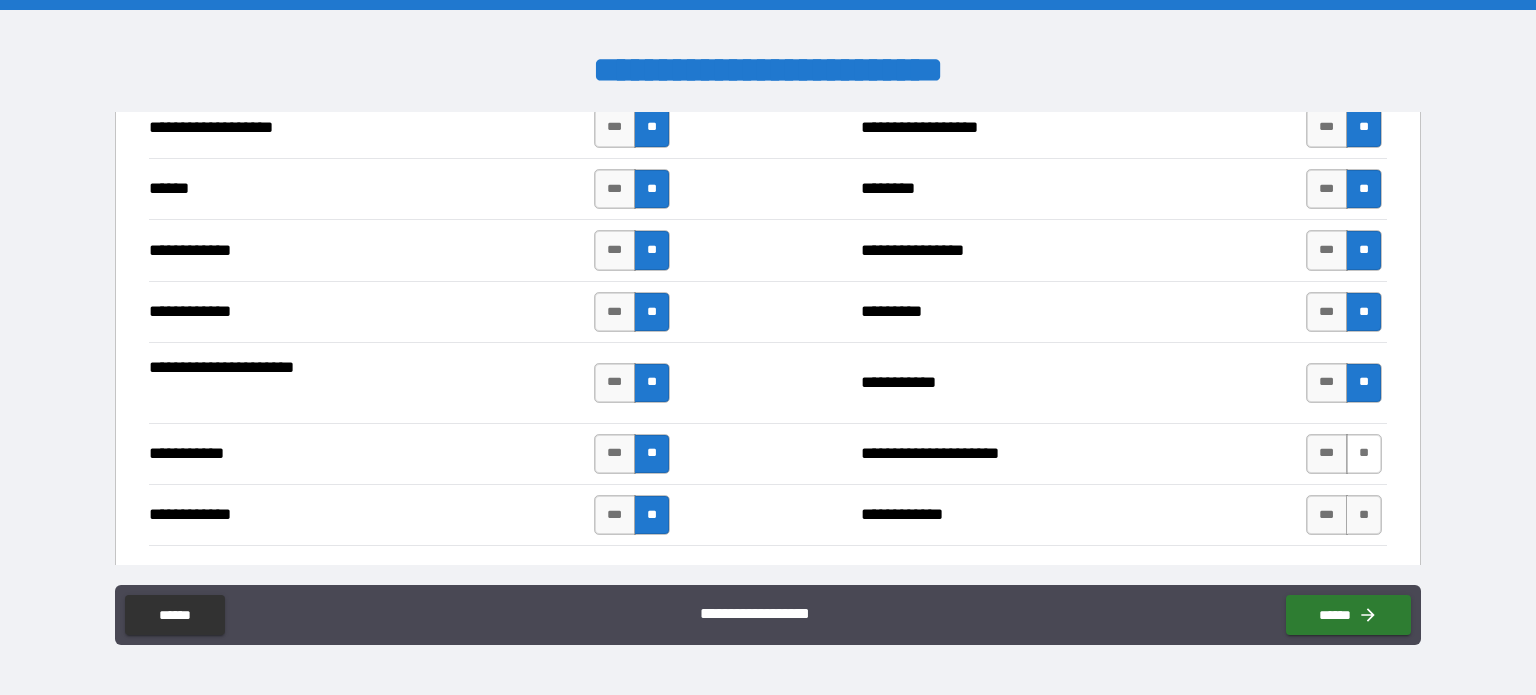 click on "**" at bounding box center [1364, 454] 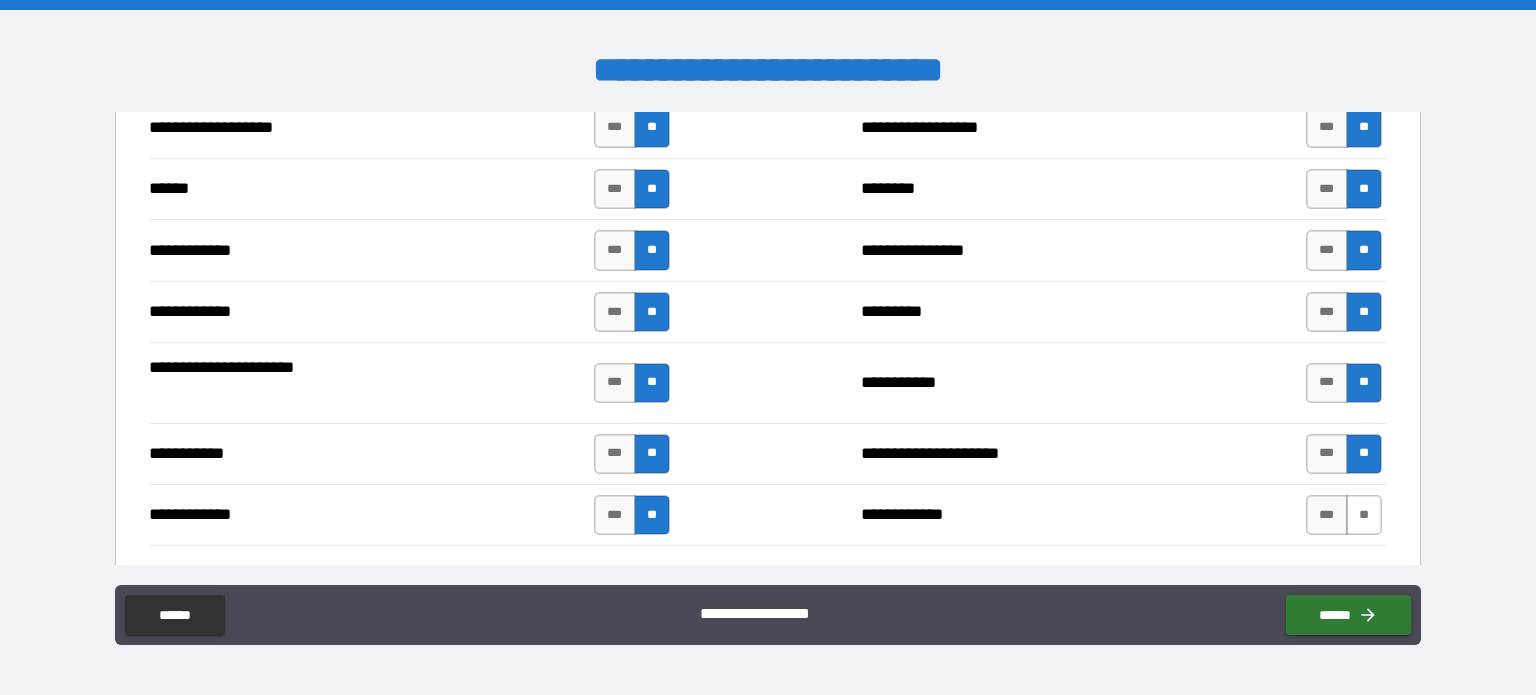 click on "**" at bounding box center (1364, 515) 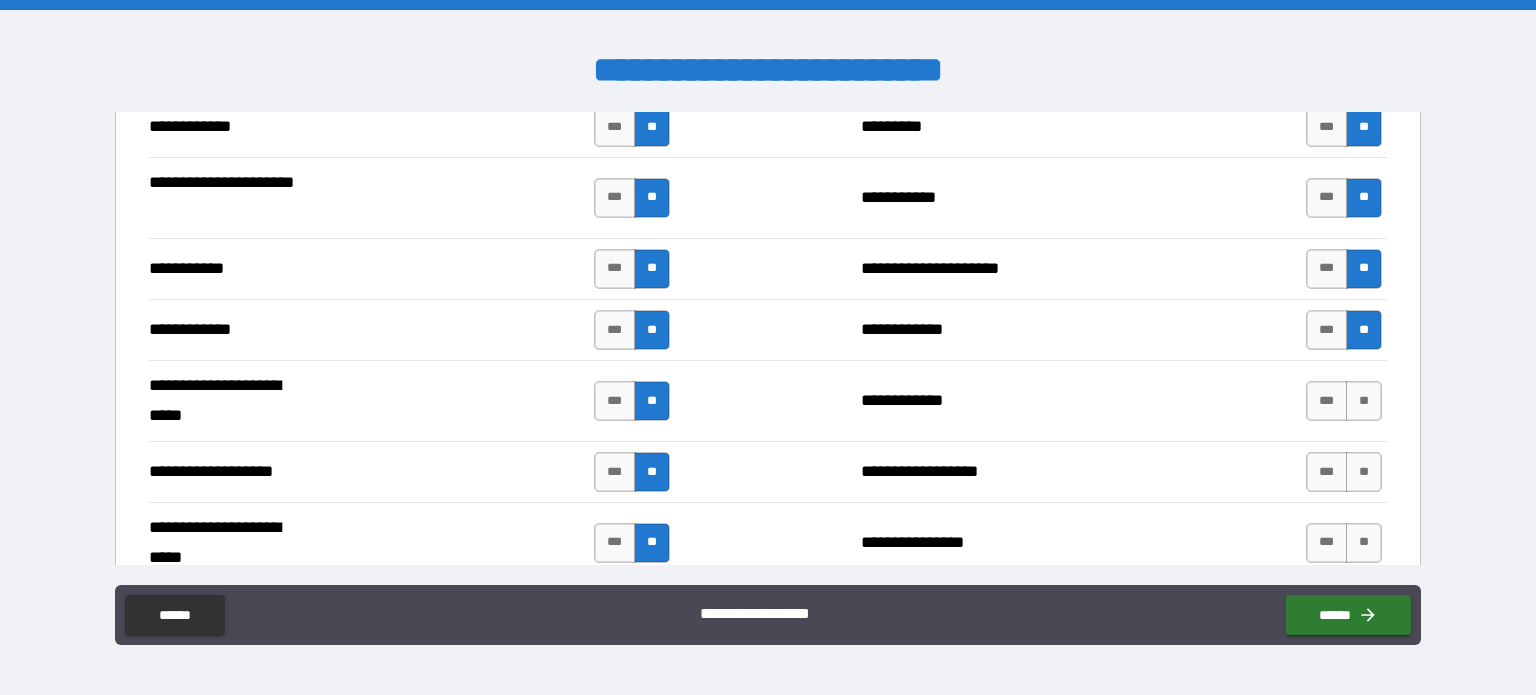 scroll, scrollTop: 3788, scrollLeft: 0, axis: vertical 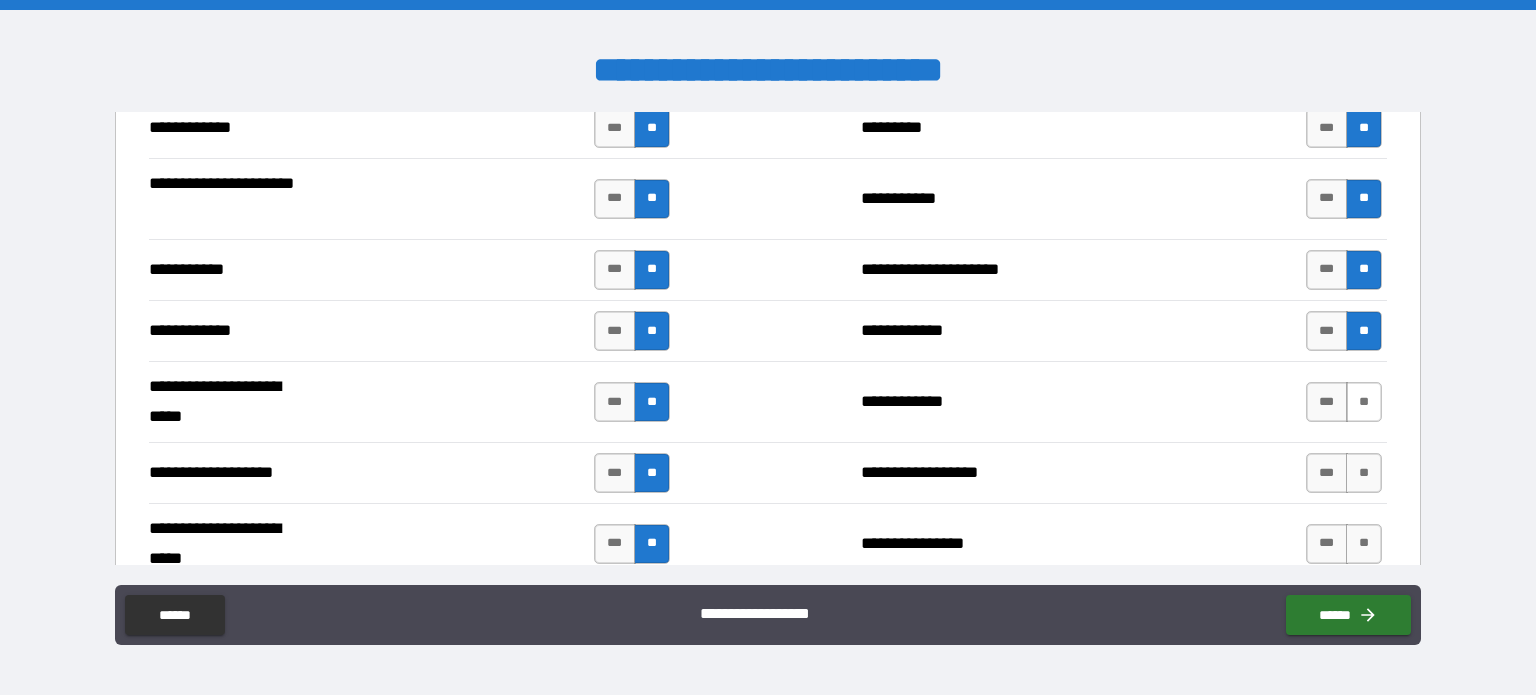 click on "**" at bounding box center [1364, 402] 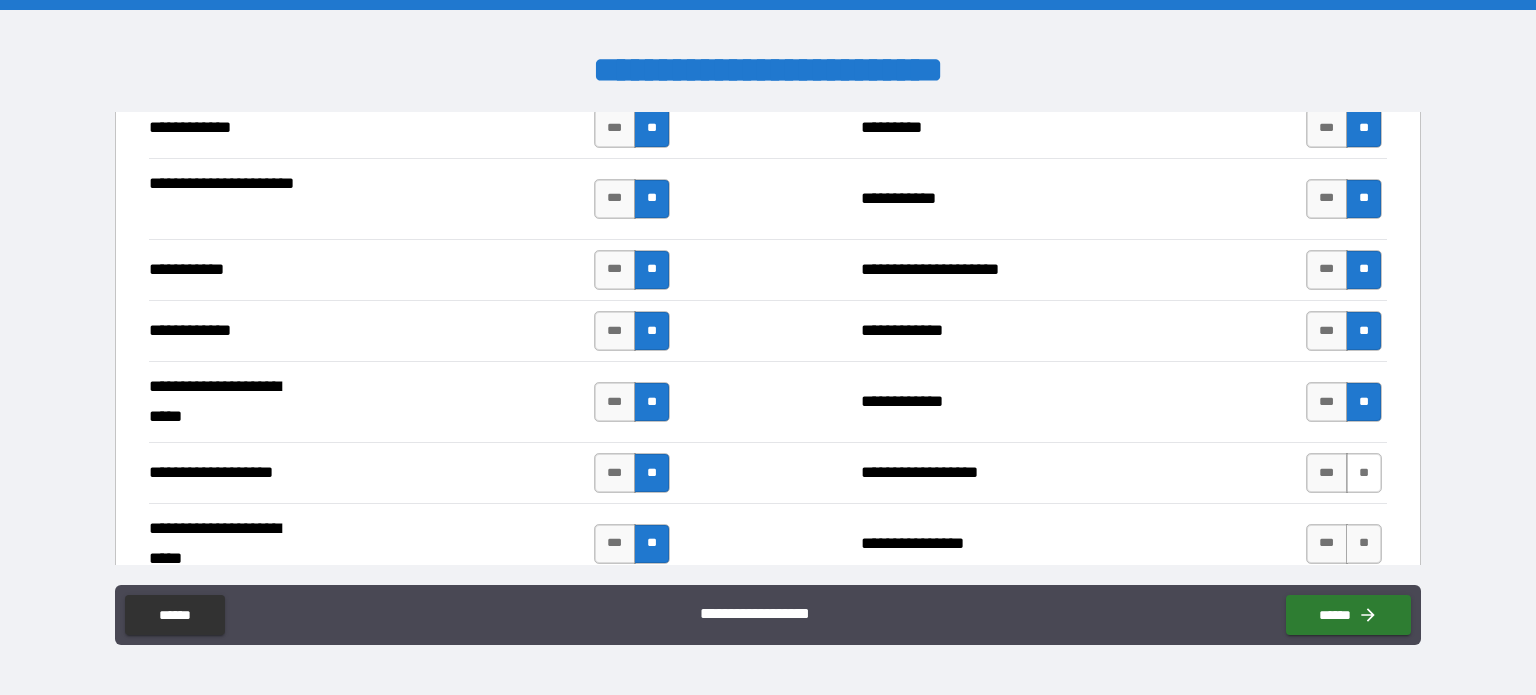 click on "**" at bounding box center [1364, 473] 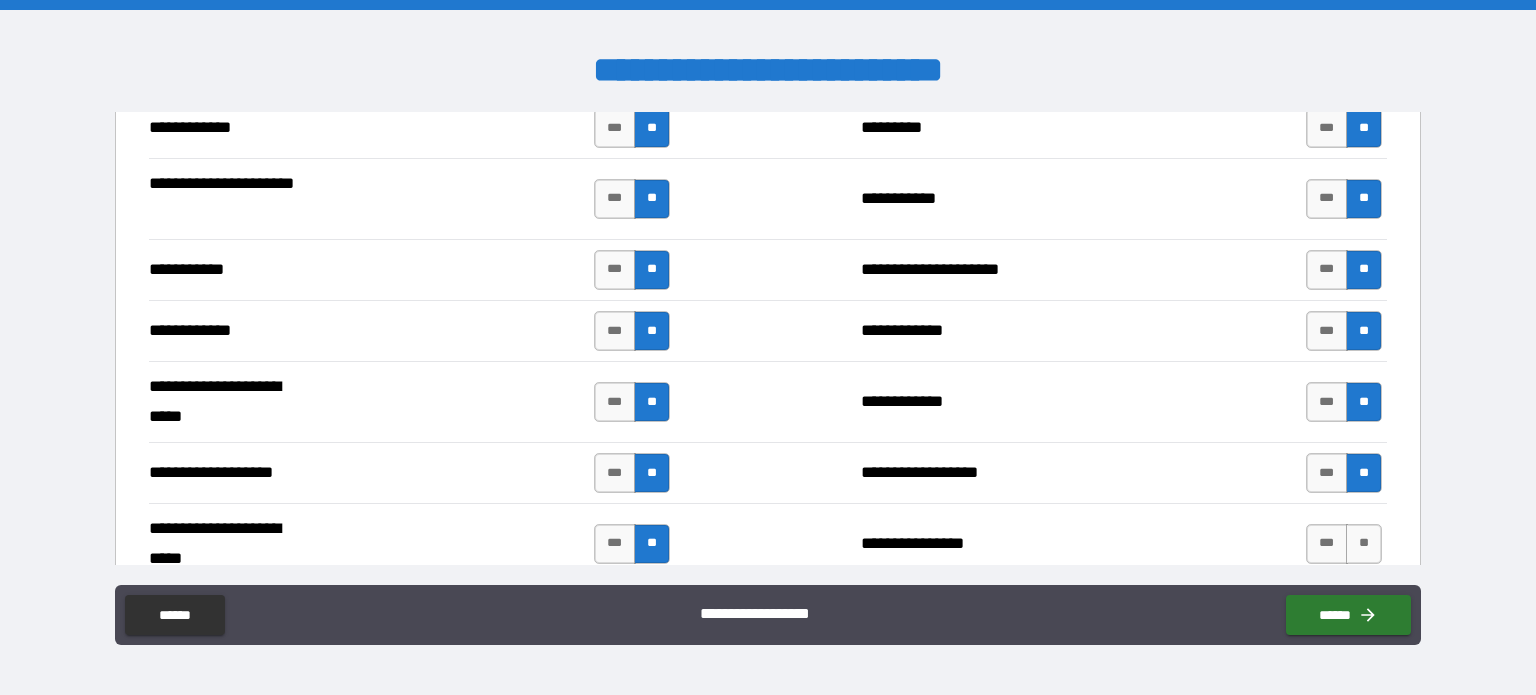 scroll, scrollTop: 3959, scrollLeft: 0, axis: vertical 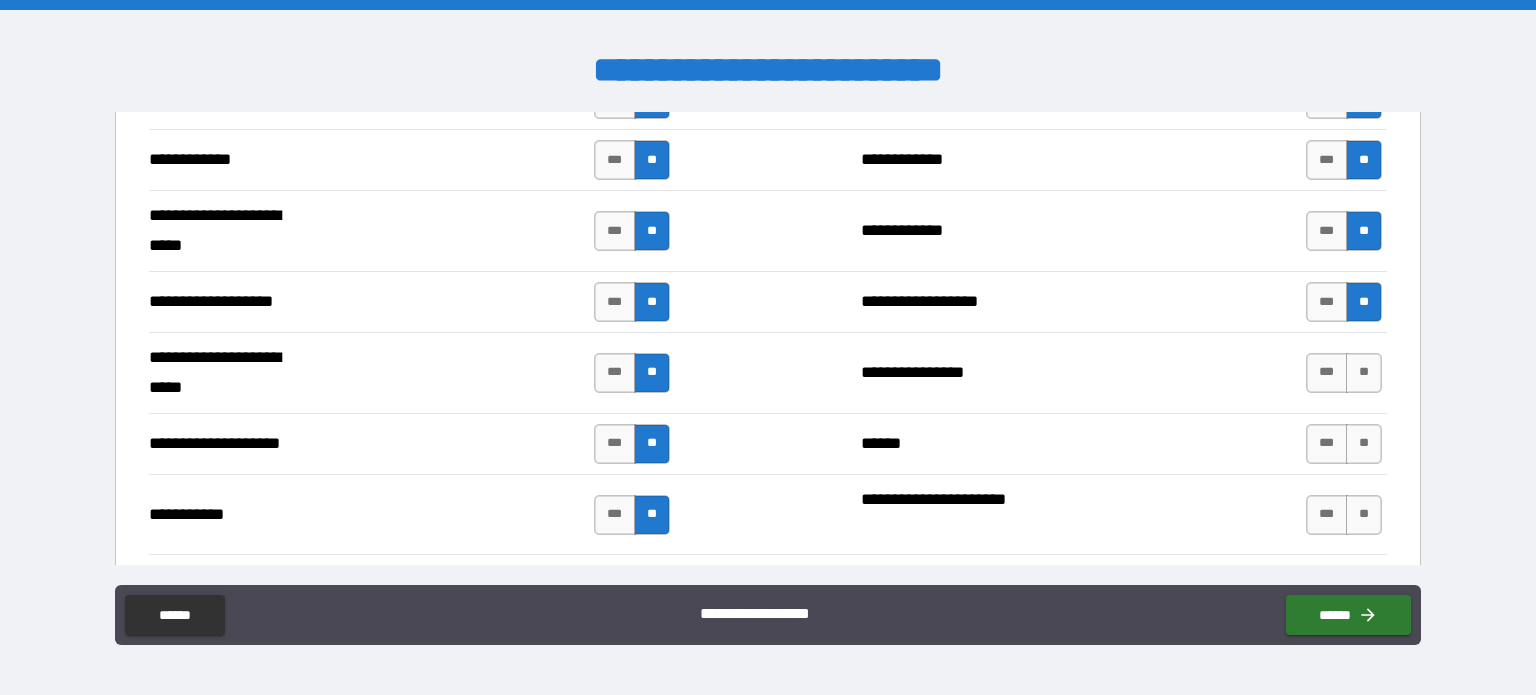 click on "**********" at bounding box center (768, 372) 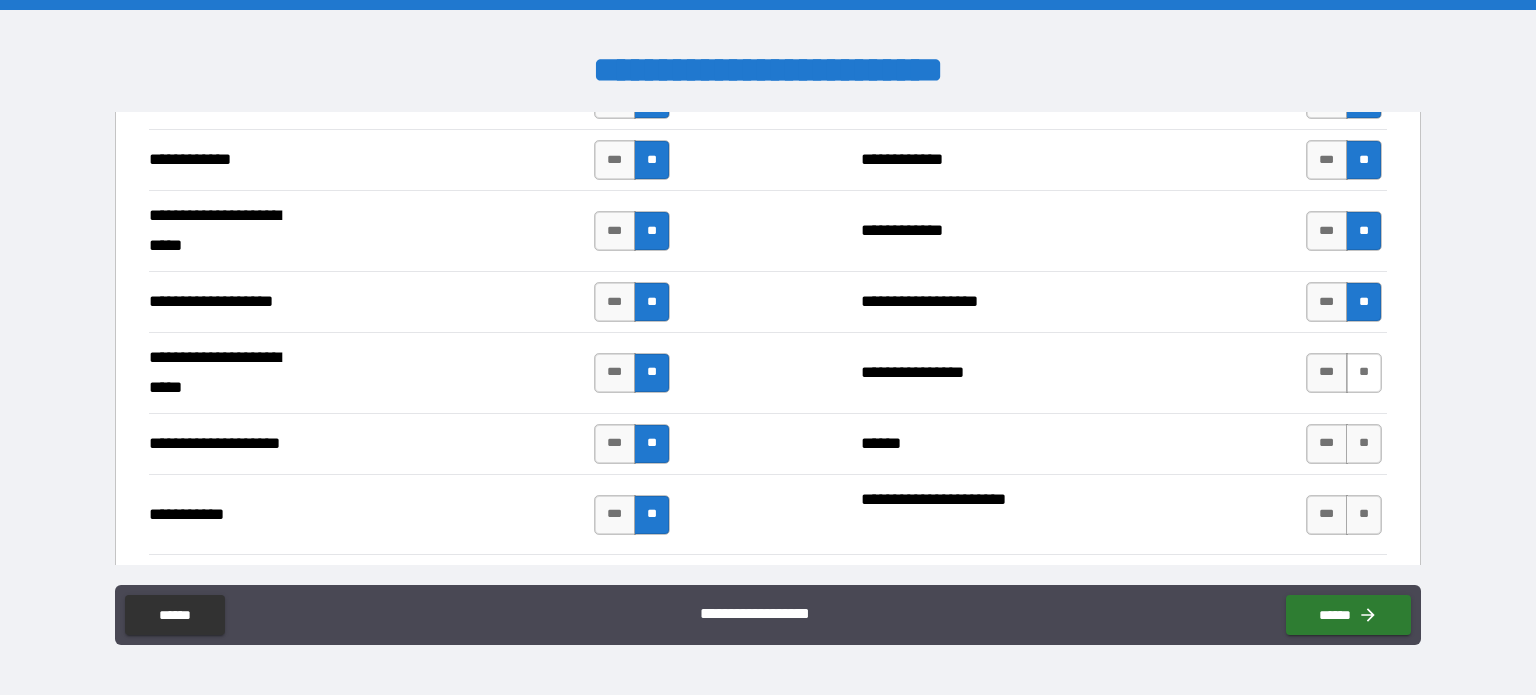 click on "**" at bounding box center (1364, 373) 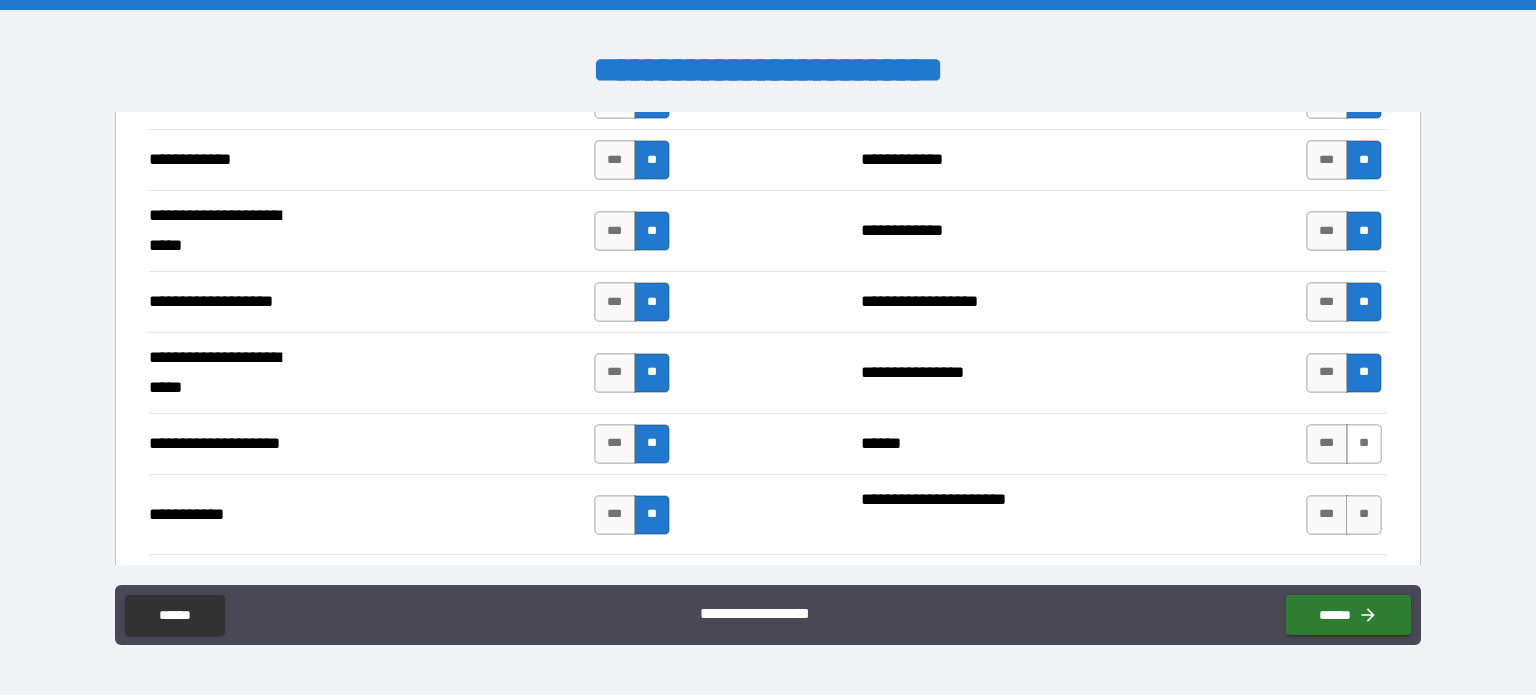 click on "**" at bounding box center (1364, 444) 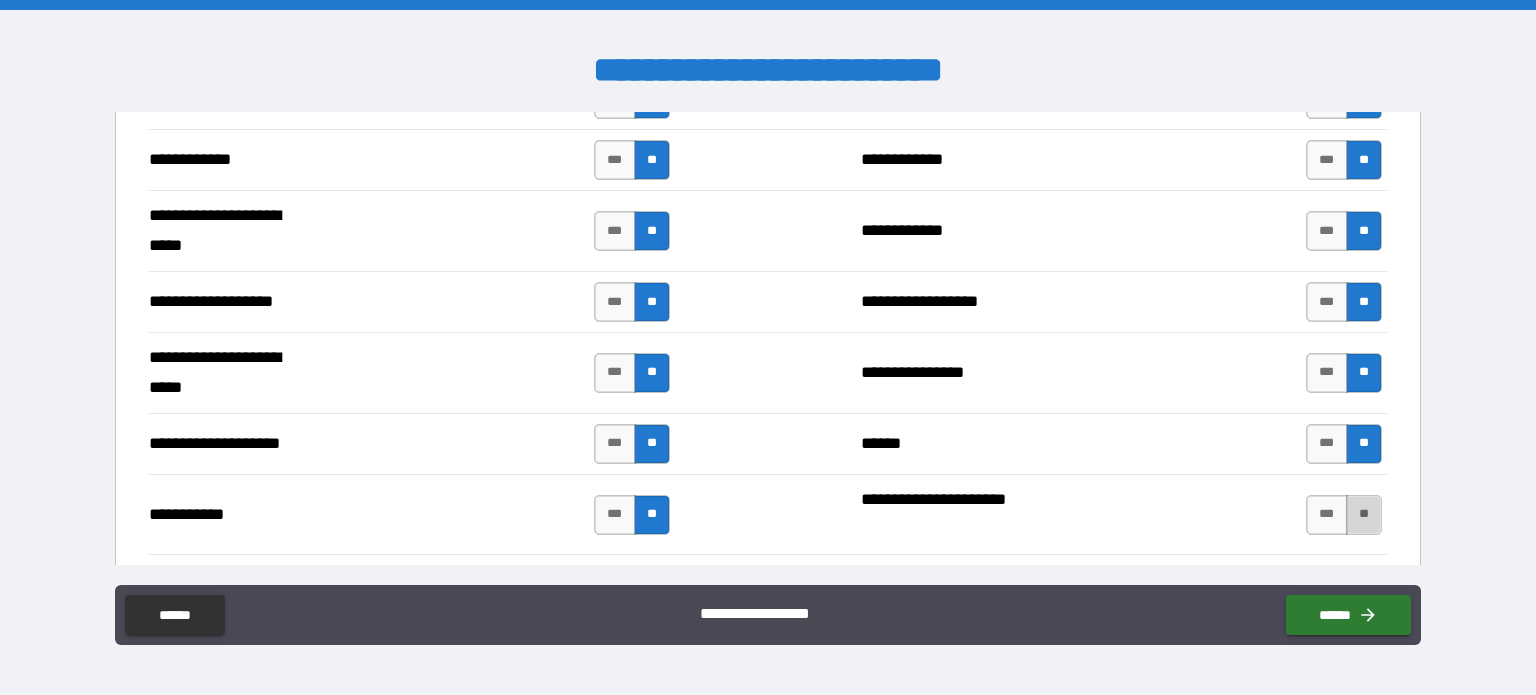 click on "**" at bounding box center [1364, 515] 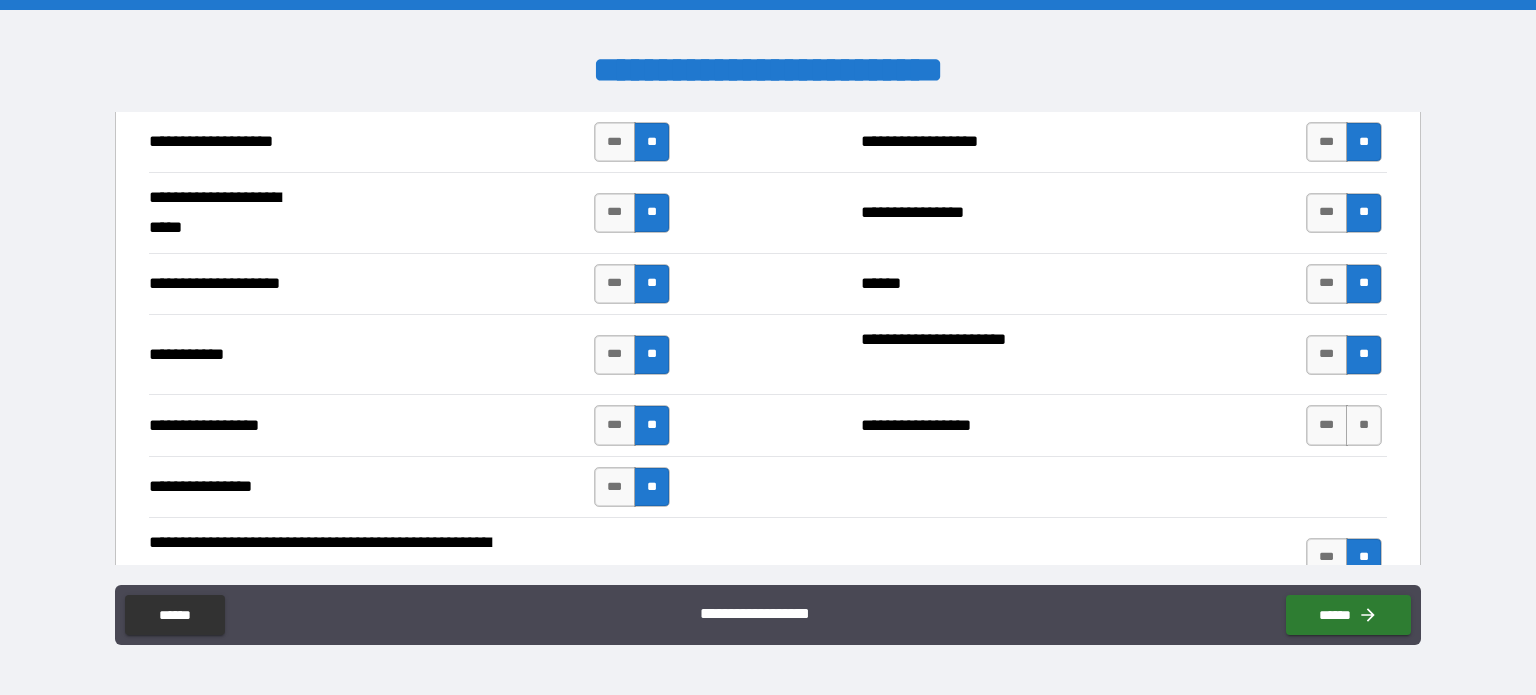 scroll, scrollTop: 4148, scrollLeft: 0, axis: vertical 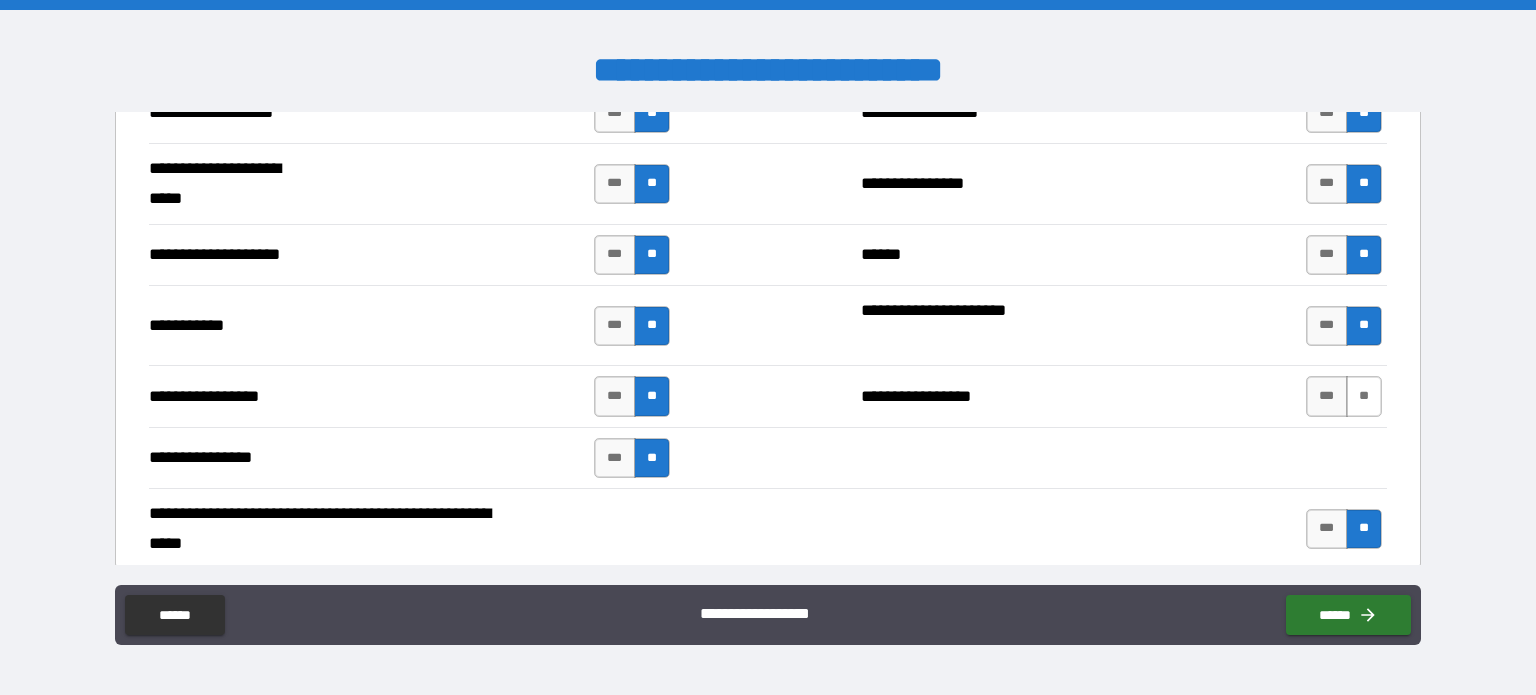 click on "**" at bounding box center (1364, 396) 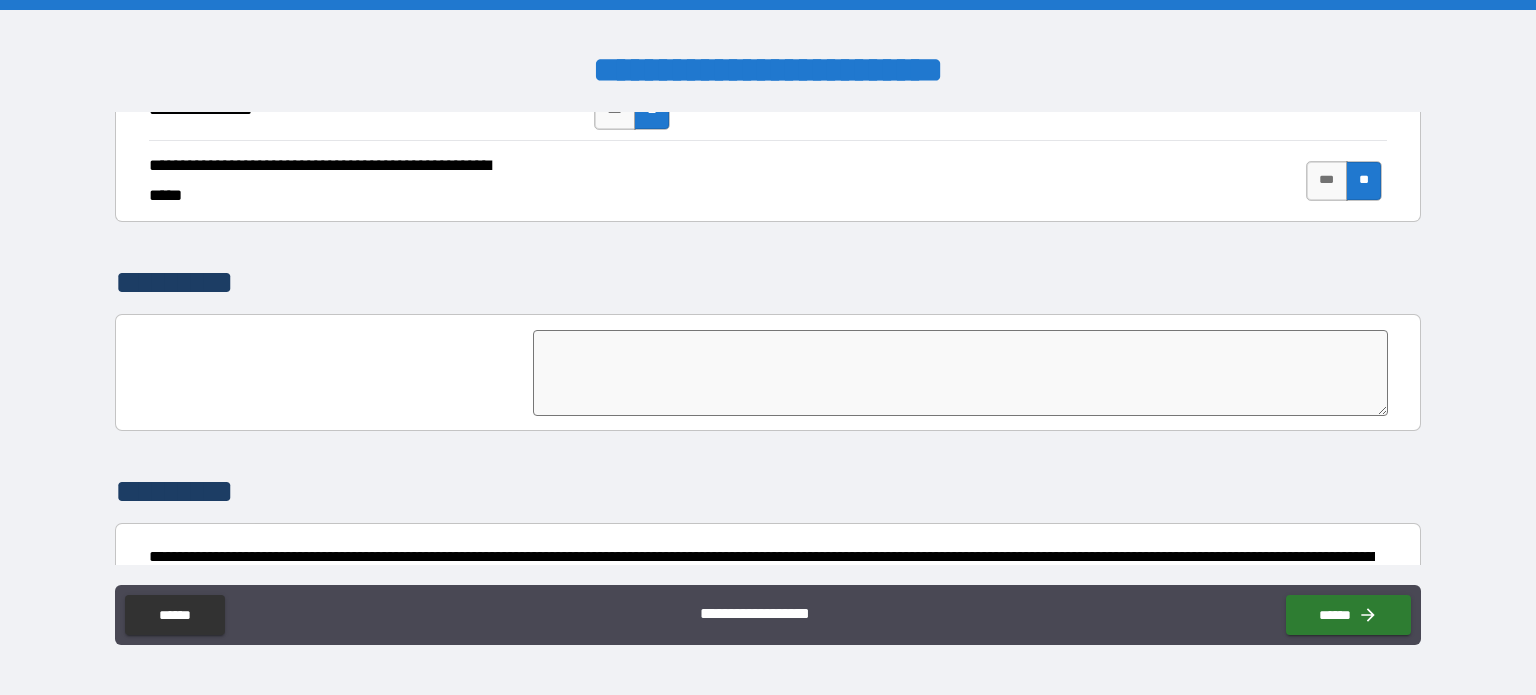 scroll, scrollTop: 4598, scrollLeft: 0, axis: vertical 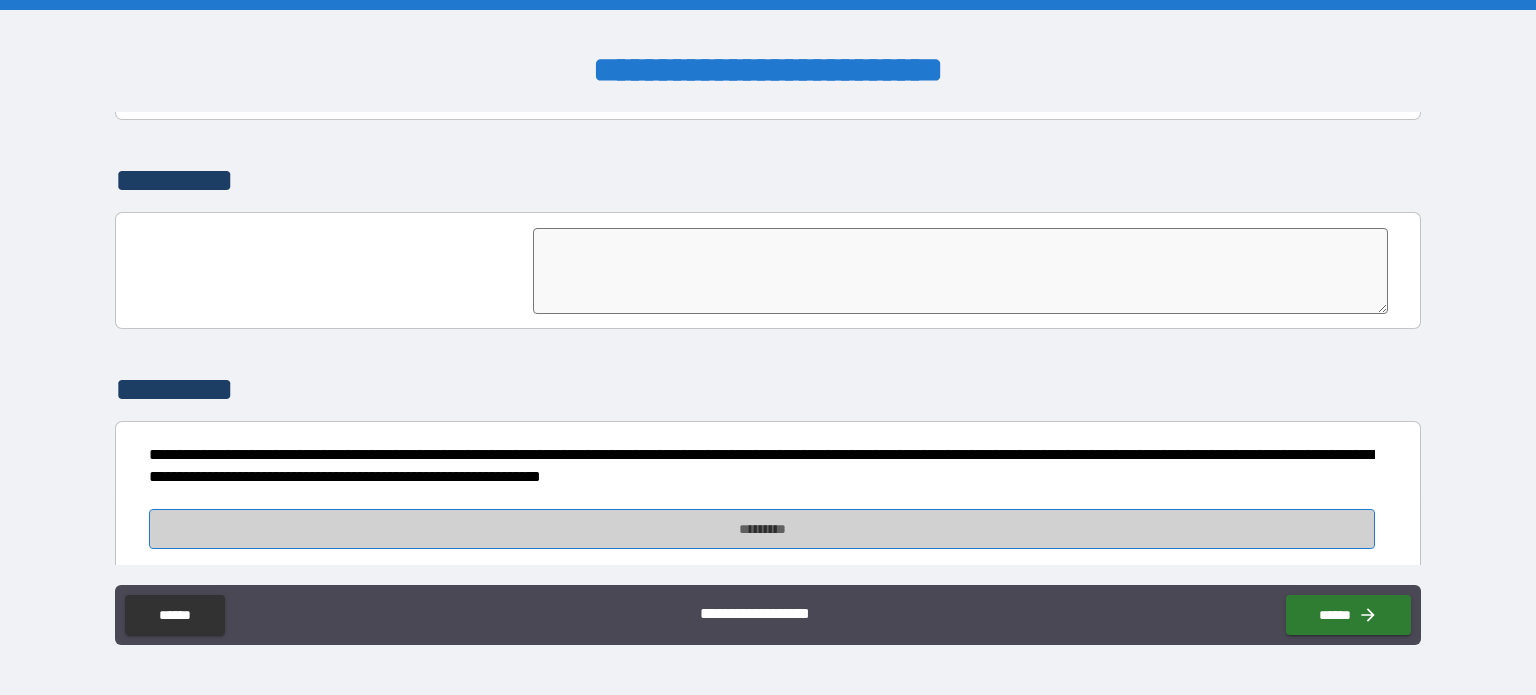 click on "*********" at bounding box center (762, 529) 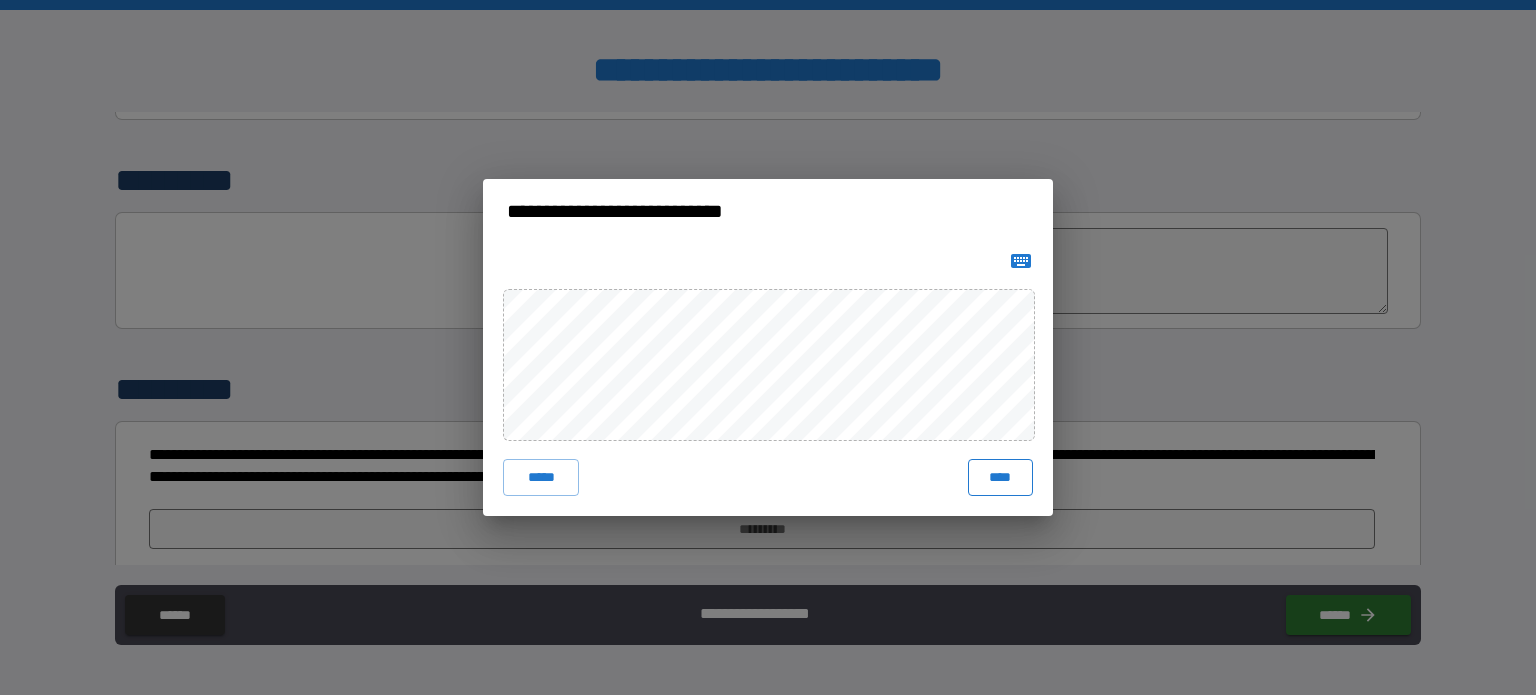 click on "****" at bounding box center [1000, 477] 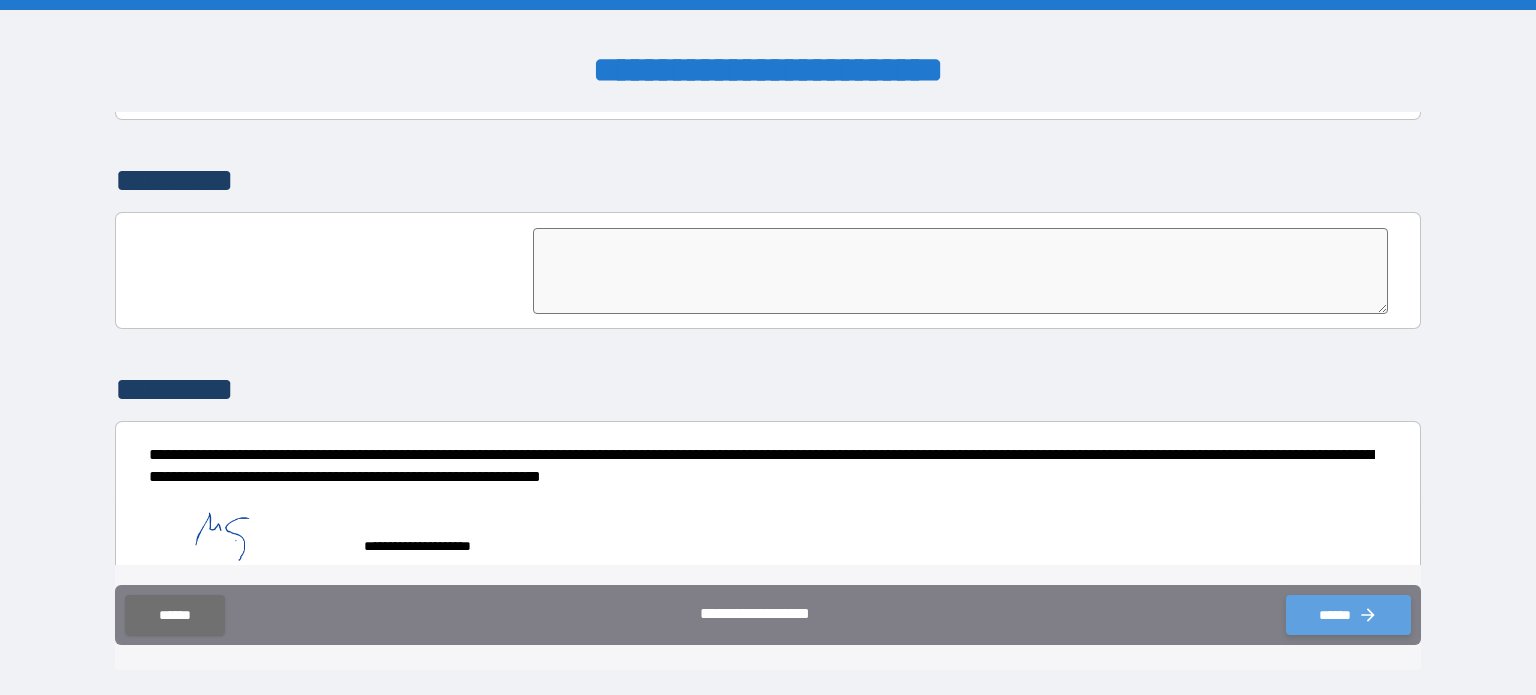 click on "******" at bounding box center (1348, 615) 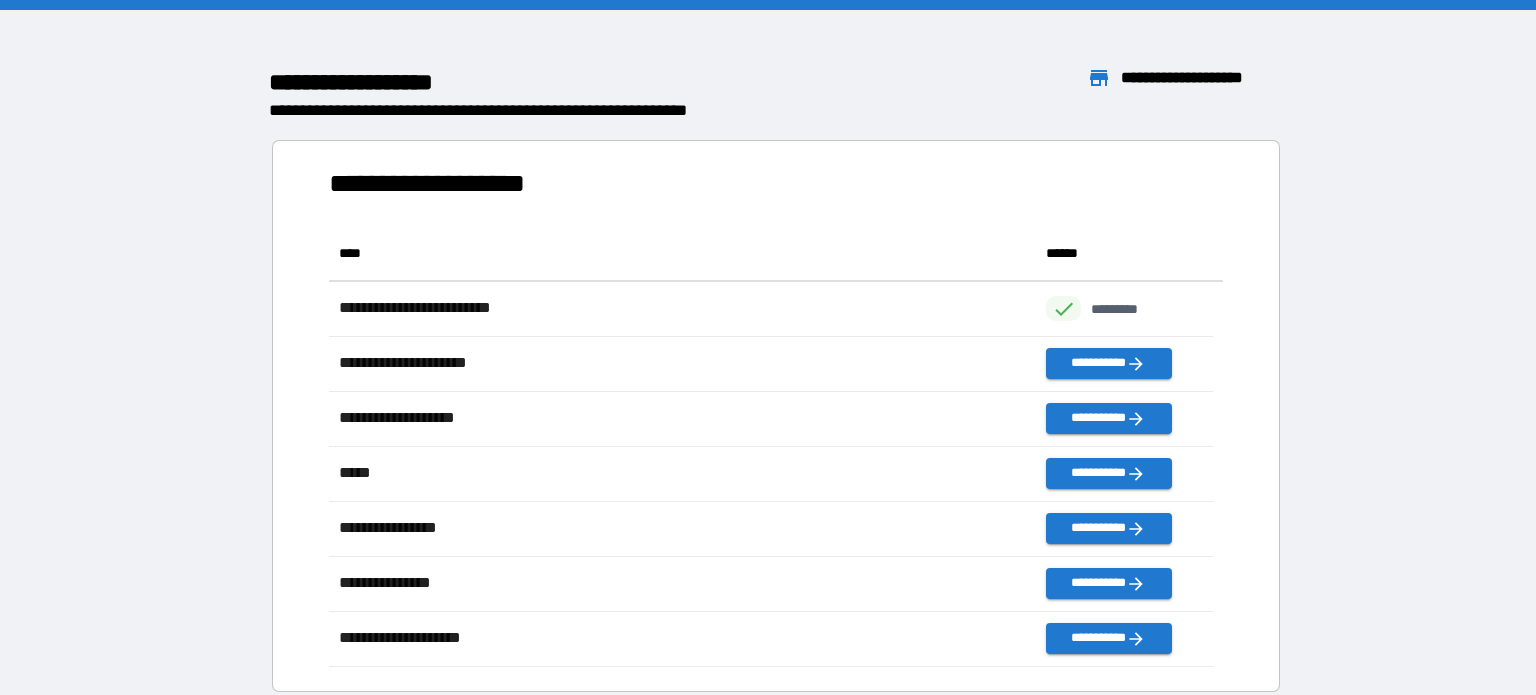 scroll, scrollTop: 16, scrollLeft: 16, axis: both 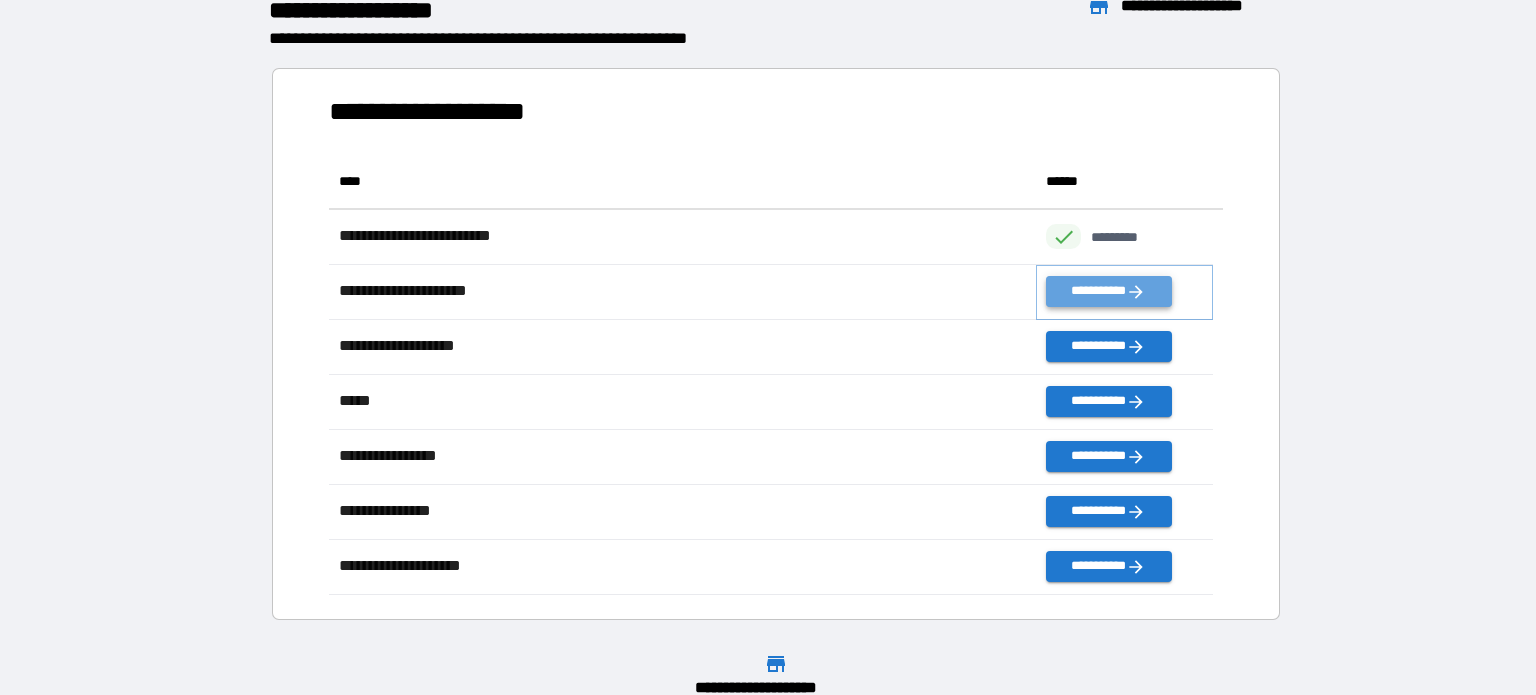 click on "**********" at bounding box center [1108, 291] 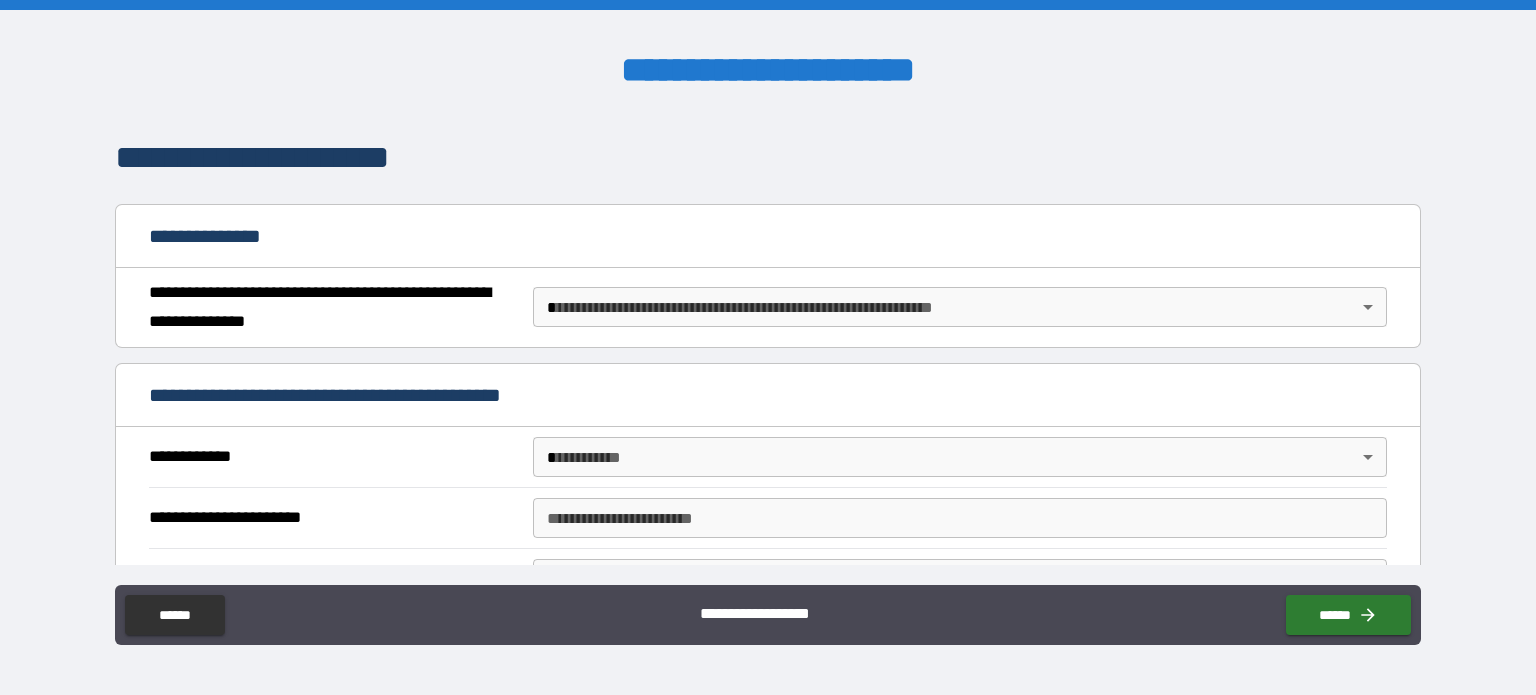scroll, scrollTop: 156, scrollLeft: 0, axis: vertical 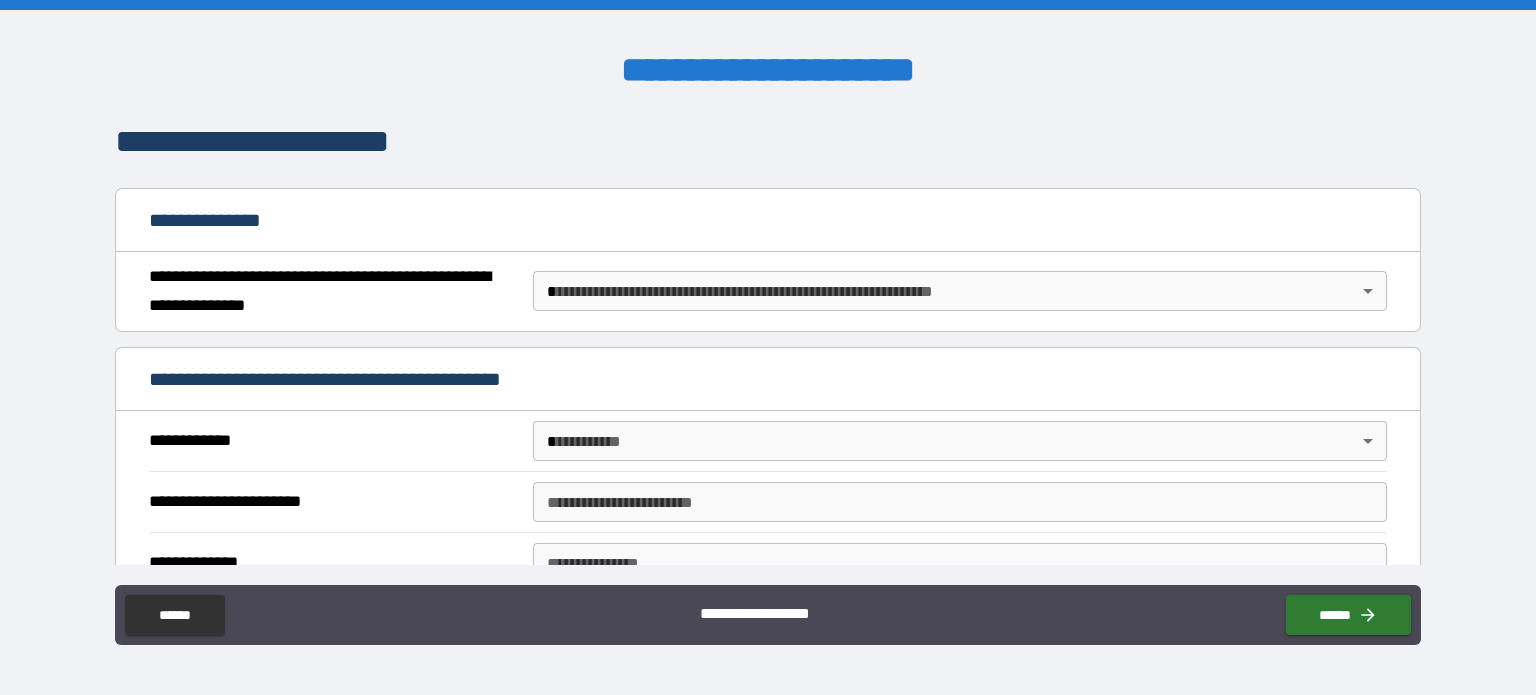 click on "**********" at bounding box center [768, 347] 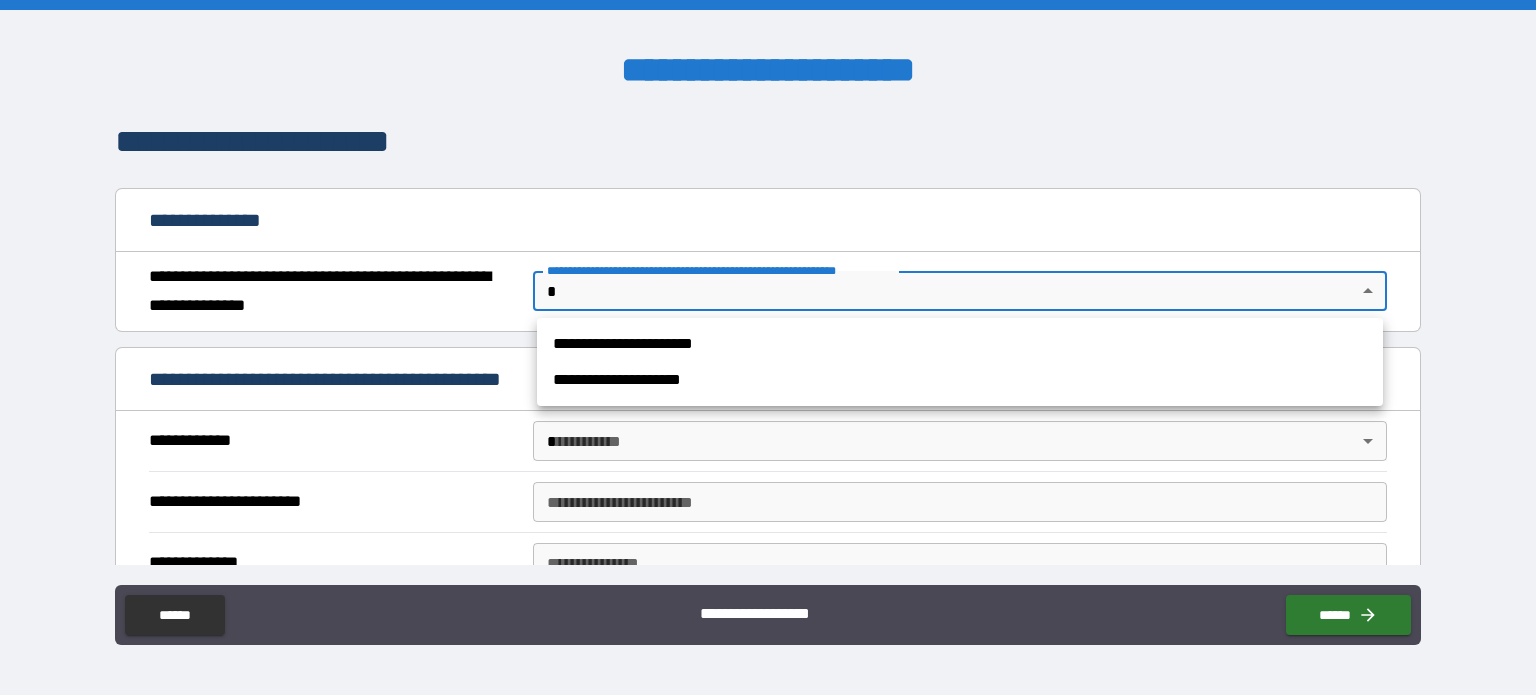 click on "**********" at bounding box center [960, 344] 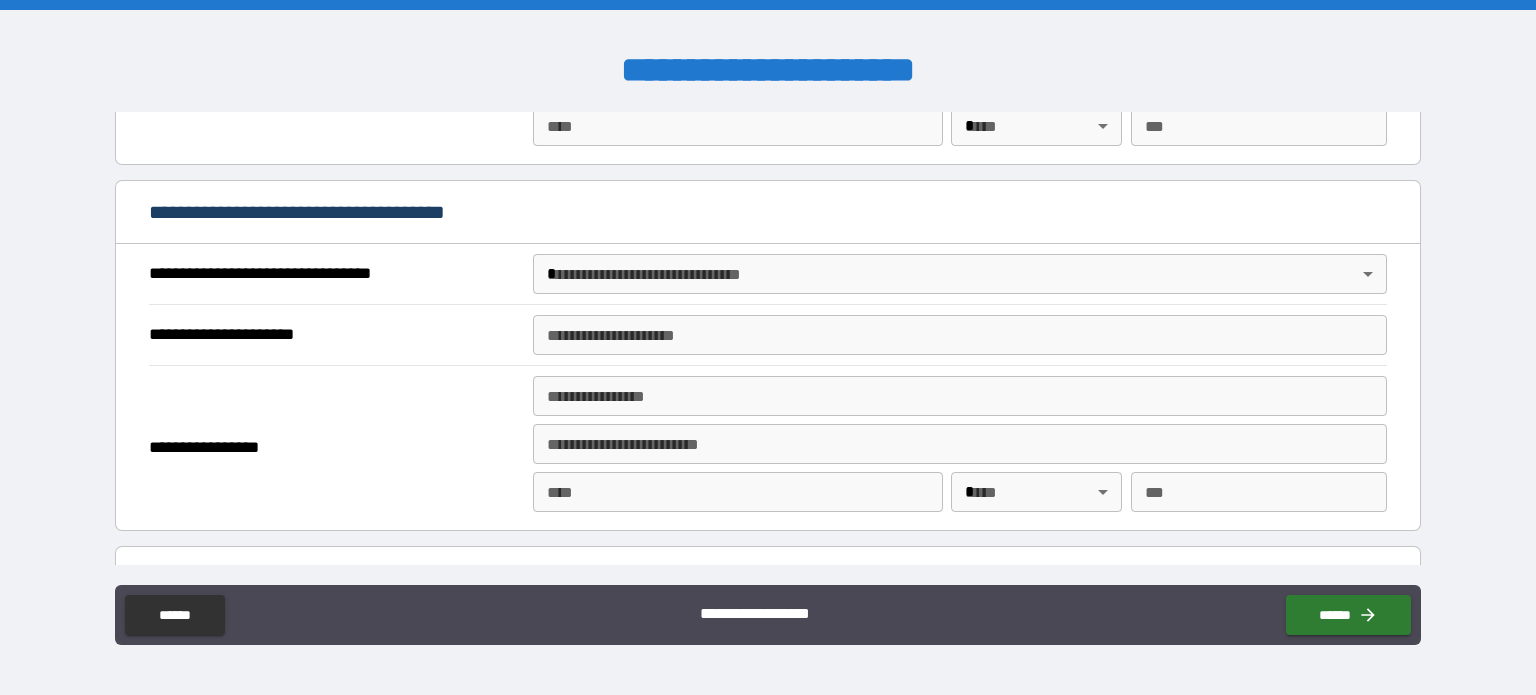 scroll, scrollTop: 2562, scrollLeft: 0, axis: vertical 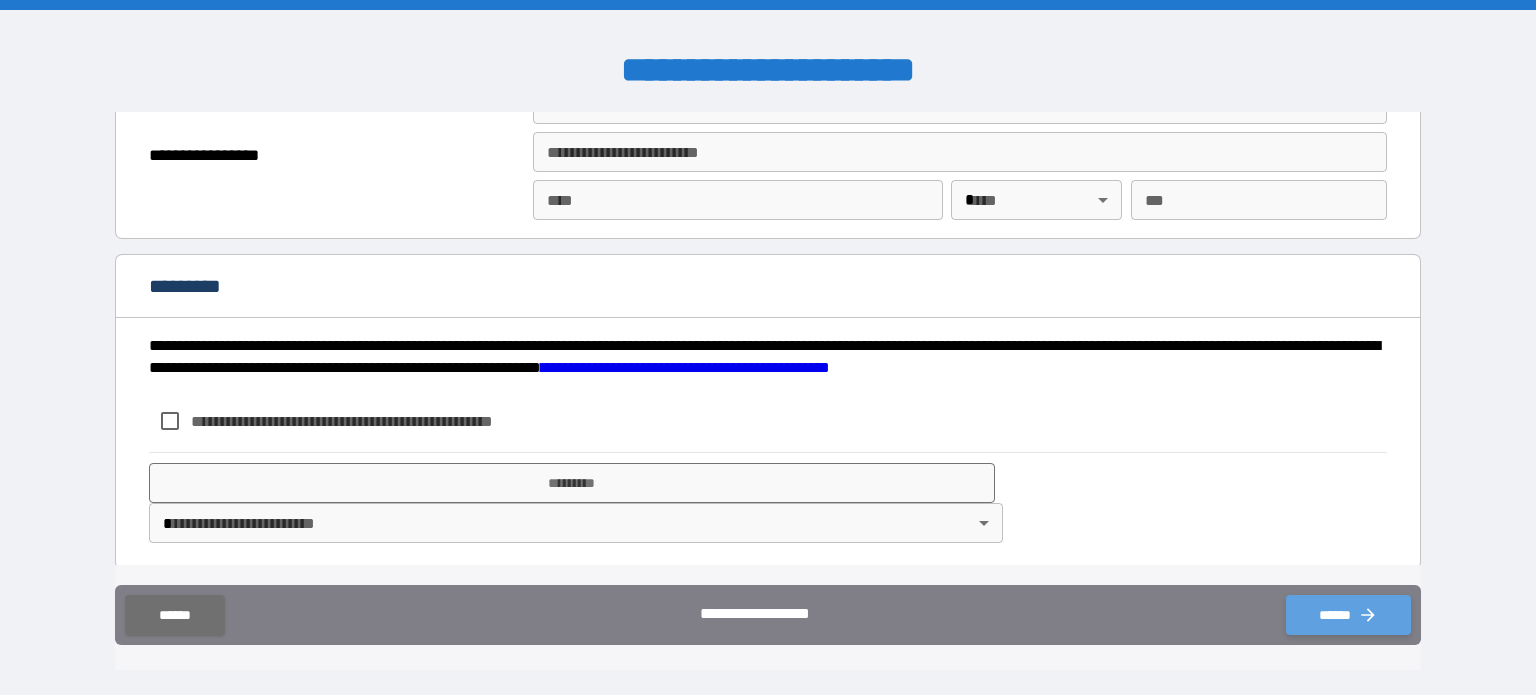 click on "******" at bounding box center [1348, 615] 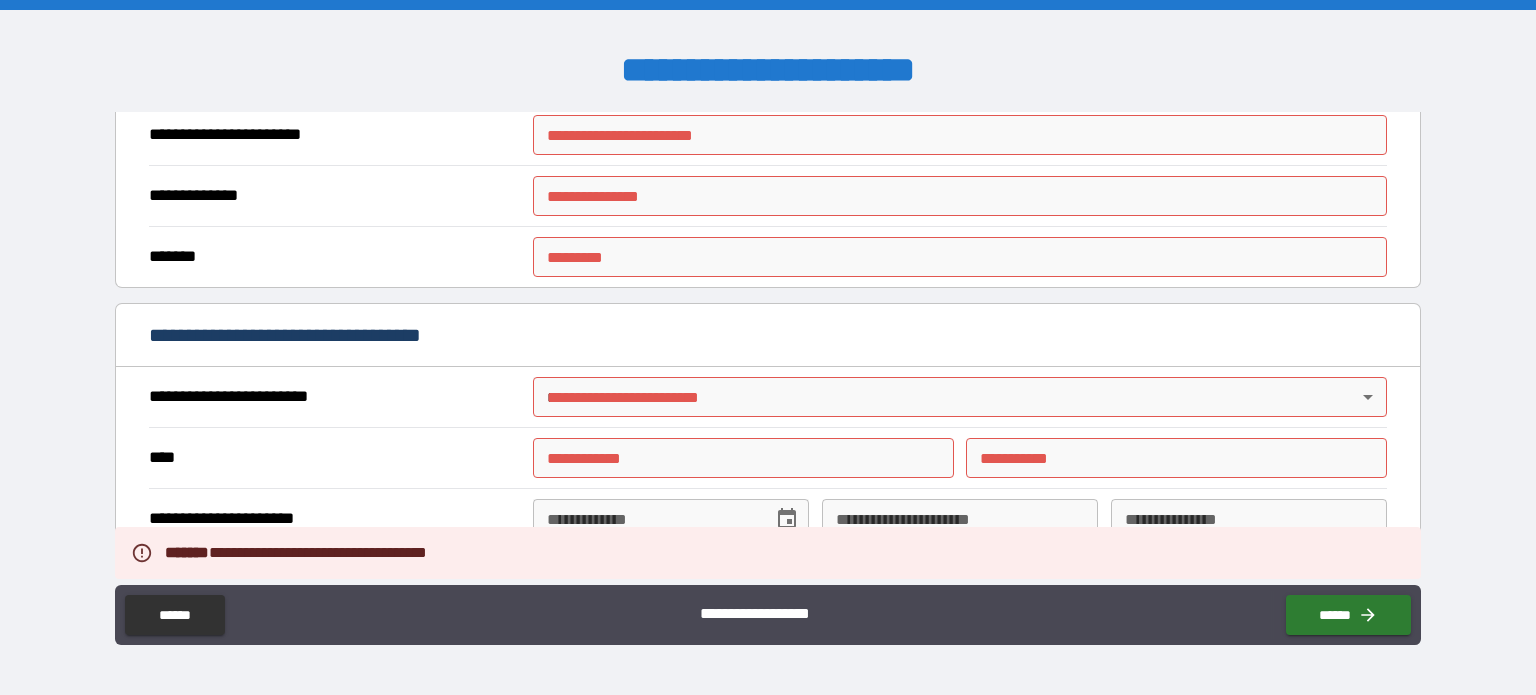scroll, scrollTop: 0, scrollLeft: 0, axis: both 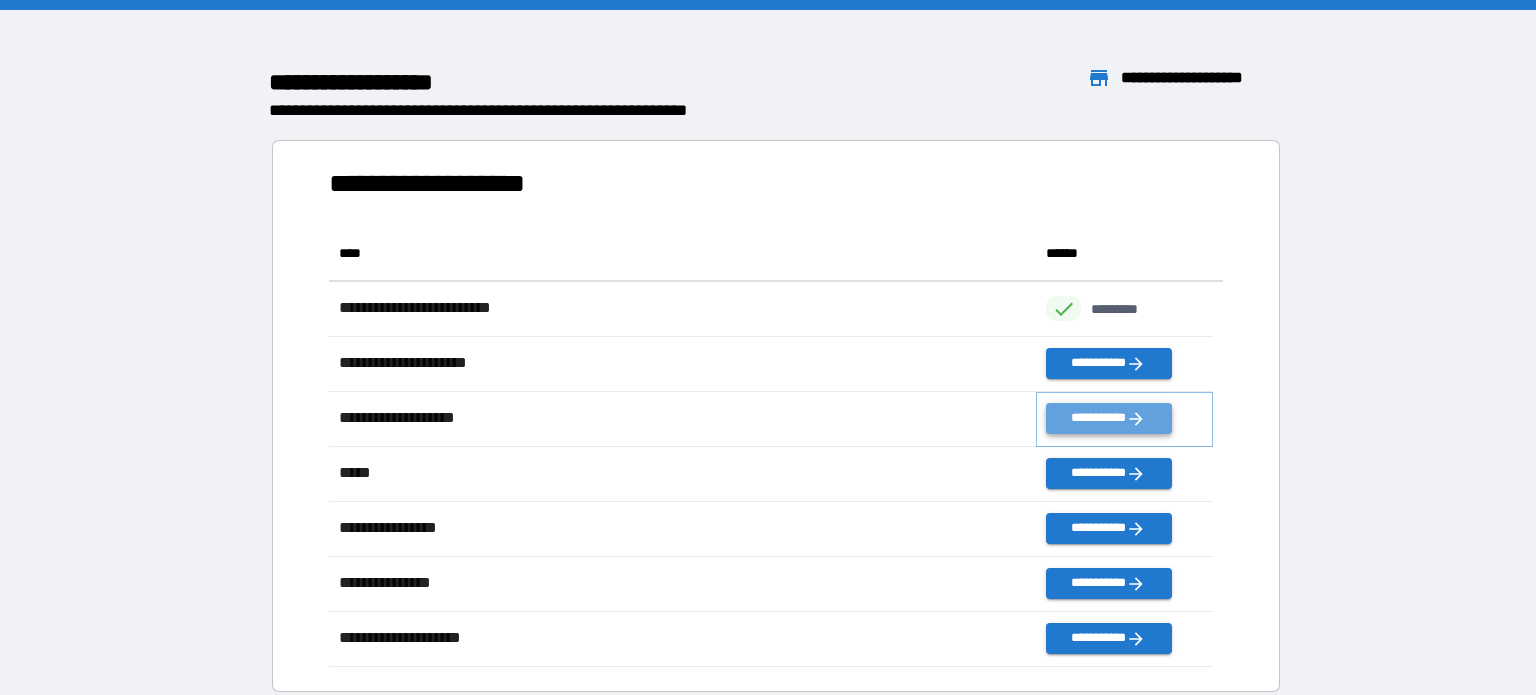 click on "**********" at bounding box center (1108, 418) 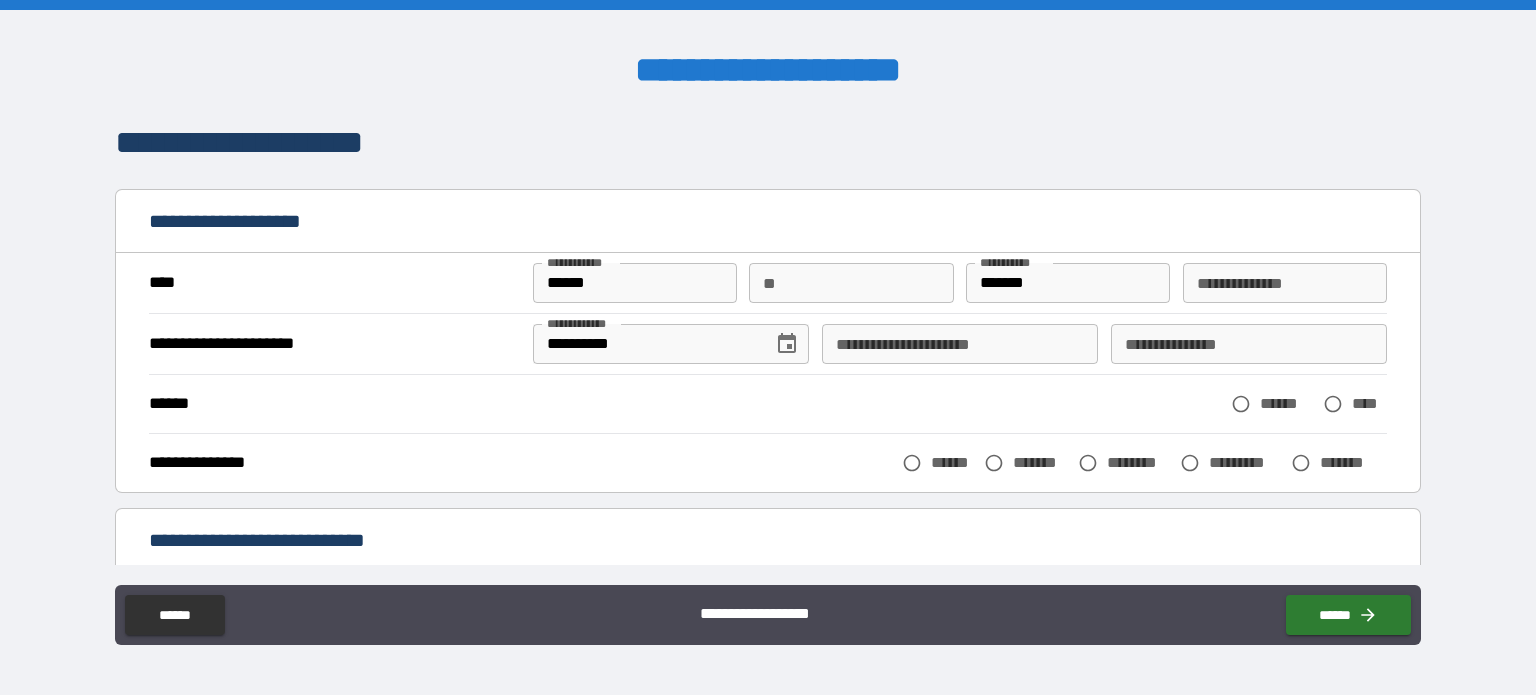 scroll, scrollTop: 142, scrollLeft: 0, axis: vertical 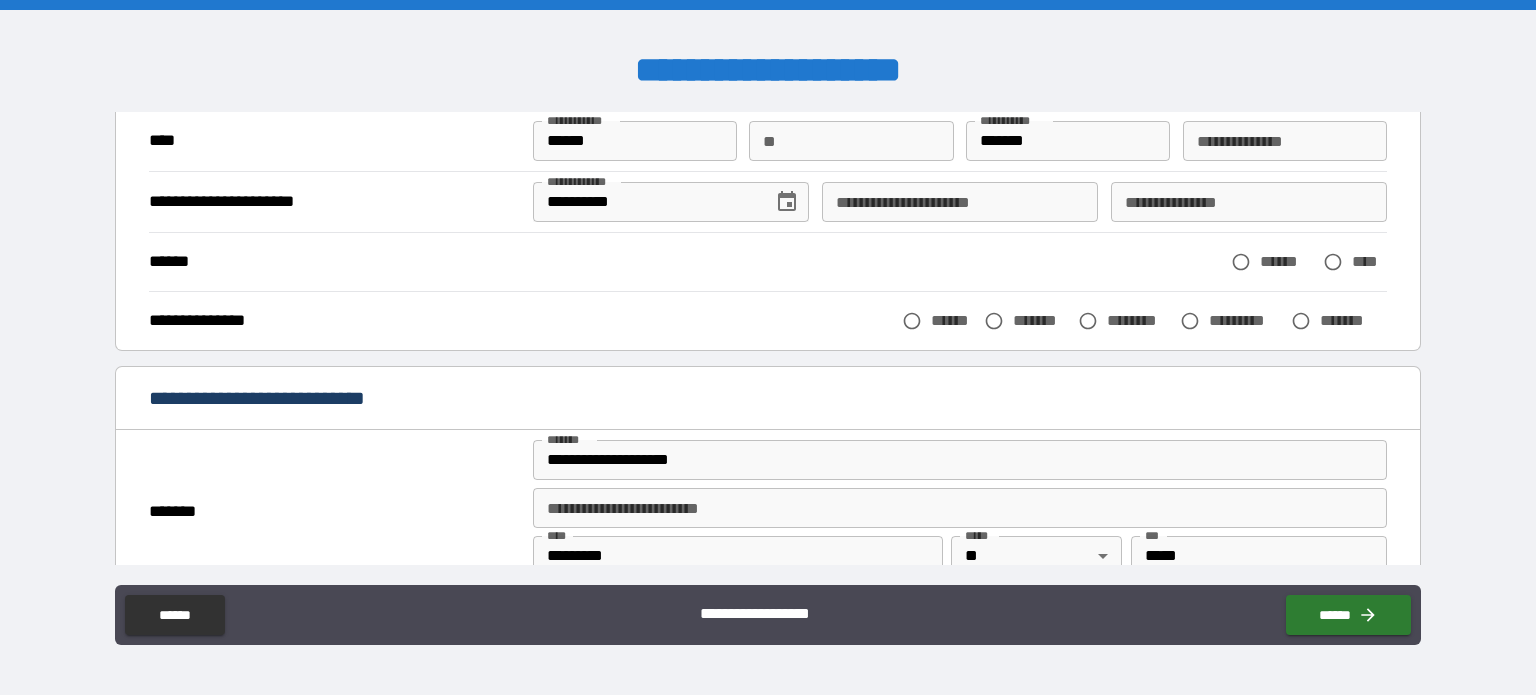 click on "******" at bounding box center (1286, 261) 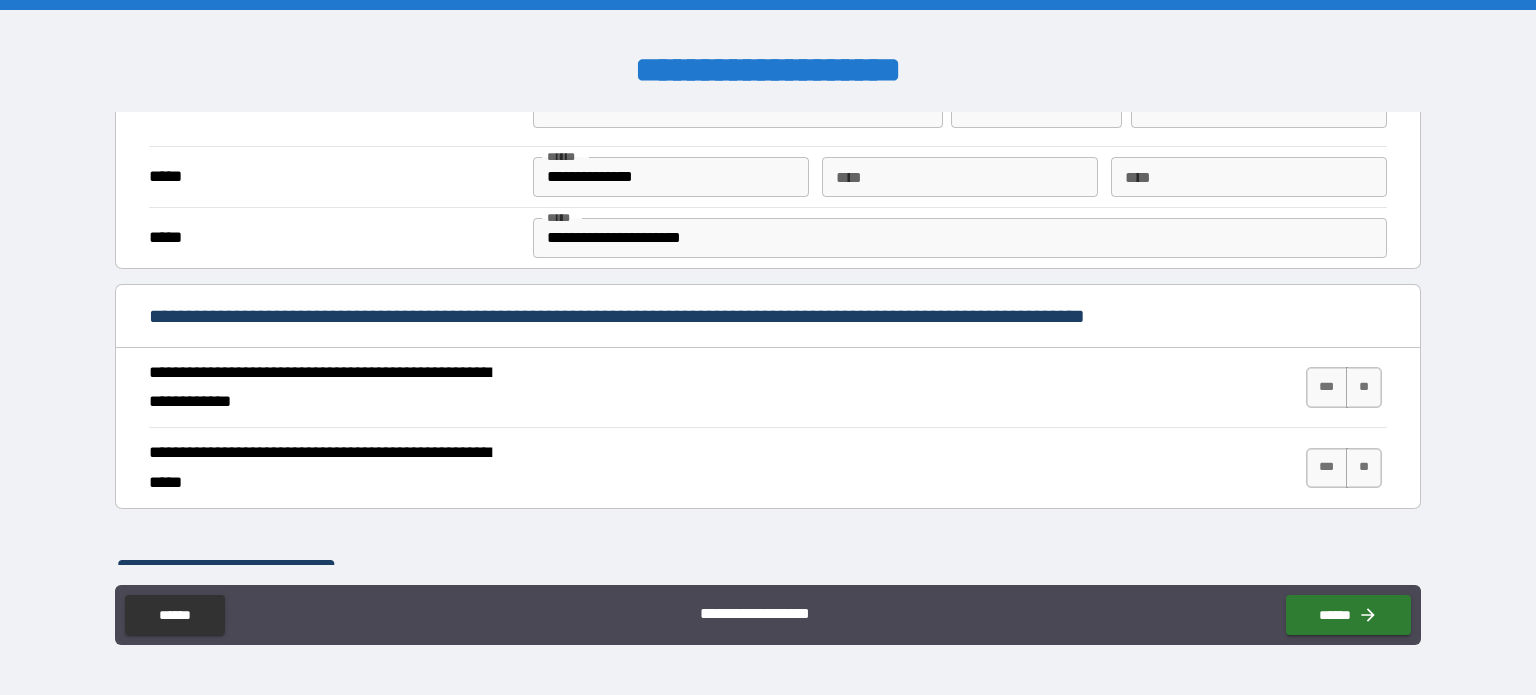 scroll, scrollTop: 647, scrollLeft: 0, axis: vertical 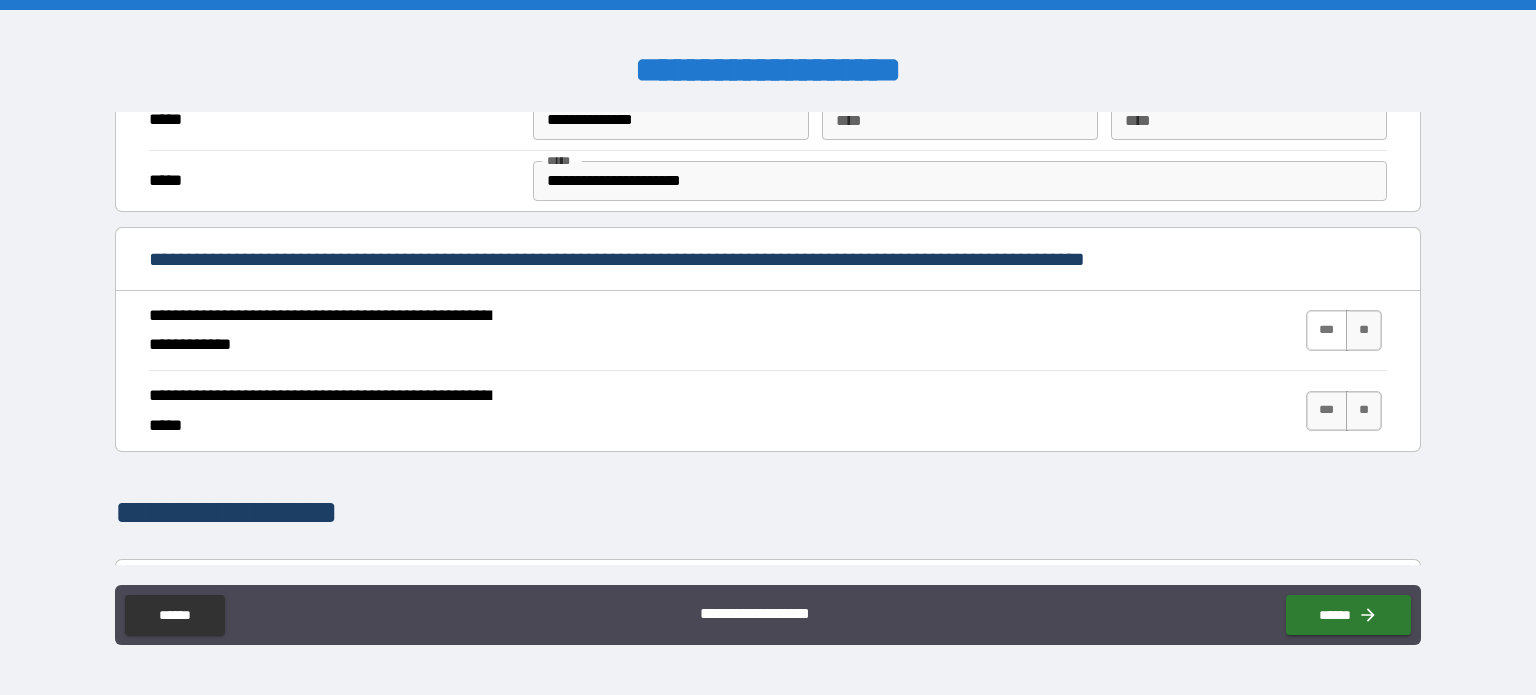 click on "***" at bounding box center [1327, 330] 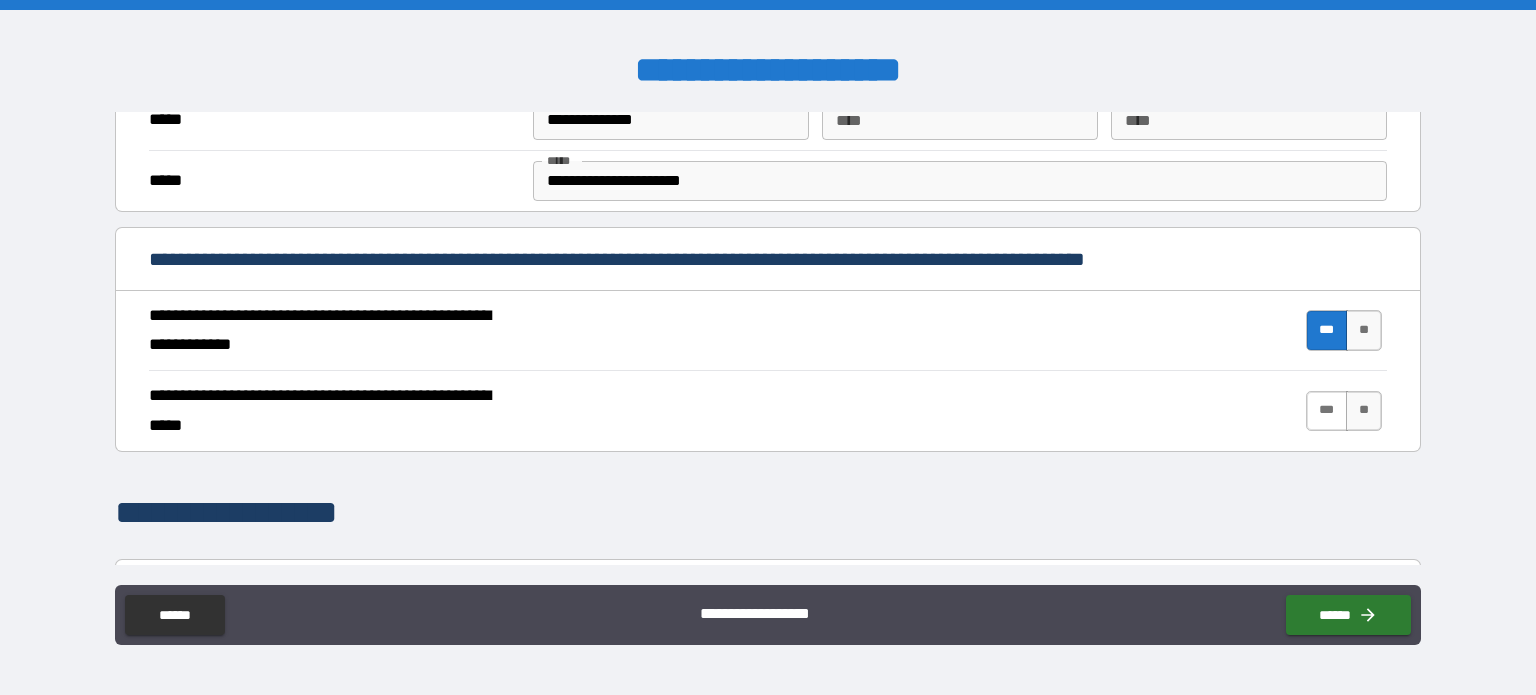 click on "***" at bounding box center (1327, 411) 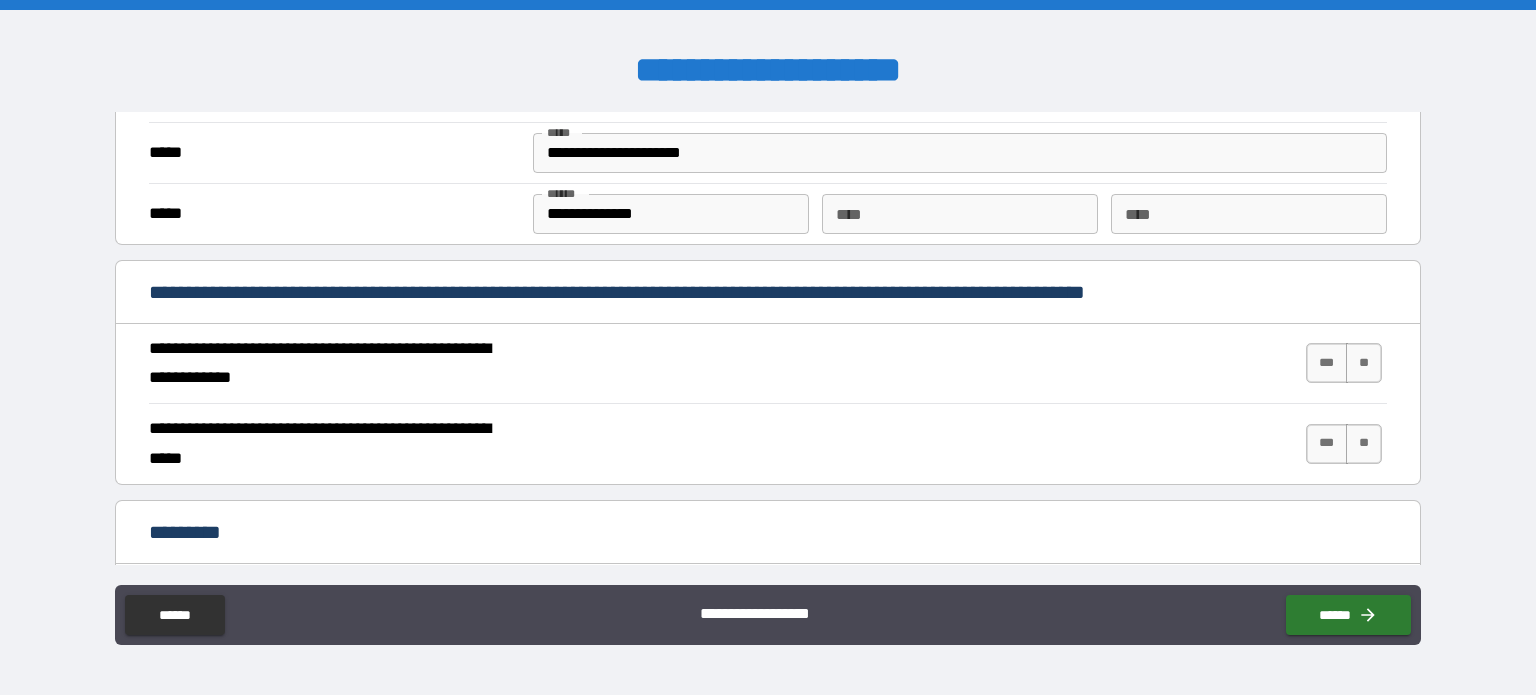 scroll, scrollTop: 1650, scrollLeft: 0, axis: vertical 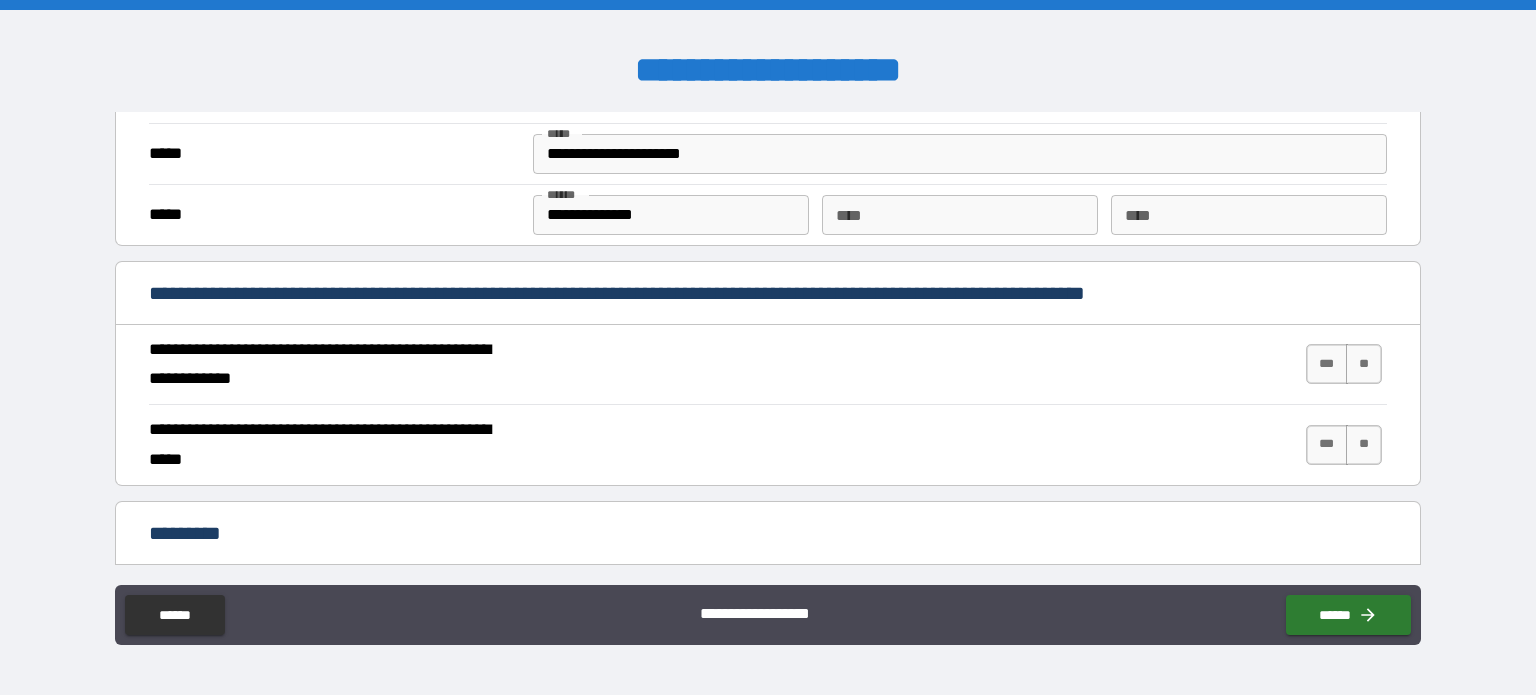 click on "*** **" at bounding box center (1344, 364) 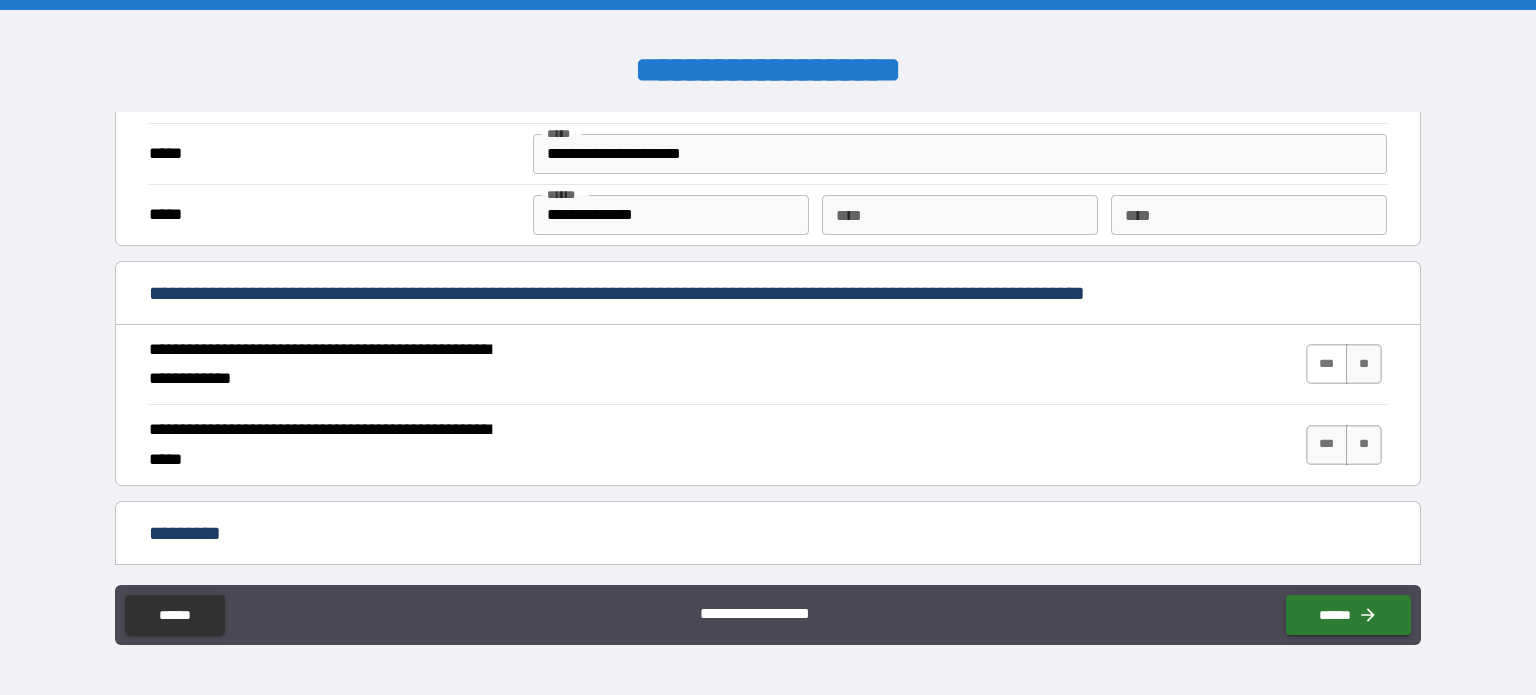 click on "***" at bounding box center (1327, 364) 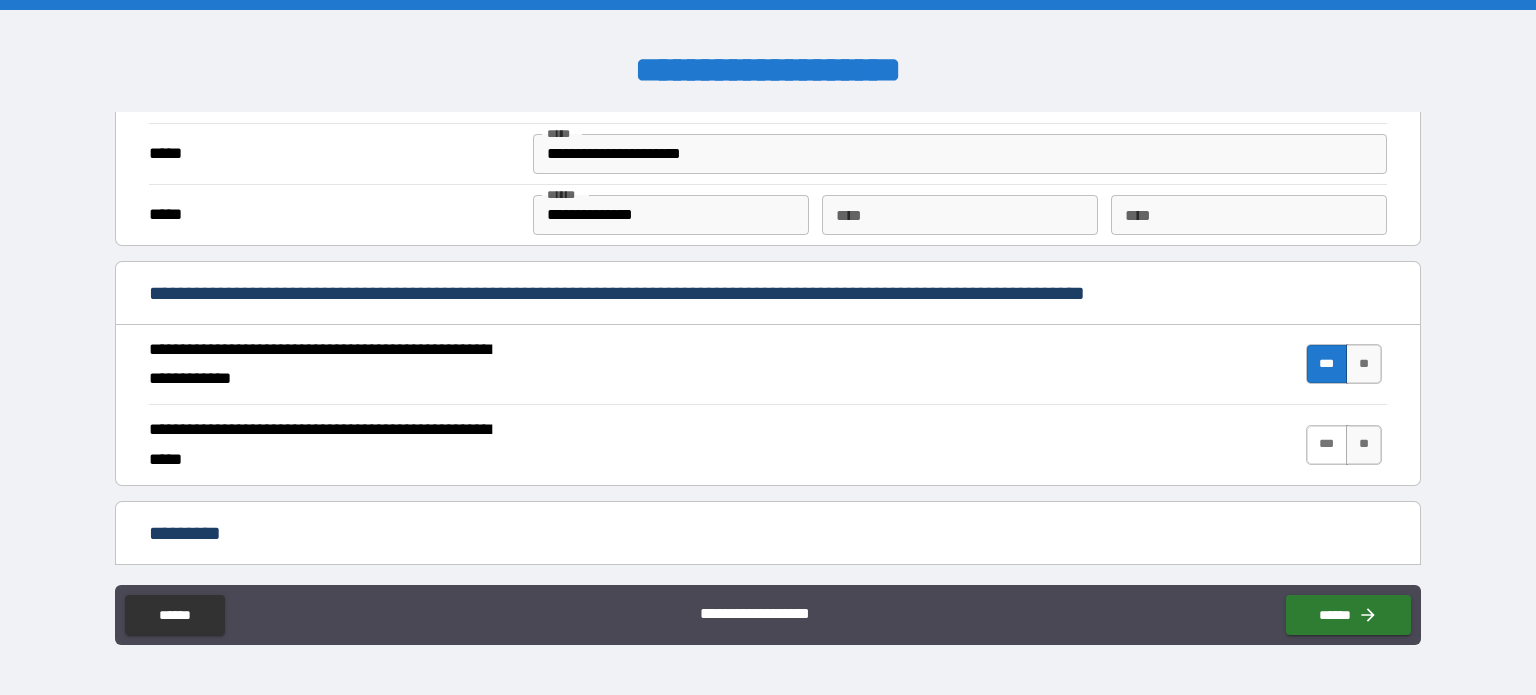click on "***" at bounding box center (1327, 445) 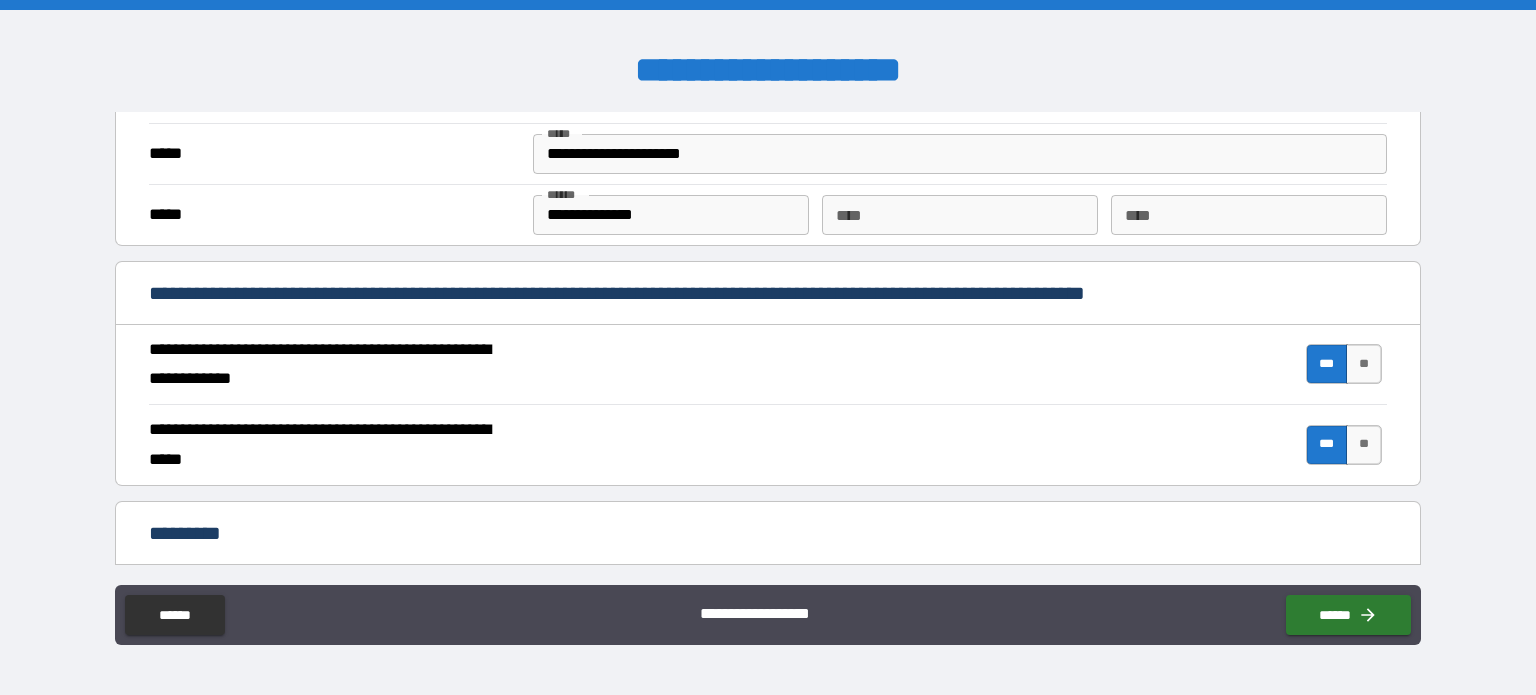 scroll, scrollTop: 1899, scrollLeft: 0, axis: vertical 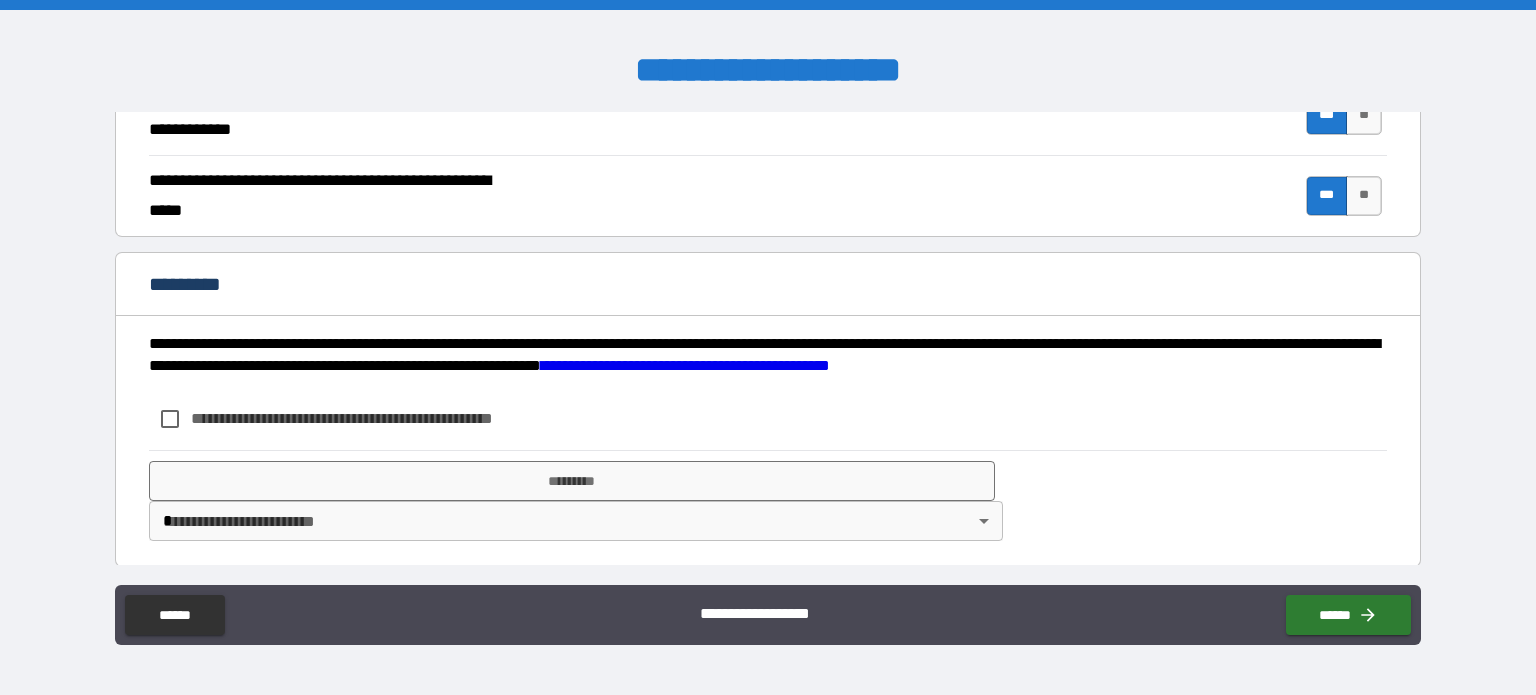 click on "**********" at bounding box center [375, 418] 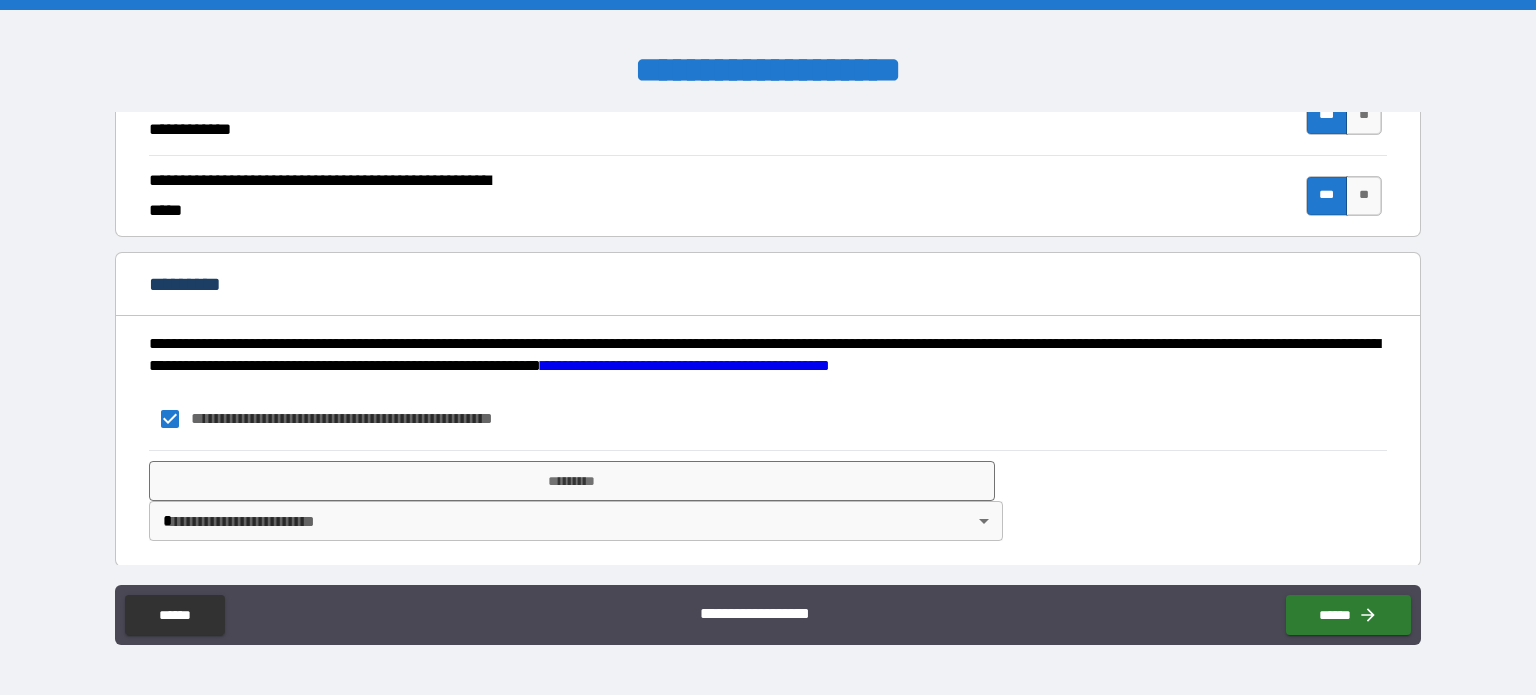 click on "**********" at bounding box center [768, 347] 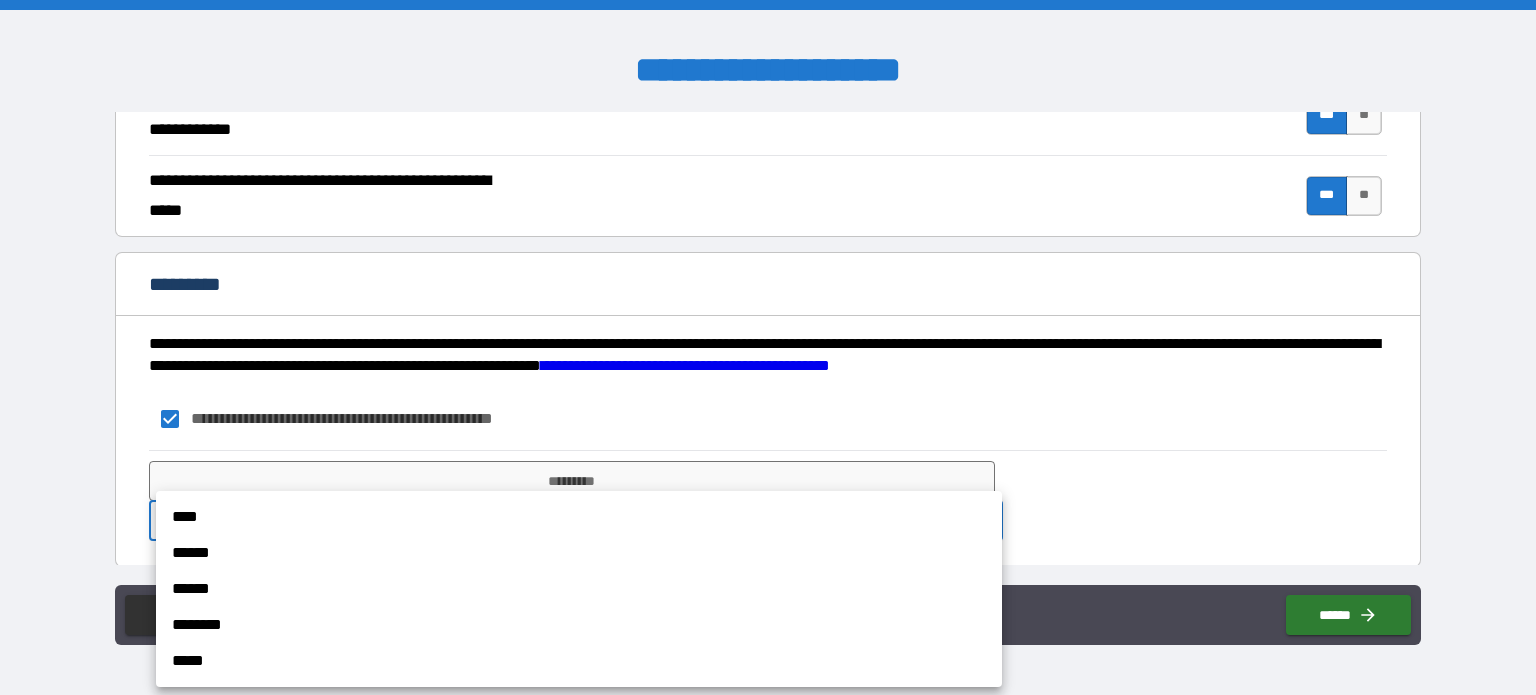 click on "****" at bounding box center [579, 517] 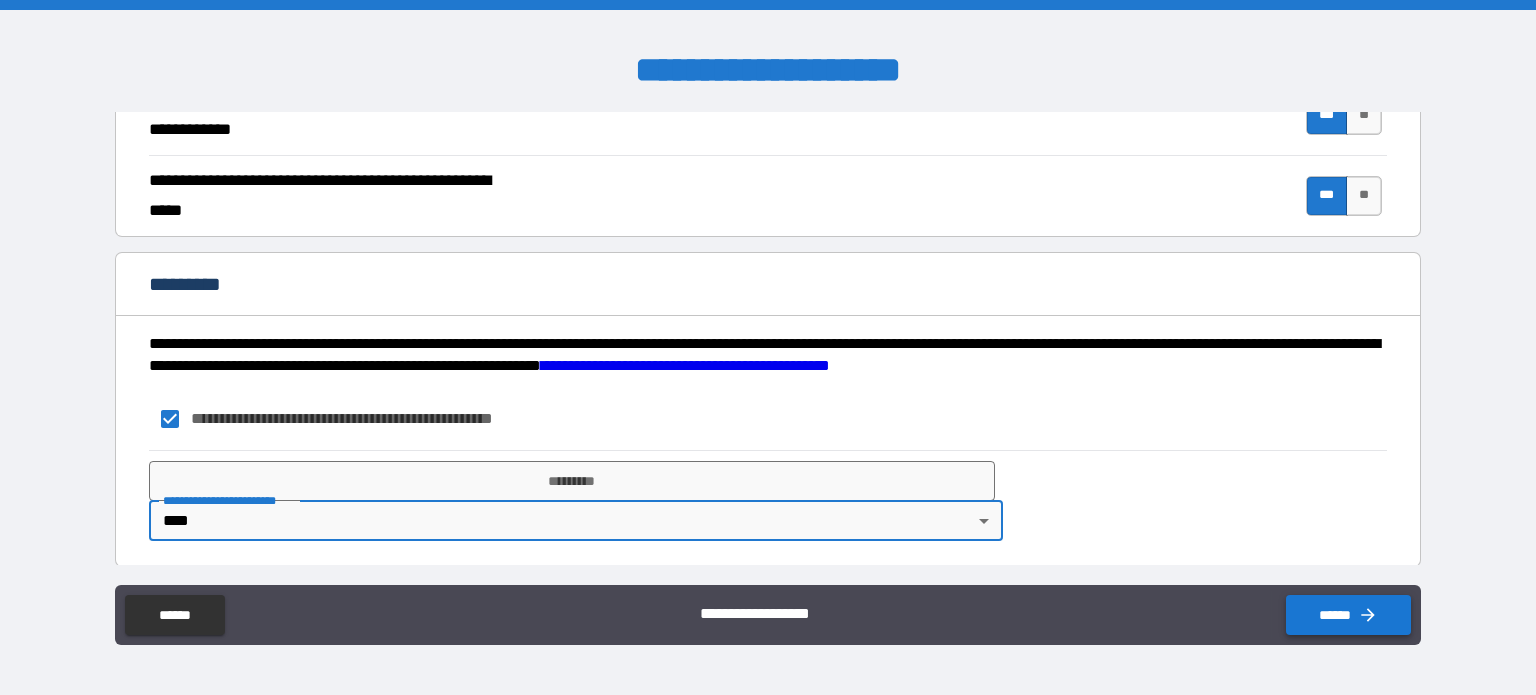 click on "******" at bounding box center [1348, 615] 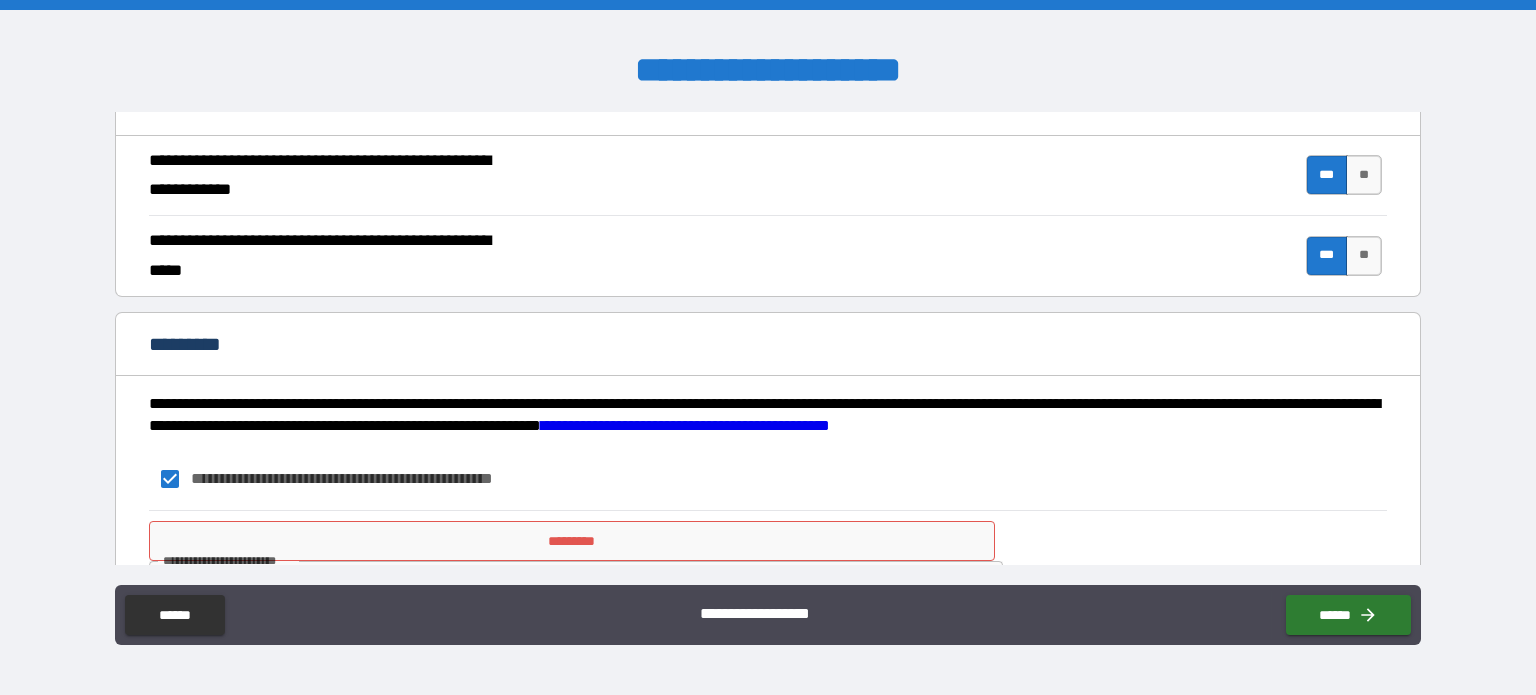 scroll, scrollTop: 1899, scrollLeft: 0, axis: vertical 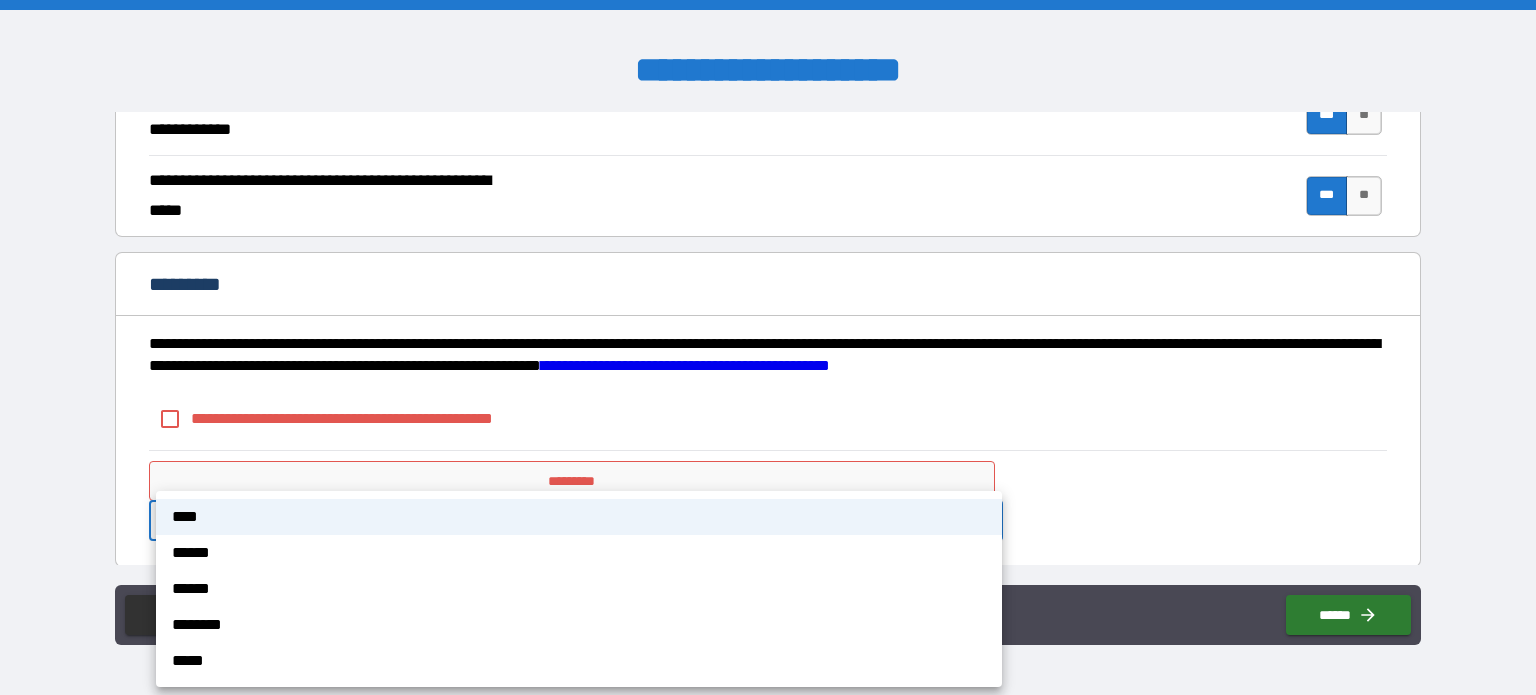 click on "**********" at bounding box center (768, 347) 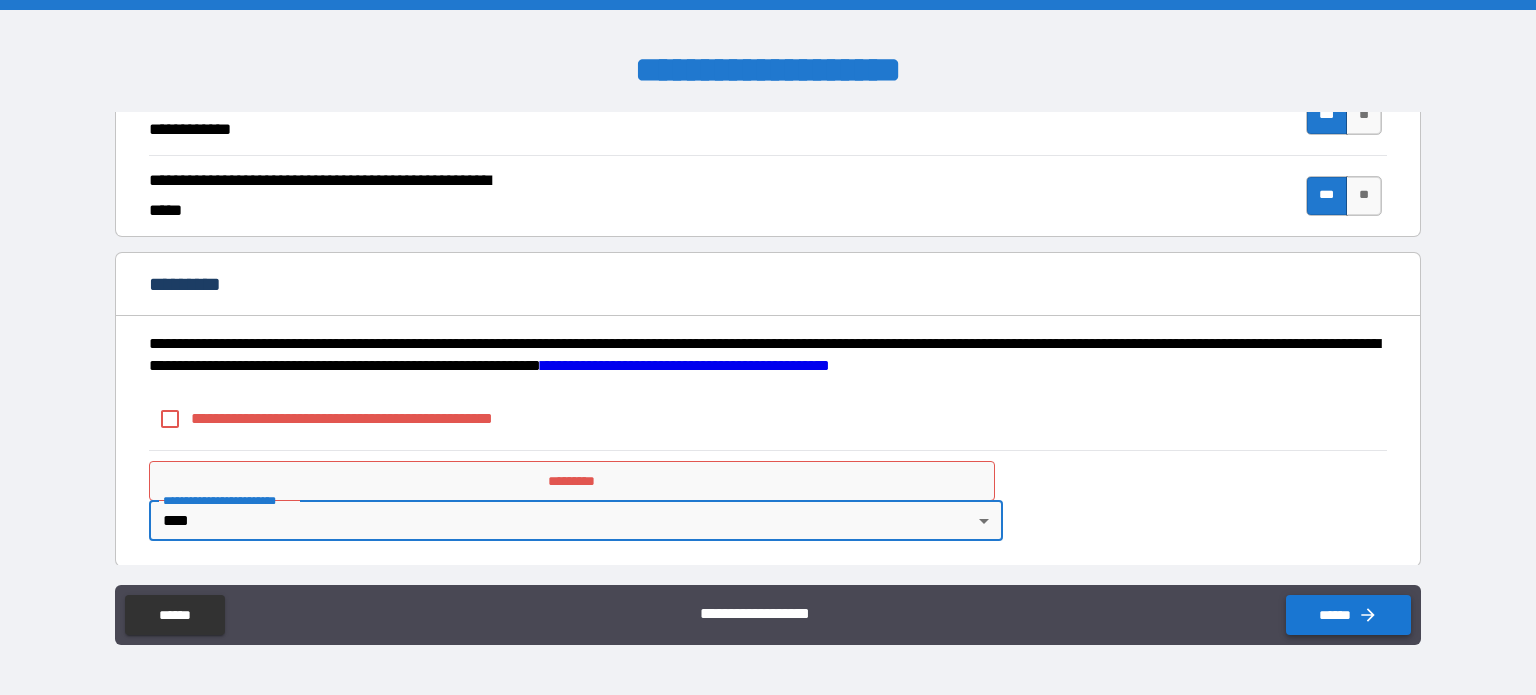 click on "******" at bounding box center [1348, 615] 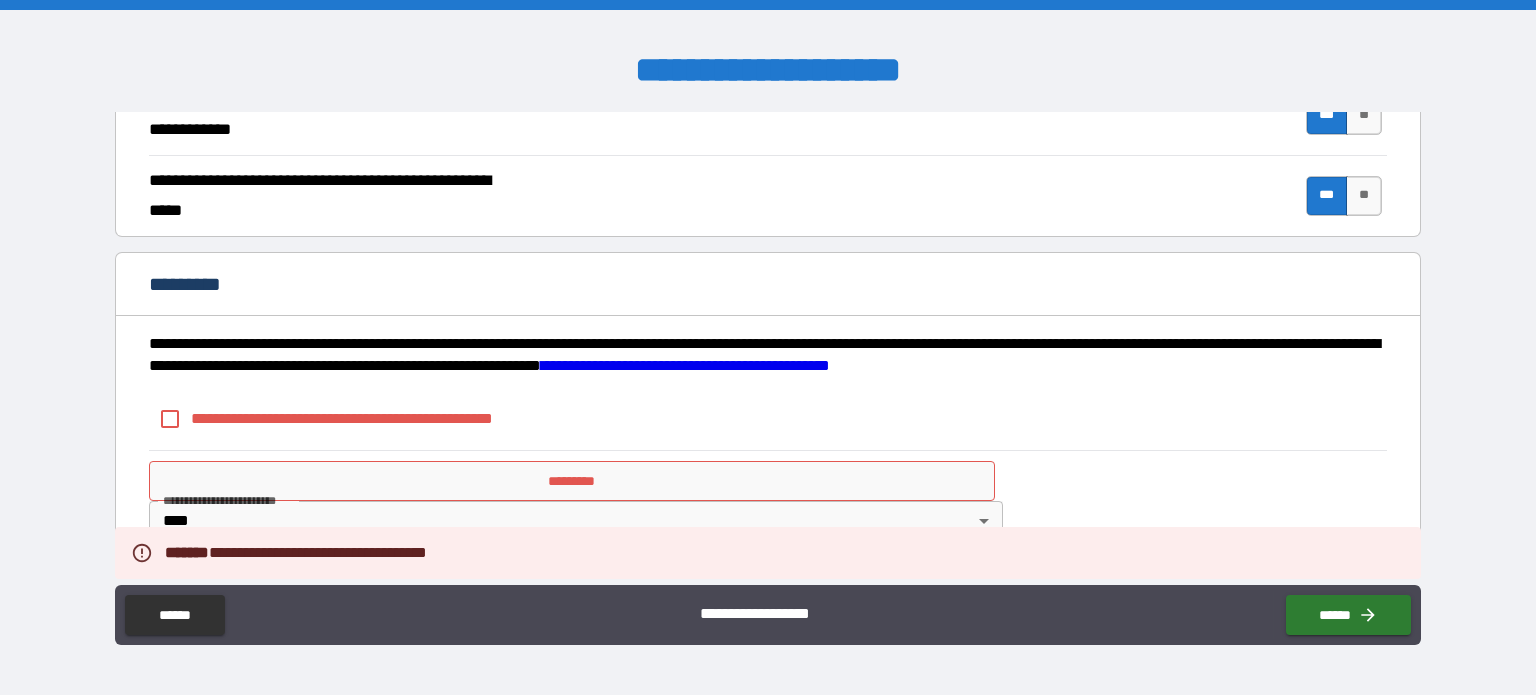 click on "**********" at bounding box center [768, 508] 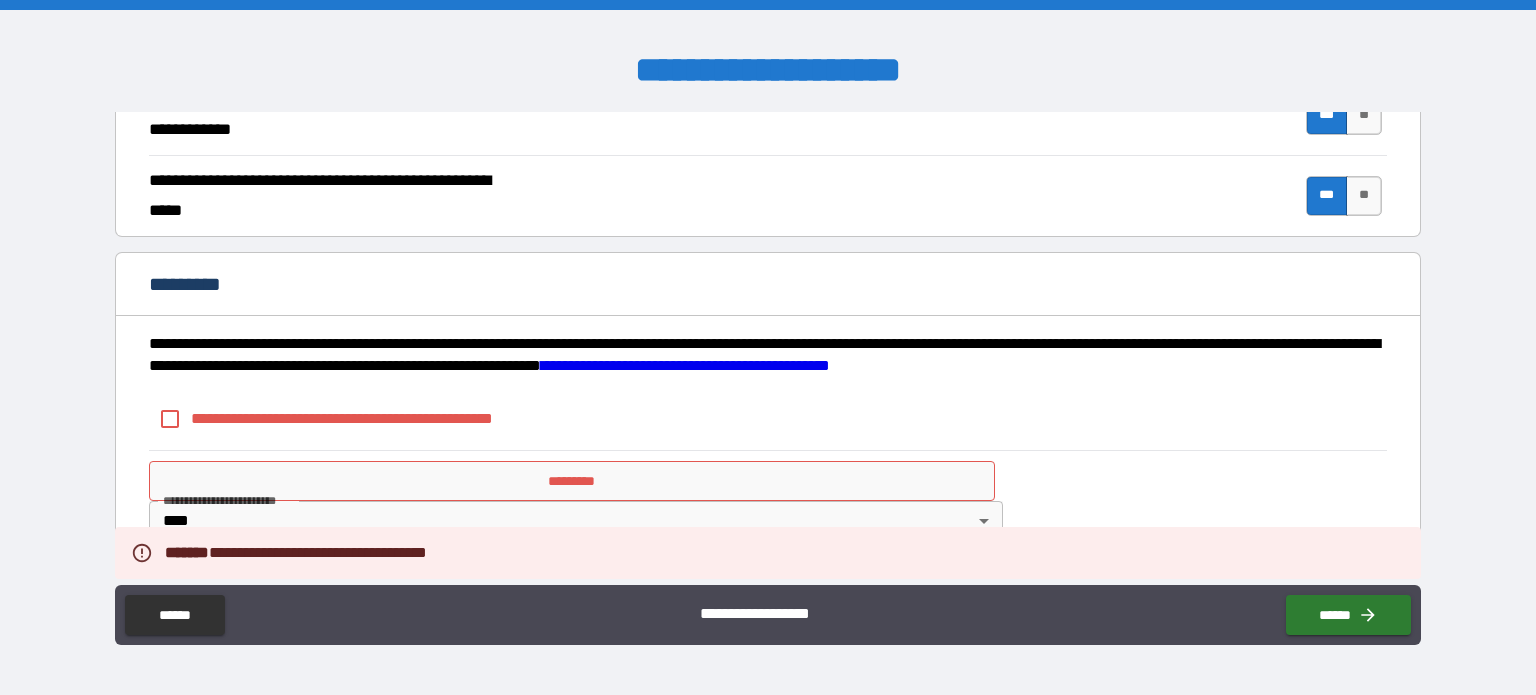 click on "**********" at bounding box center [768, 508] 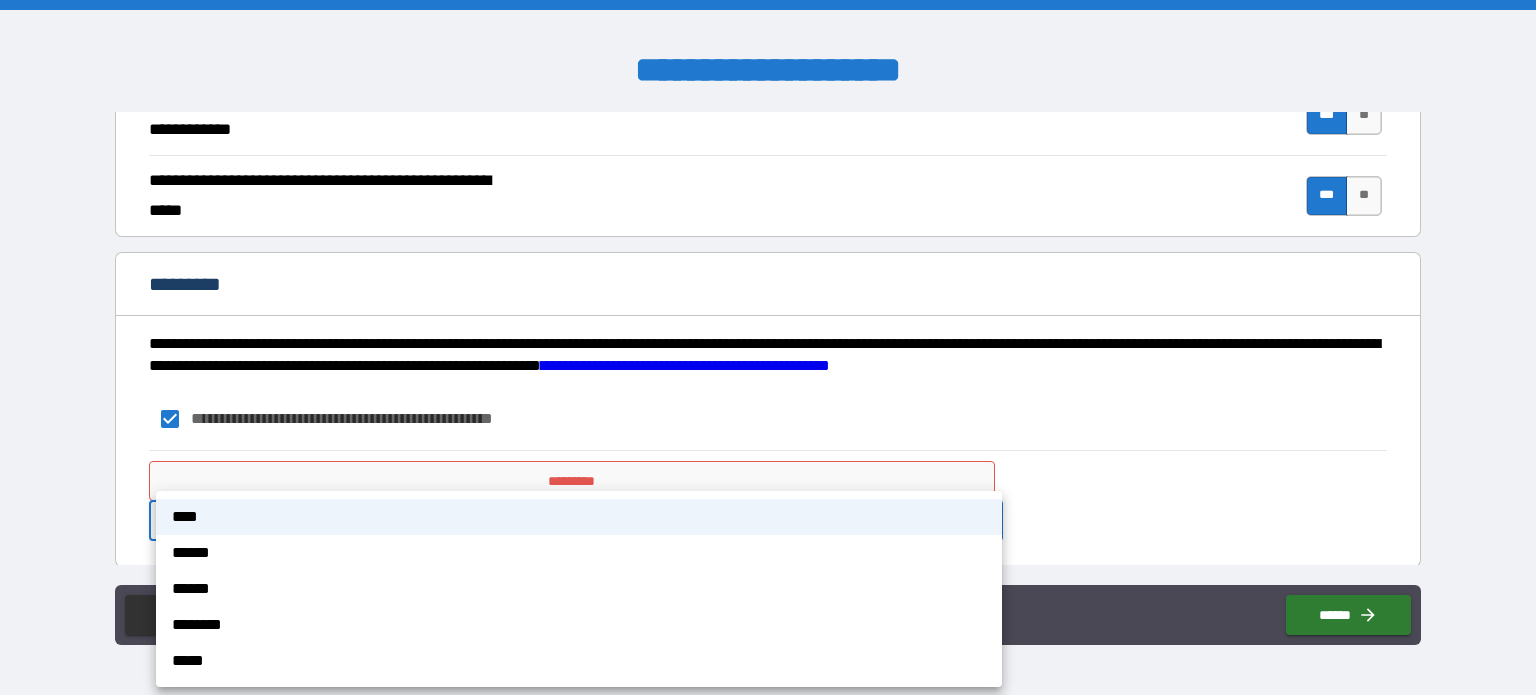 click on "**********" at bounding box center [768, 347] 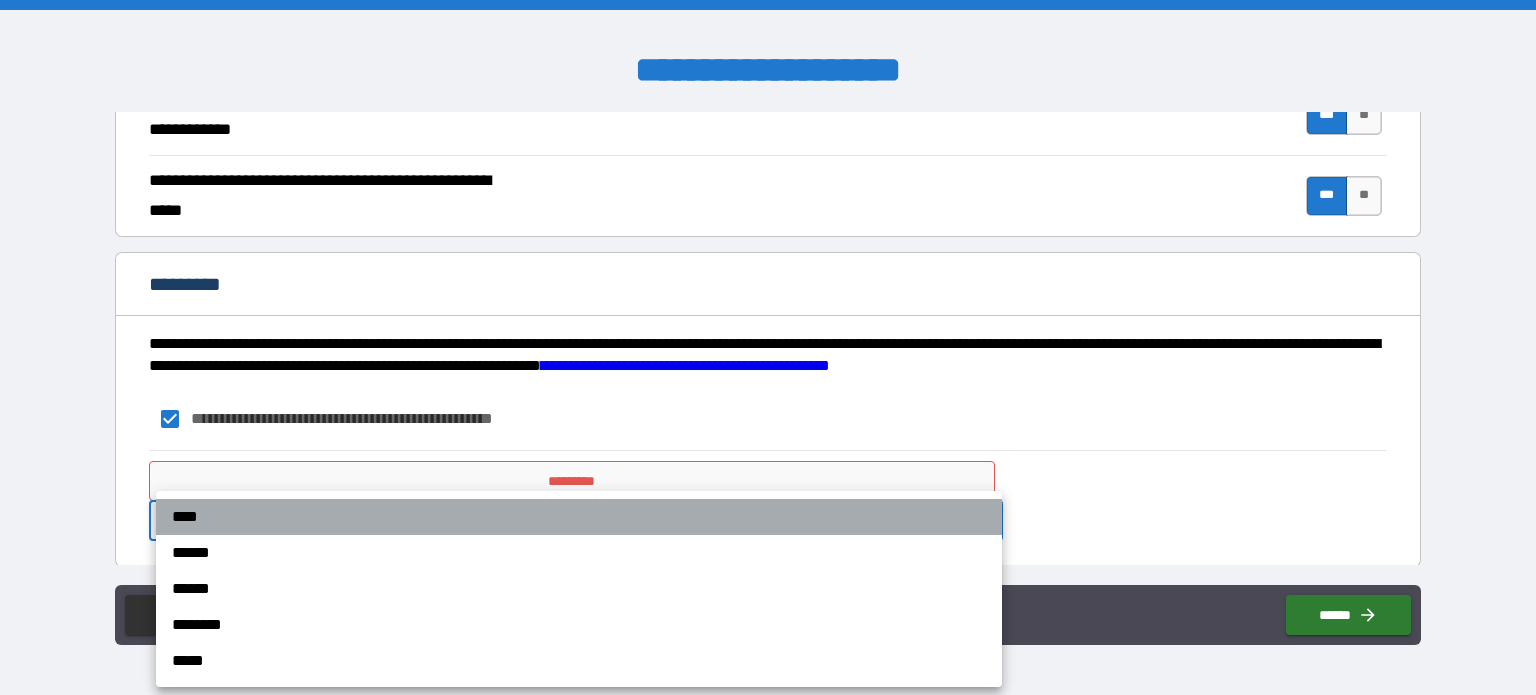 click on "****" at bounding box center (579, 517) 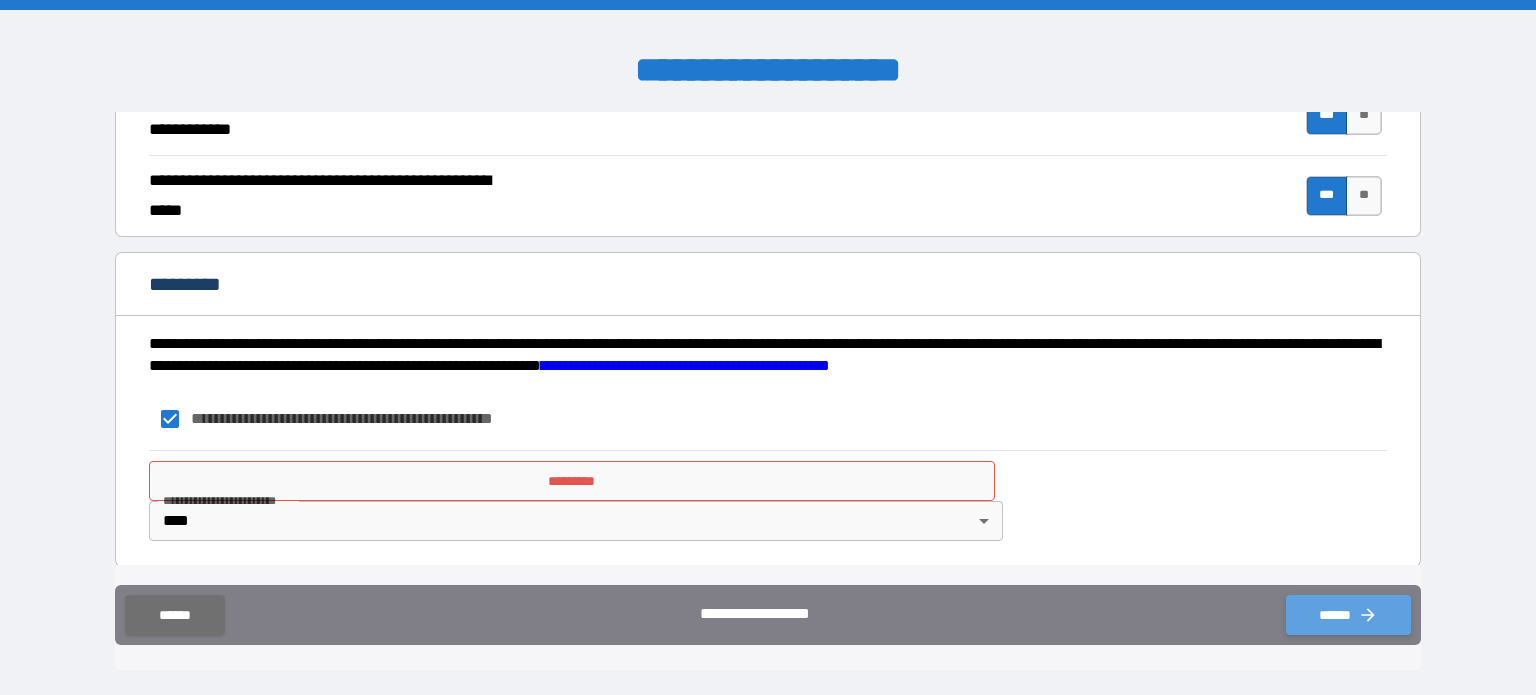 click on "******" at bounding box center [1348, 615] 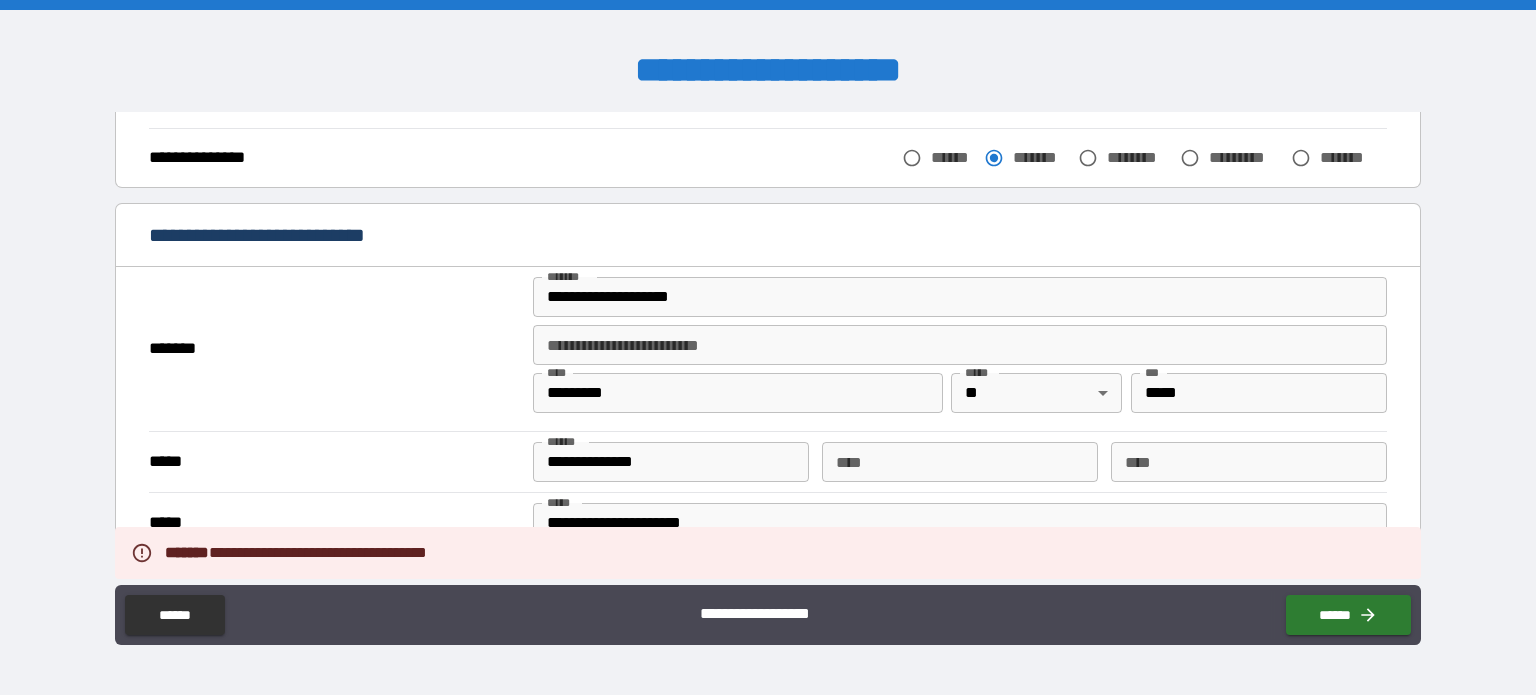 scroll, scrollTop: 0, scrollLeft: 0, axis: both 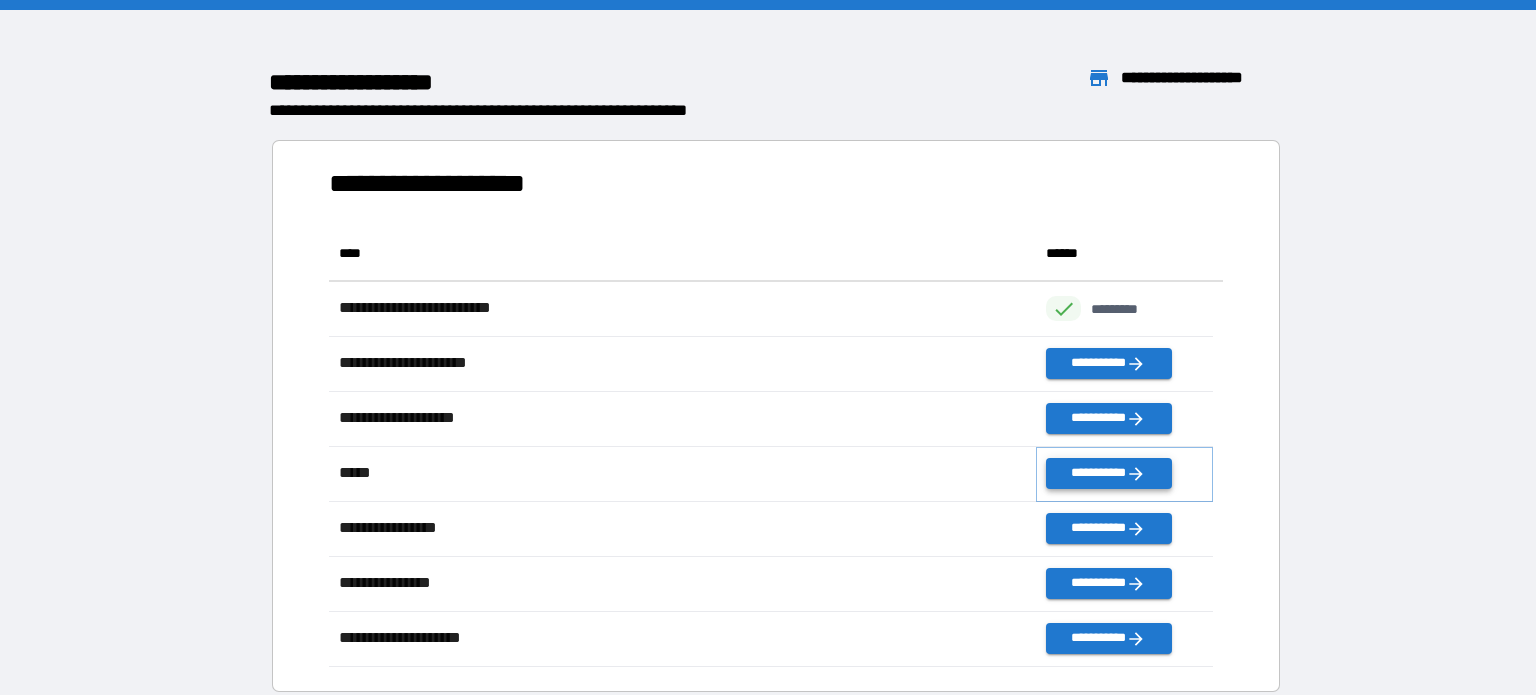 click on "**********" at bounding box center [1108, 473] 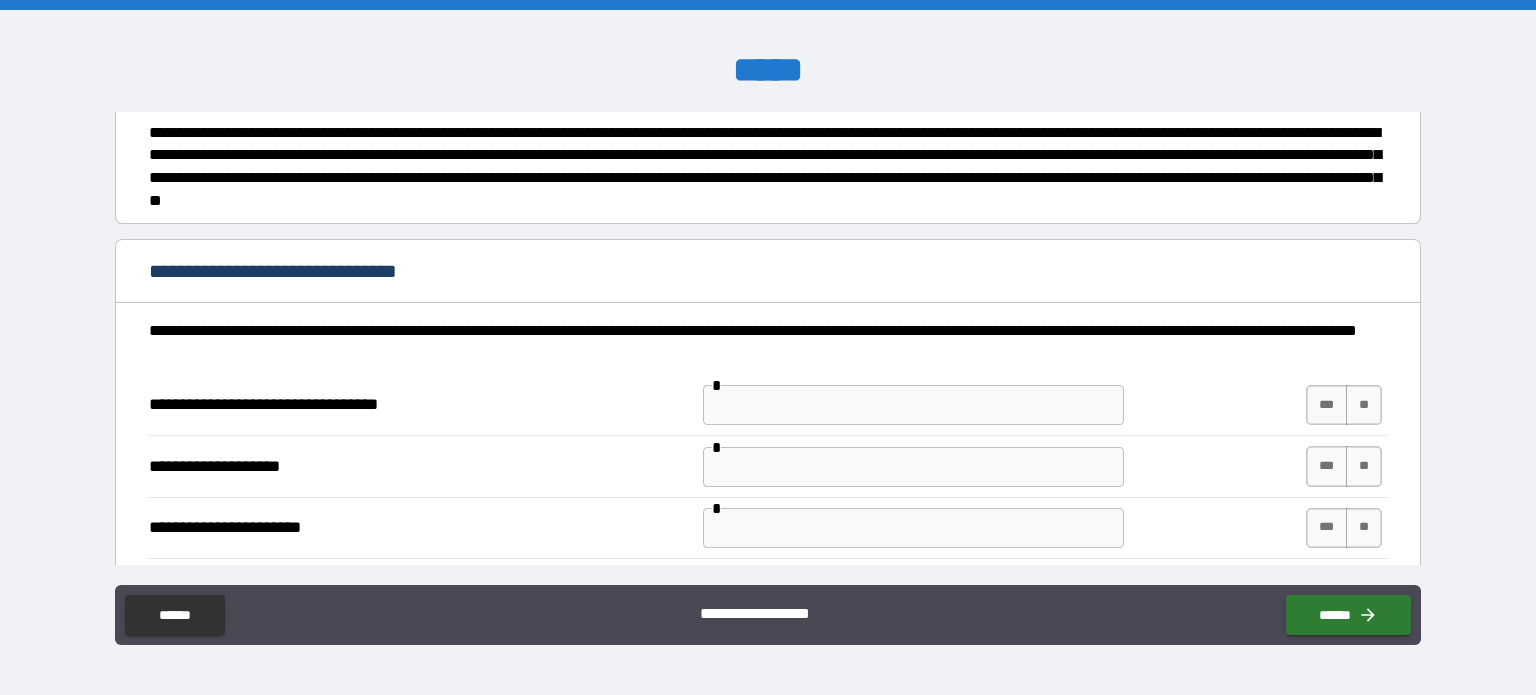 scroll, scrollTop: 144, scrollLeft: 0, axis: vertical 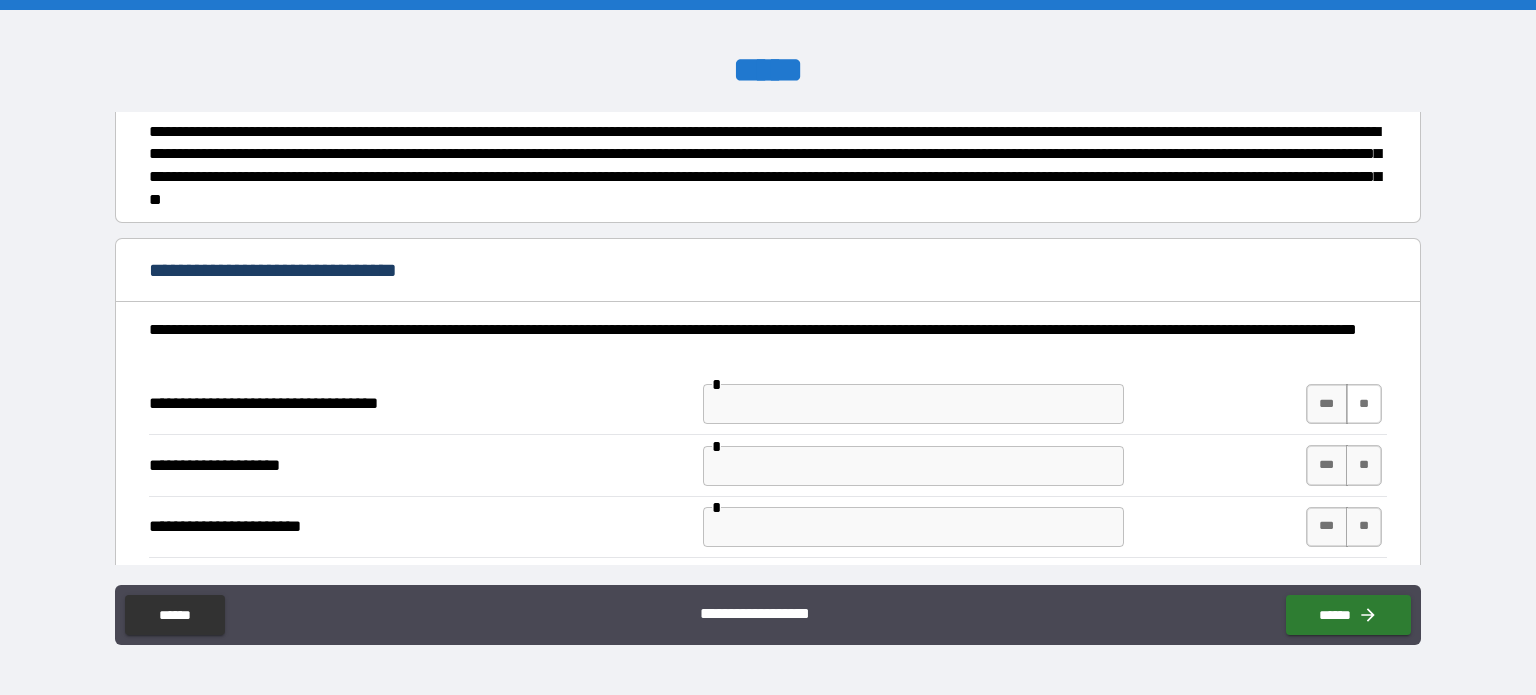 click on "**" at bounding box center (1364, 404) 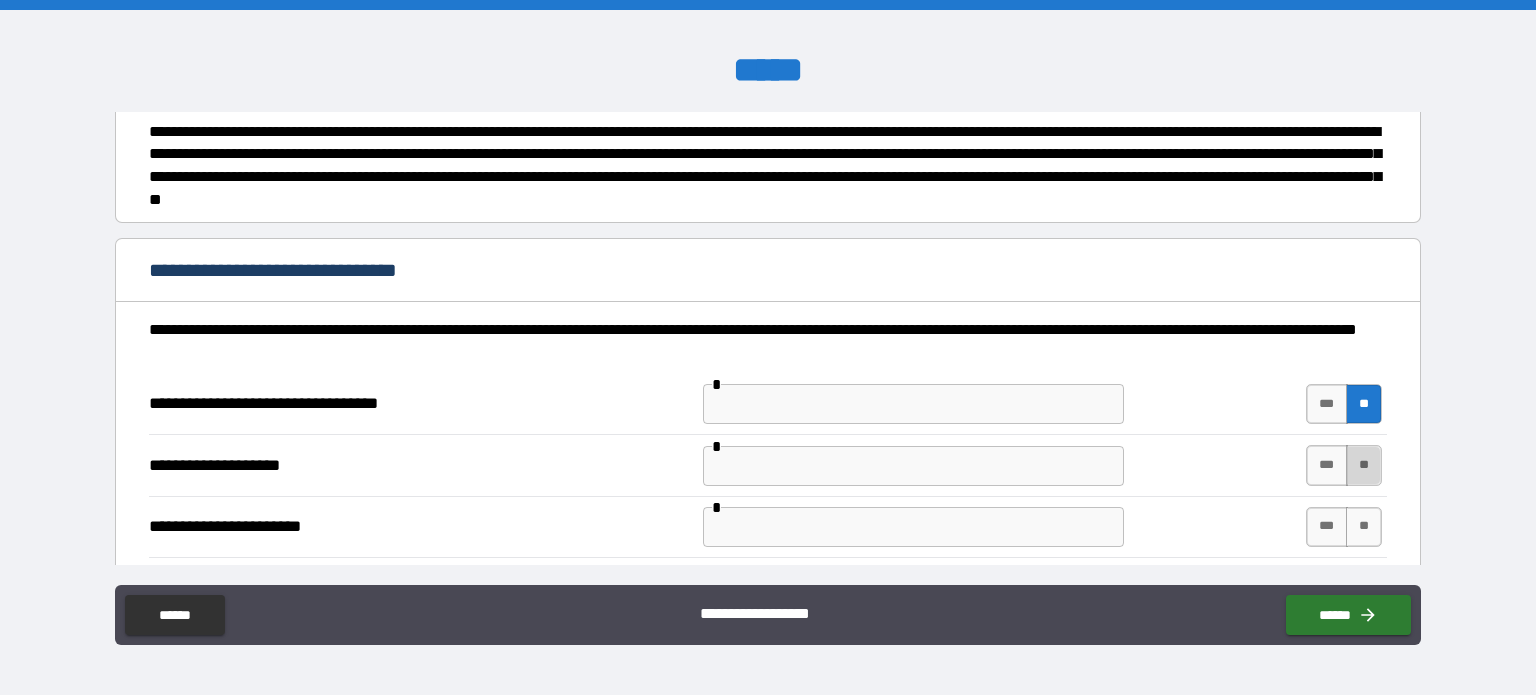 click on "**" at bounding box center (1364, 465) 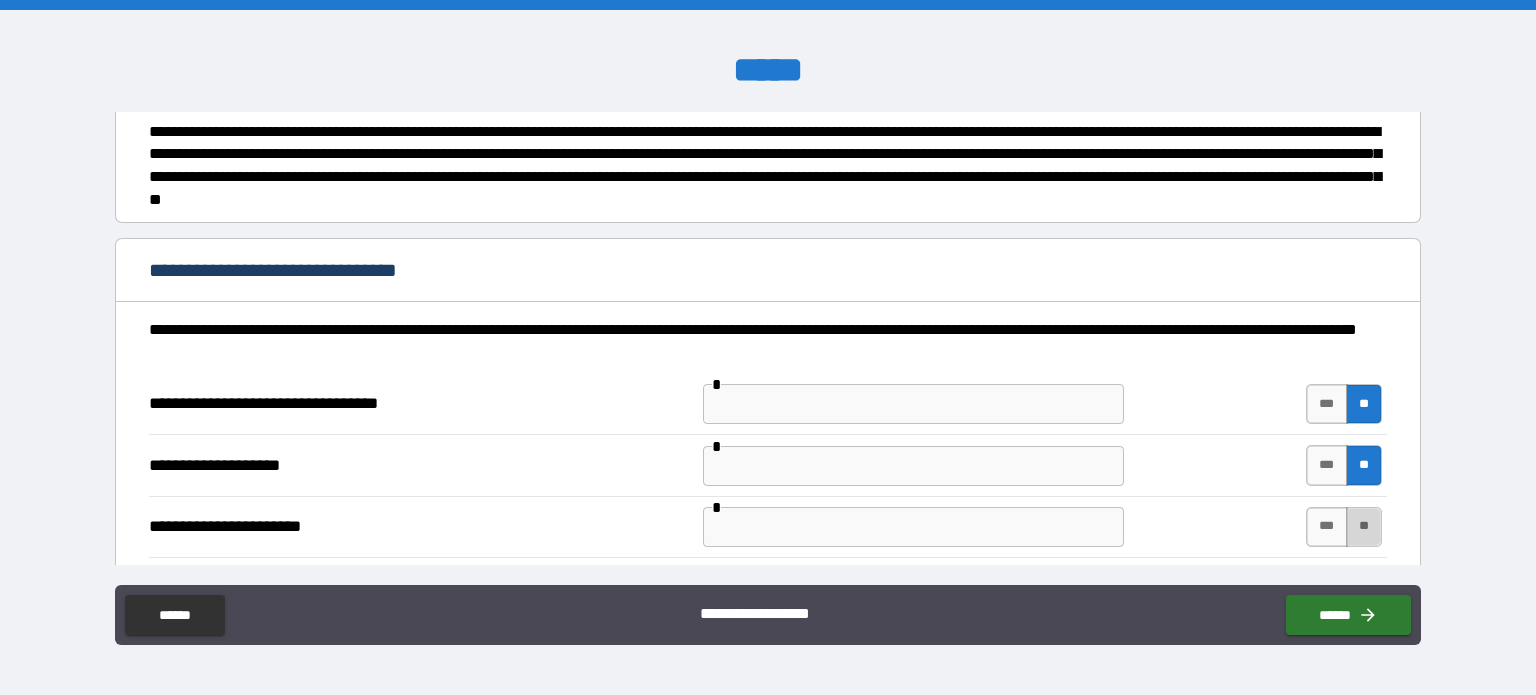 click on "**" at bounding box center [1364, 527] 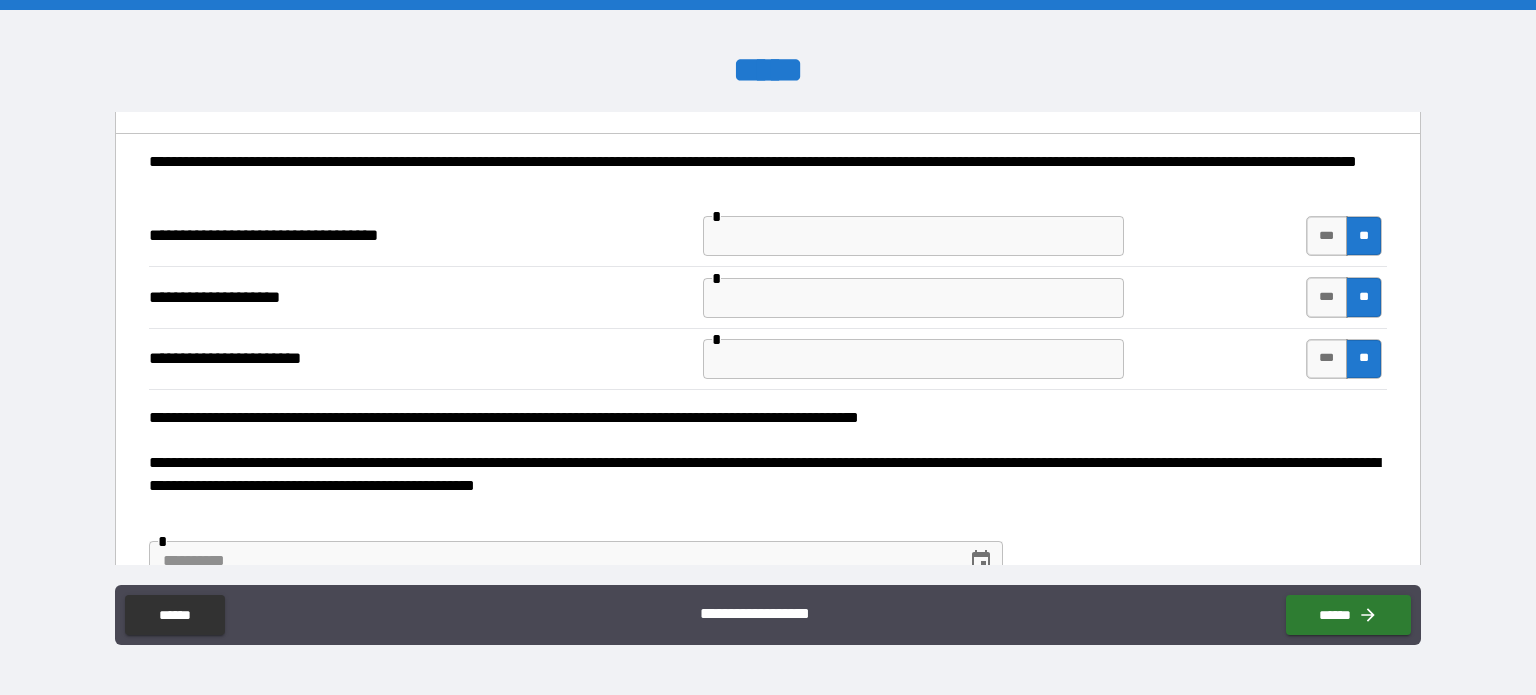 scroll, scrollTop: 397, scrollLeft: 0, axis: vertical 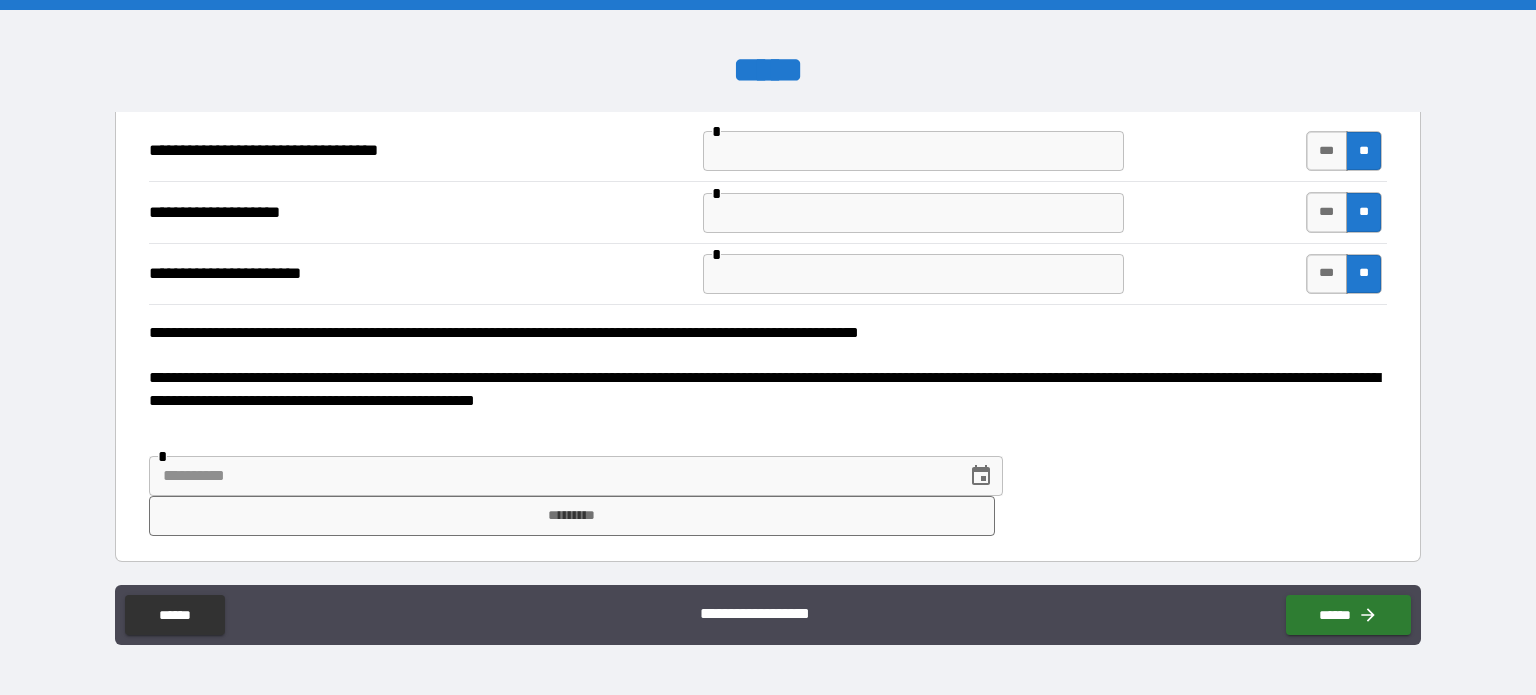 click at bounding box center (551, 476) 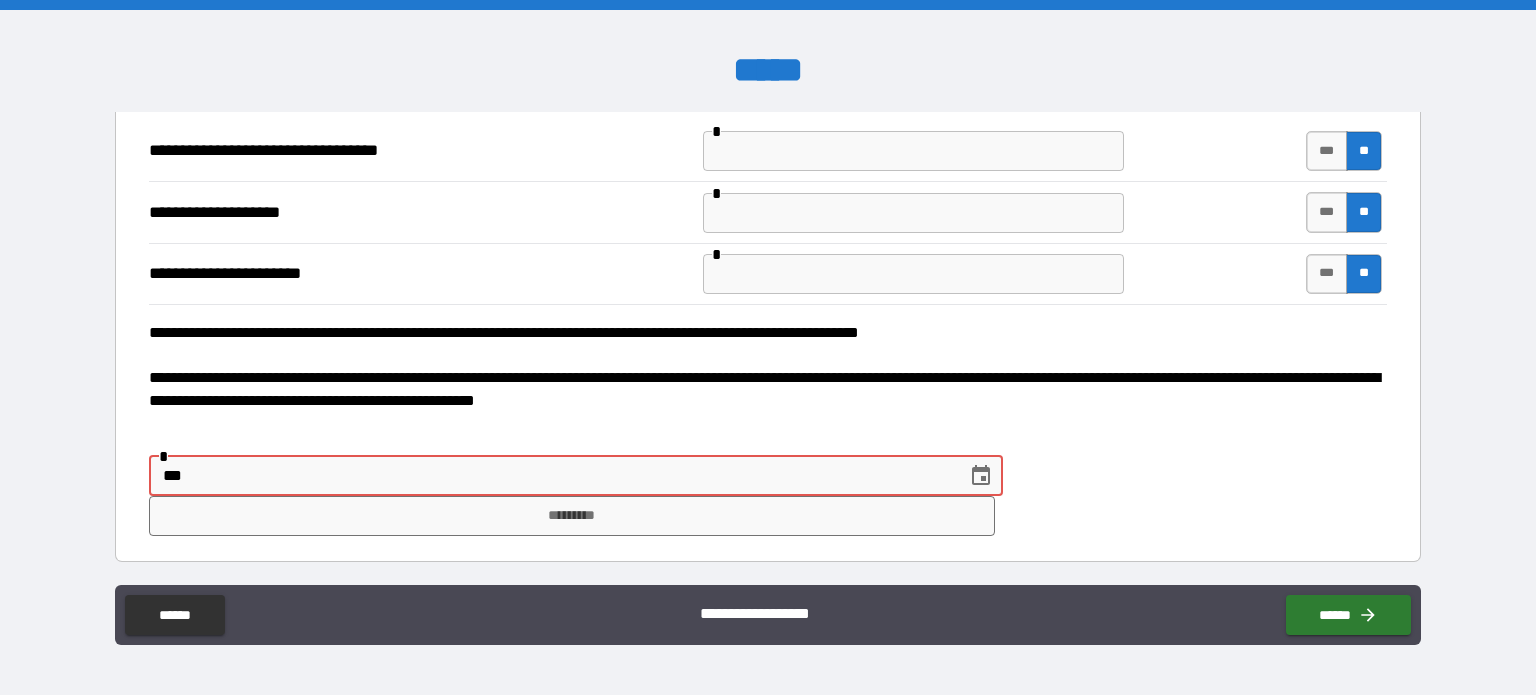 type on "*" 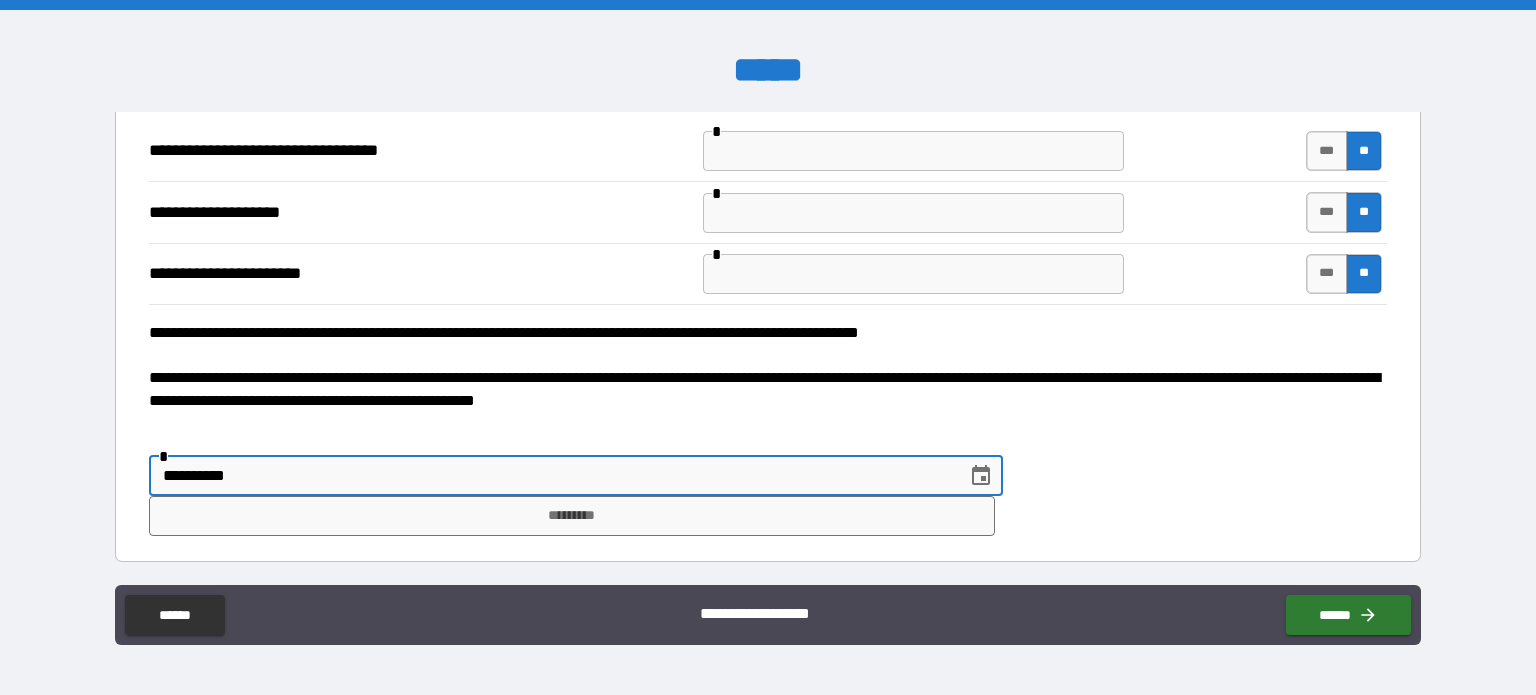 type on "**********" 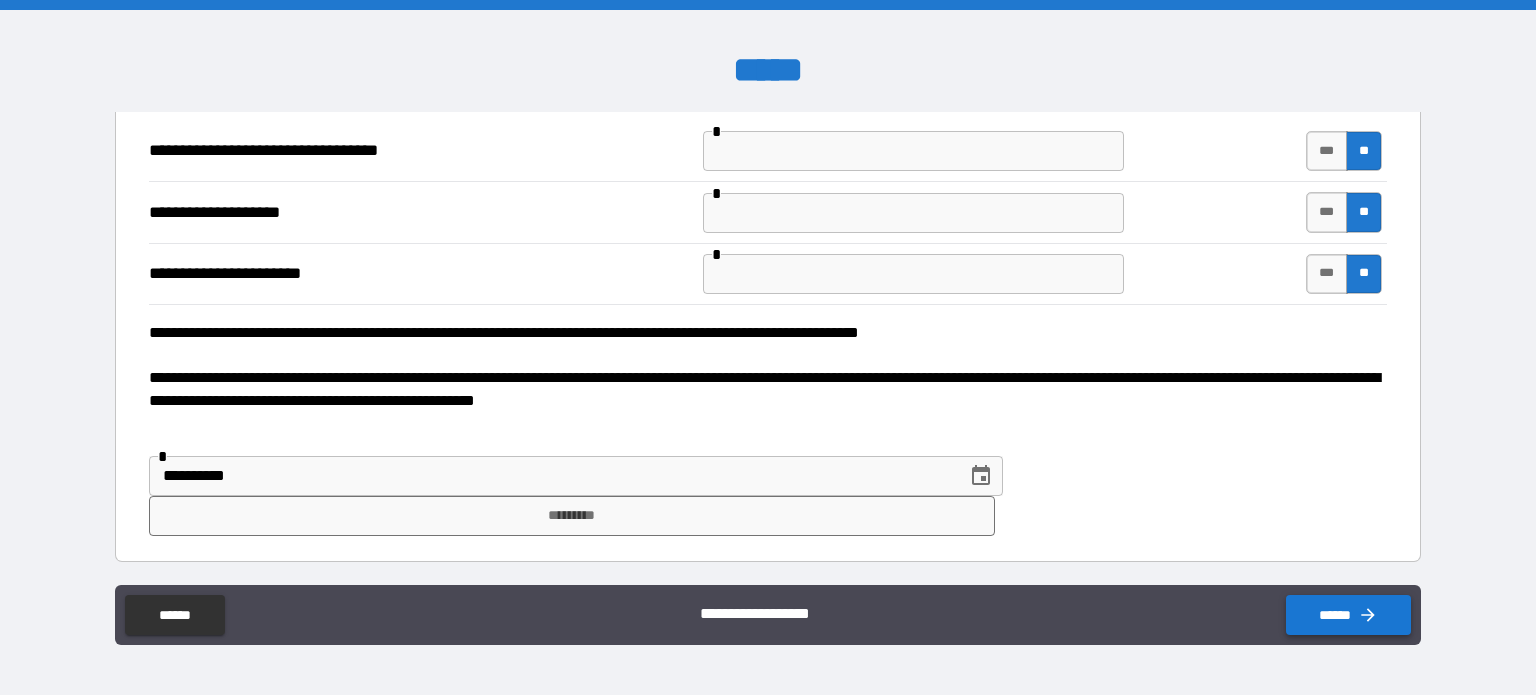click on "******" at bounding box center [1348, 615] 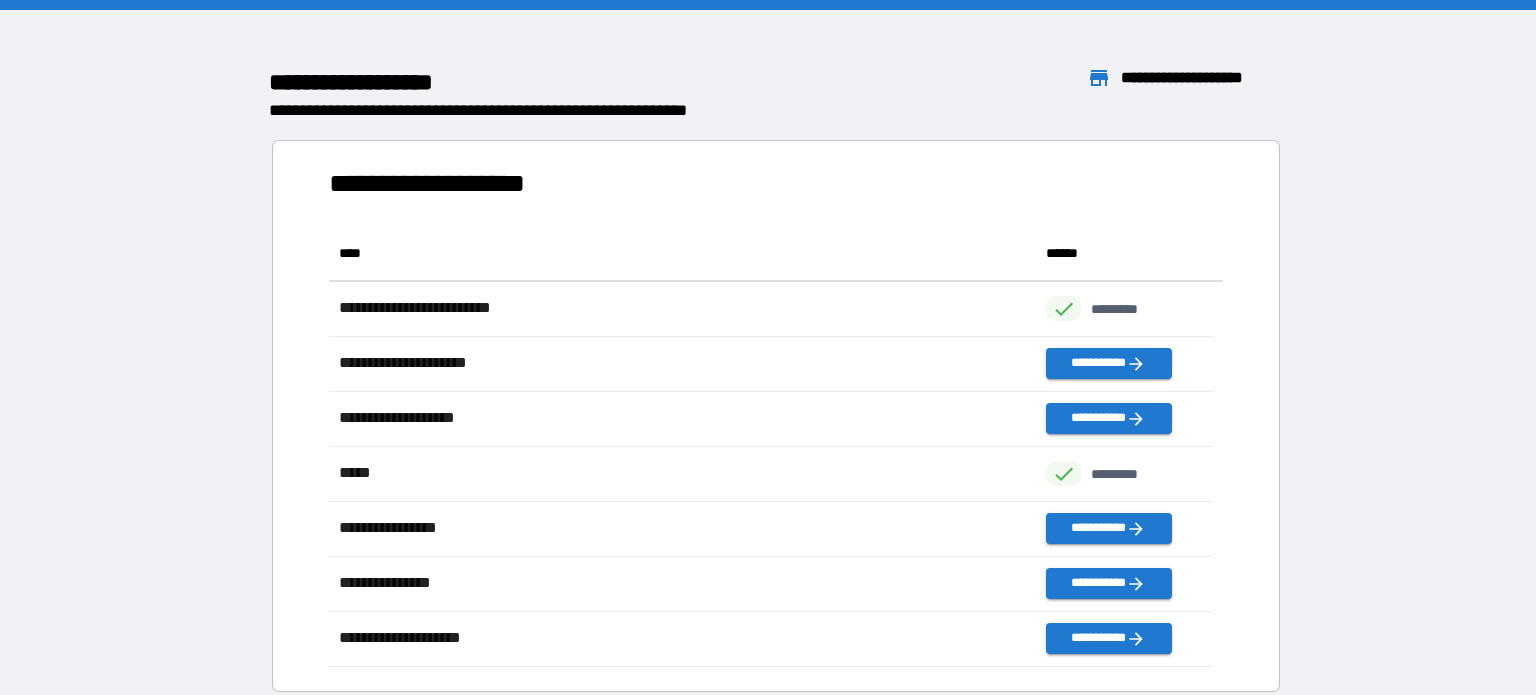 scroll, scrollTop: 16, scrollLeft: 16, axis: both 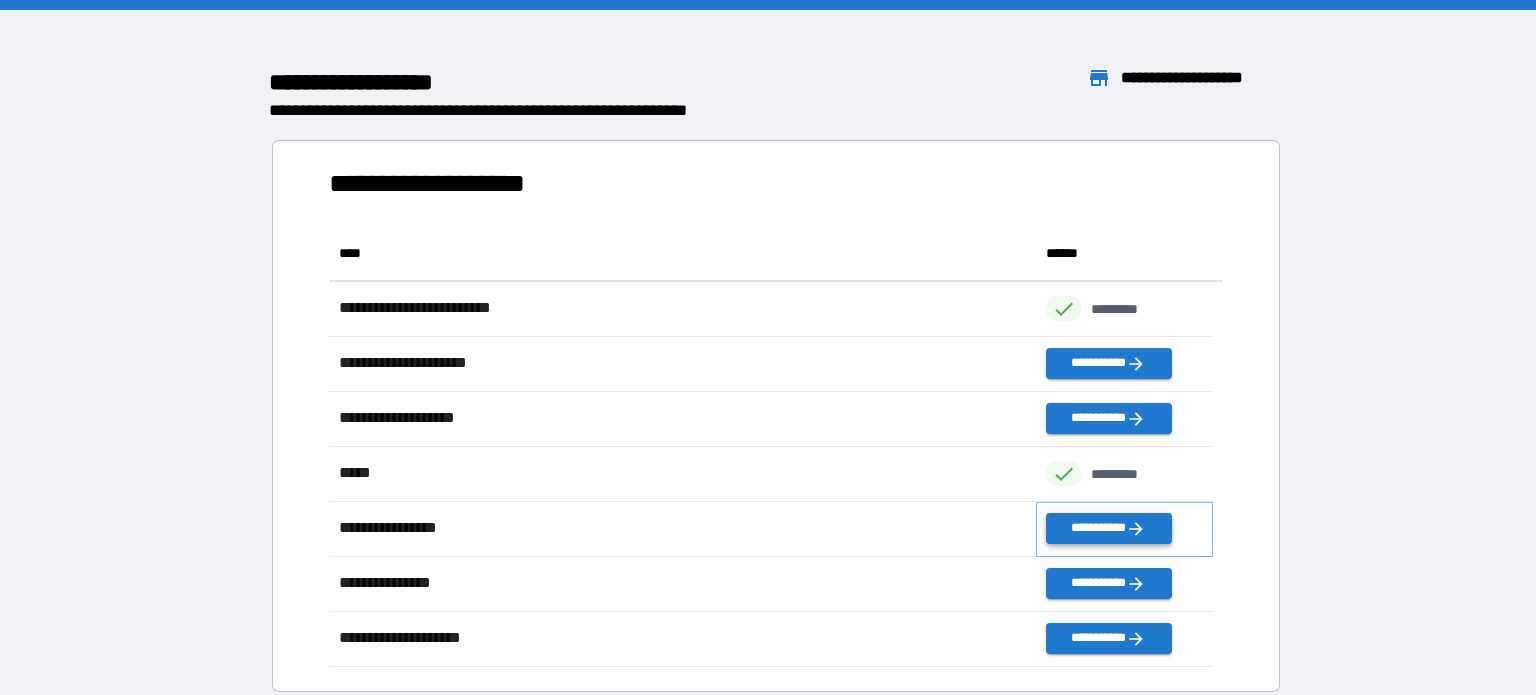 click on "**********" at bounding box center [1108, 528] 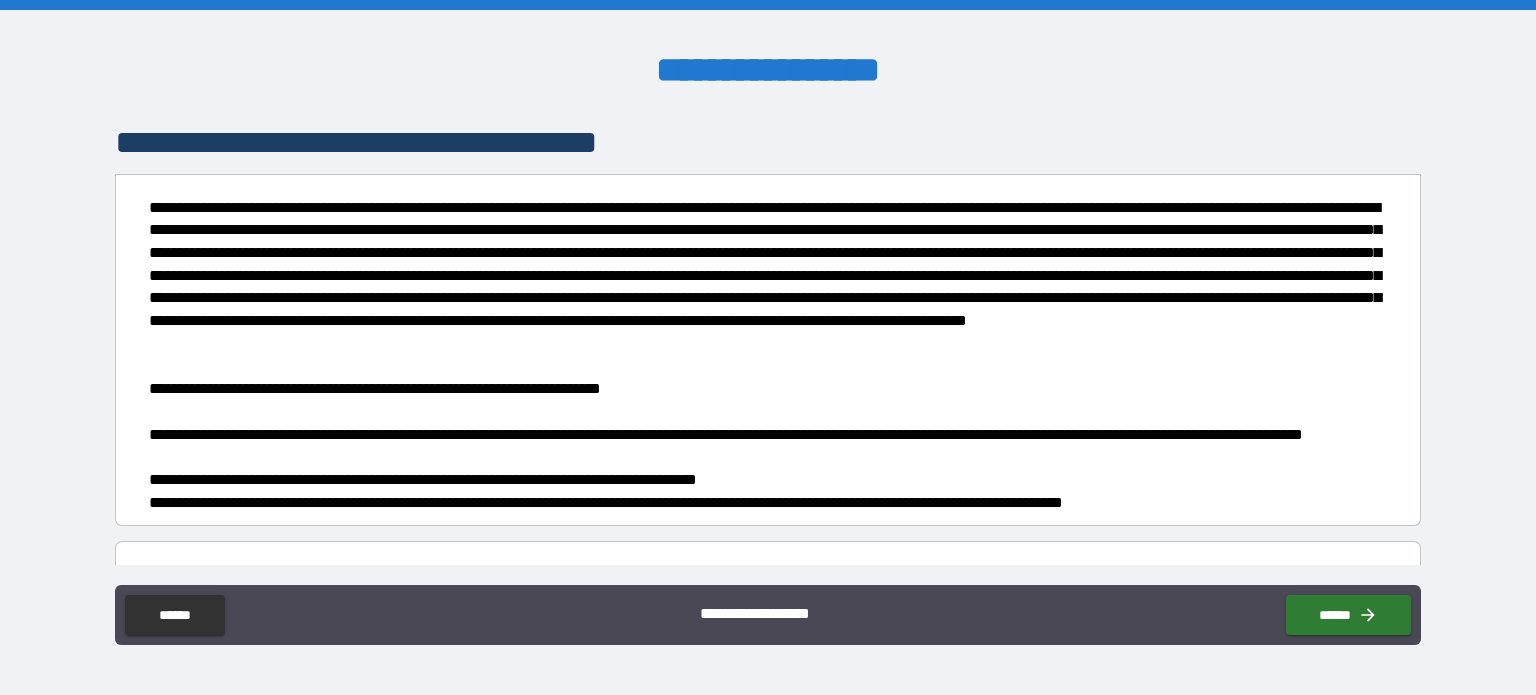 scroll, scrollTop: 323, scrollLeft: 0, axis: vertical 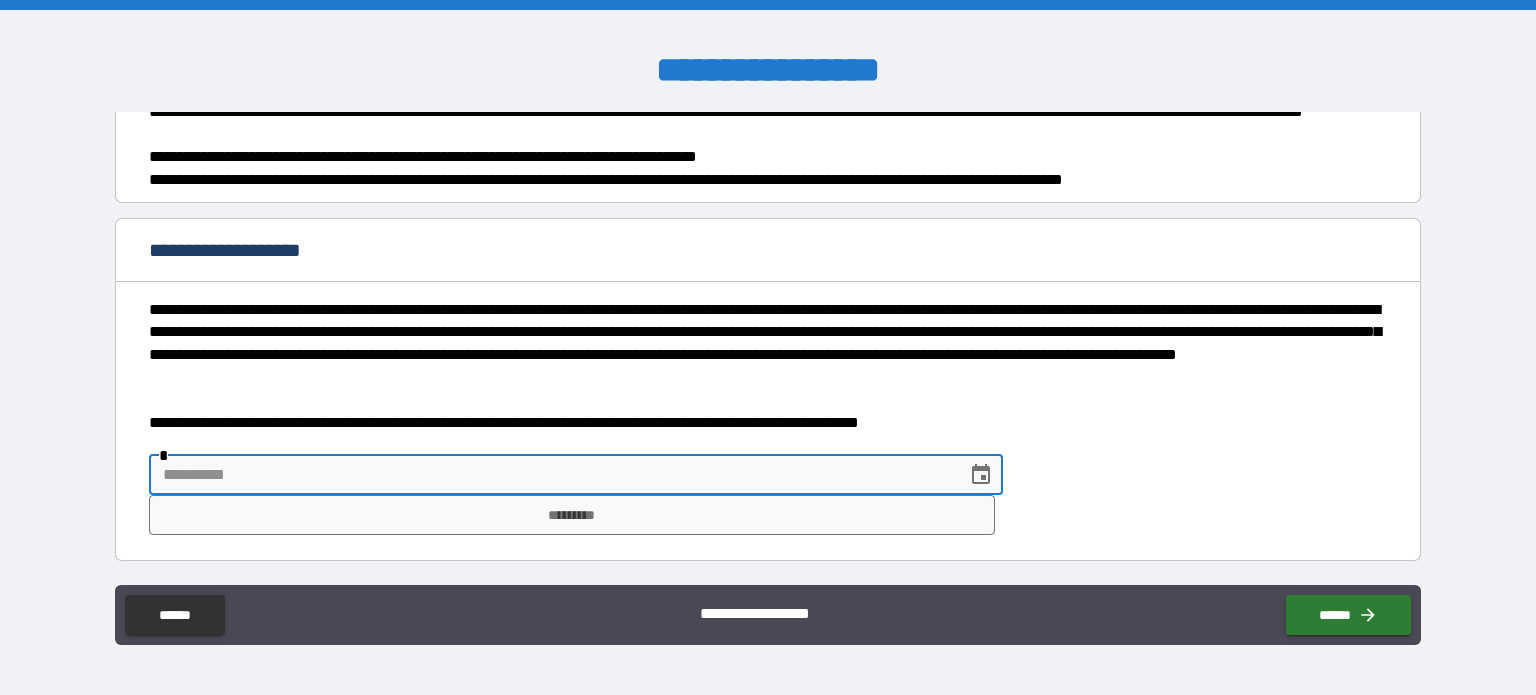click at bounding box center [551, 475] 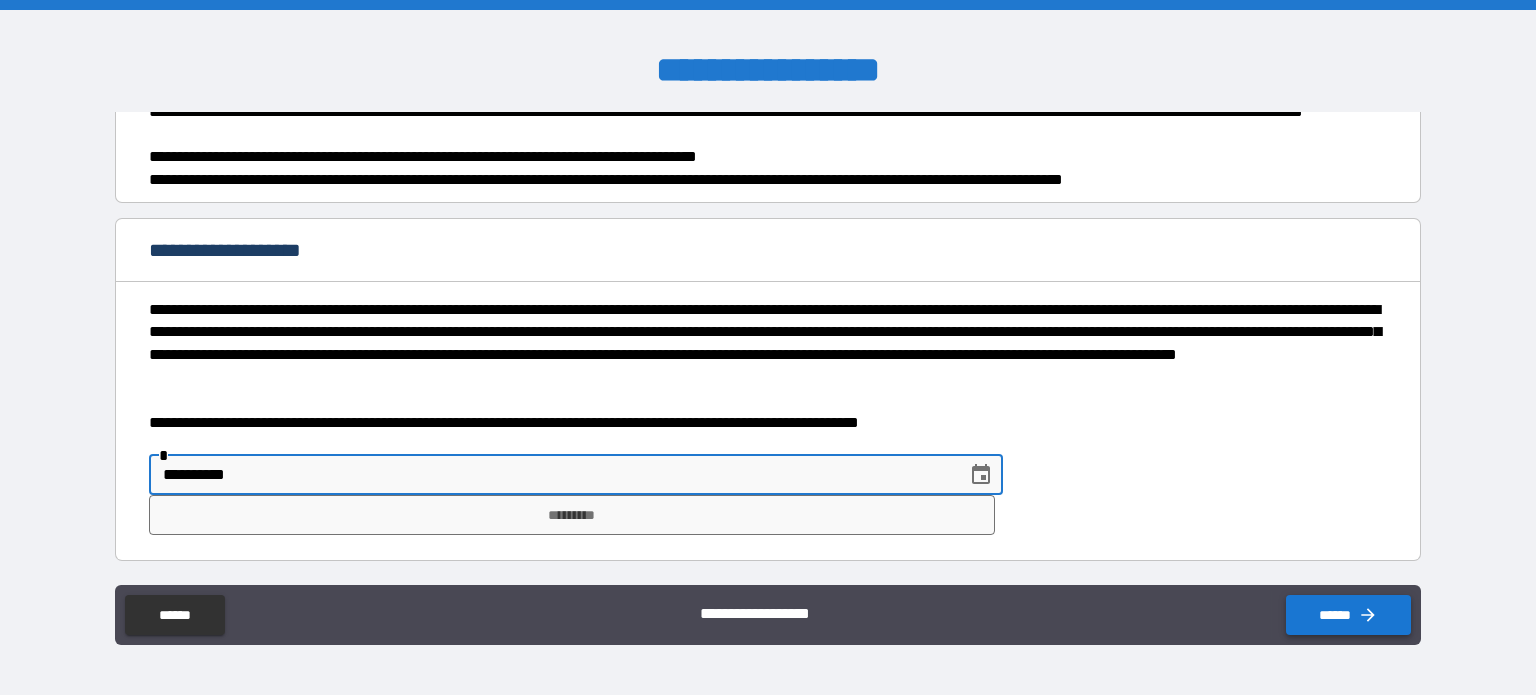 type on "**********" 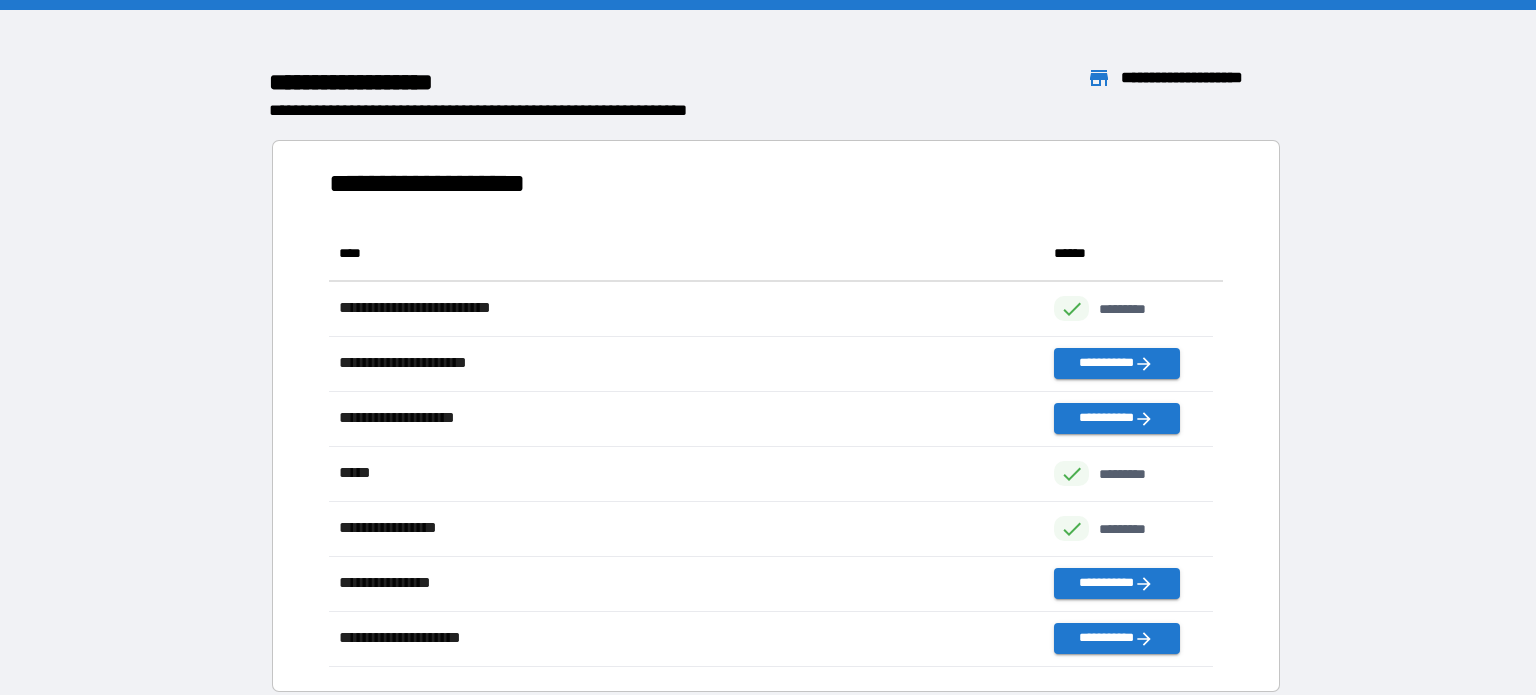 scroll, scrollTop: 426, scrollLeft: 869, axis: both 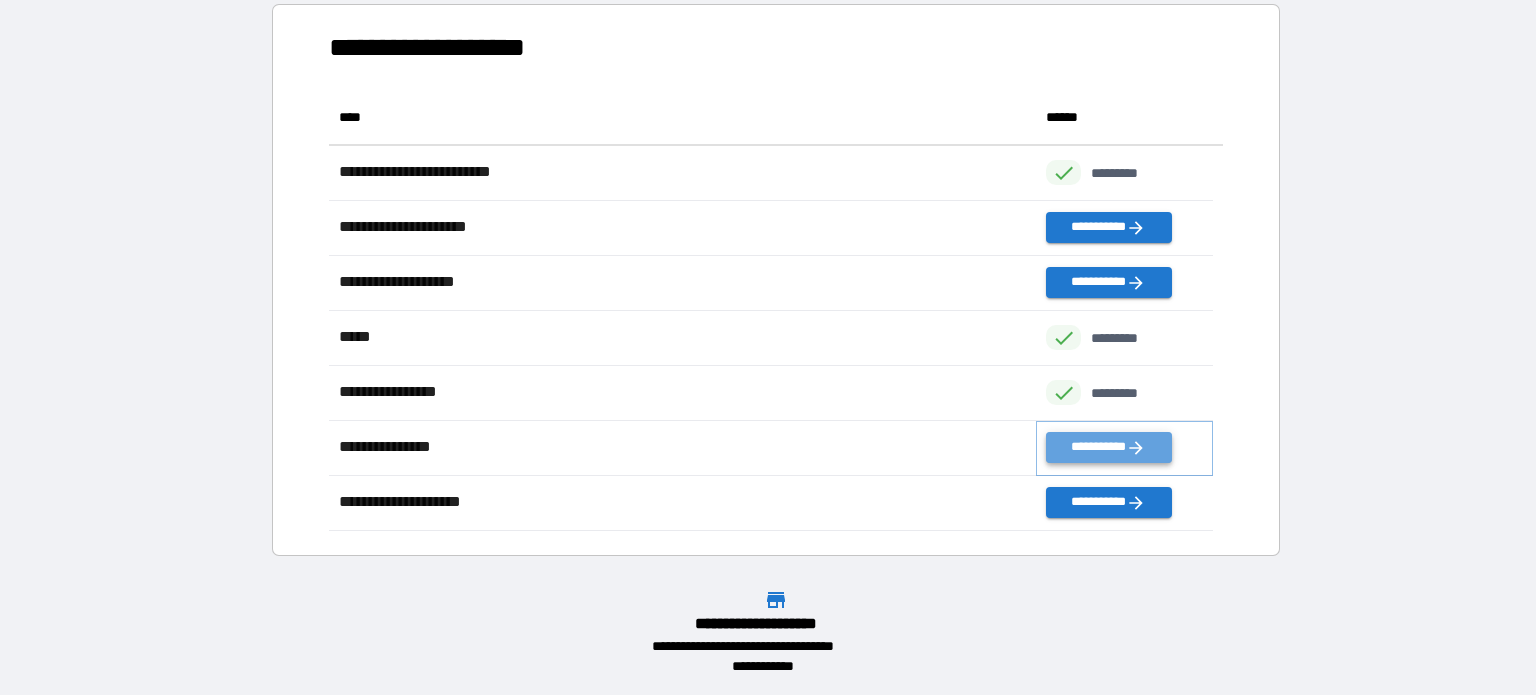 click on "**********" at bounding box center (1108, 447) 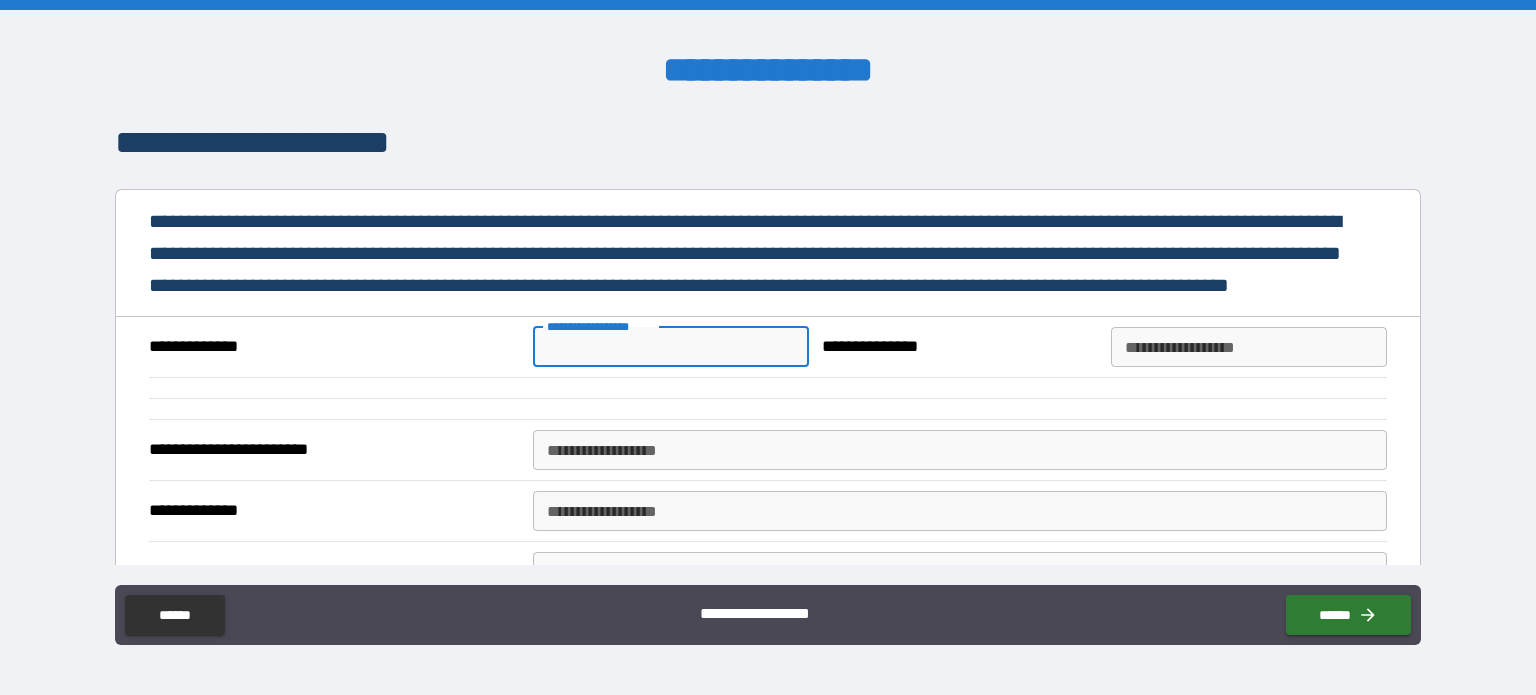 click on "**********" at bounding box center (671, 347) 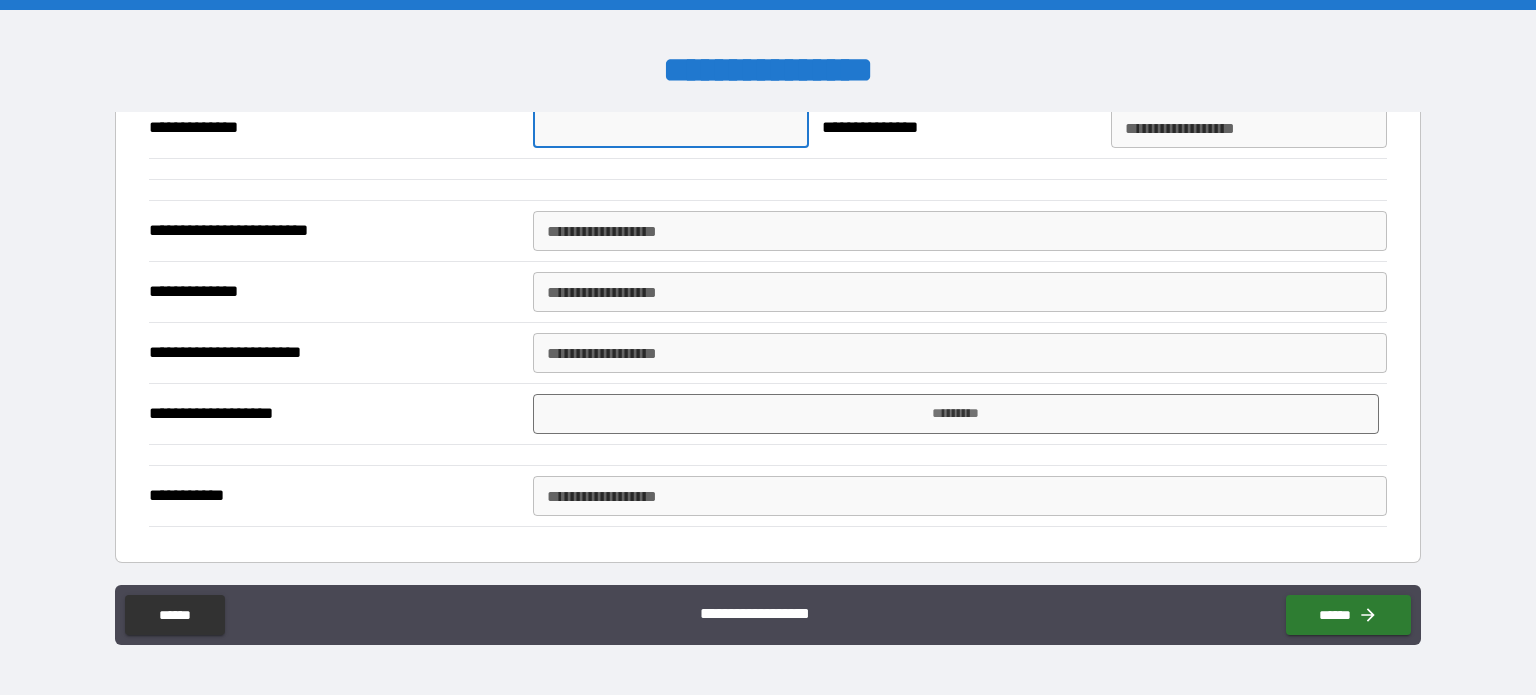 scroll, scrollTop: 0, scrollLeft: 0, axis: both 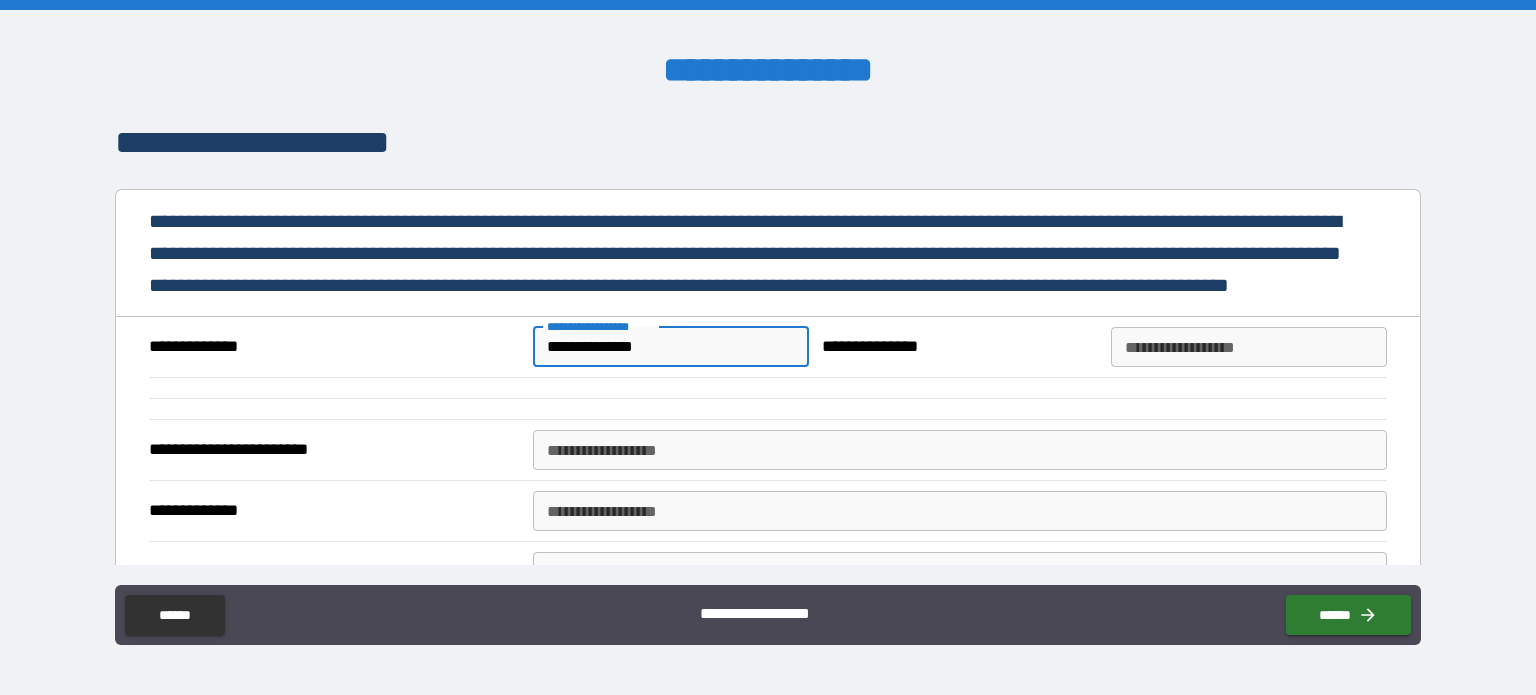 type on "**********" 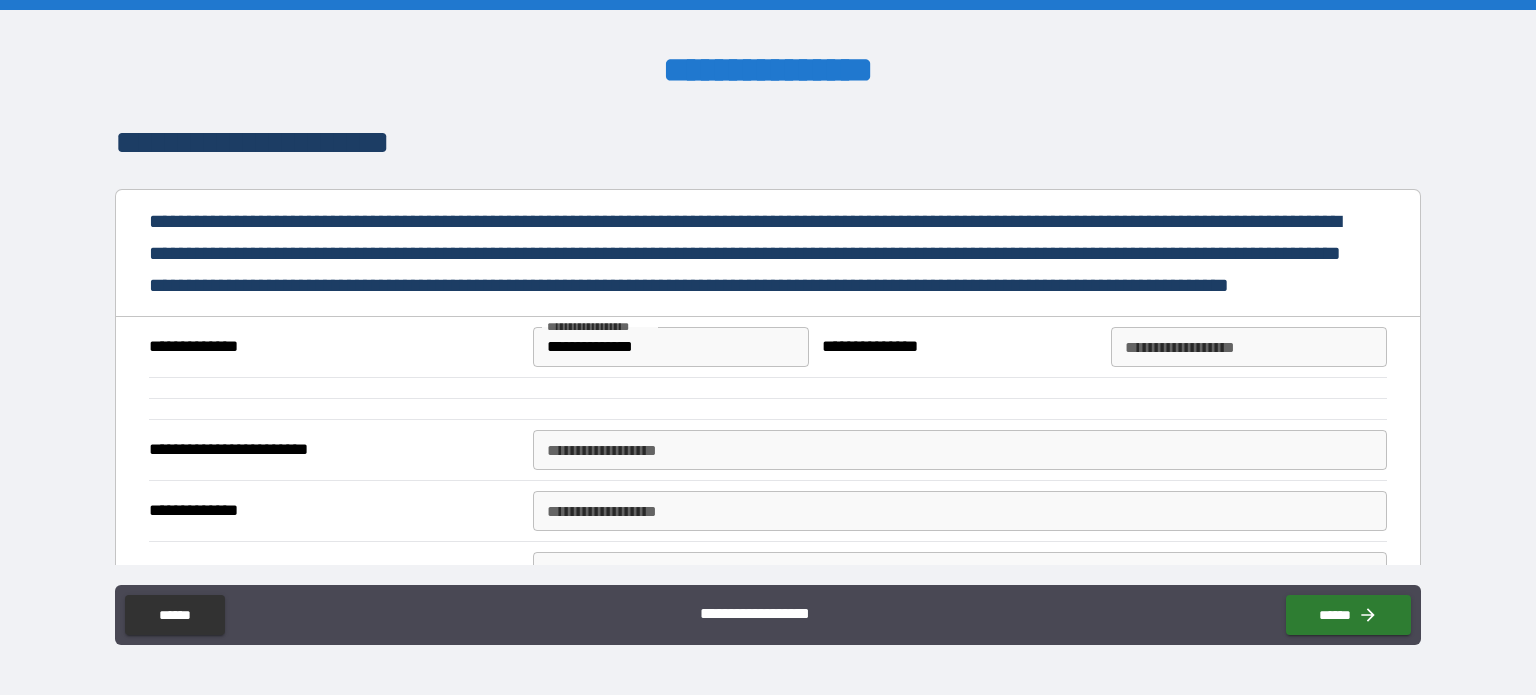 scroll, scrollTop: 219, scrollLeft: 0, axis: vertical 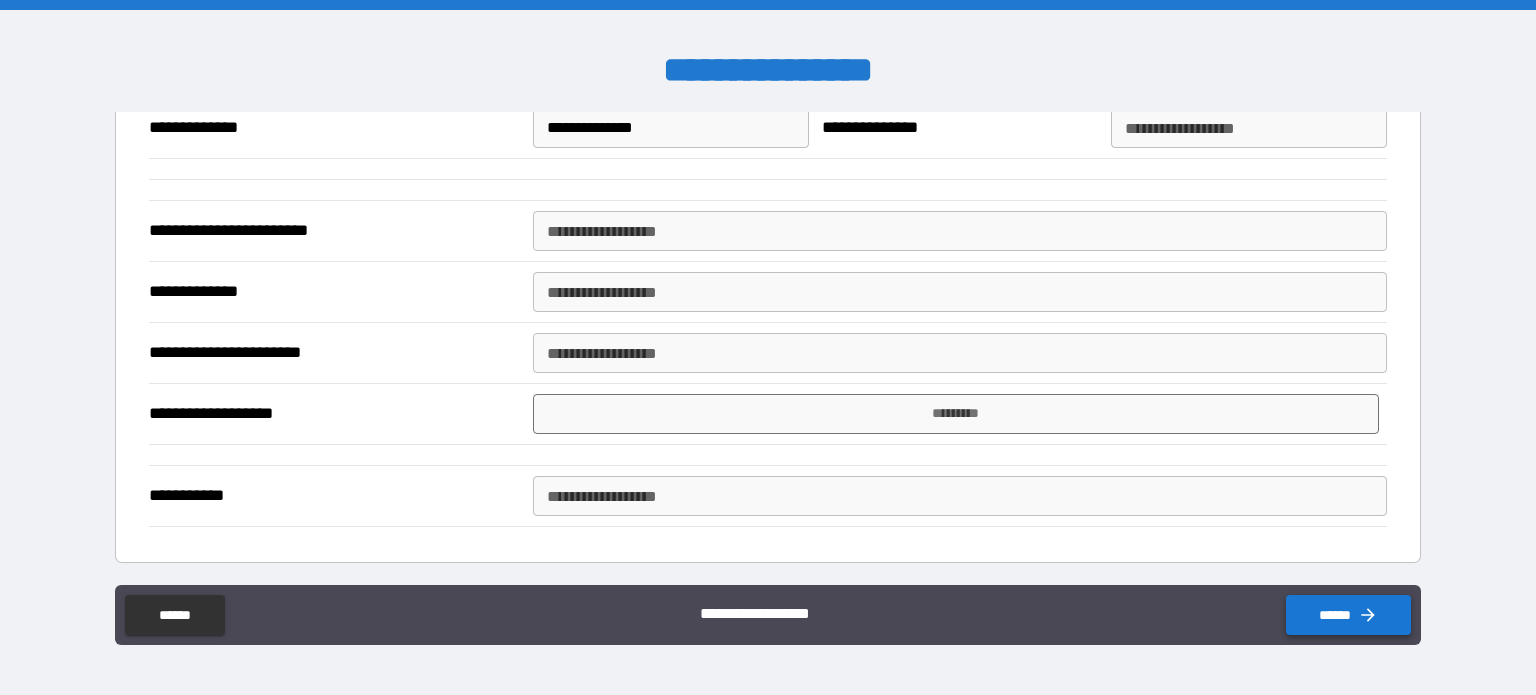 click on "**********" at bounding box center (768, 615) 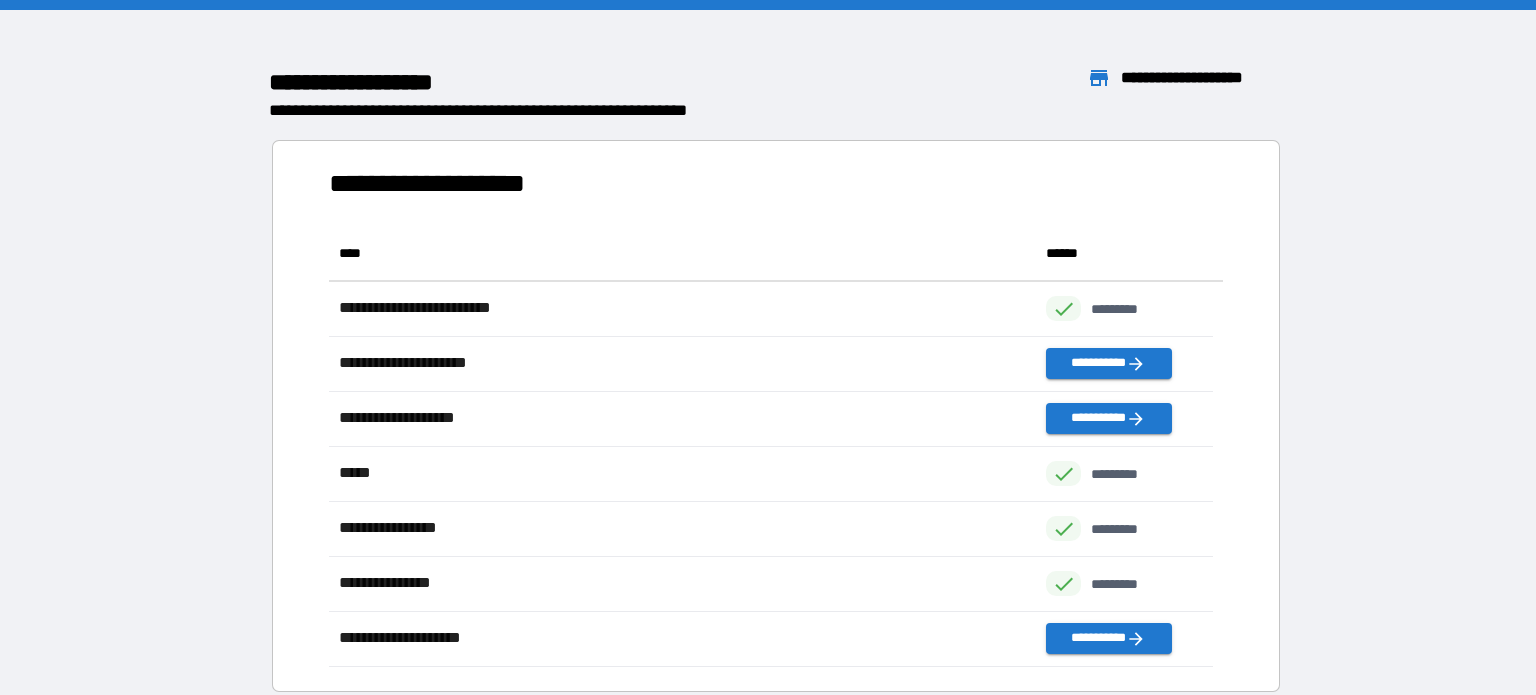 scroll, scrollTop: 136, scrollLeft: 0, axis: vertical 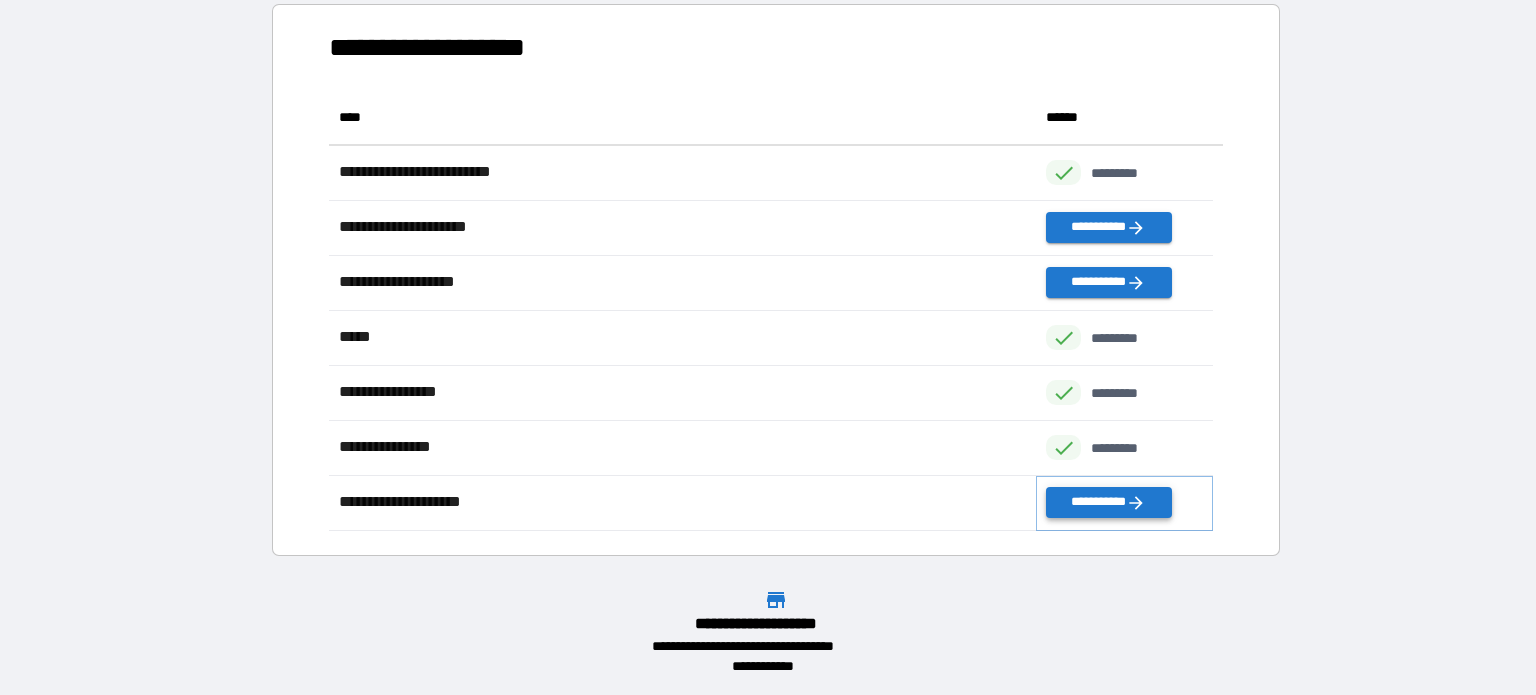 click on "**********" at bounding box center [1108, 502] 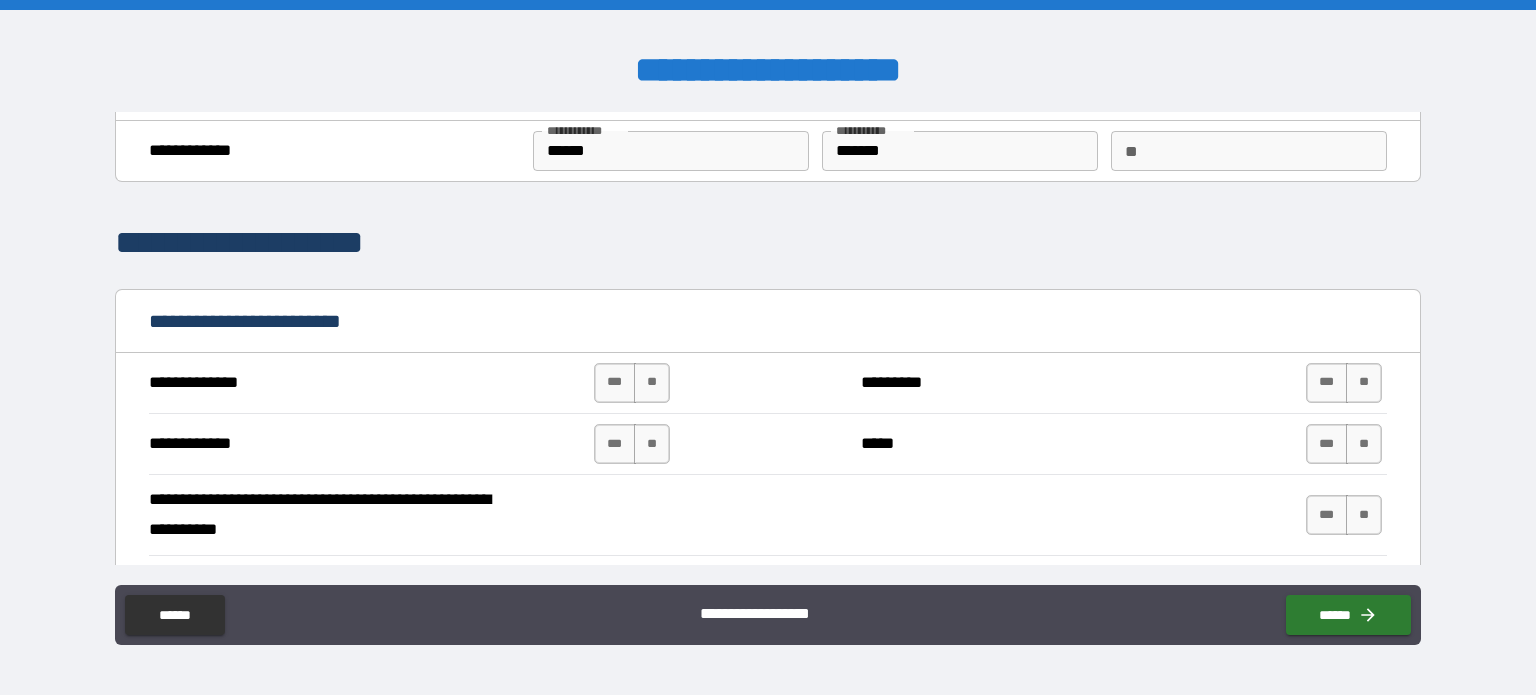 scroll, scrollTop: 56, scrollLeft: 0, axis: vertical 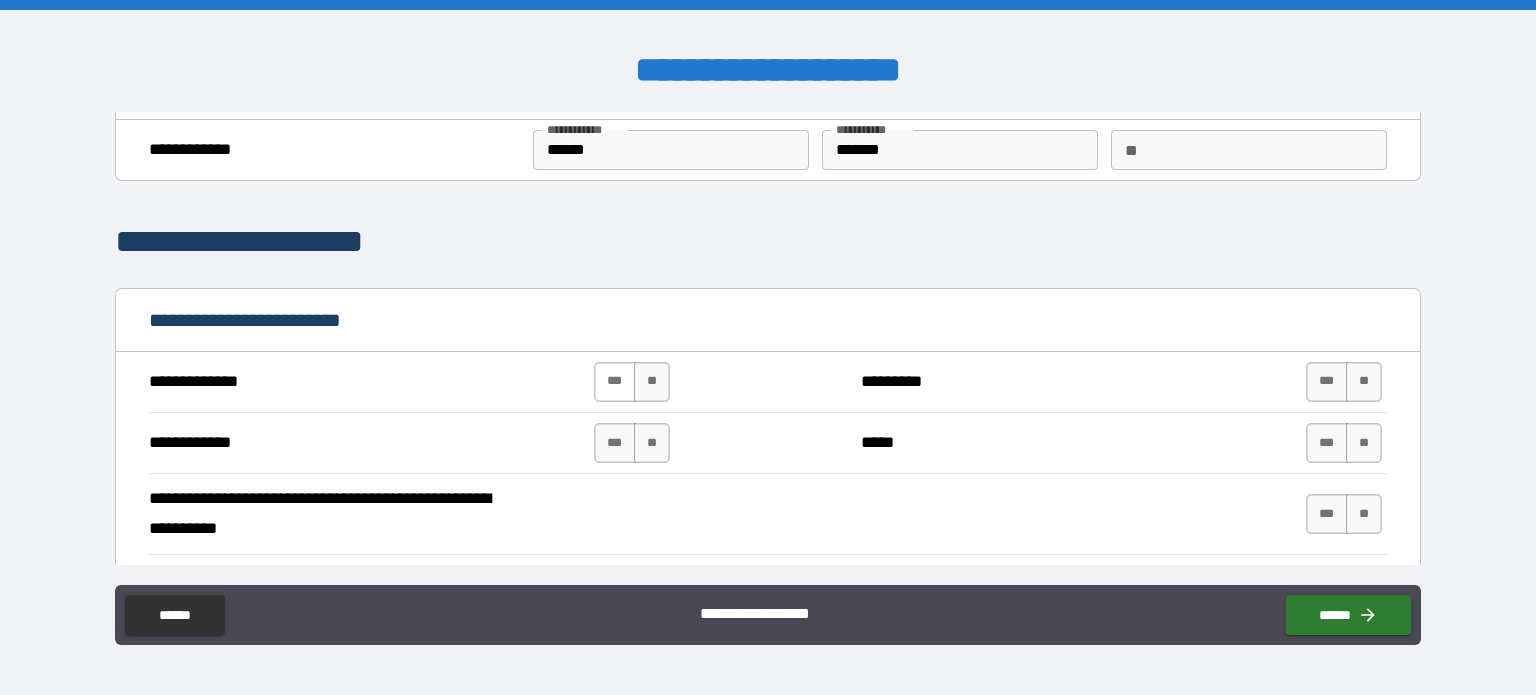 click on "***" at bounding box center [615, 382] 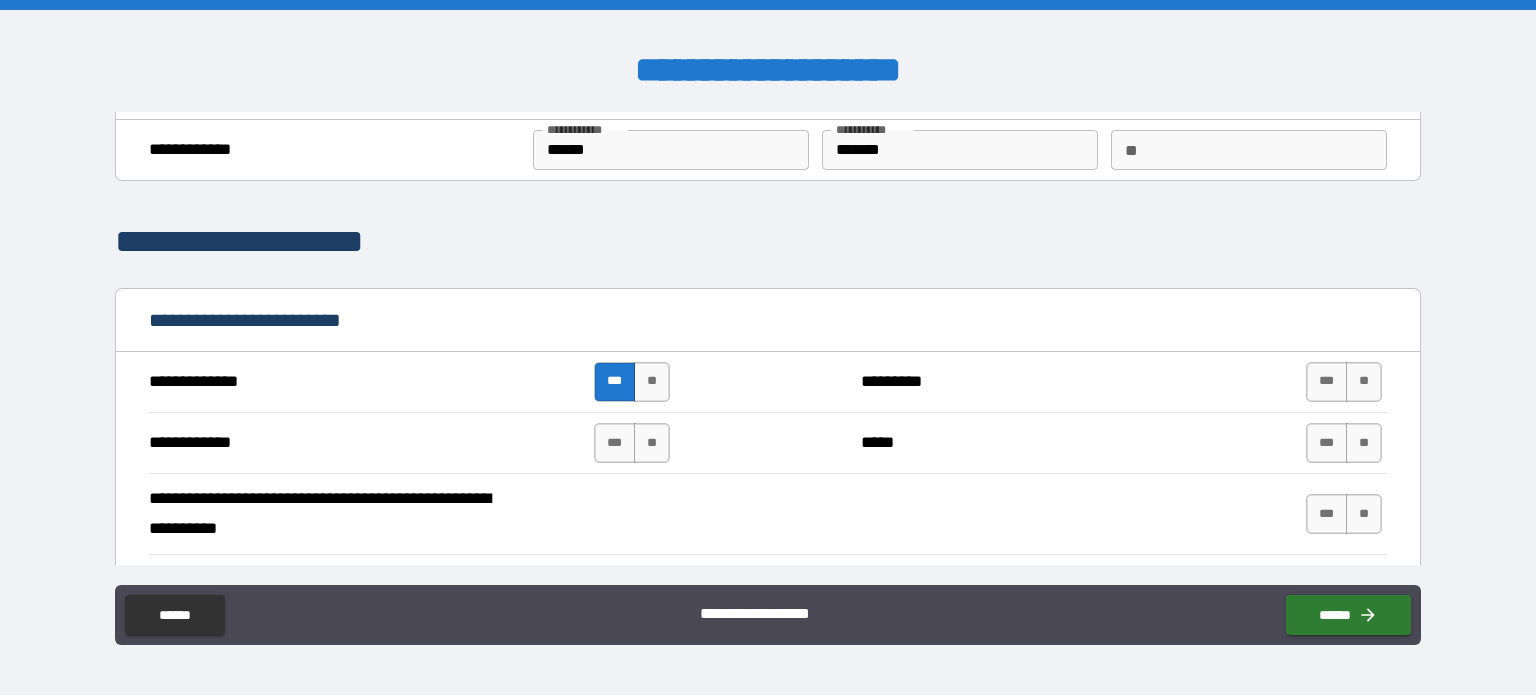 click on "*** **" at bounding box center (634, 443) 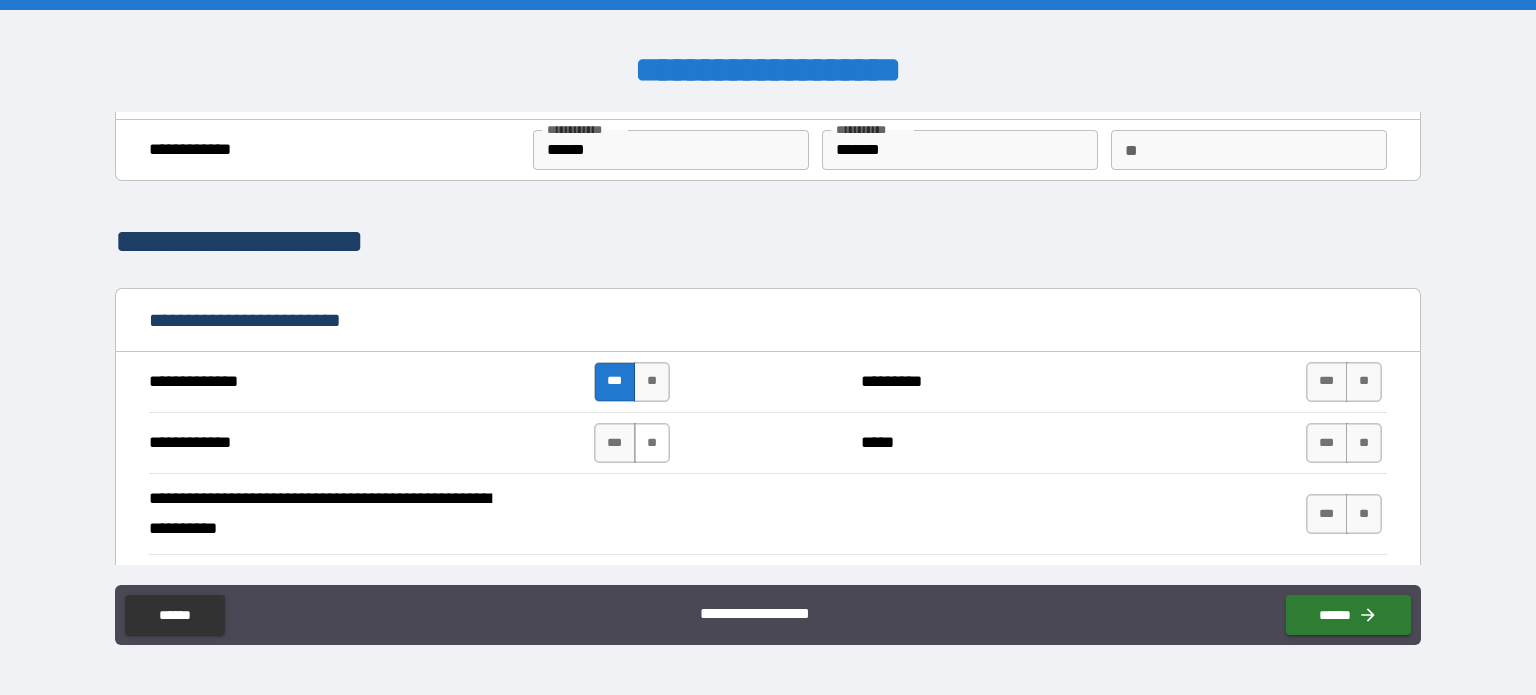 click on "**" at bounding box center [652, 443] 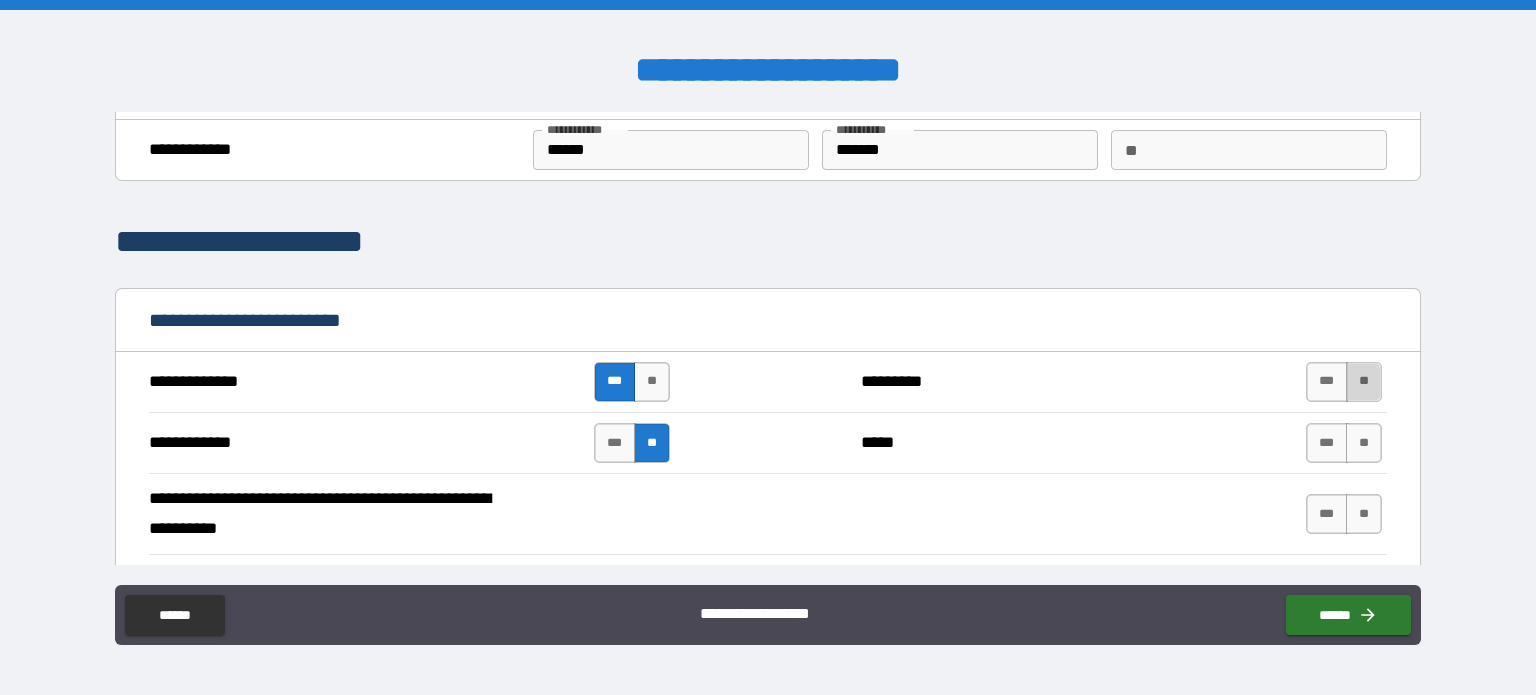 click on "**" at bounding box center (1364, 382) 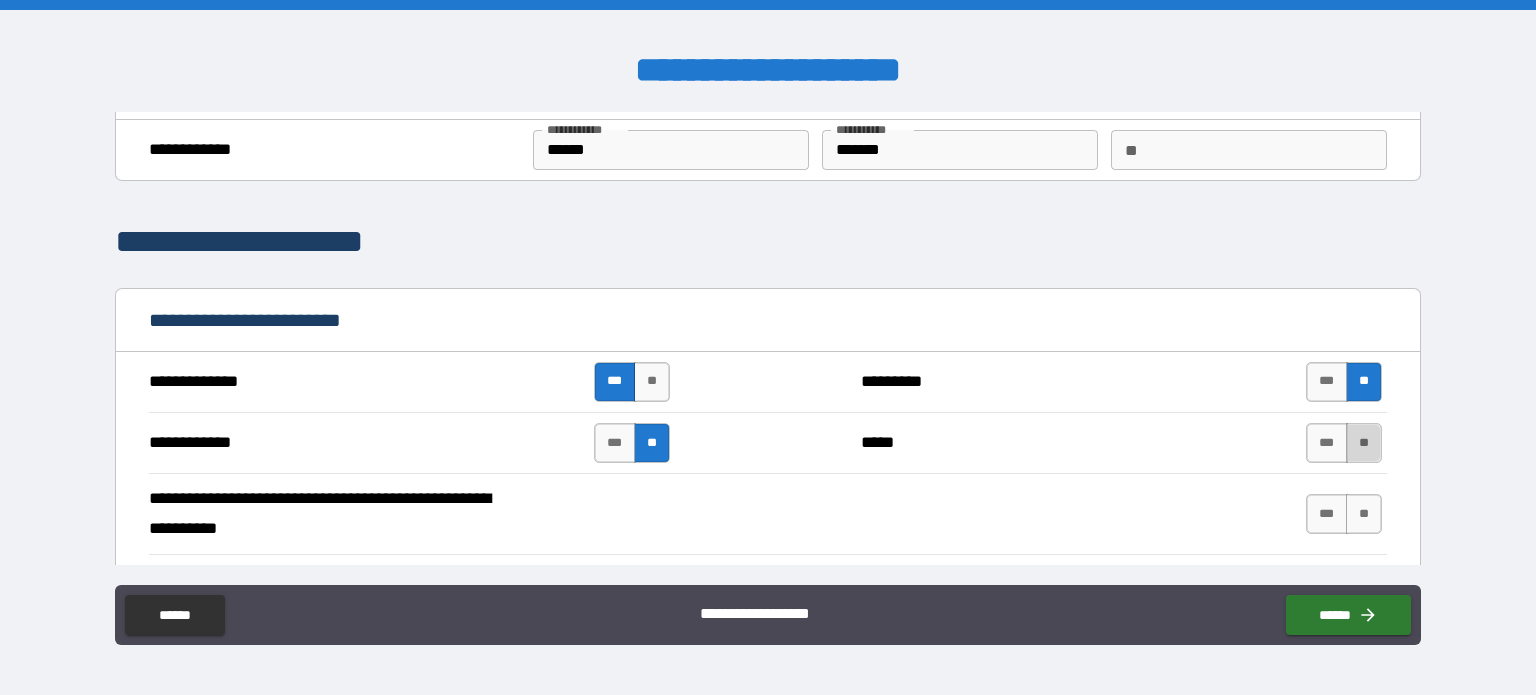 click on "**" at bounding box center [1364, 443] 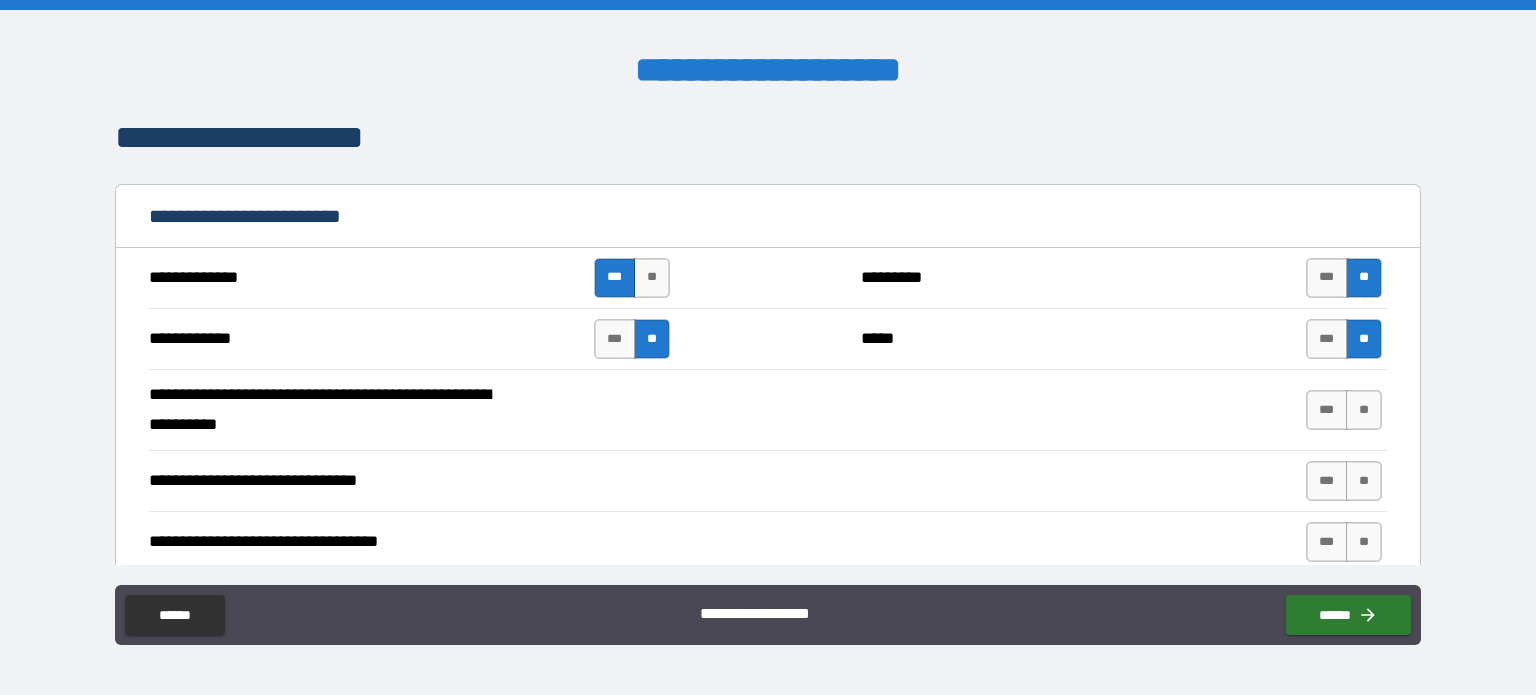 scroll, scrollTop: 160, scrollLeft: 0, axis: vertical 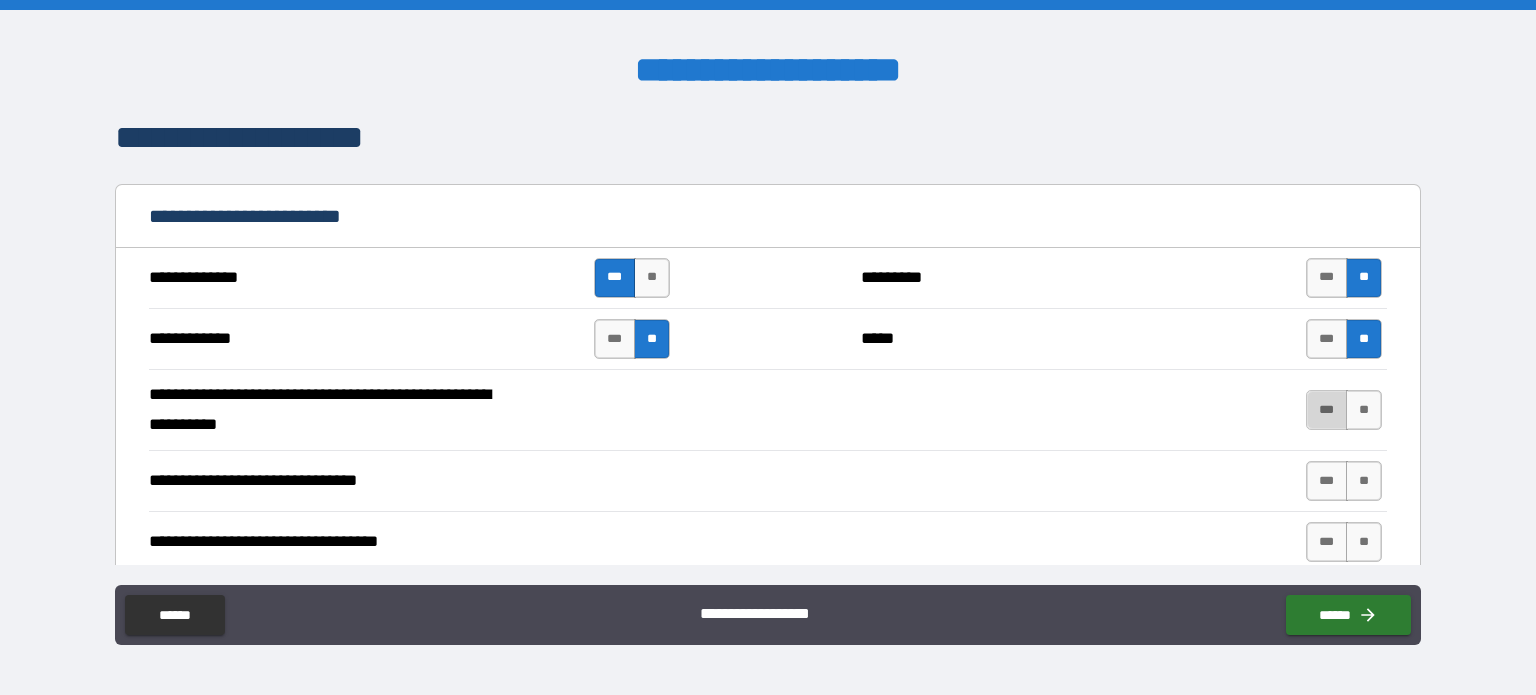 click on "***" at bounding box center [1327, 410] 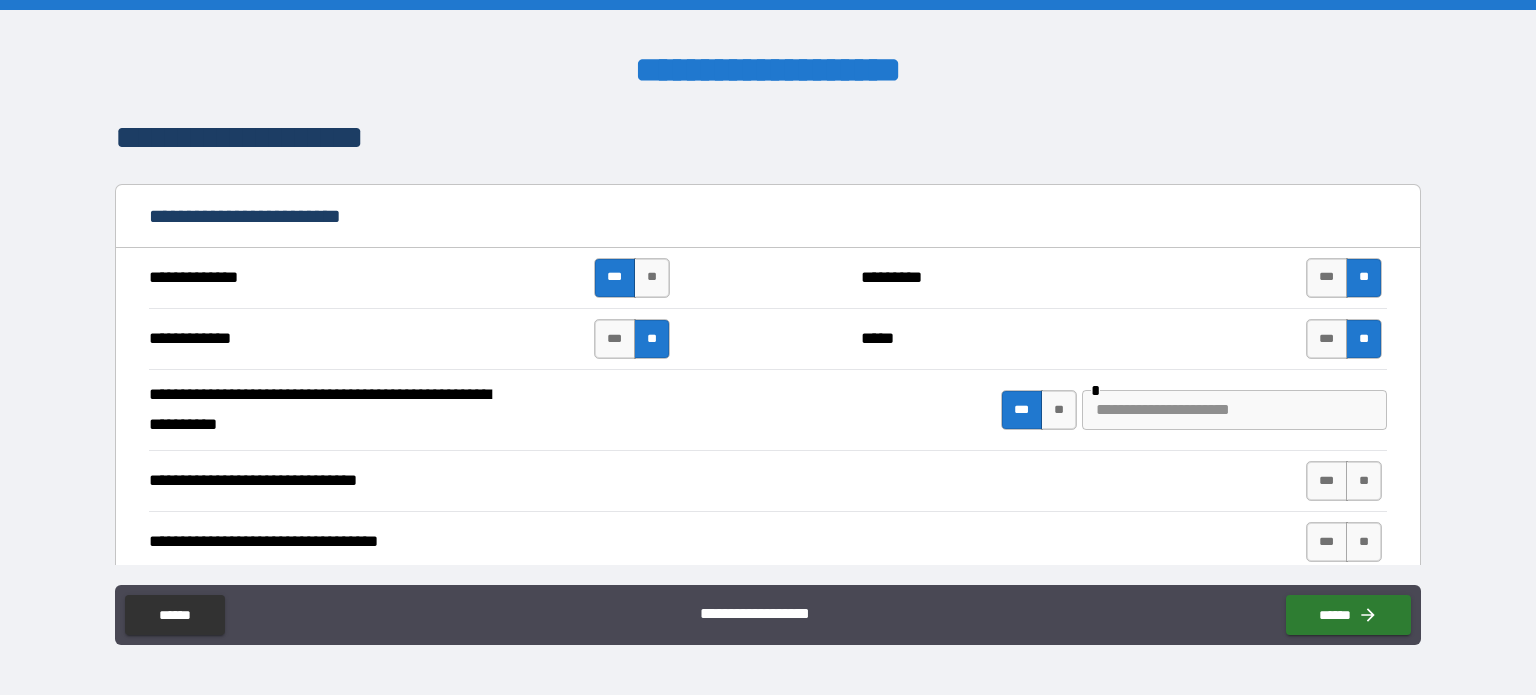 click at bounding box center (1234, 410) 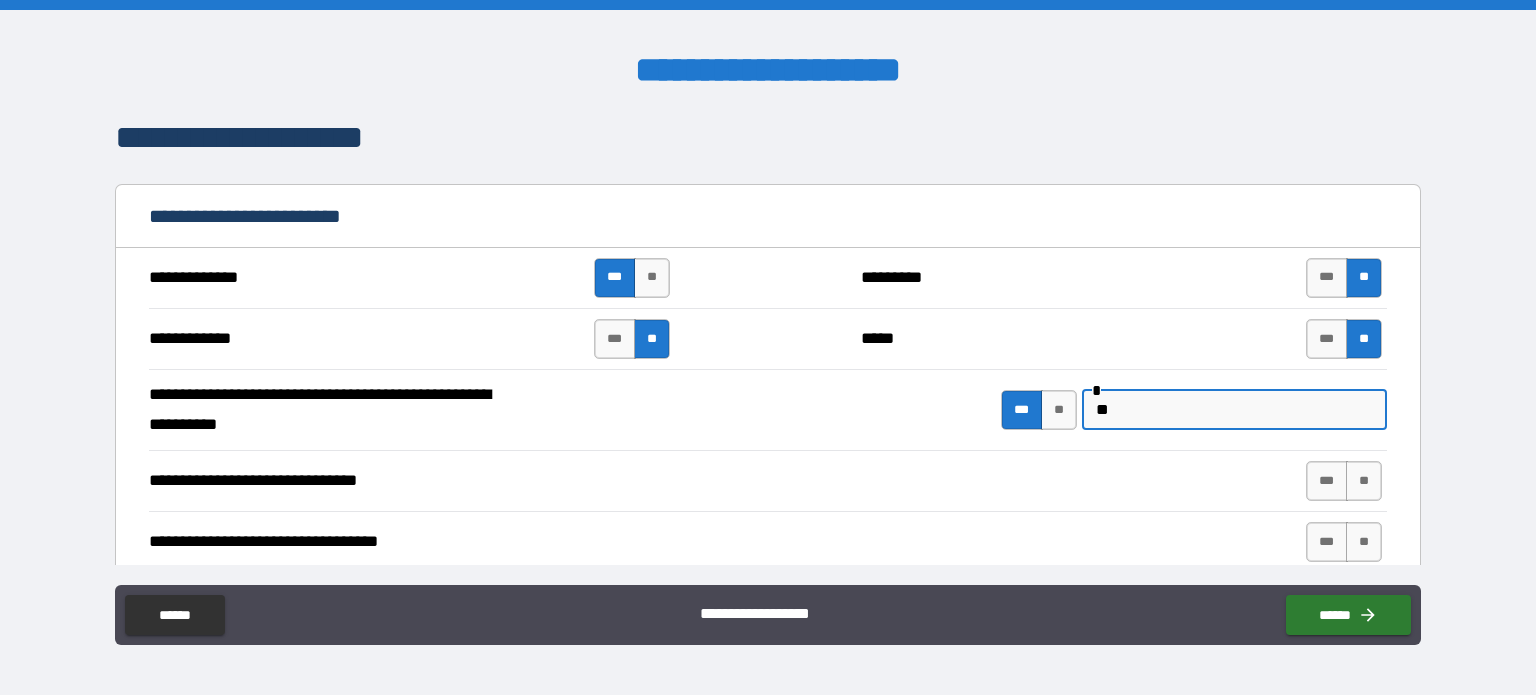 type on "*" 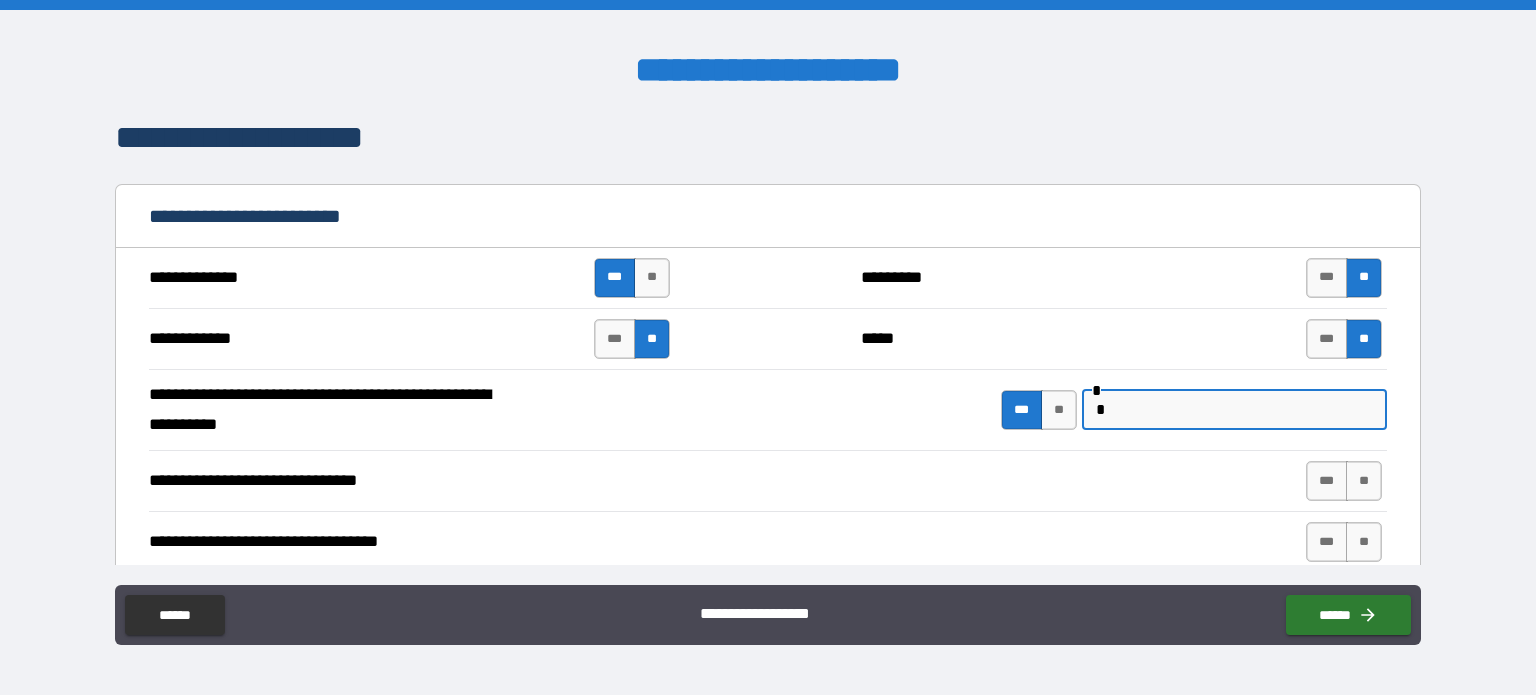type 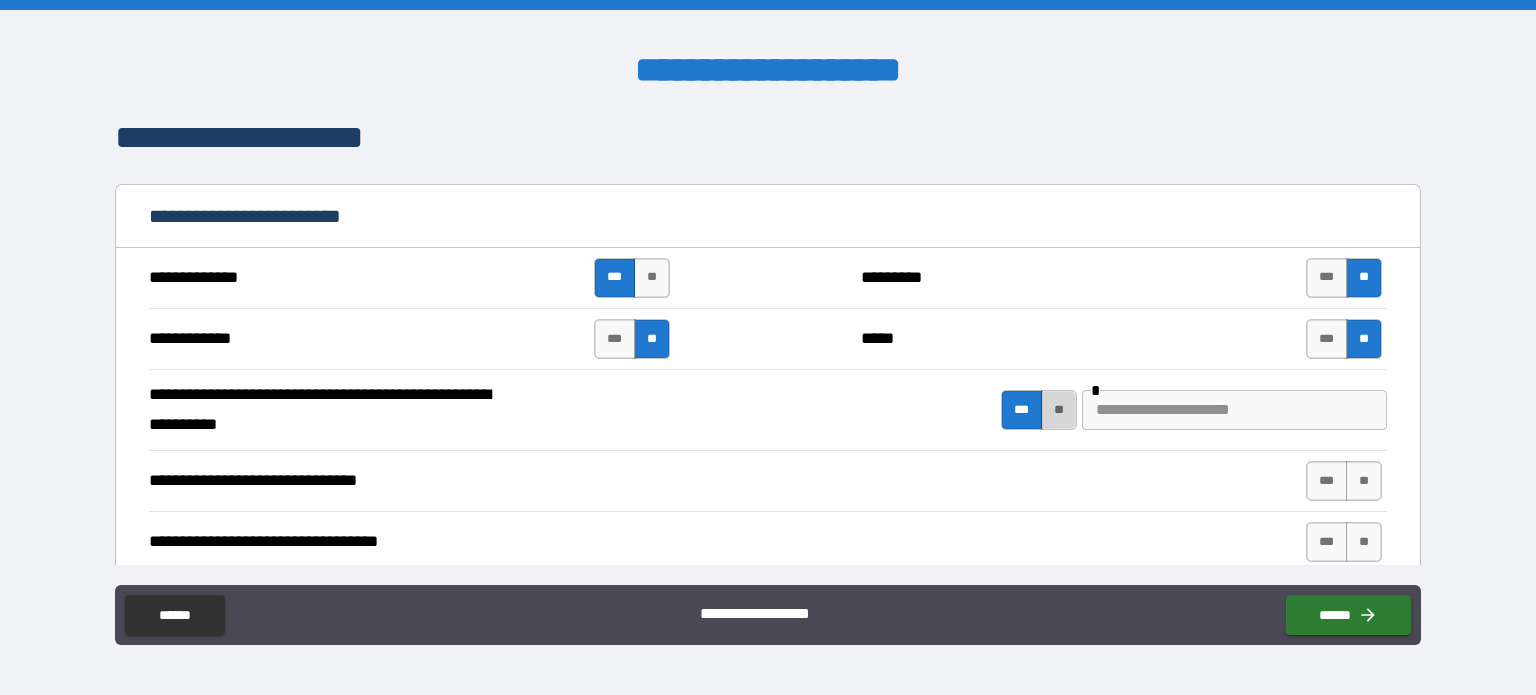 click on "**" at bounding box center (1059, 410) 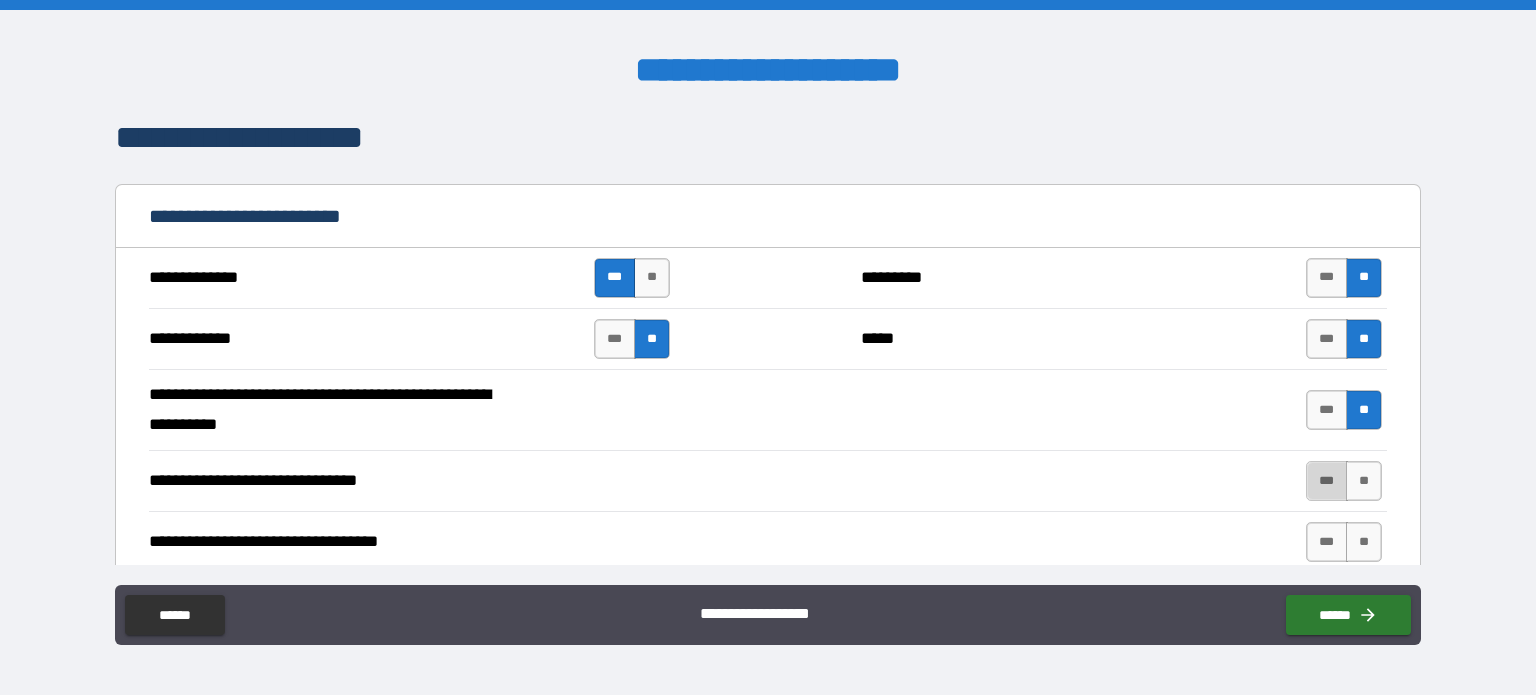 click on "***" at bounding box center (1327, 481) 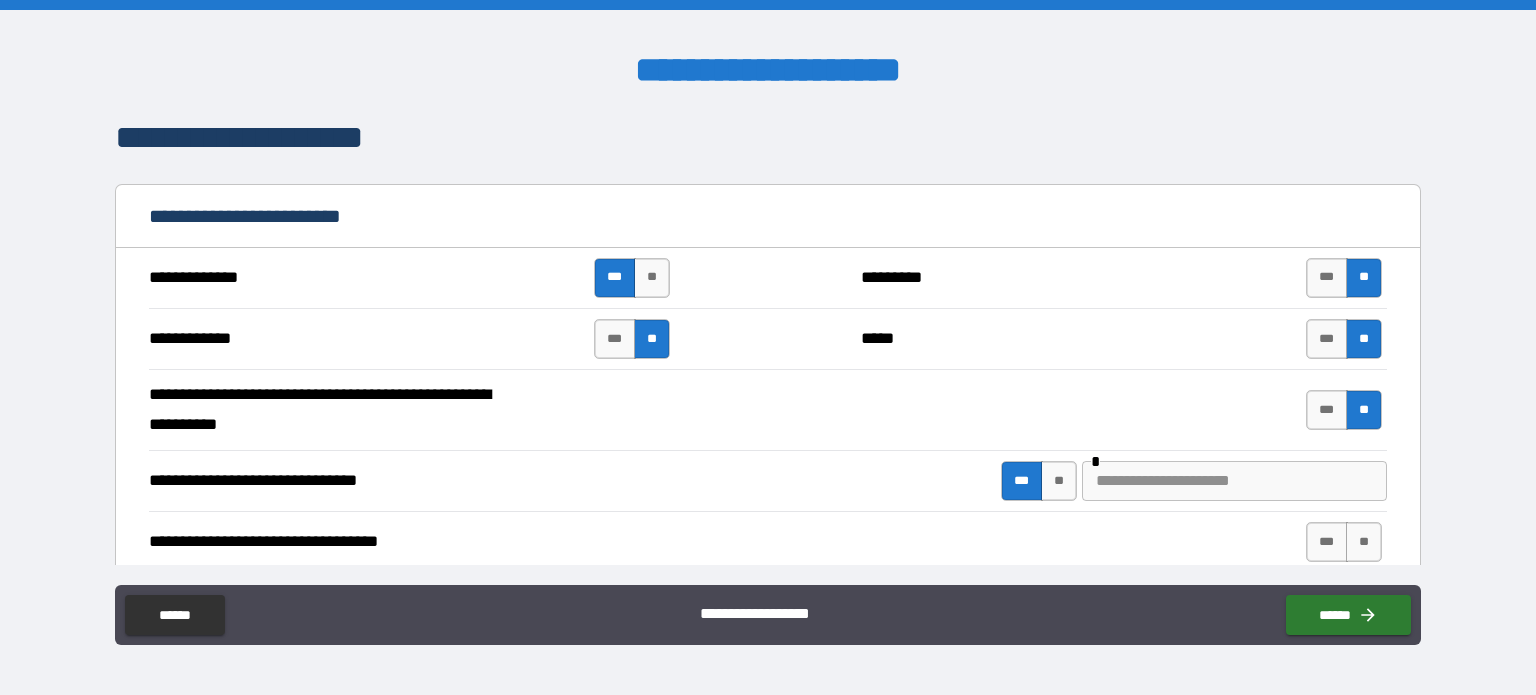 click at bounding box center (1234, 481) 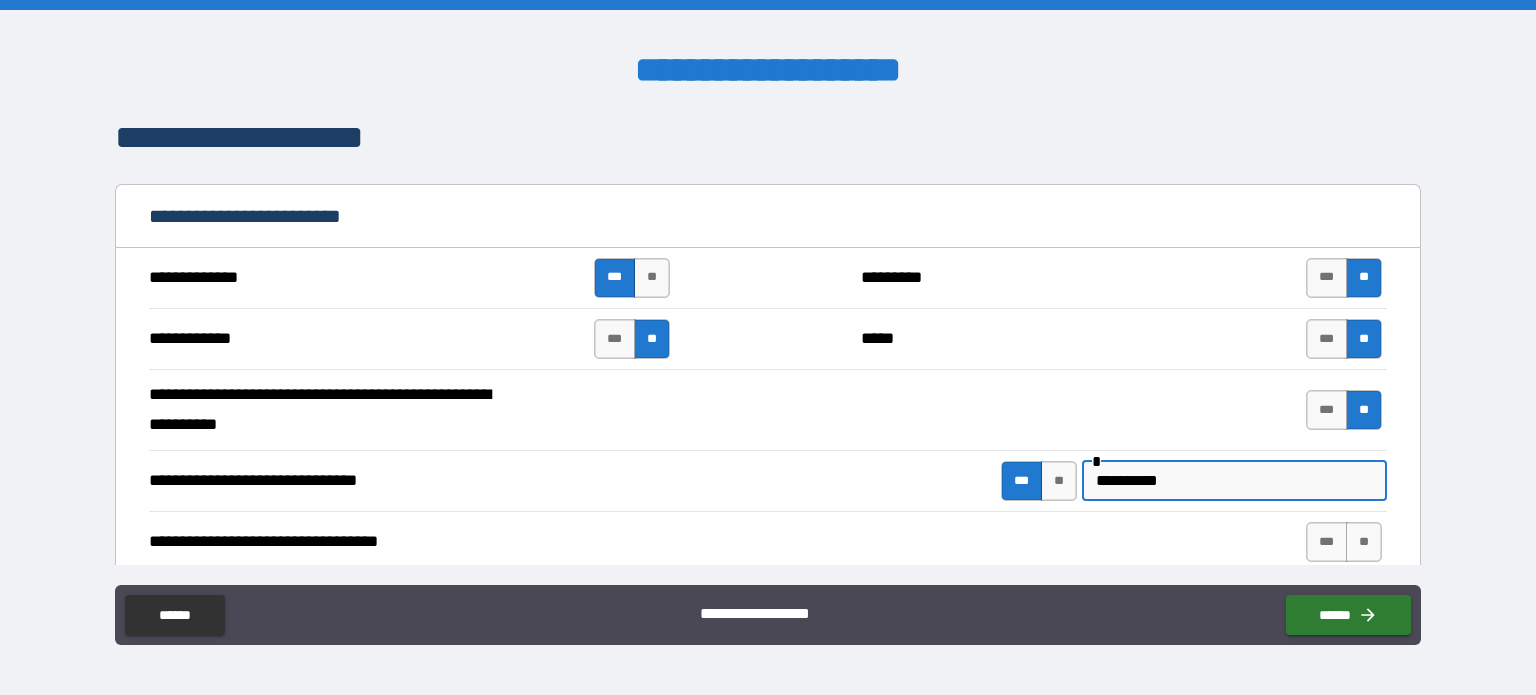 scroll, scrollTop: 228, scrollLeft: 0, axis: vertical 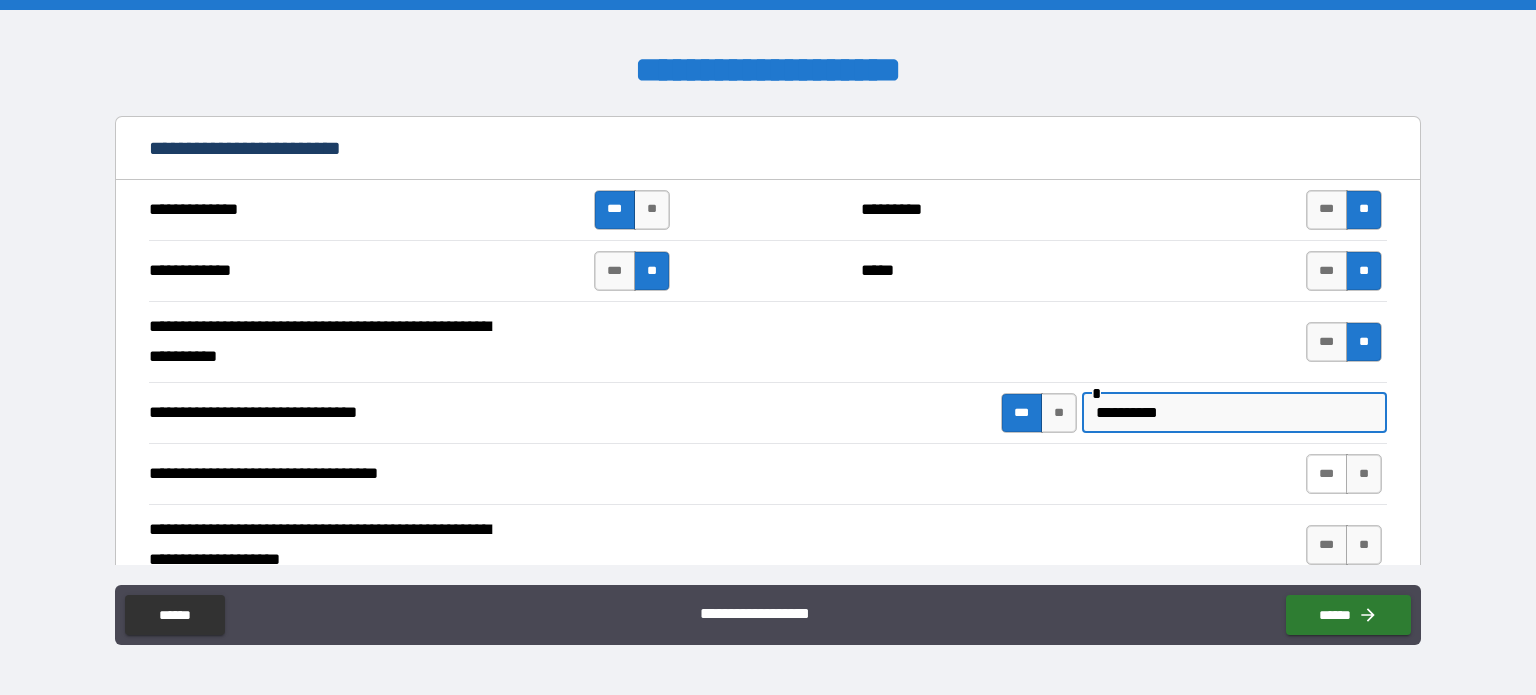 type on "**********" 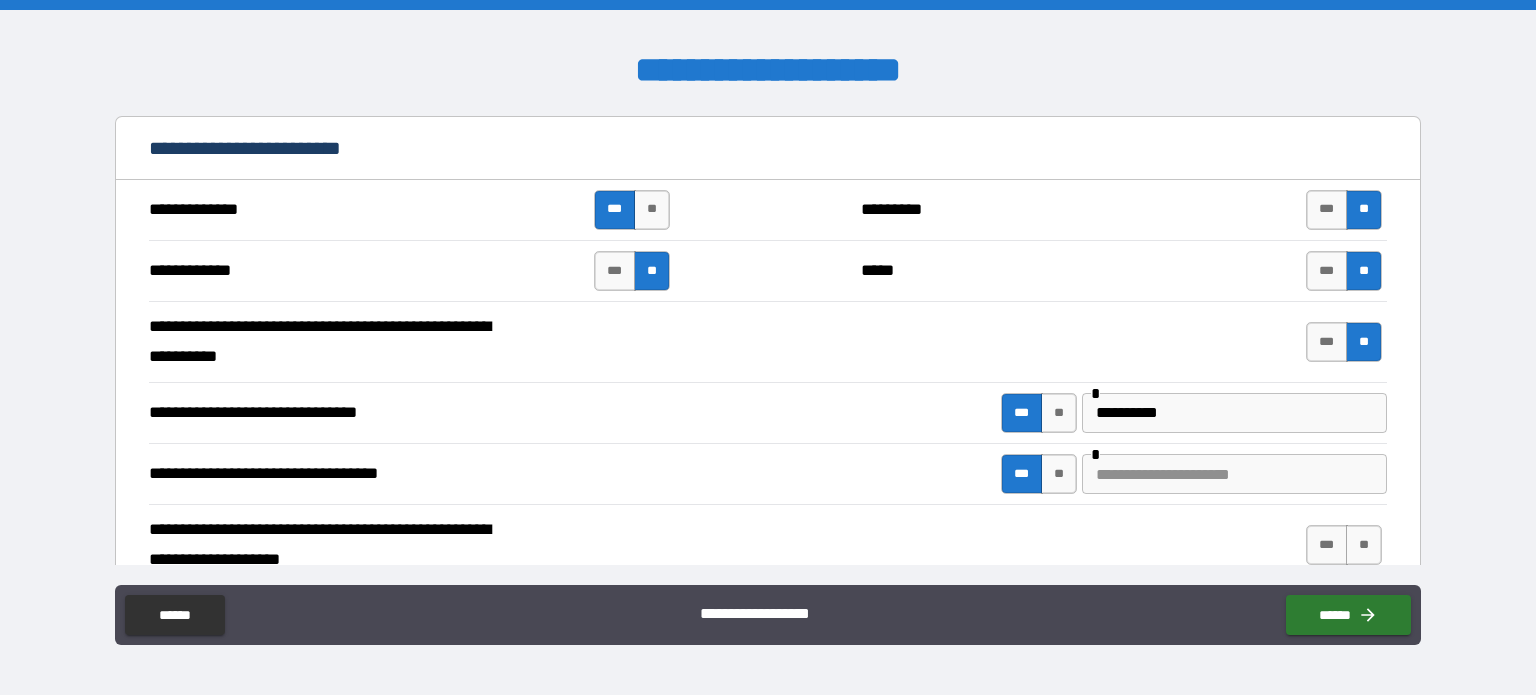 click at bounding box center [1234, 474] 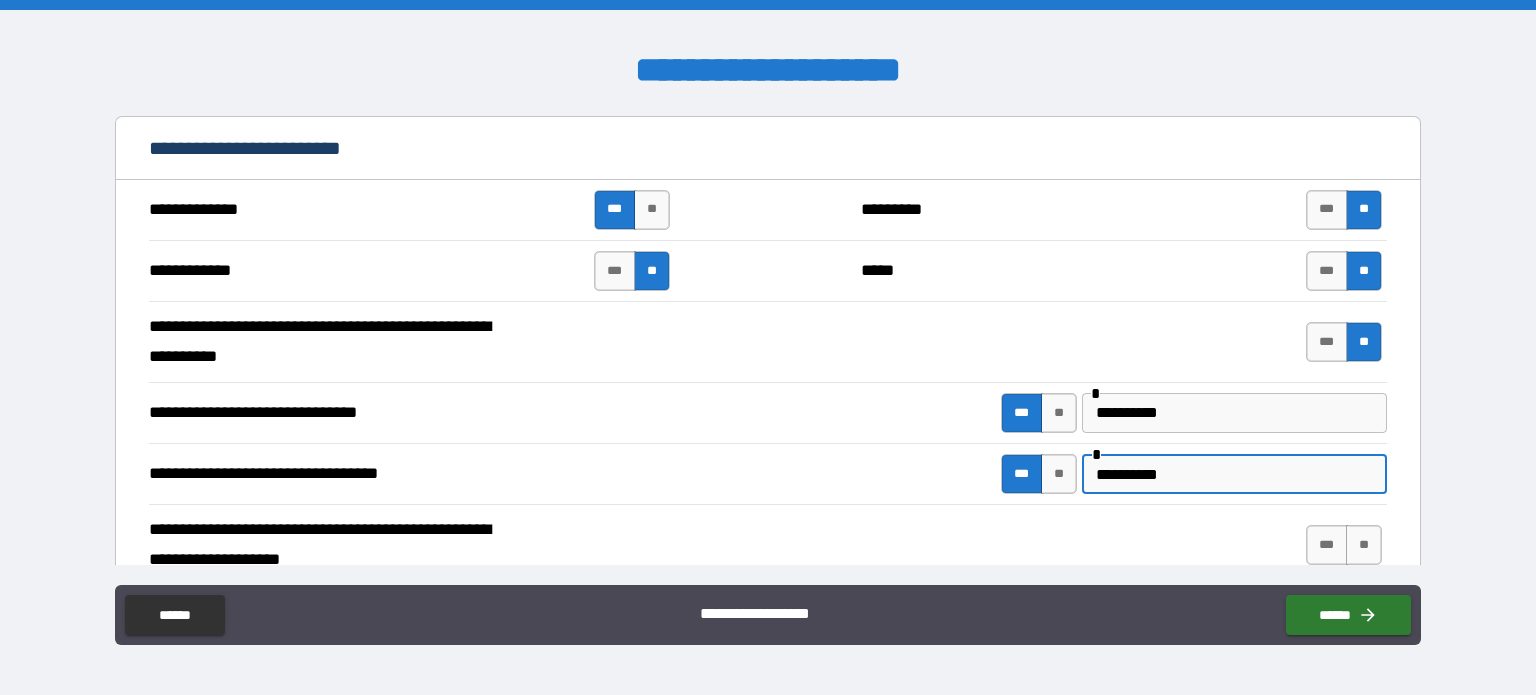 scroll, scrollTop: 284, scrollLeft: 0, axis: vertical 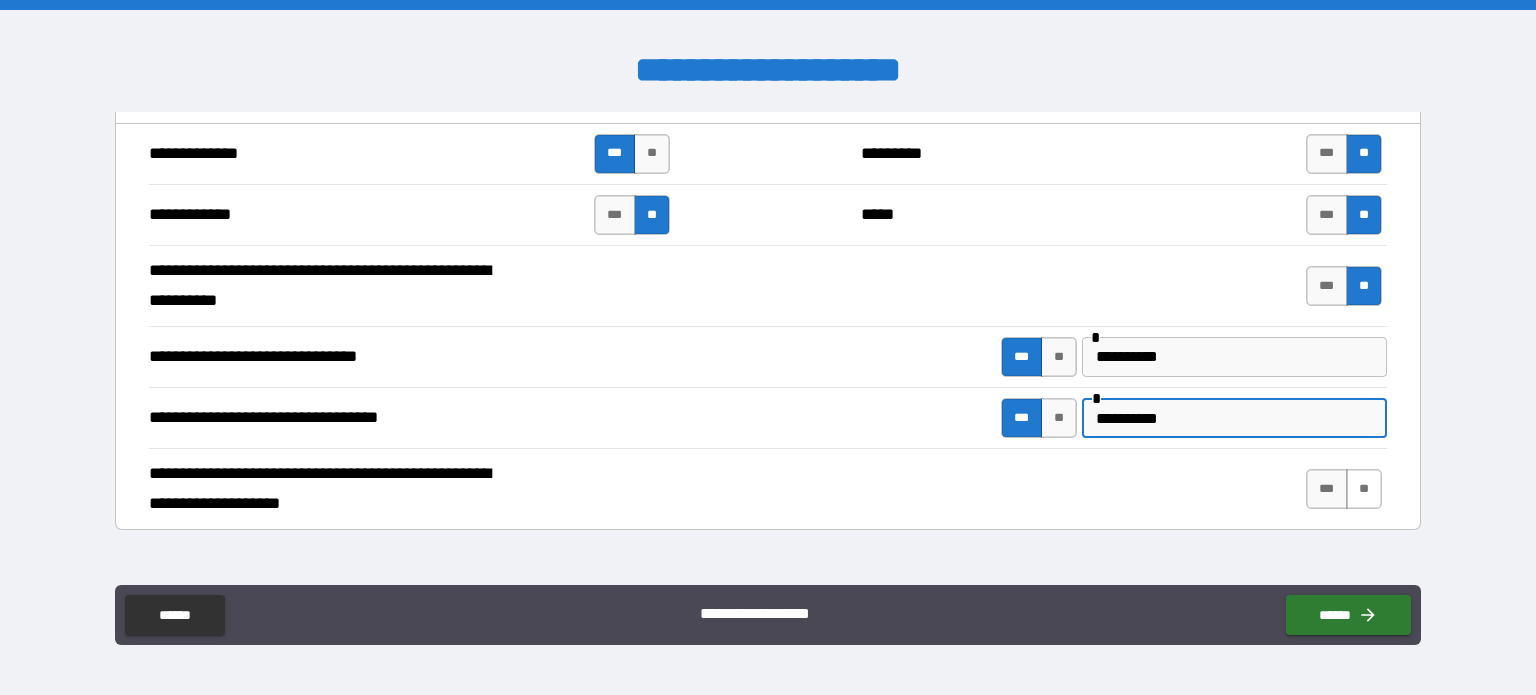 type on "**********" 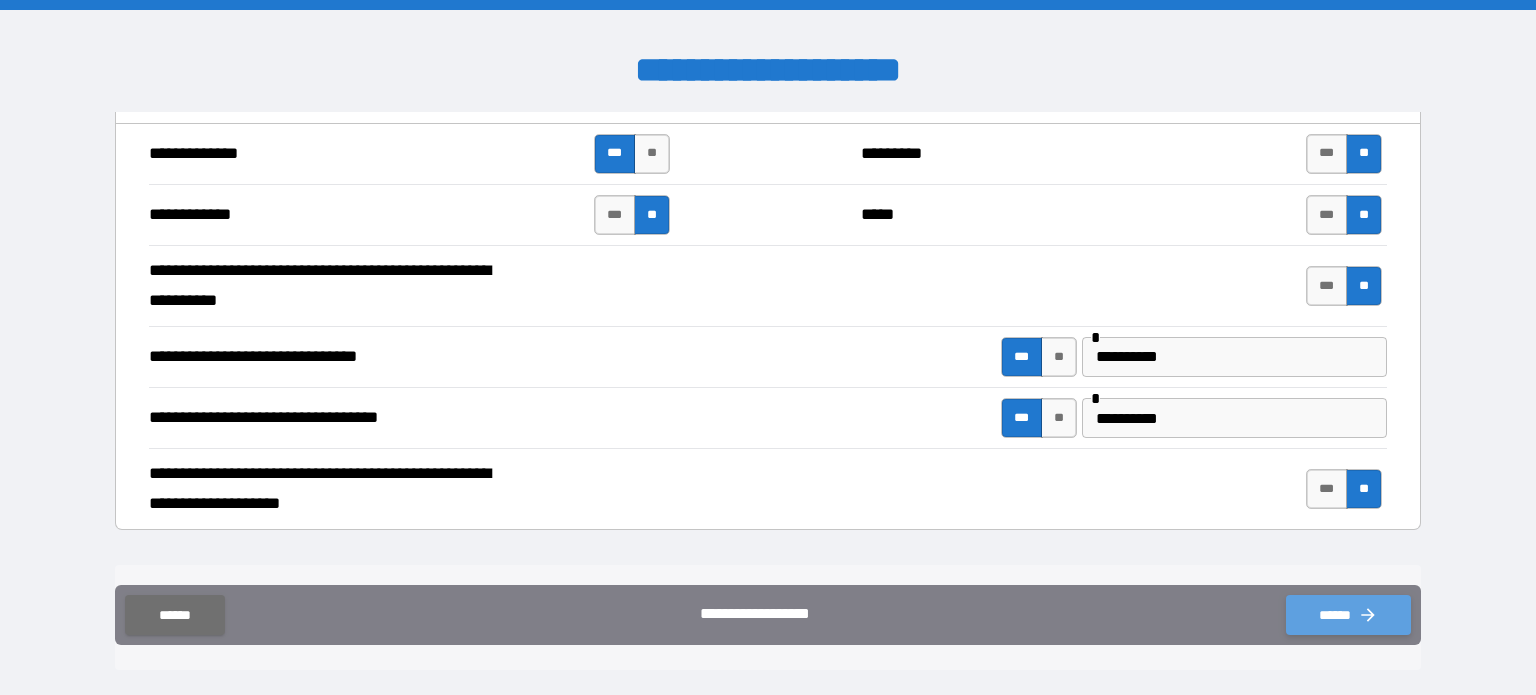 click on "******" at bounding box center [1348, 615] 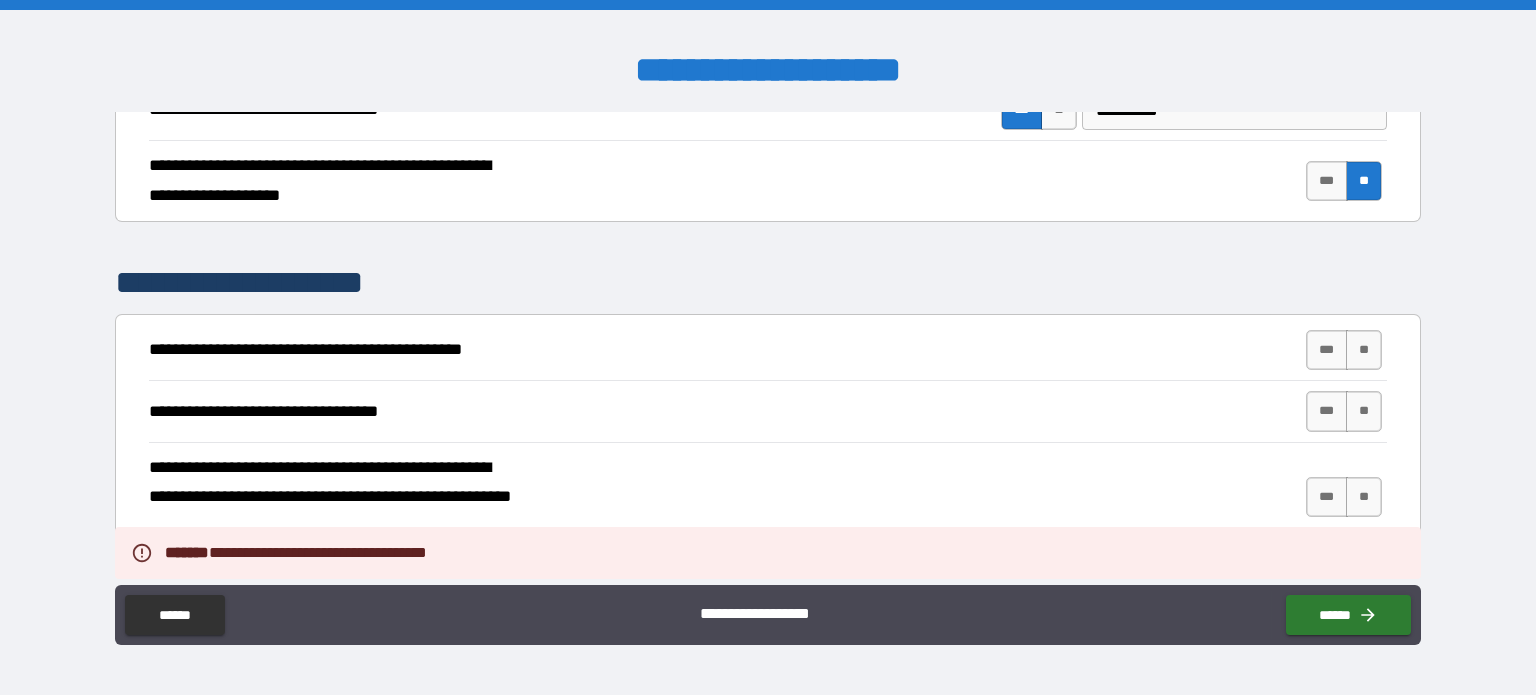 scroll, scrollTop: 592, scrollLeft: 0, axis: vertical 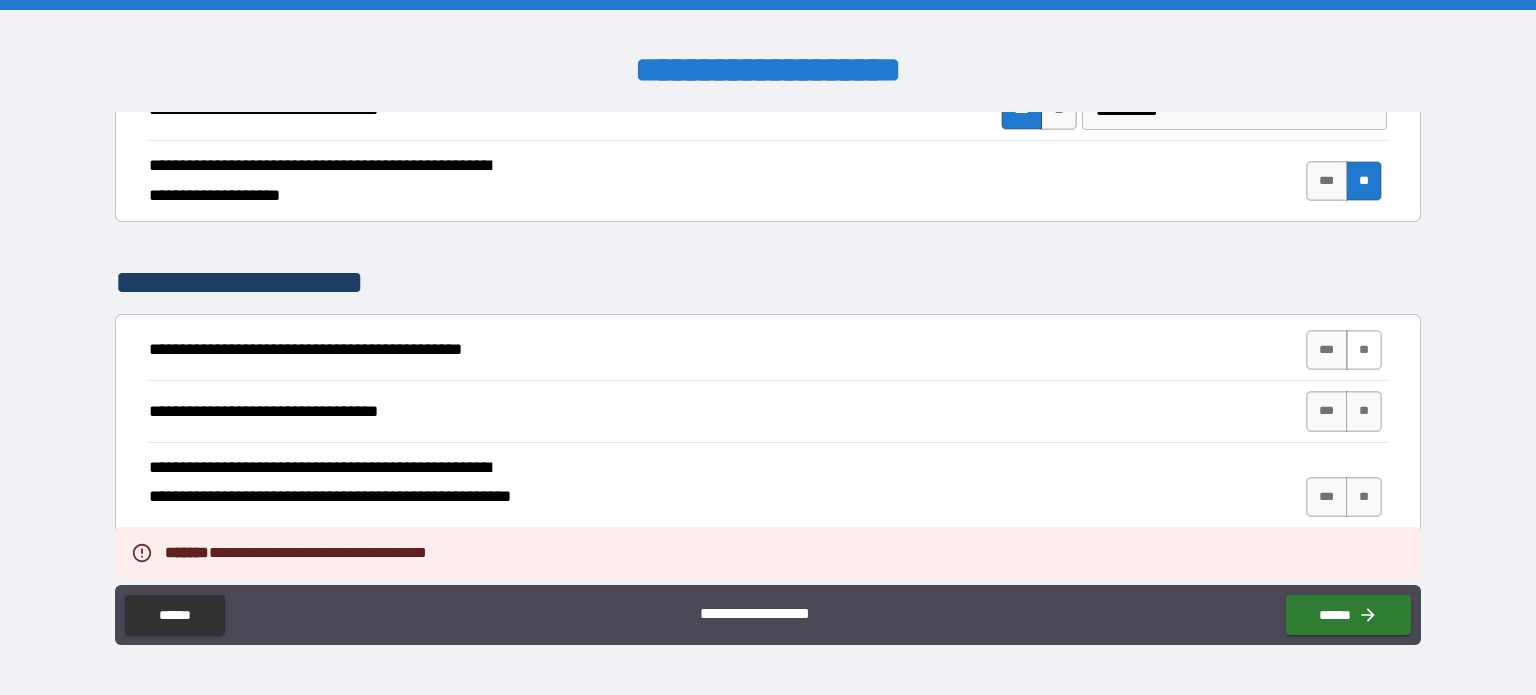 click on "**" at bounding box center (1364, 350) 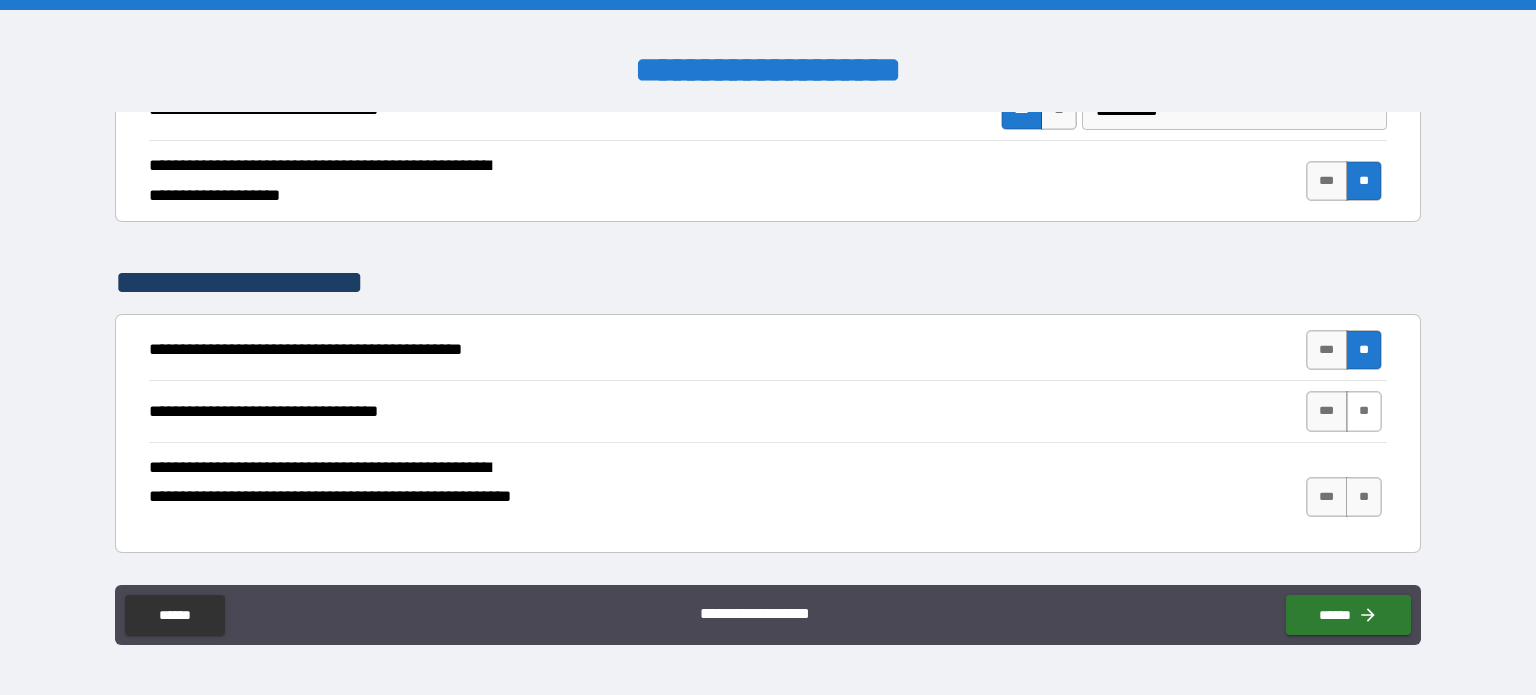 click on "**" at bounding box center (1364, 411) 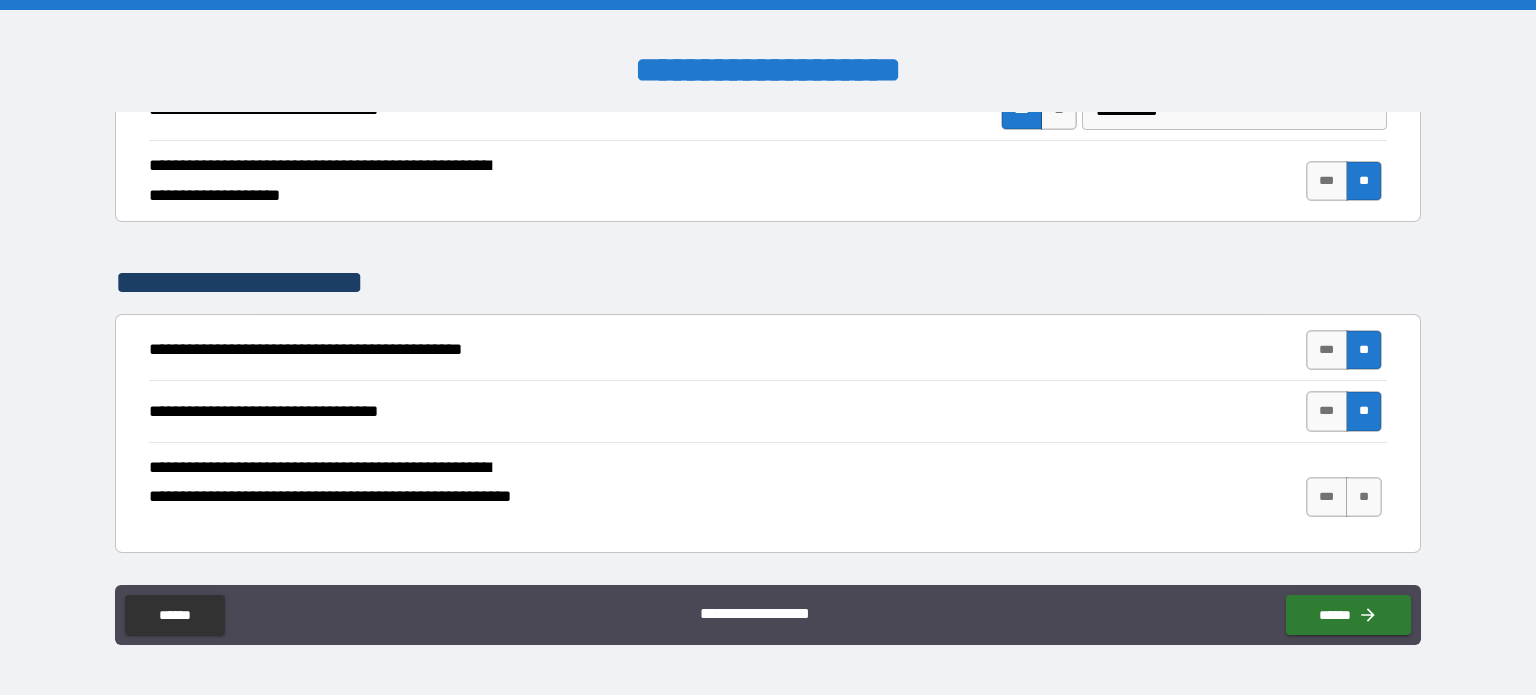 scroll, scrollTop: 724, scrollLeft: 0, axis: vertical 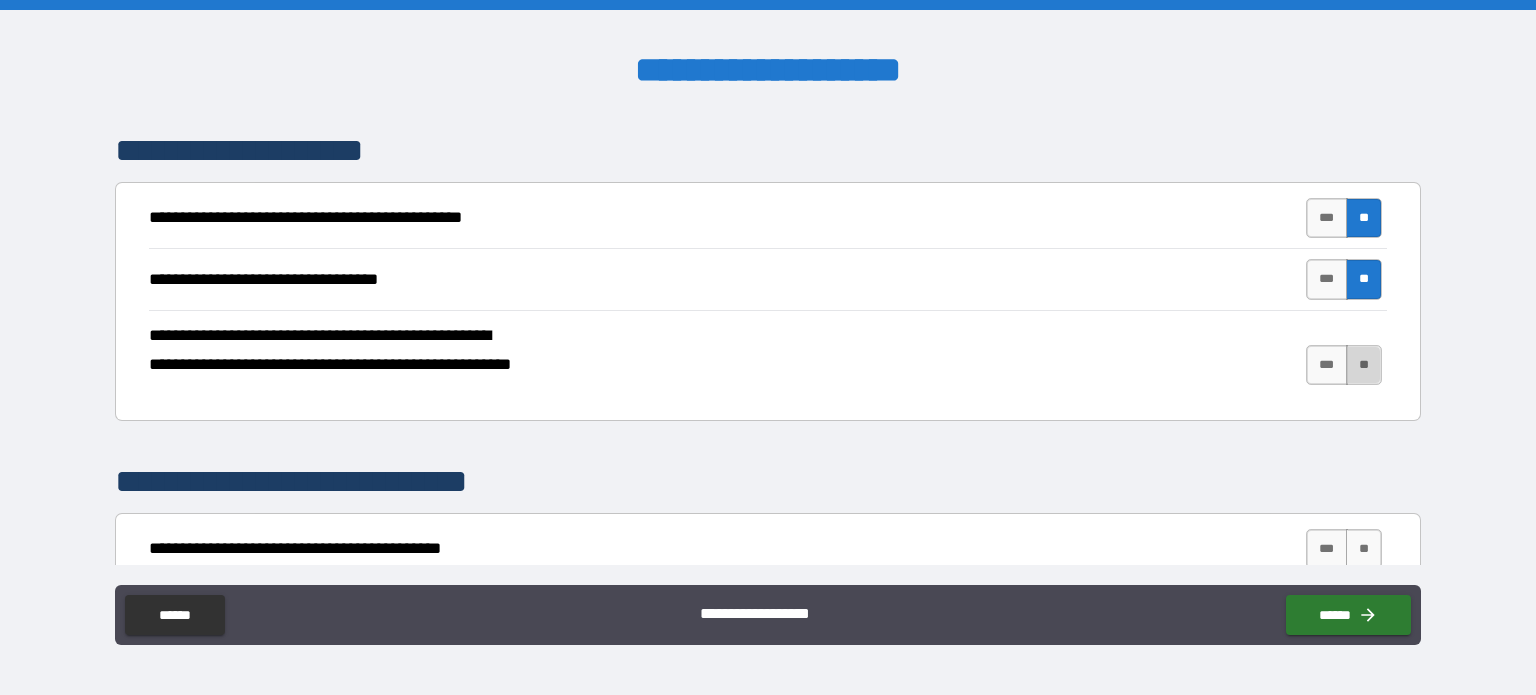 click on "**" at bounding box center [1364, 365] 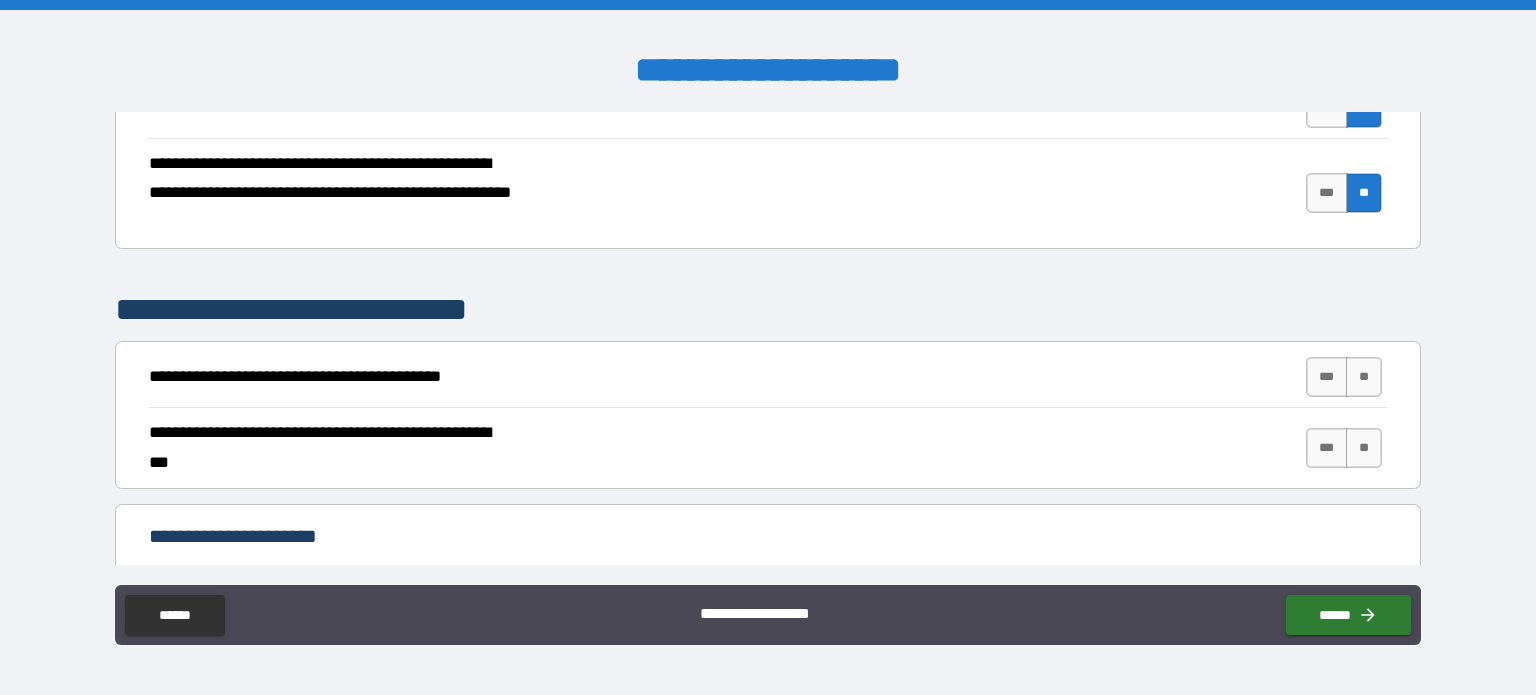 scroll, scrollTop: 896, scrollLeft: 0, axis: vertical 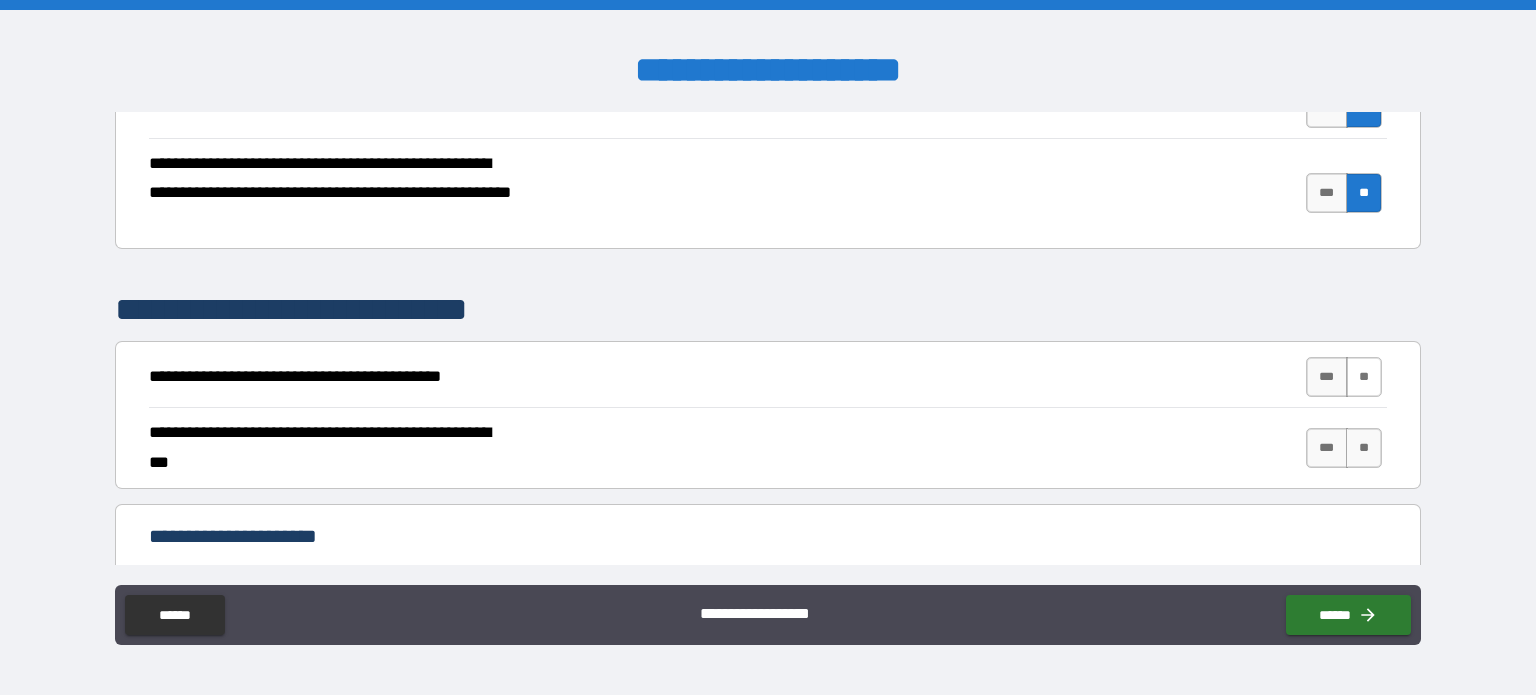 click on "**" at bounding box center [1364, 377] 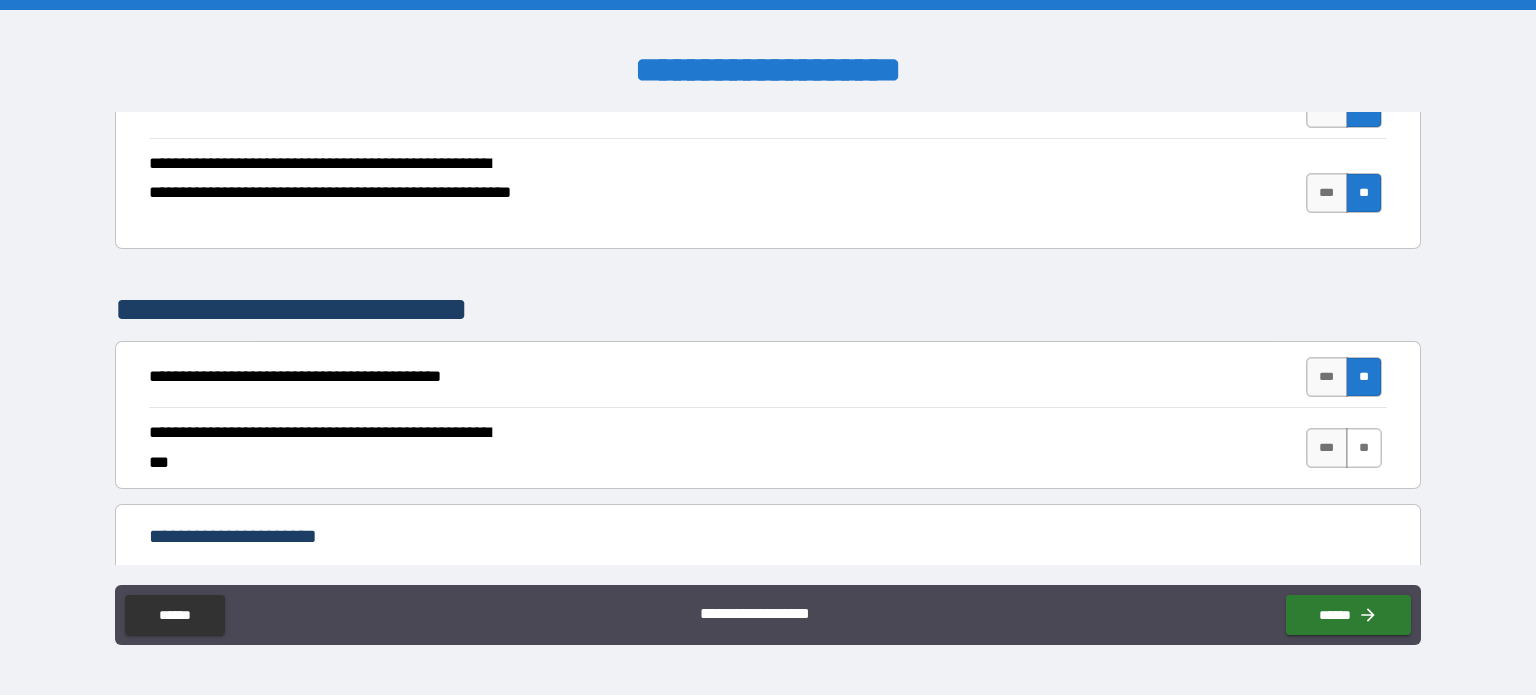 click on "**" at bounding box center [1364, 448] 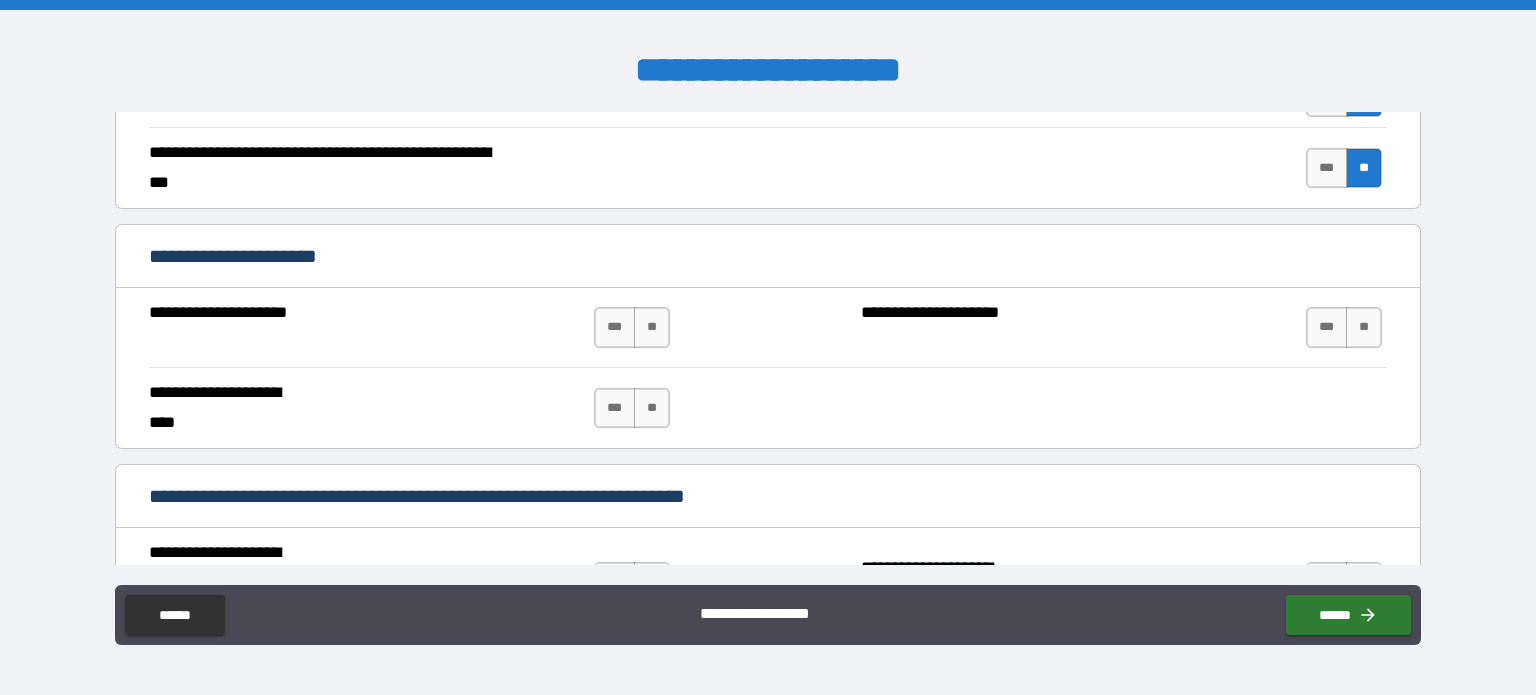 scroll, scrollTop: 1176, scrollLeft: 0, axis: vertical 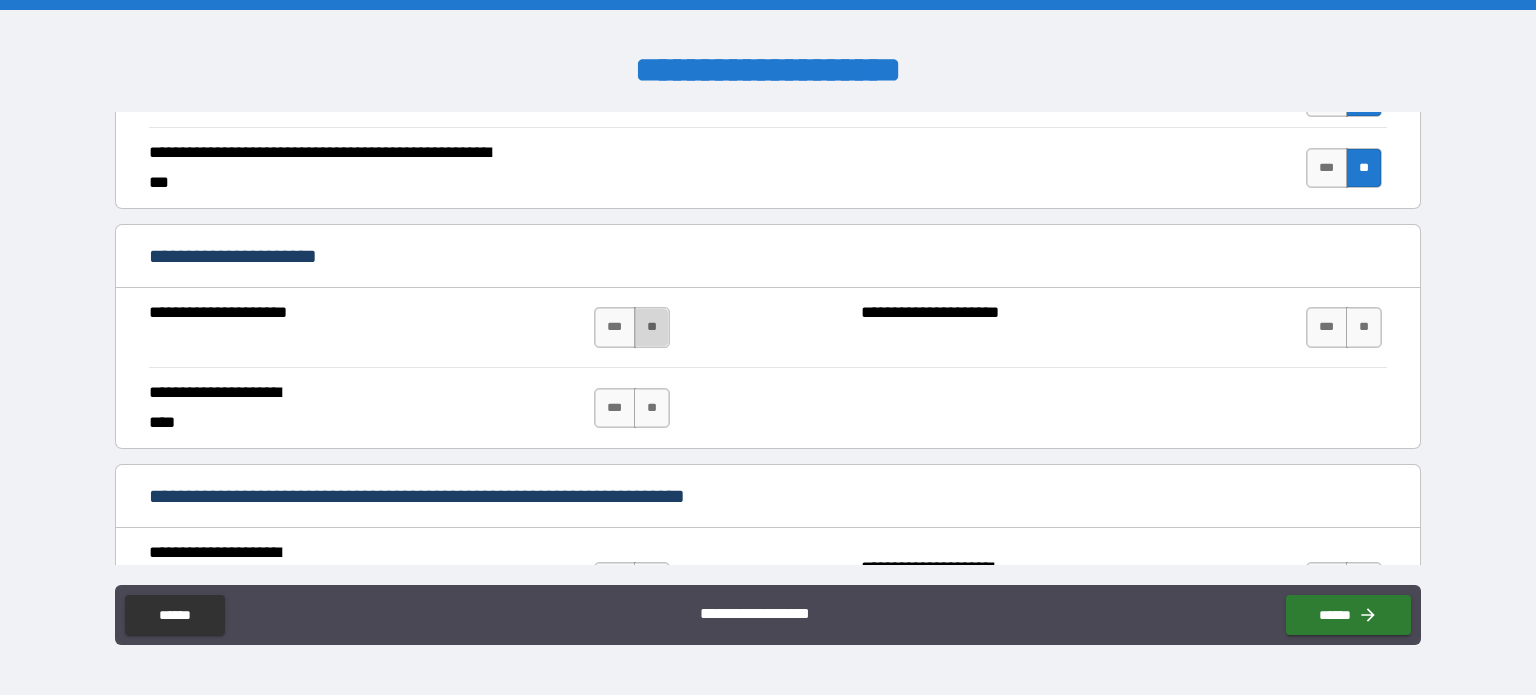 click on "**" at bounding box center (652, 327) 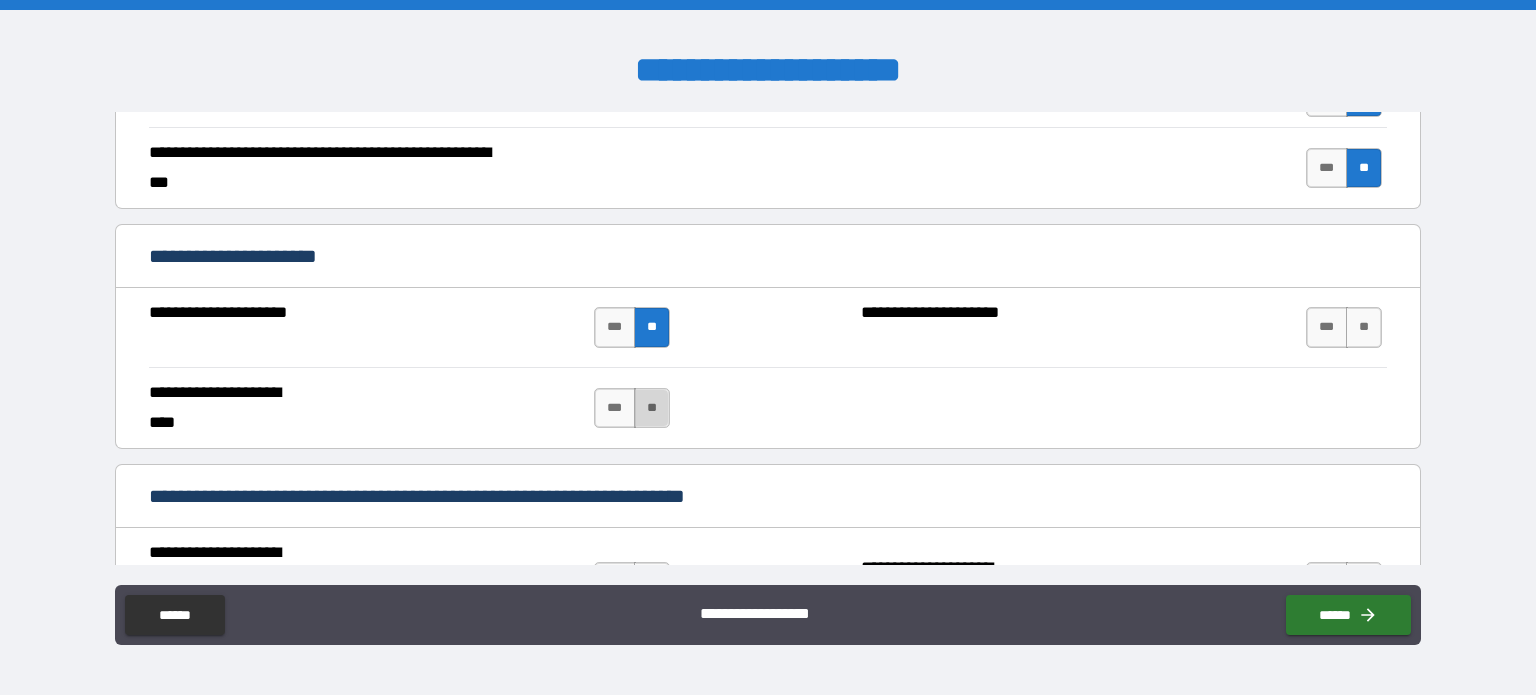 click on "**" at bounding box center [652, 408] 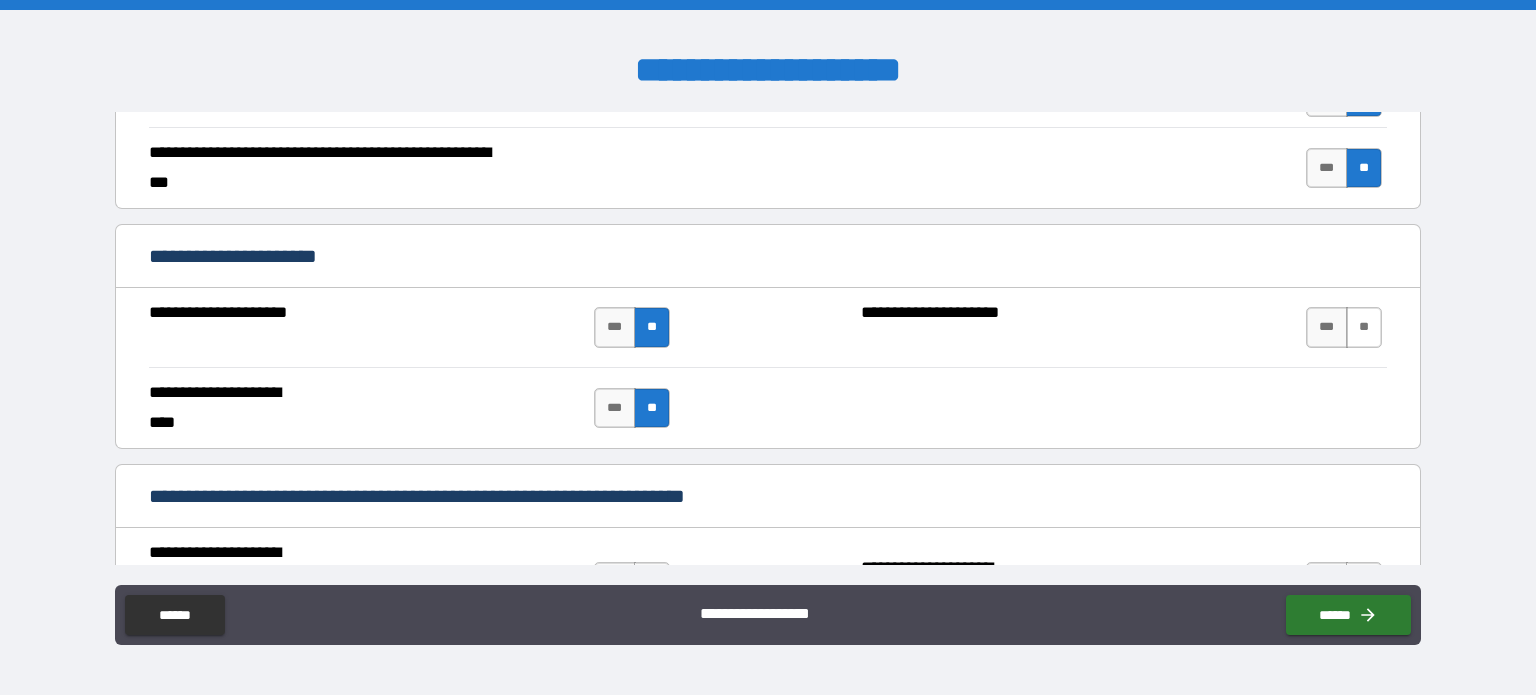 click on "**" at bounding box center (1364, 327) 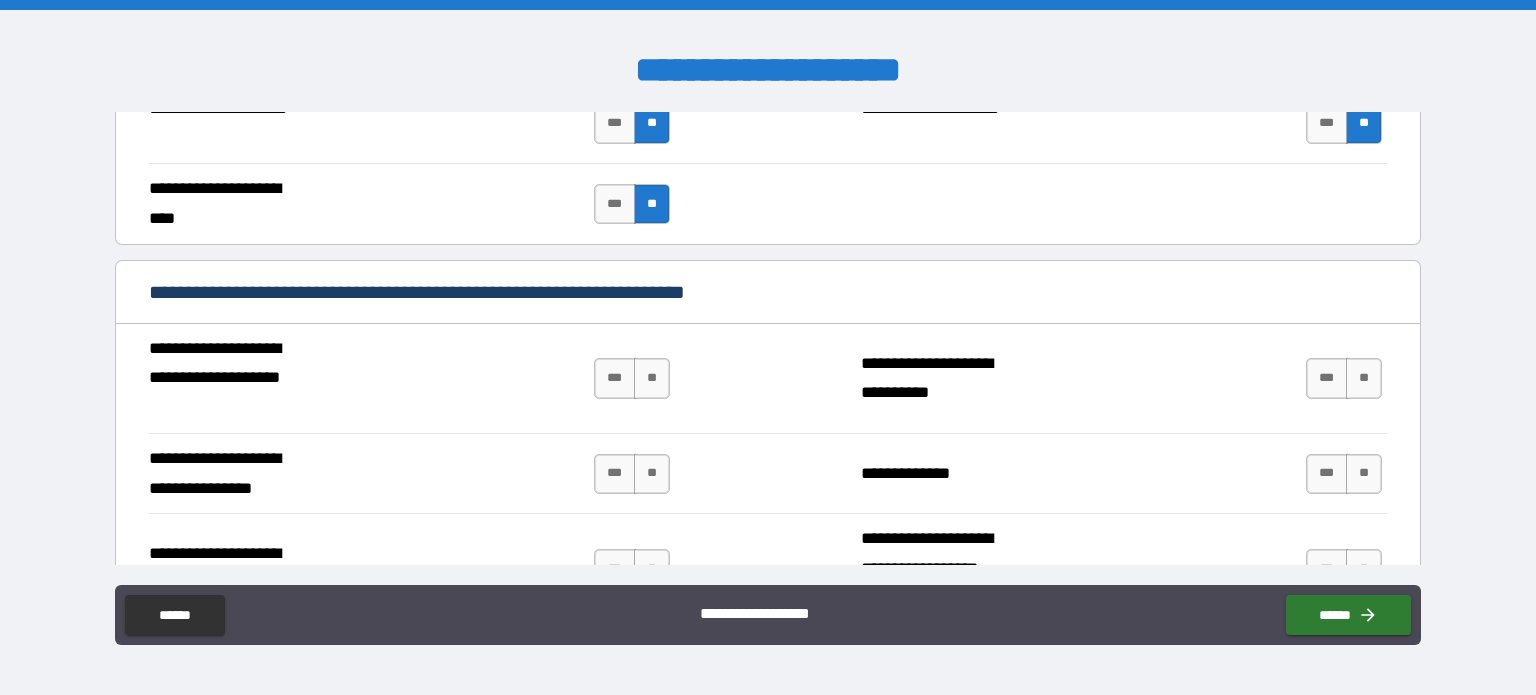 scroll, scrollTop: 1380, scrollLeft: 0, axis: vertical 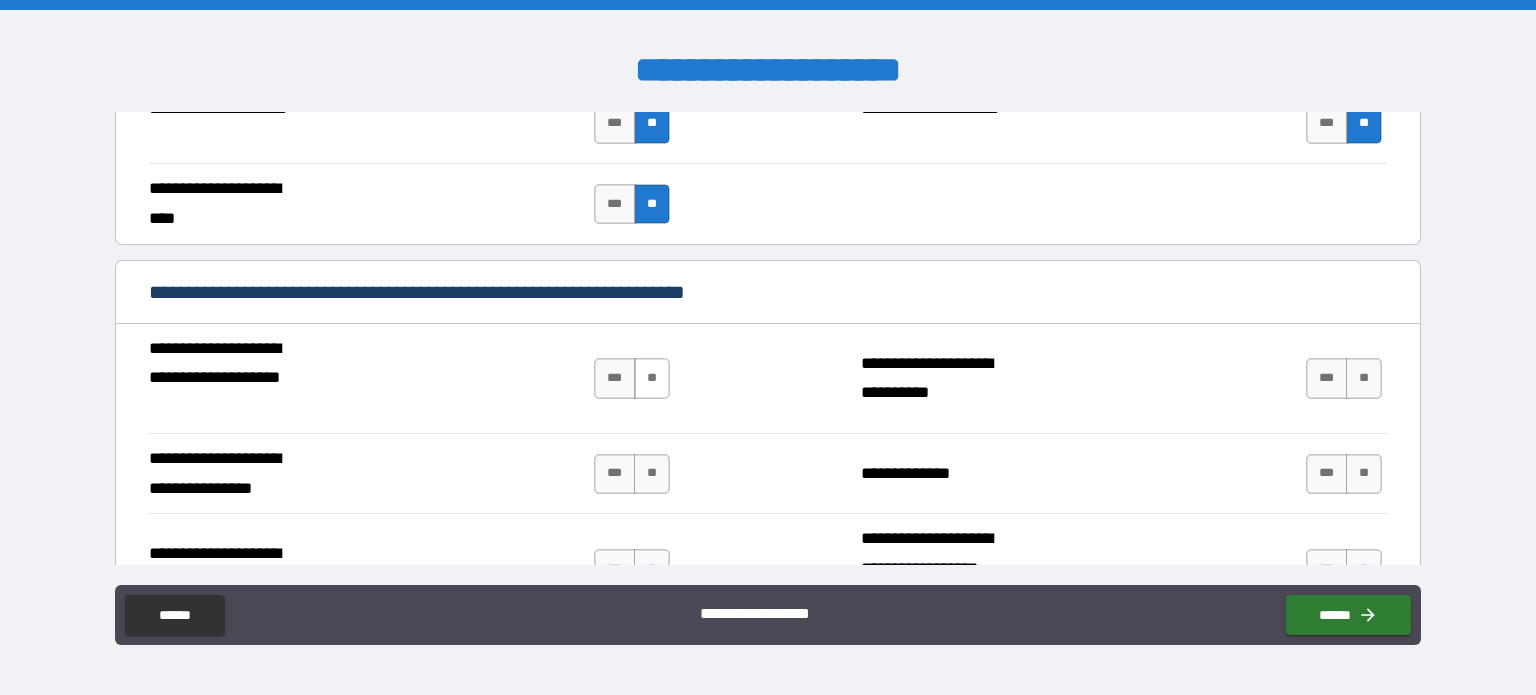 click on "**" at bounding box center (652, 378) 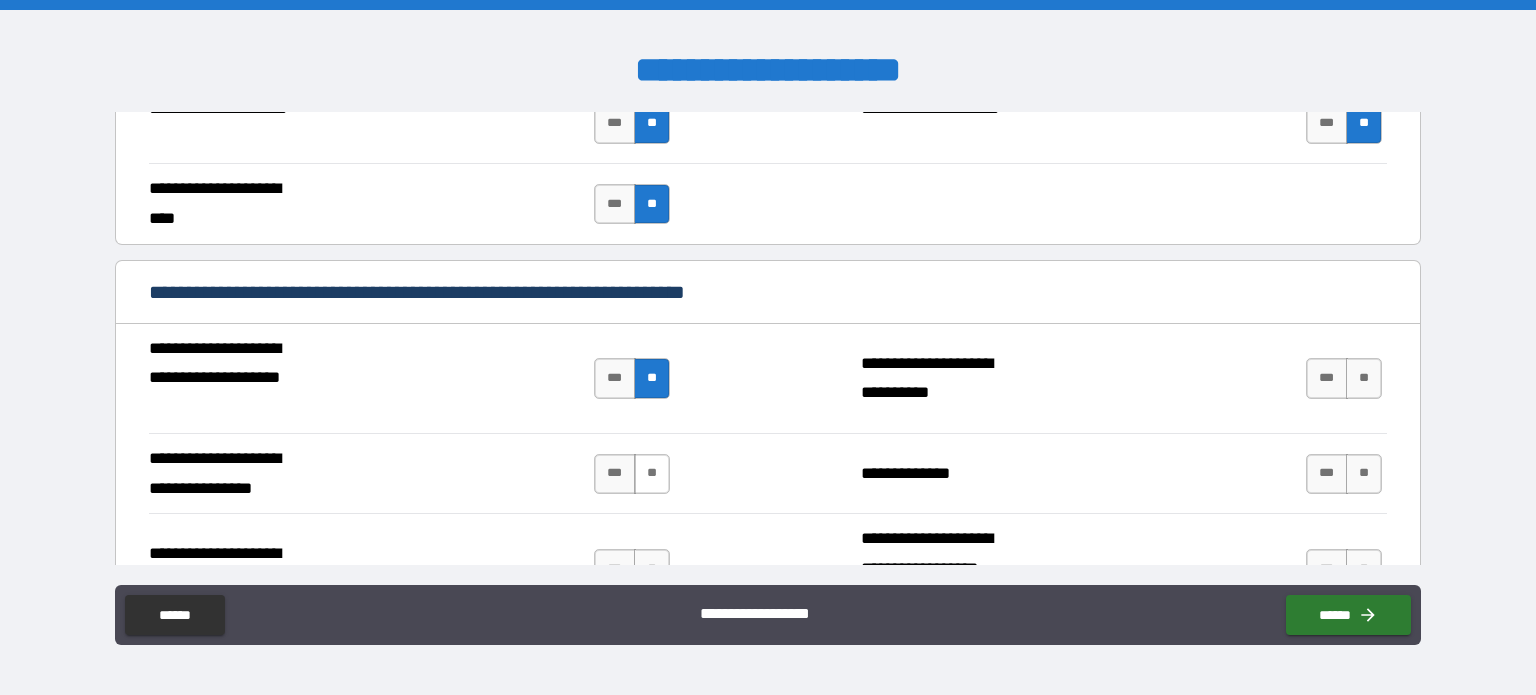 click on "**" at bounding box center [652, 474] 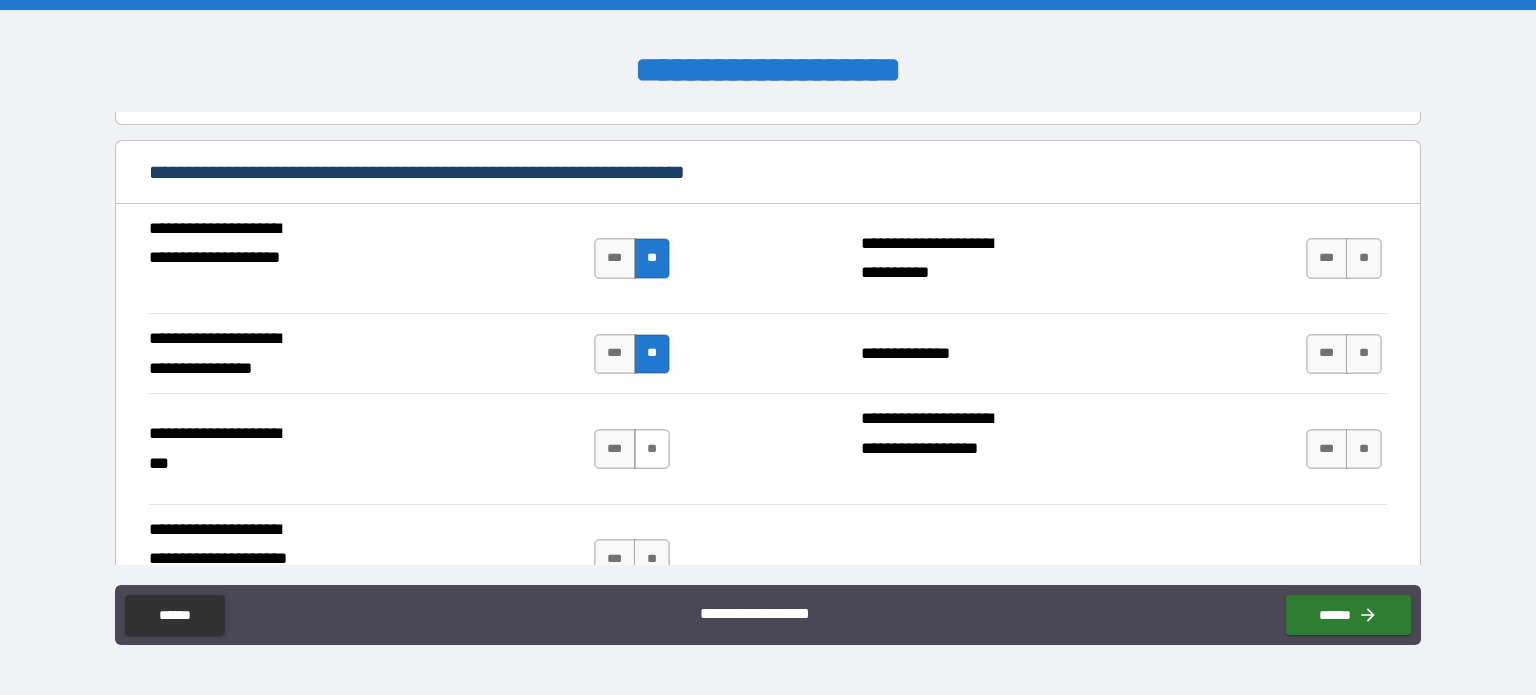 click on "**" at bounding box center (652, 449) 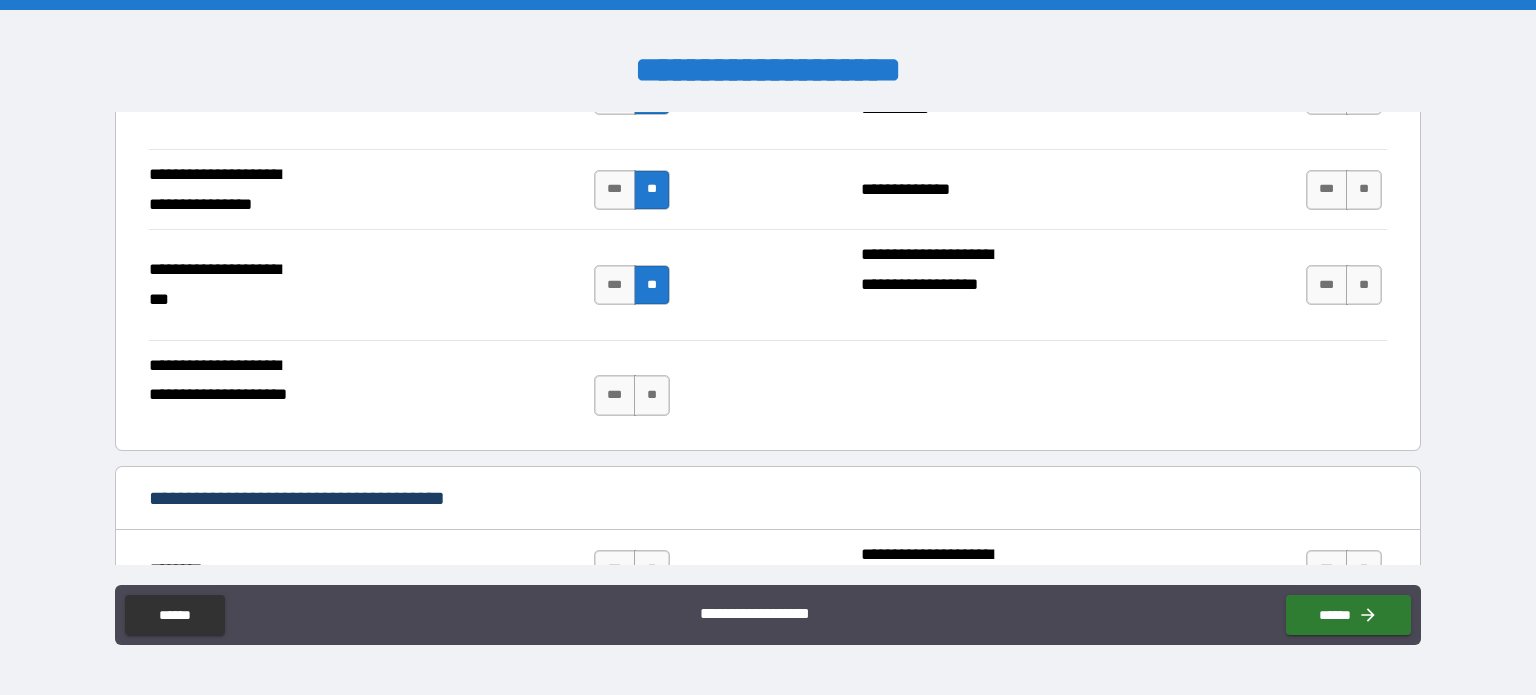 scroll, scrollTop: 1664, scrollLeft: 0, axis: vertical 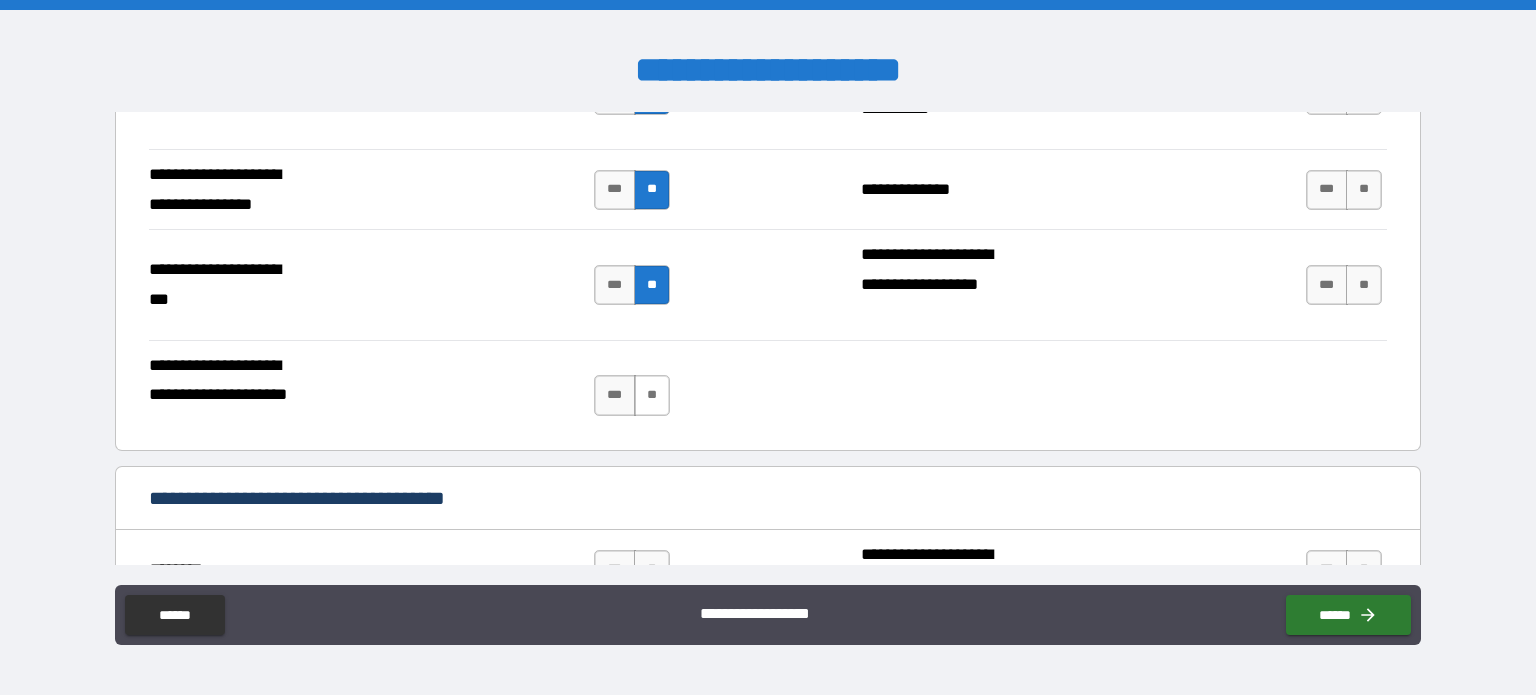 click on "**" at bounding box center (652, 395) 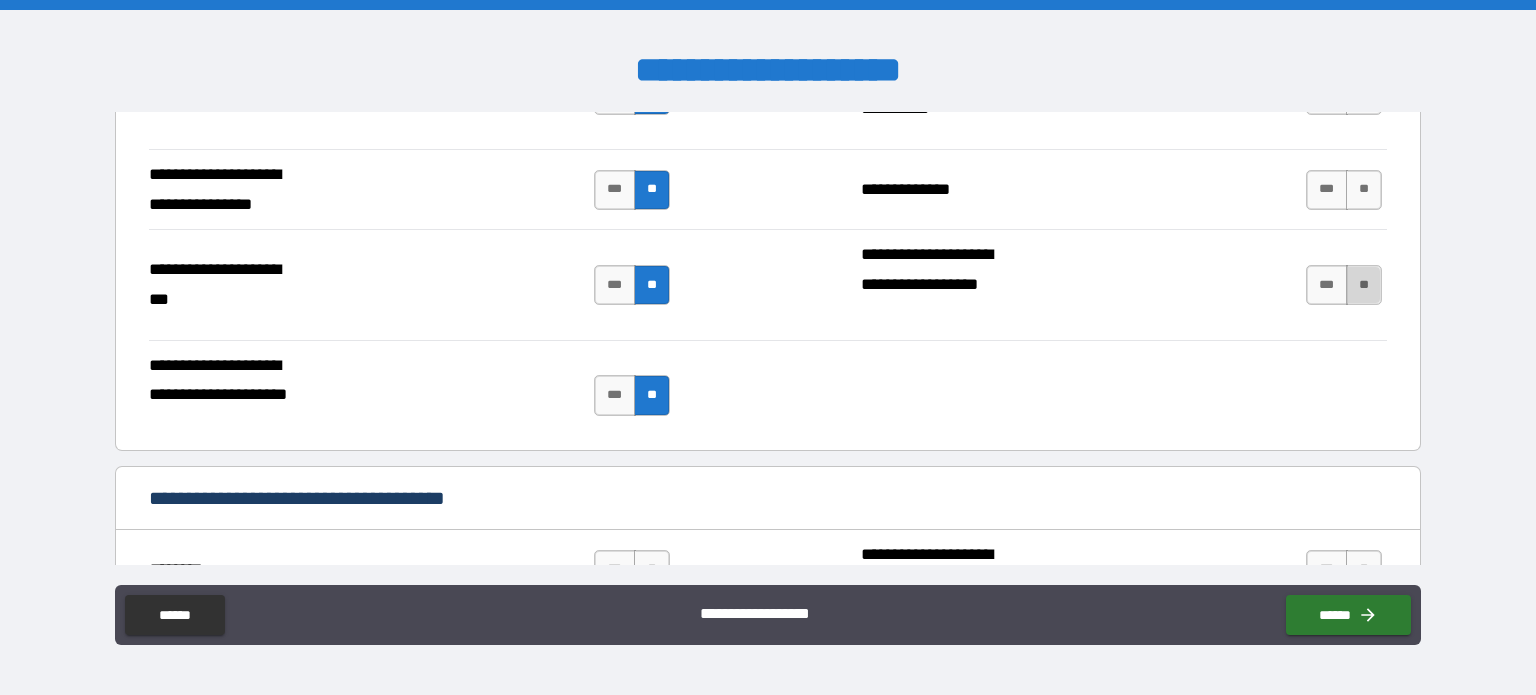 click on "**" at bounding box center [1364, 285] 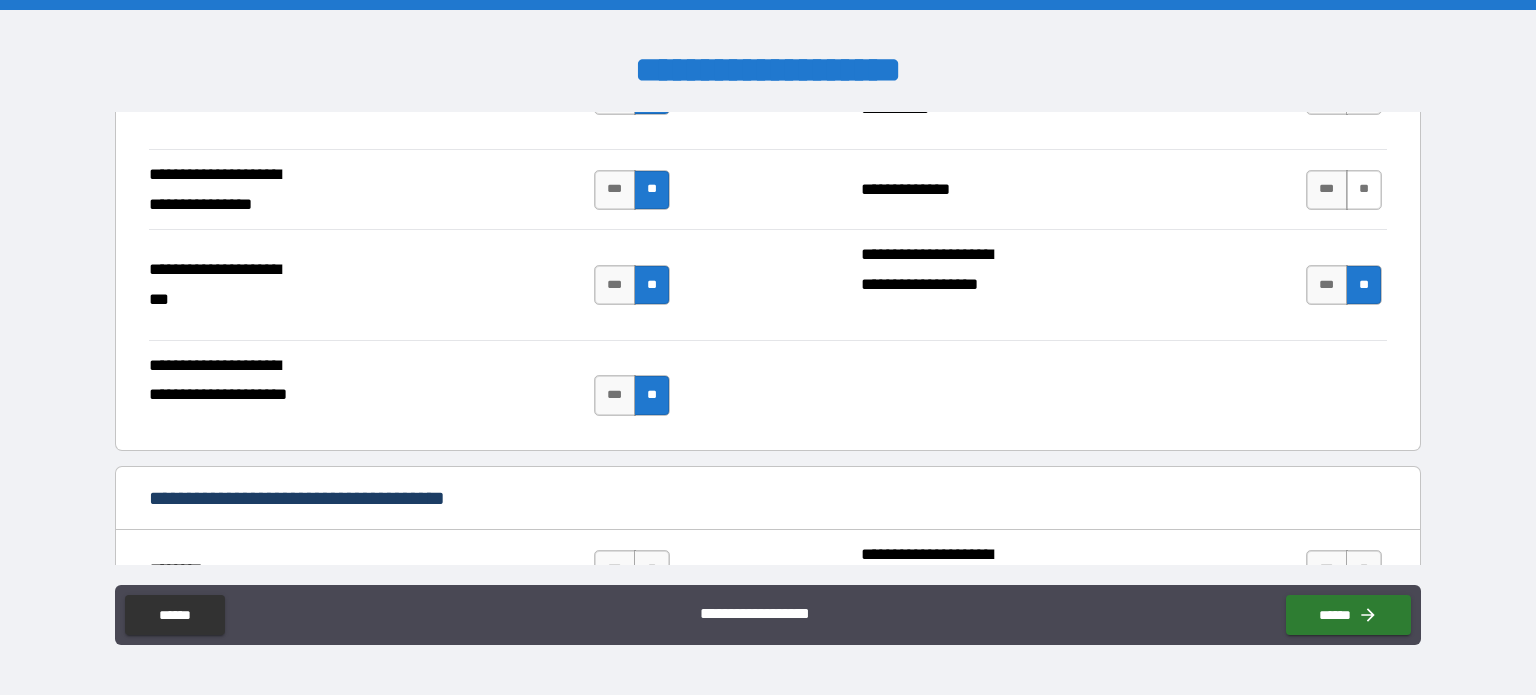 click on "**" at bounding box center [1364, 190] 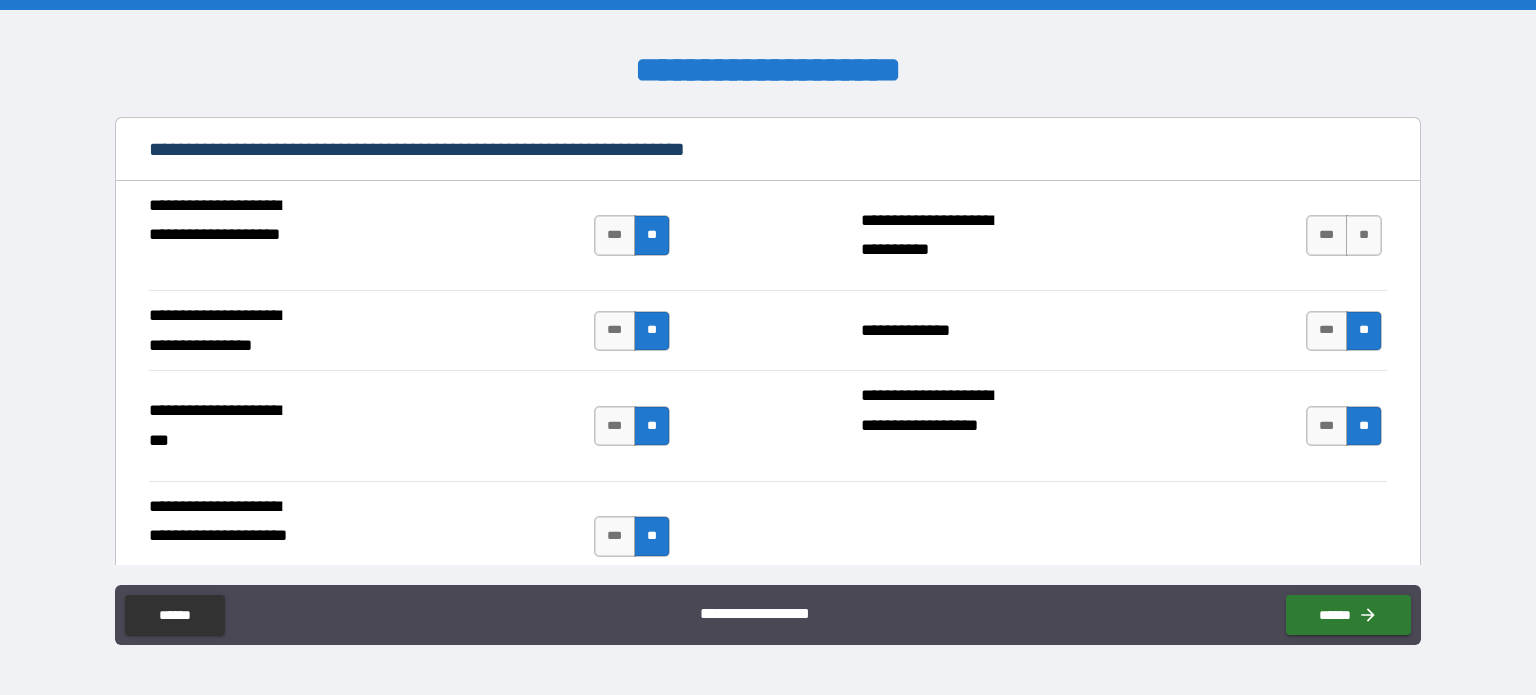 scroll, scrollTop: 1519, scrollLeft: 0, axis: vertical 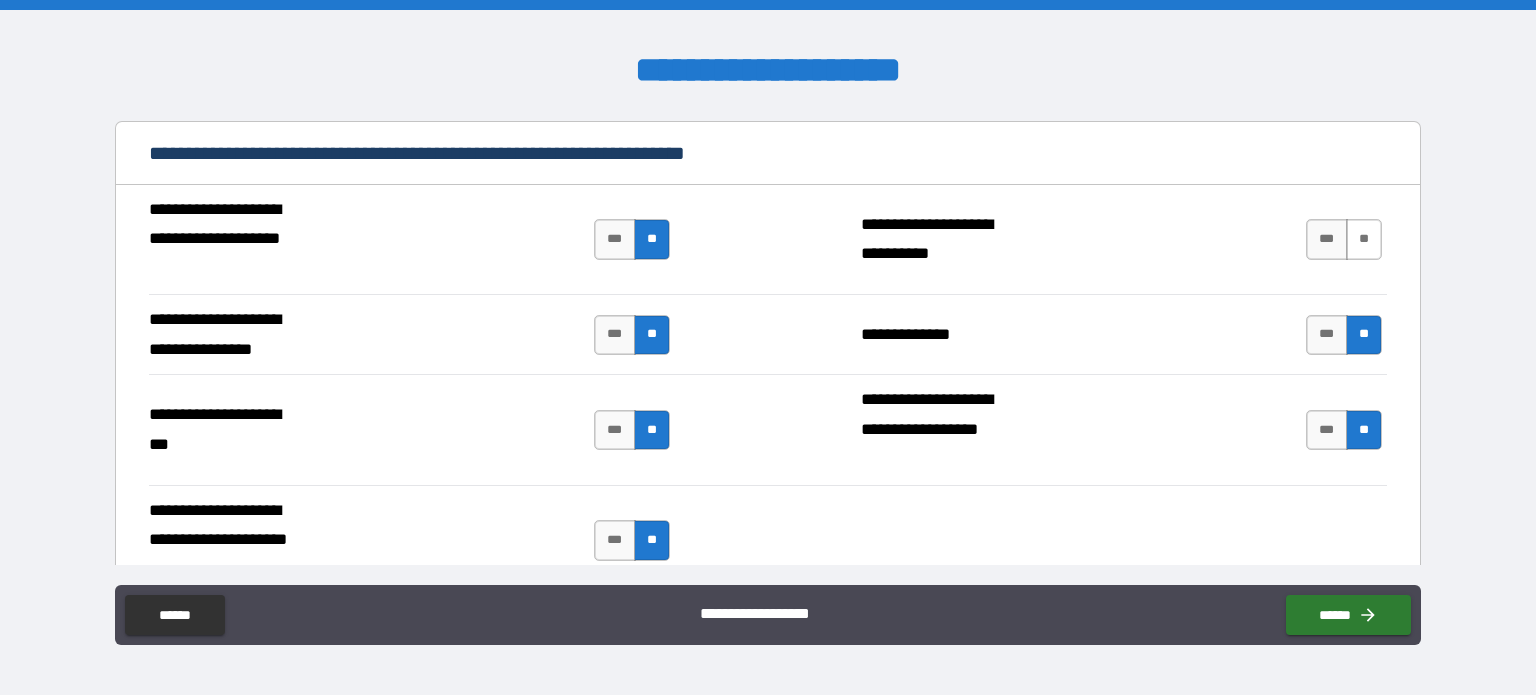 click on "**" at bounding box center [1364, 239] 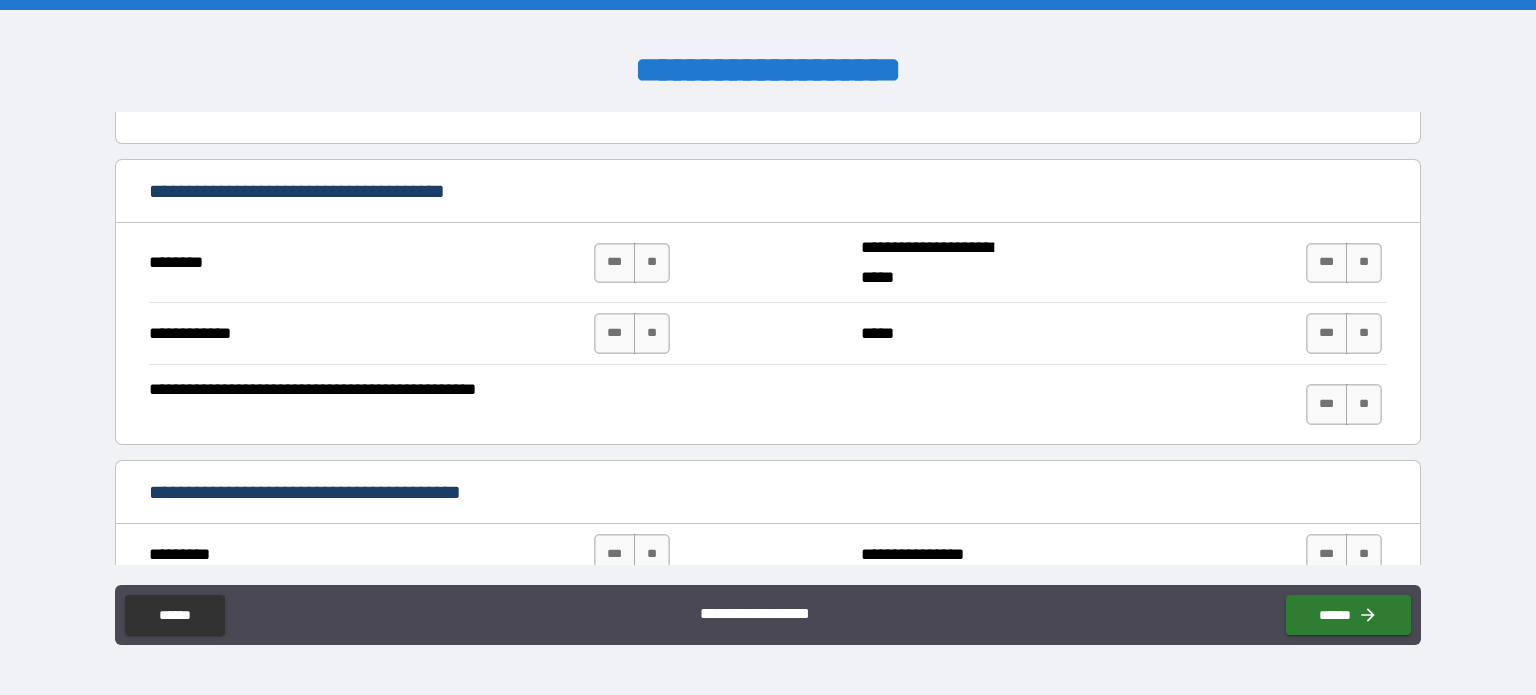 scroll, scrollTop: 1995, scrollLeft: 0, axis: vertical 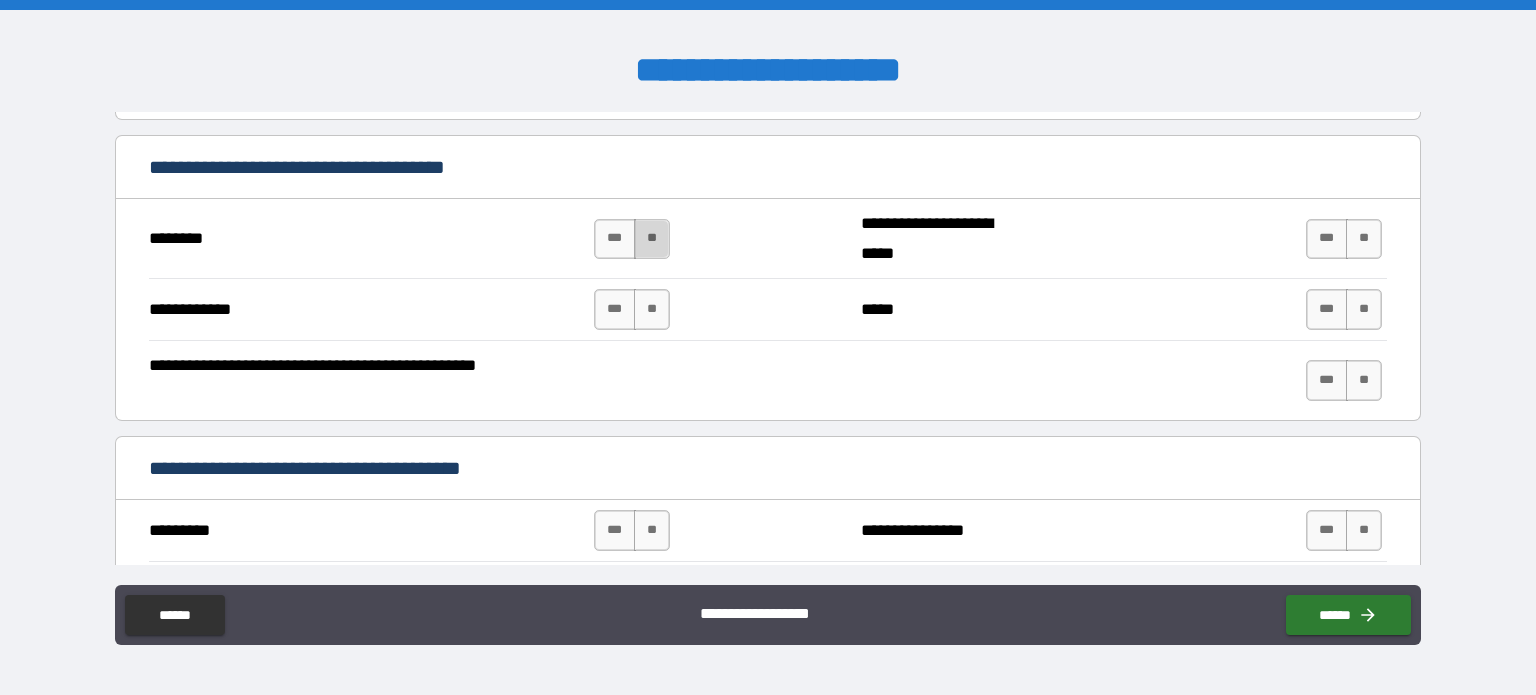 click on "**" at bounding box center (652, 239) 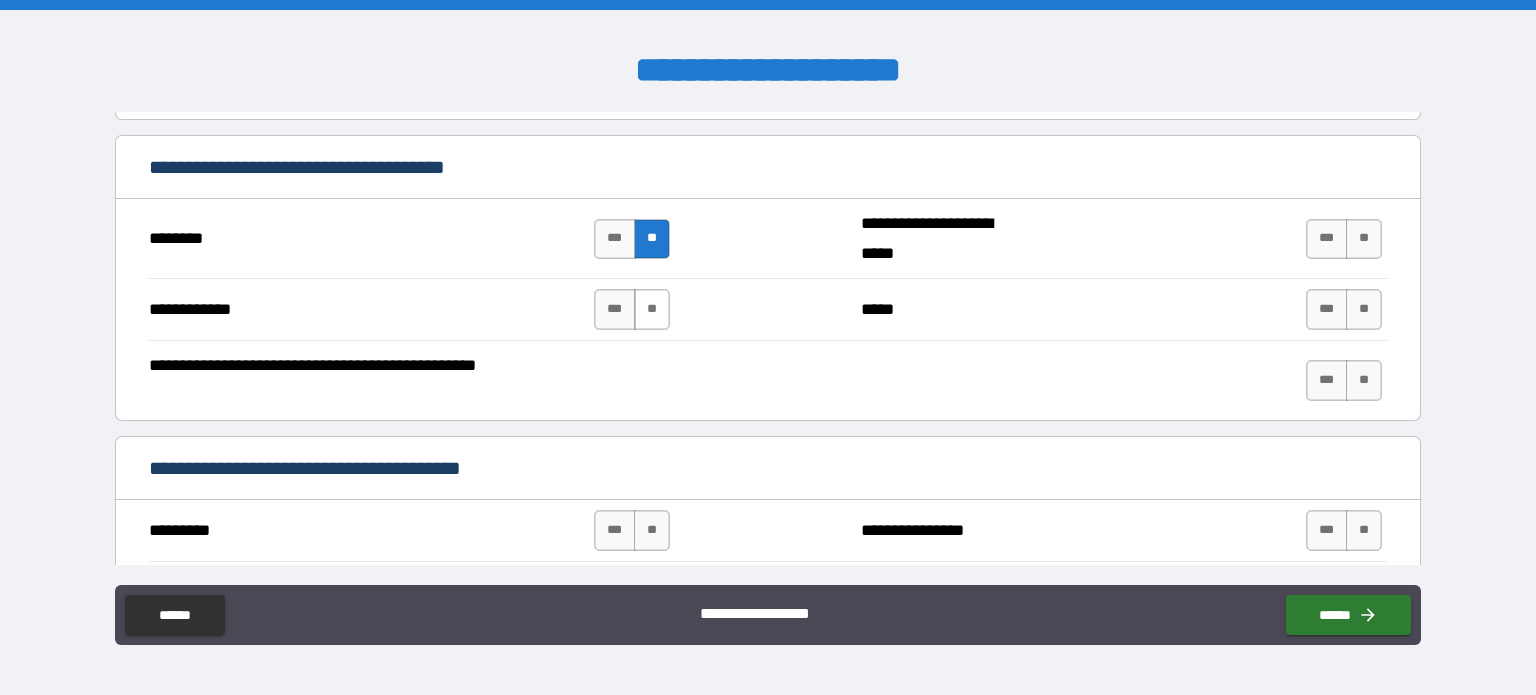 click on "**" at bounding box center (652, 309) 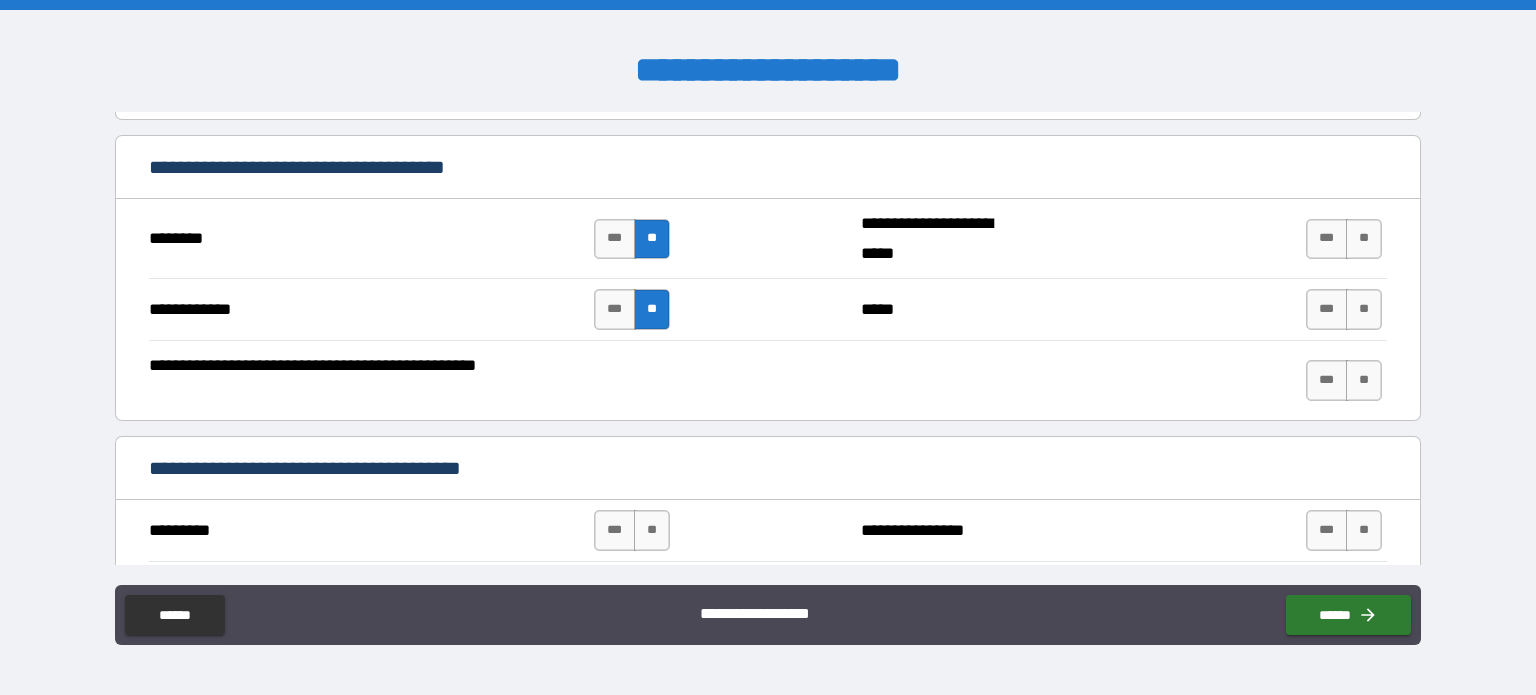click on "**********" at bounding box center (768, 239) 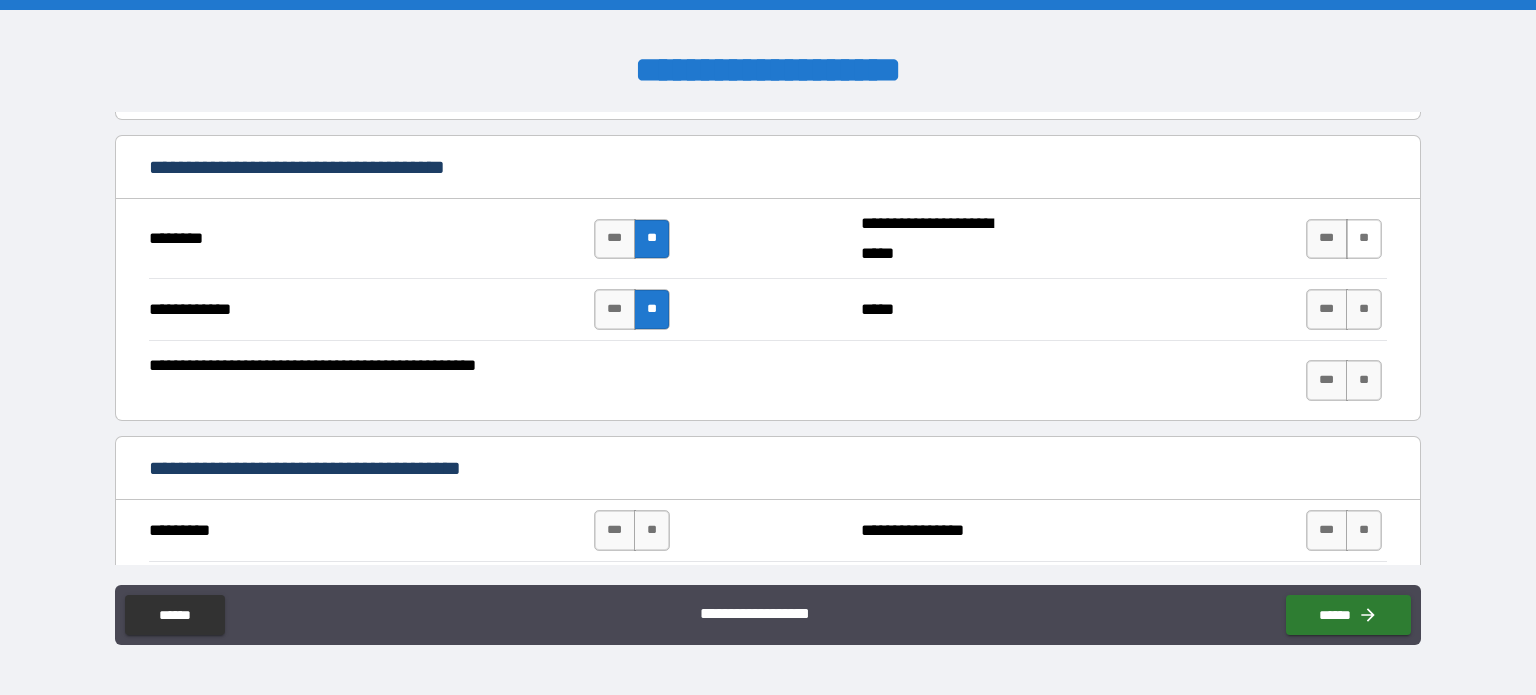 click on "**" at bounding box center [1364, 239] 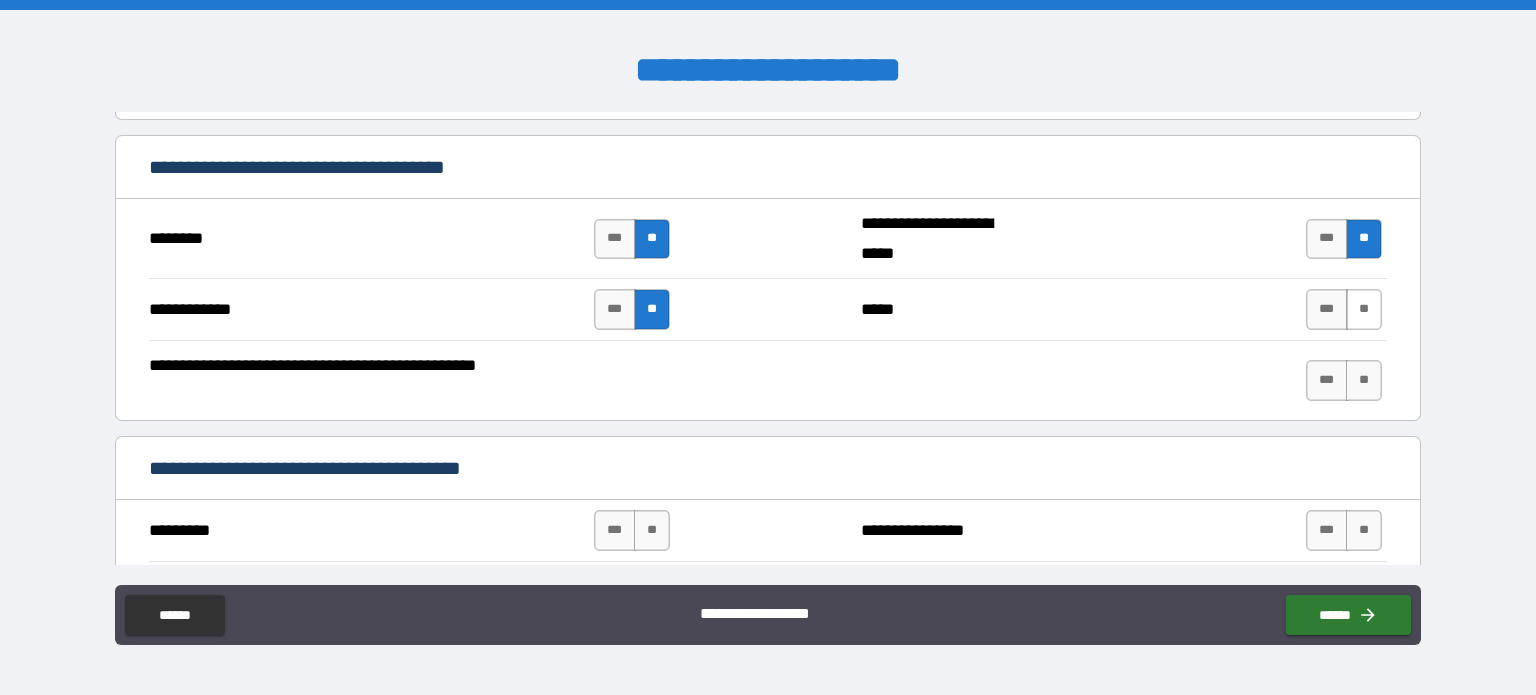 click on "**" at bounding box center (1364, 309) 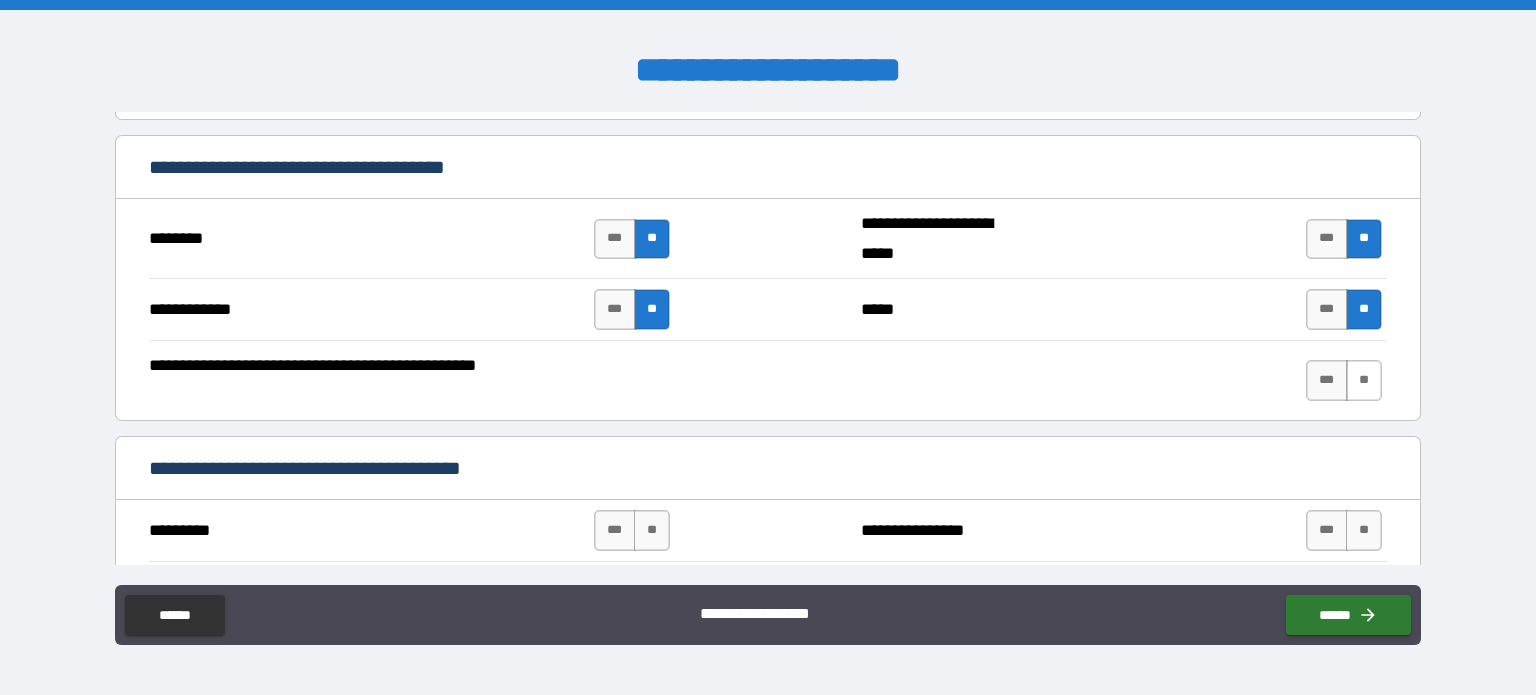 click on "**" at bounding box center (1364, 380) 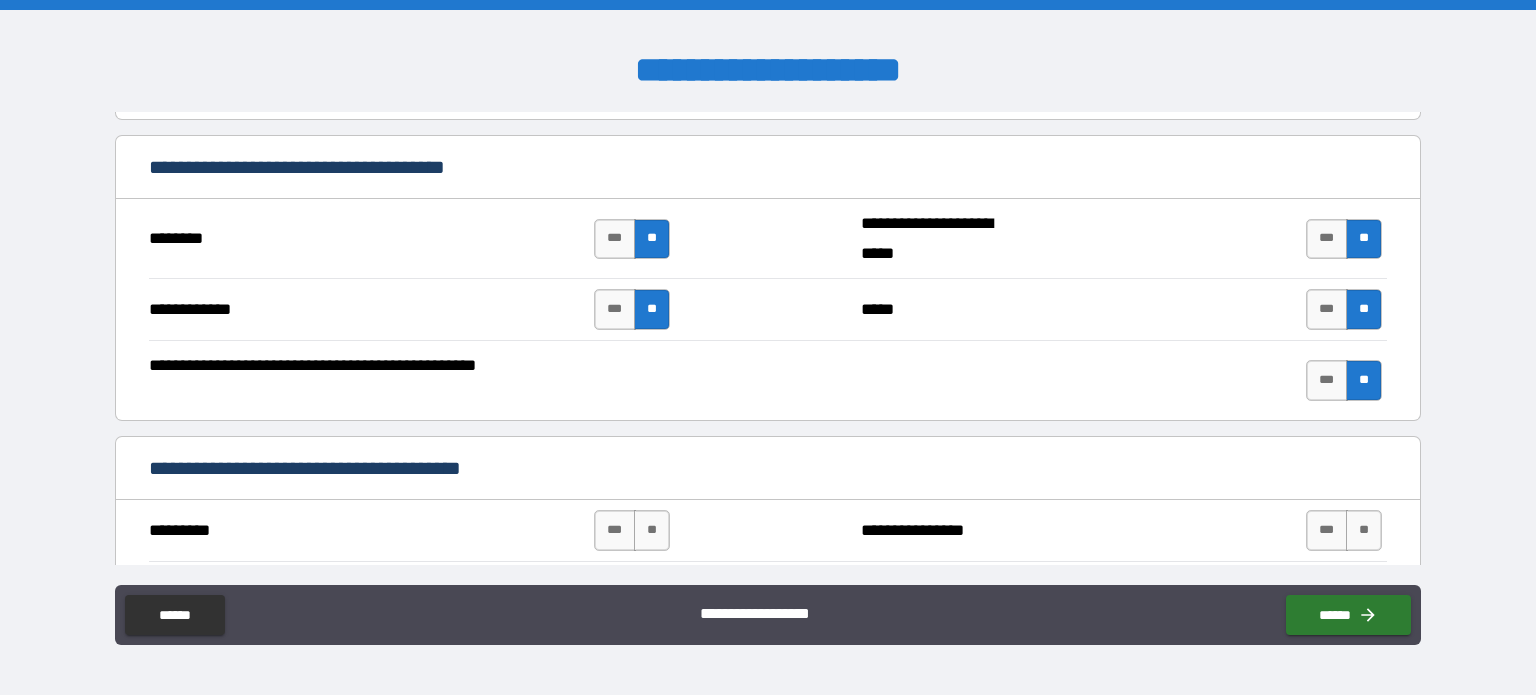 scroll, scrollTop: 2184, scrollLeft: 0, axis: vertical 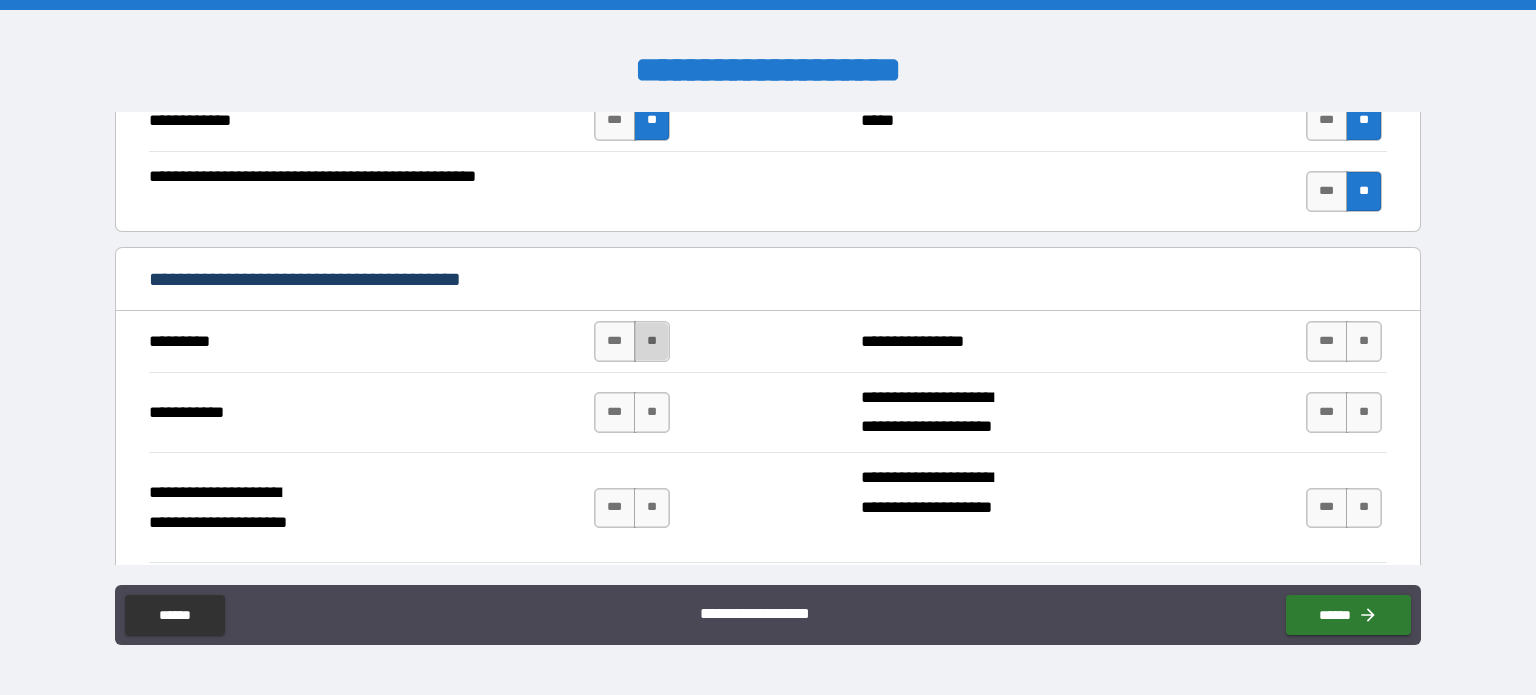 click on "**" at bounding box center [652, 341] 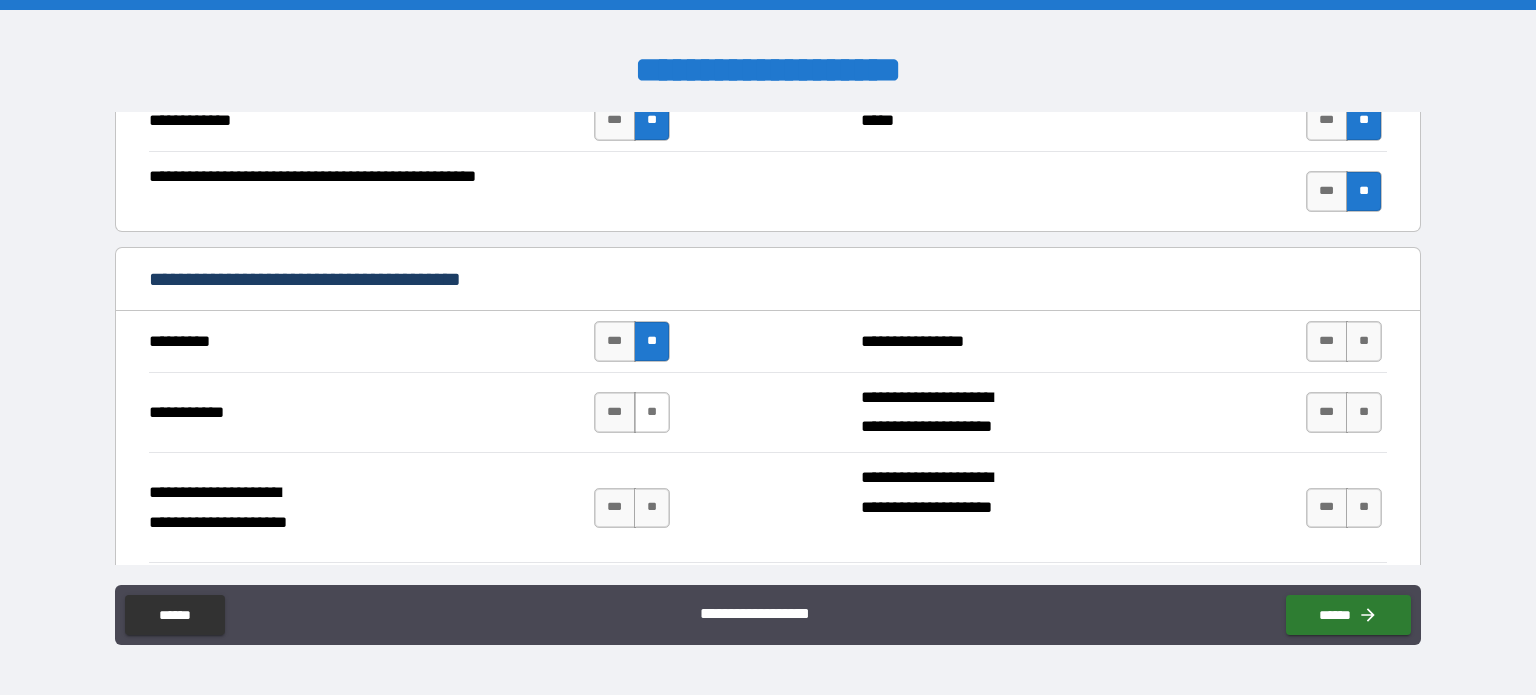 click on "**" at bounding box center [652, 412] 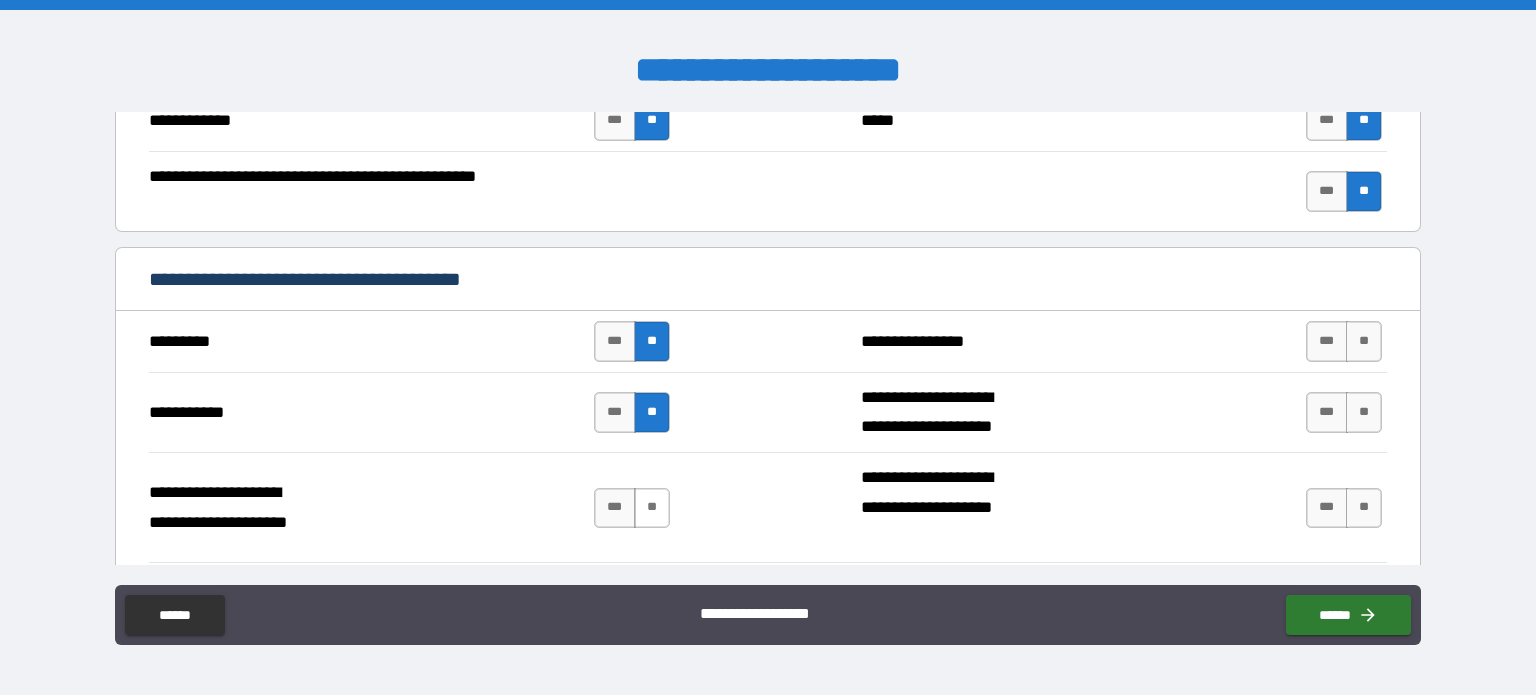 click on "**" at bounding box center (652, 508) 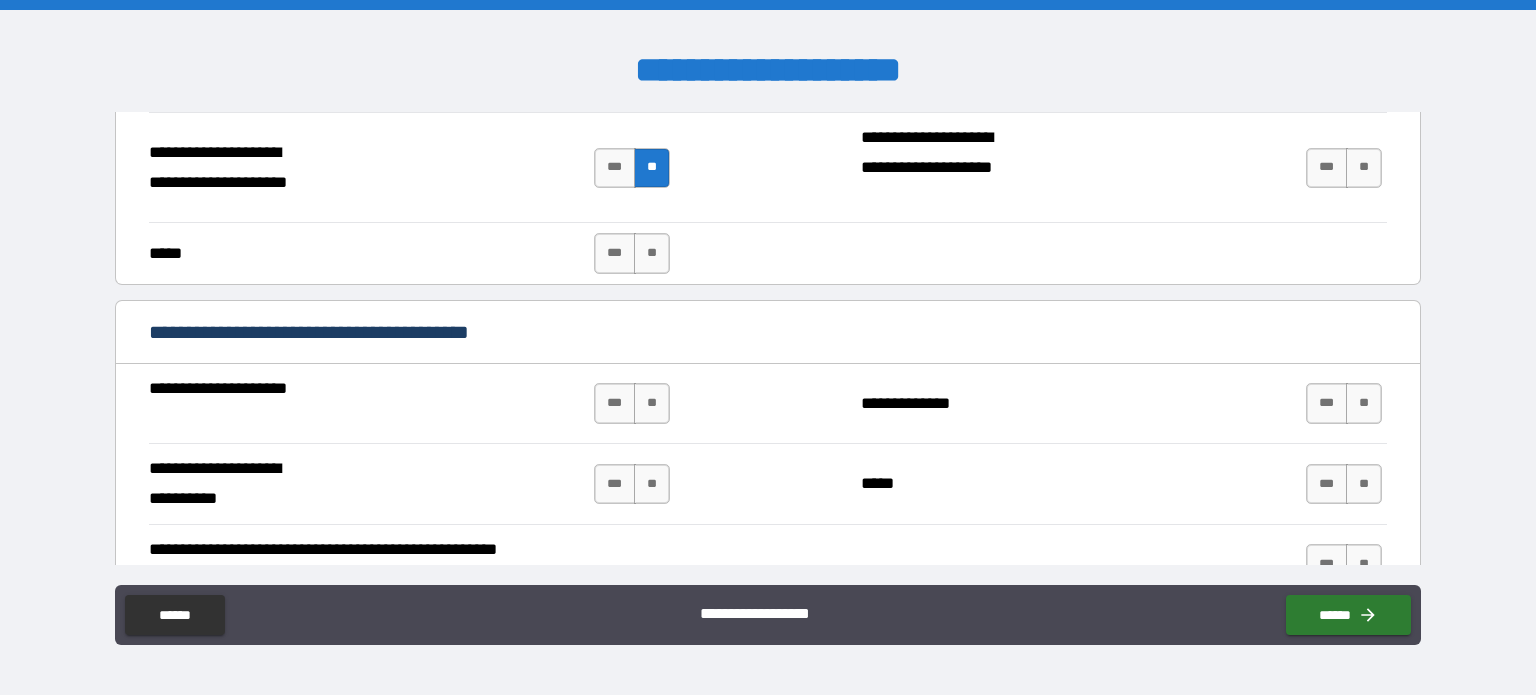 scroll, scrollTop: 2552, scrollLeft: 0, axis: vertical 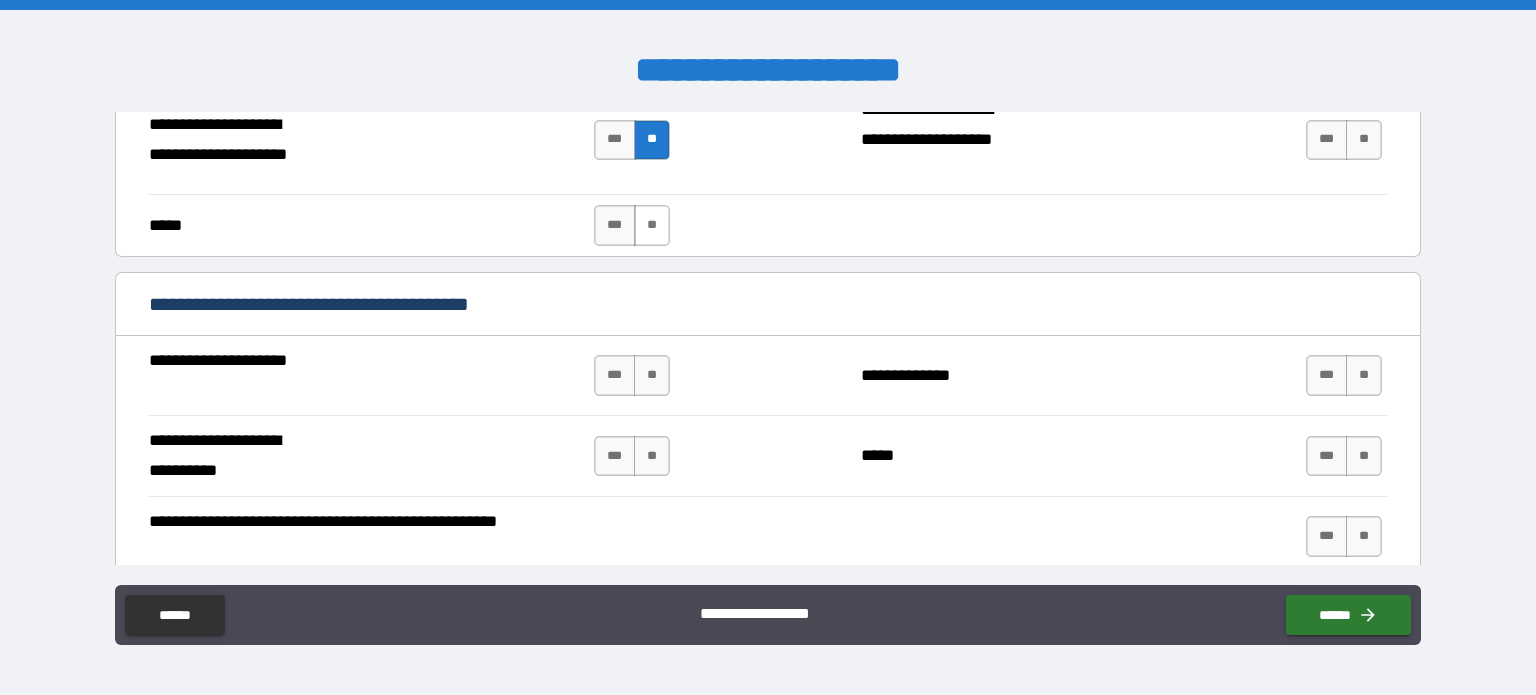 click on "**" at bounding box center (652, 225) 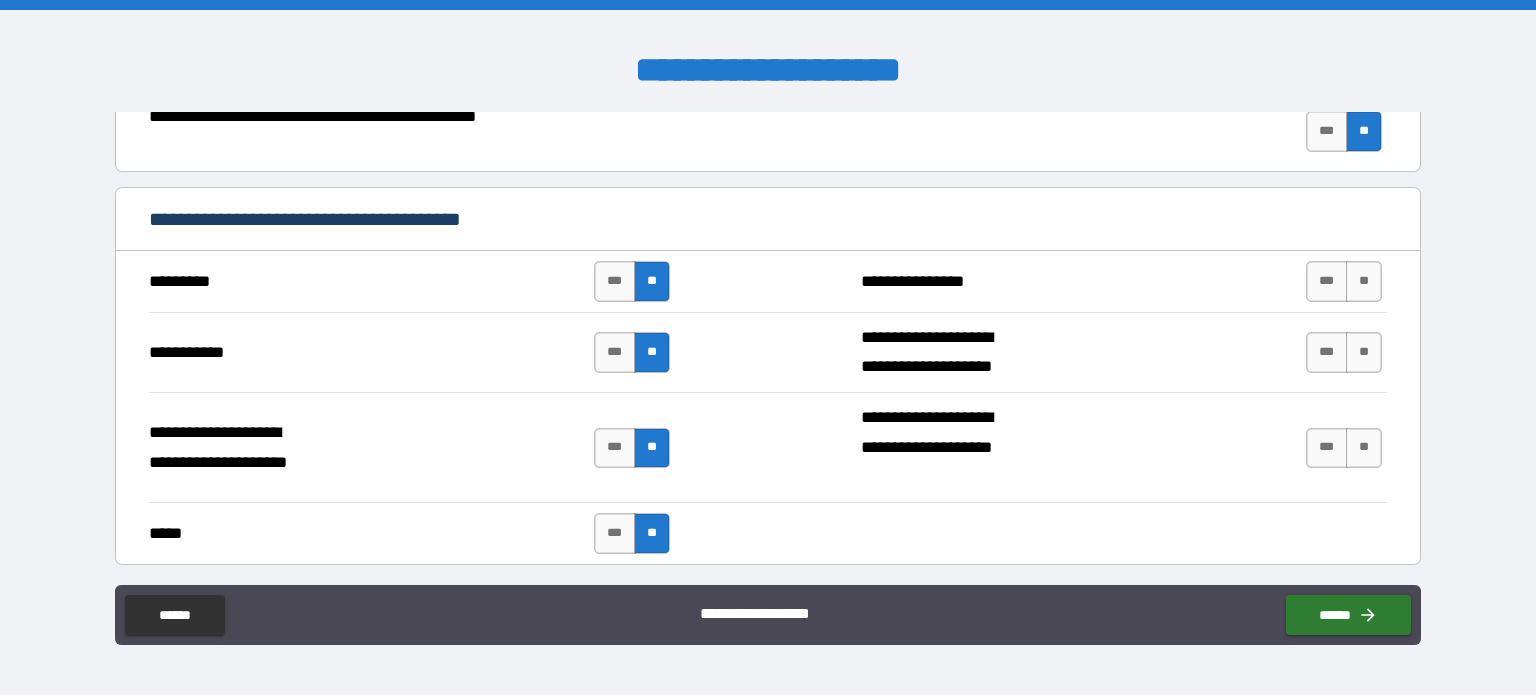 scroll, scrollTop: 2252, scrollLeft: 0, axis: vertical 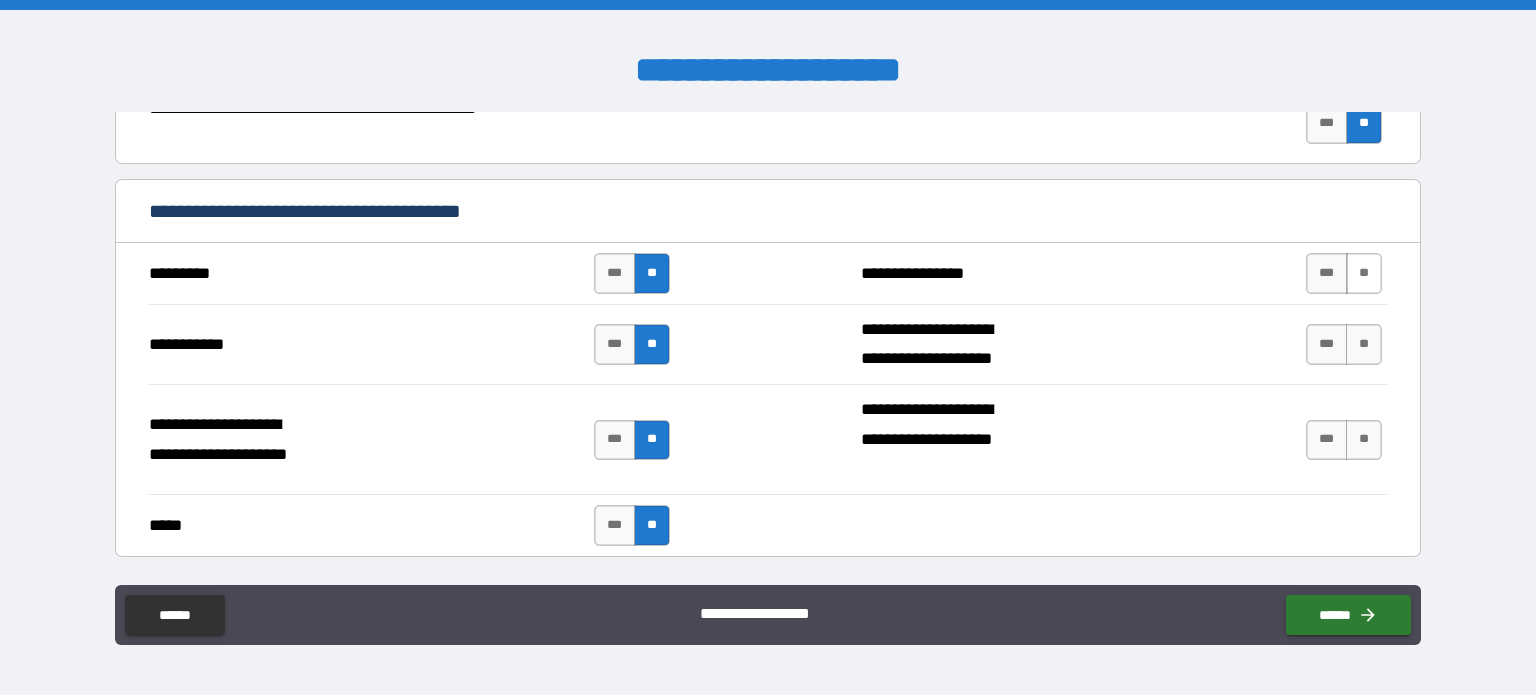 click on "**" at bounding box center (1364, 273) 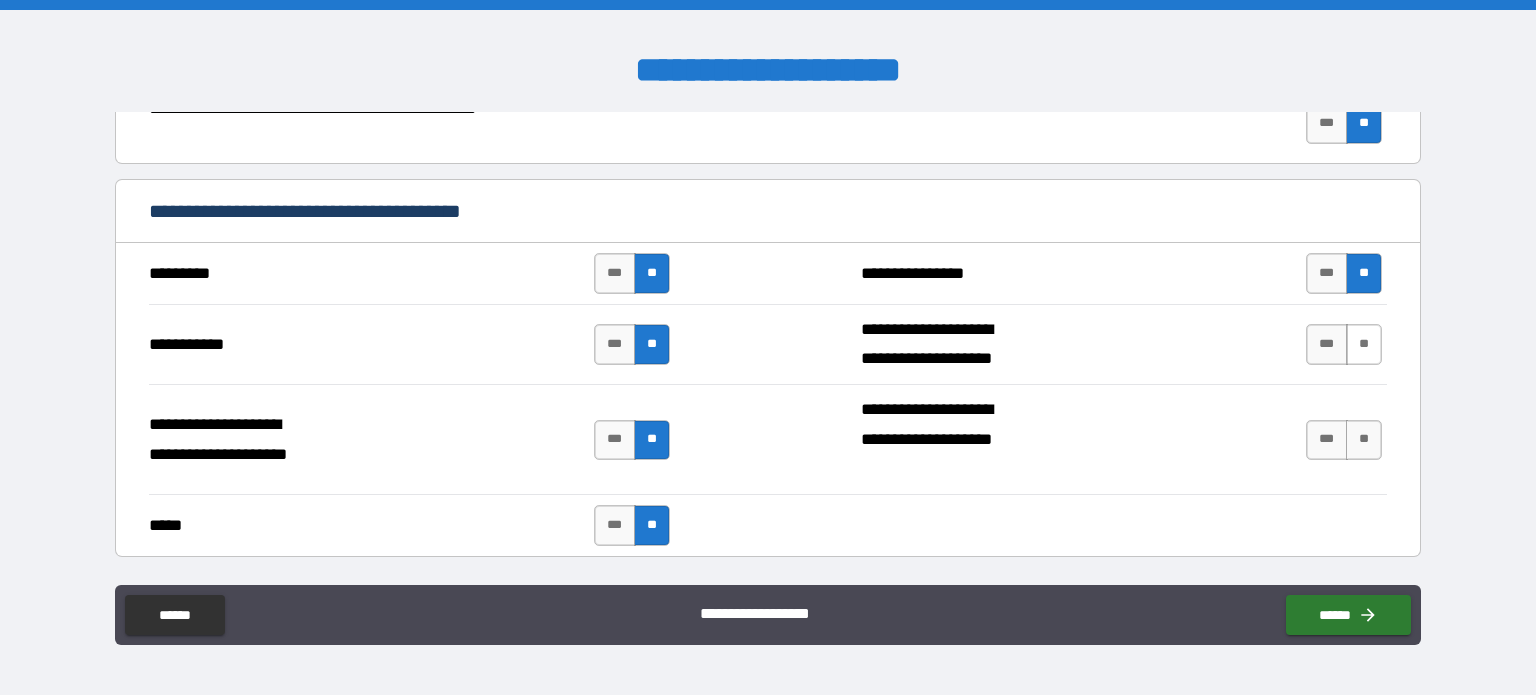 click on "**" at bounding box center (1364, 344) 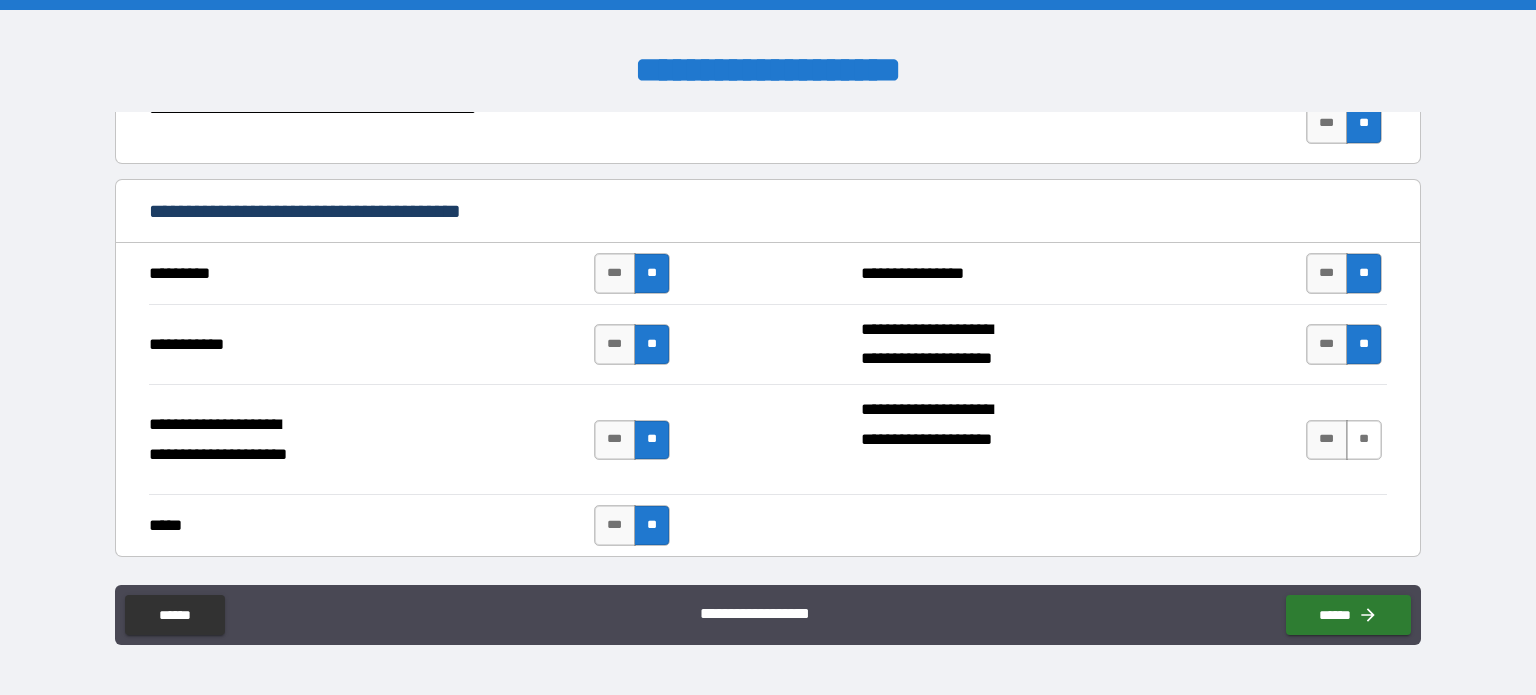 click on "**" at bounding box center (1364, 440) 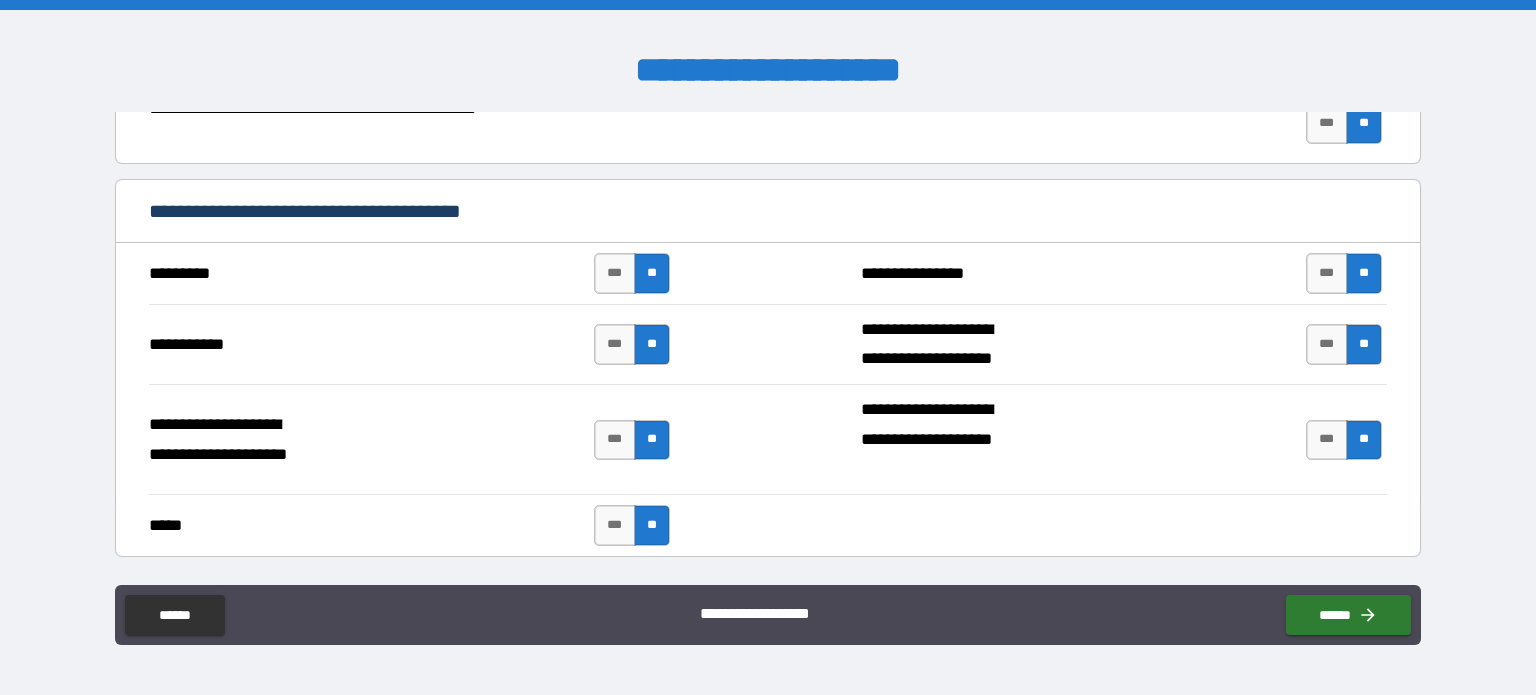 scroll, scrollTop: 2552, scrollLeft: 0, axis: vertical 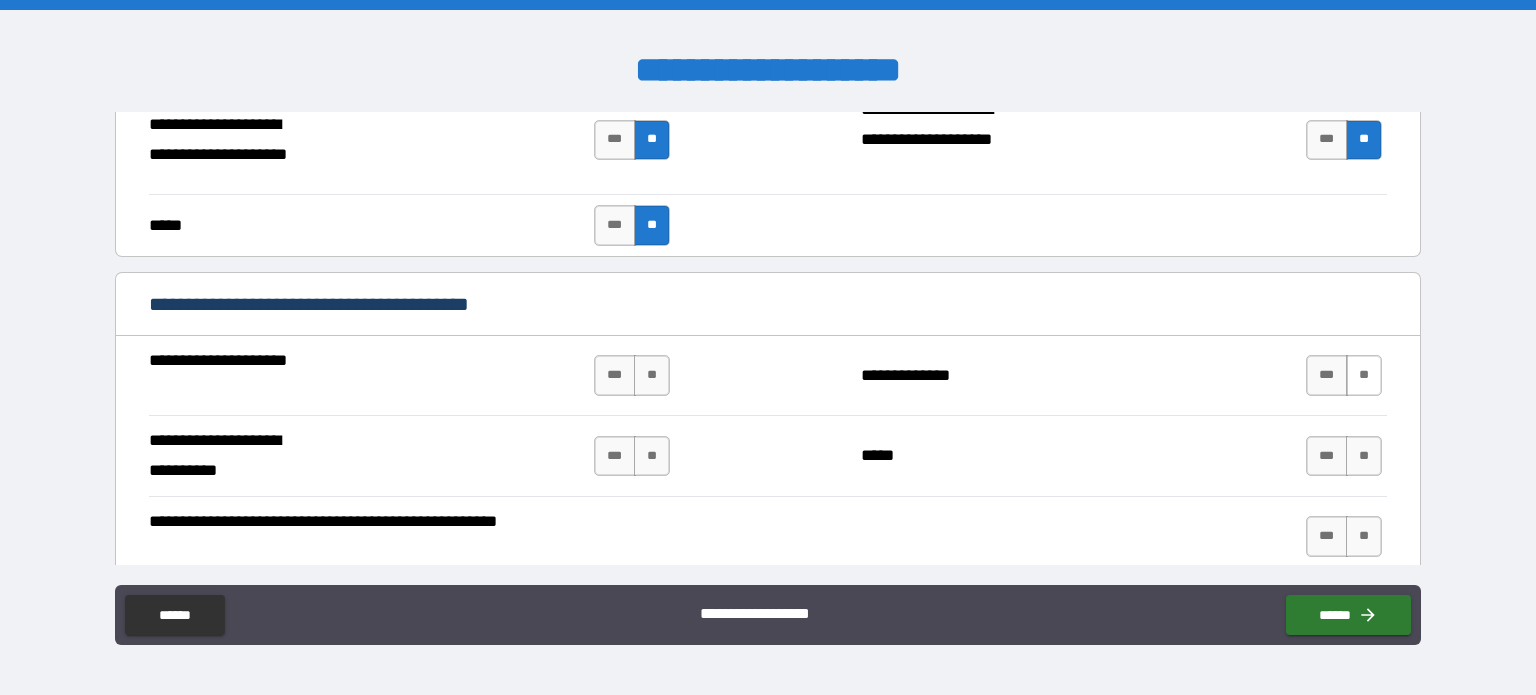 click on "**" at bounding box center [1364, 375] 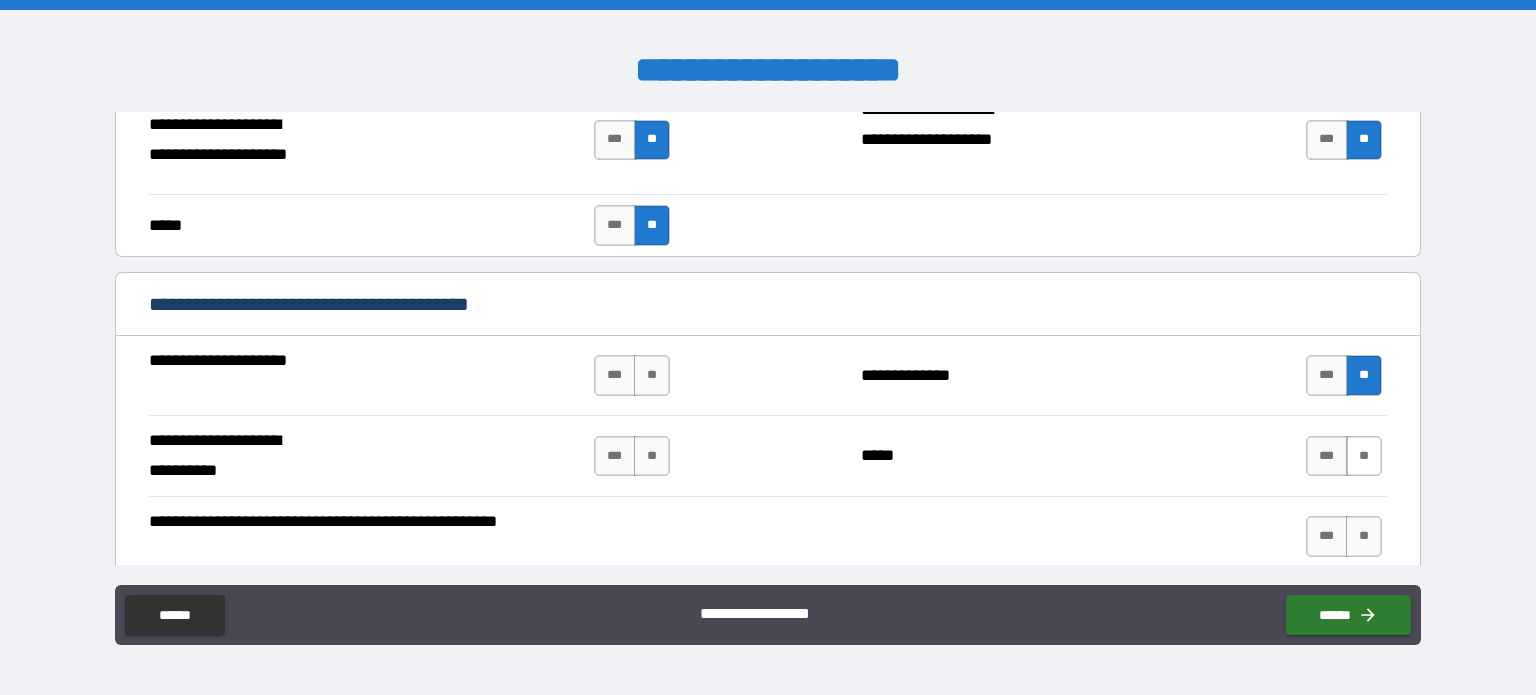 click on "**" at bounding box center (1364, 456) 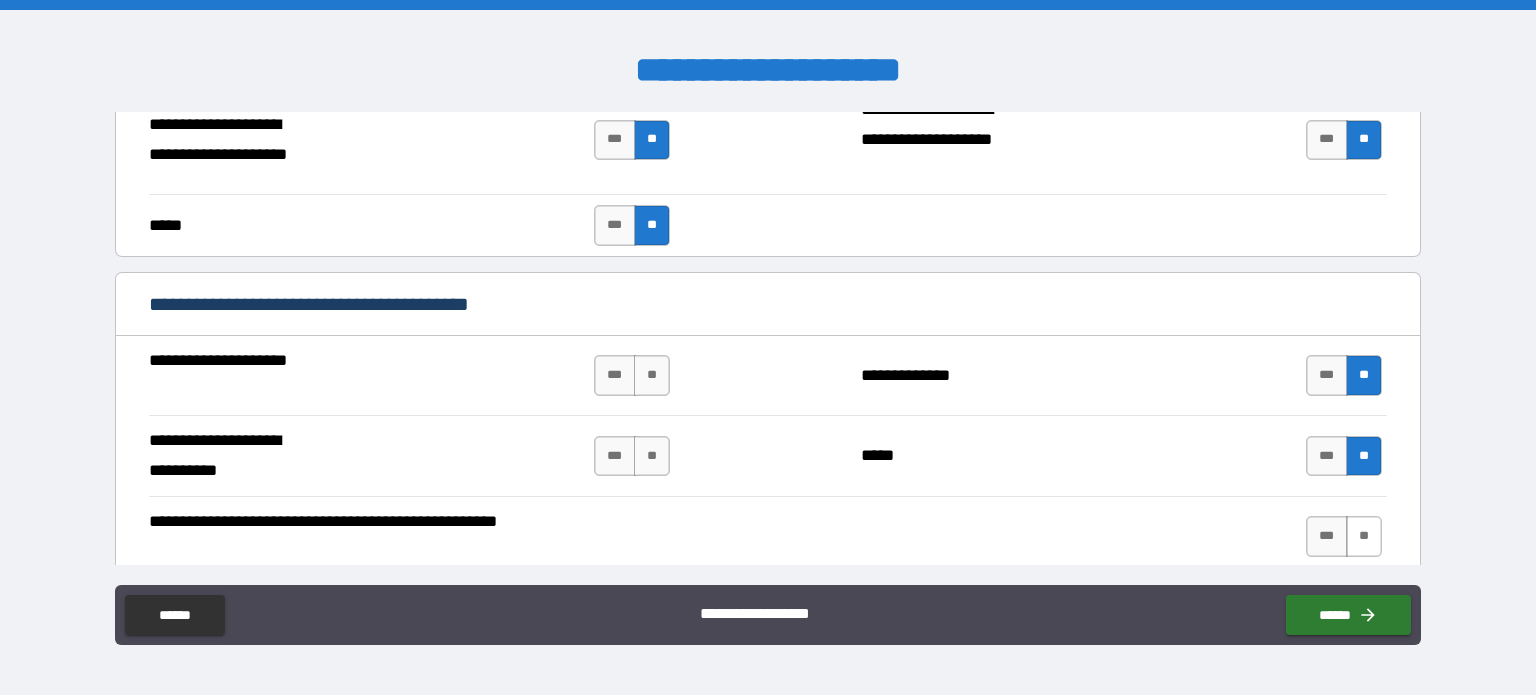 click on "**" at bounding box center [1364, 536] 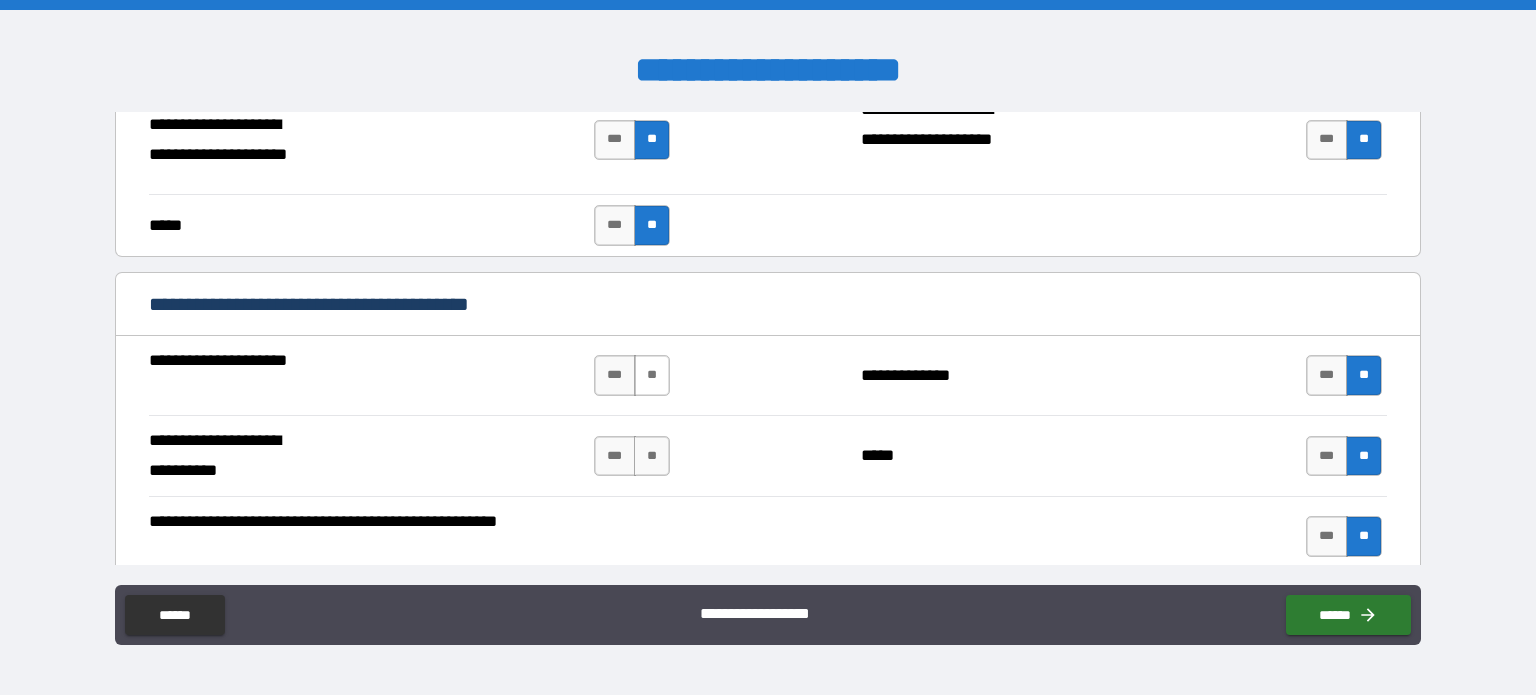 click on "**" at bounding box center [652, 375] 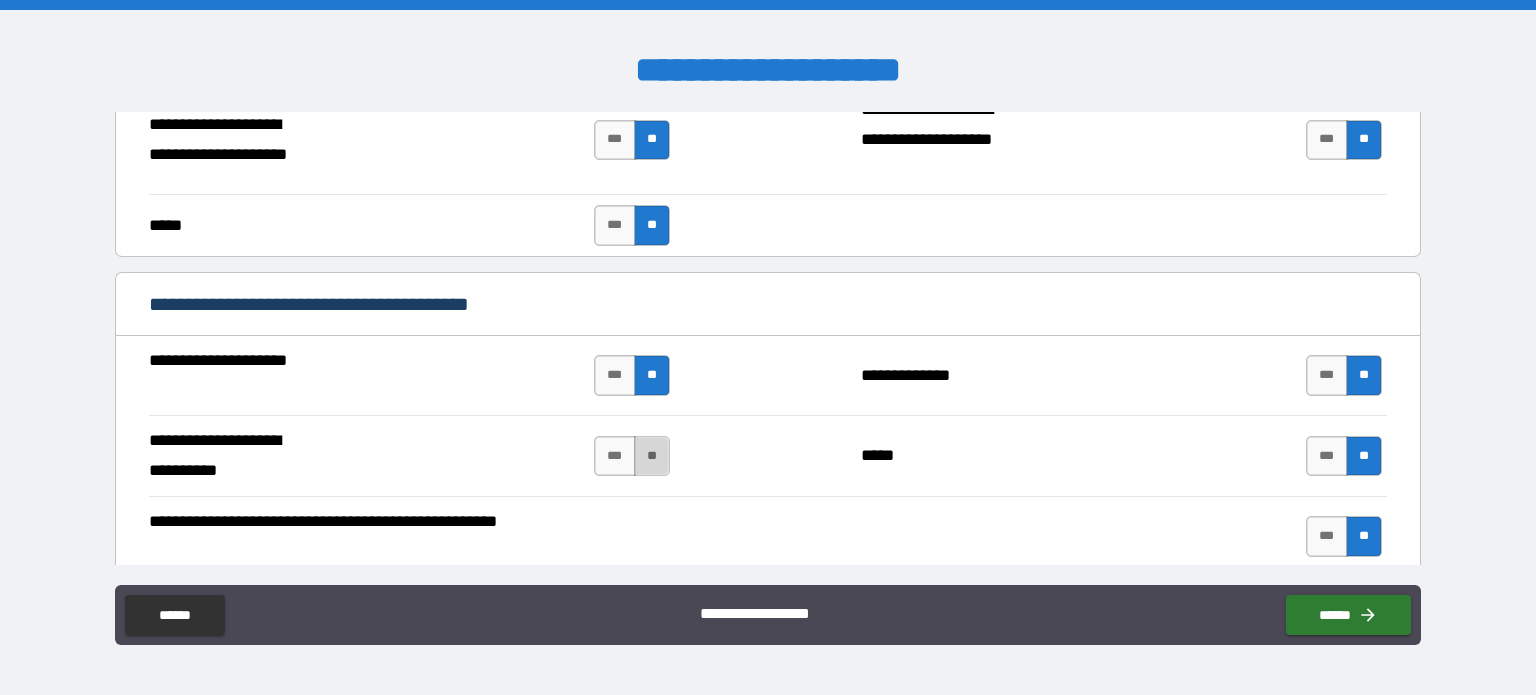 click on "**" at bounding box center [652, 456] 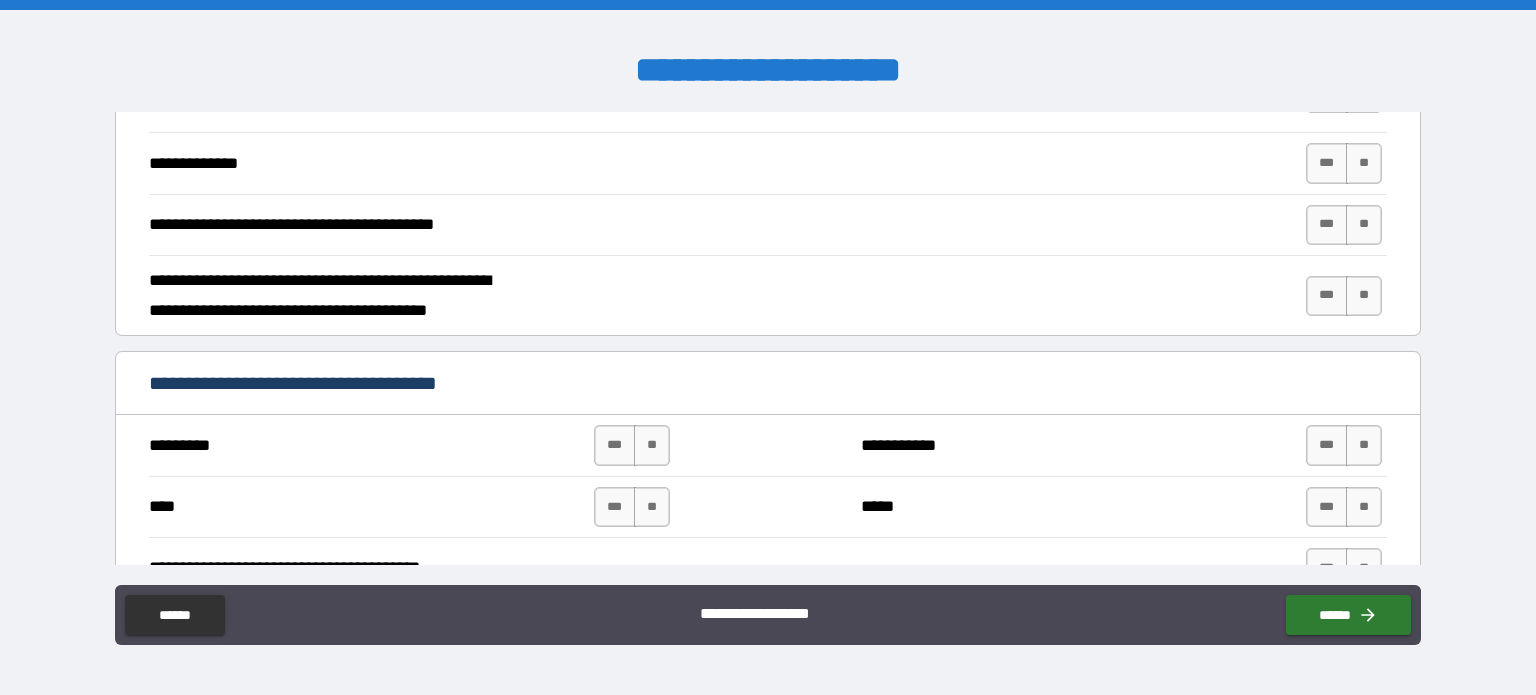 scroll, scrollTop: 2884, scrollLeft: 0, axis: vertical 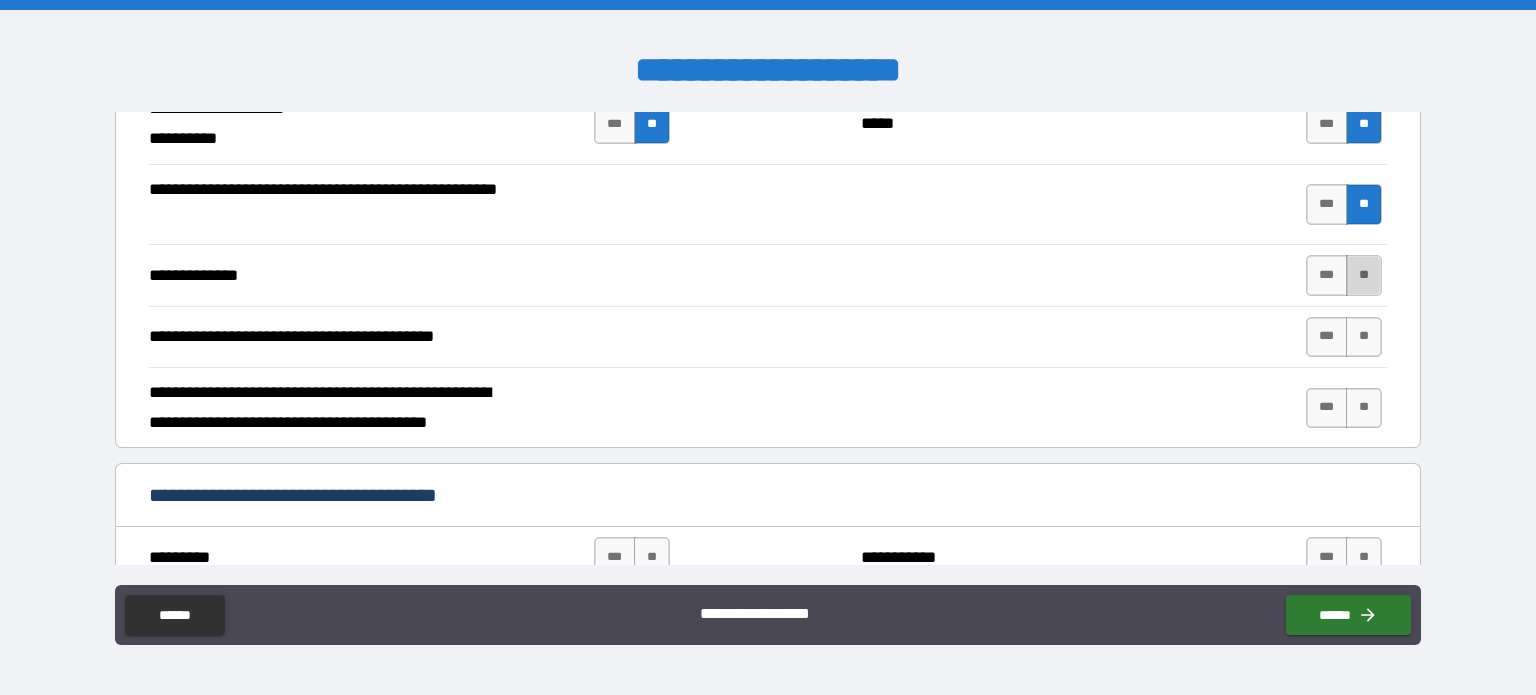 click on "**" at bounding box center (1364, 275) 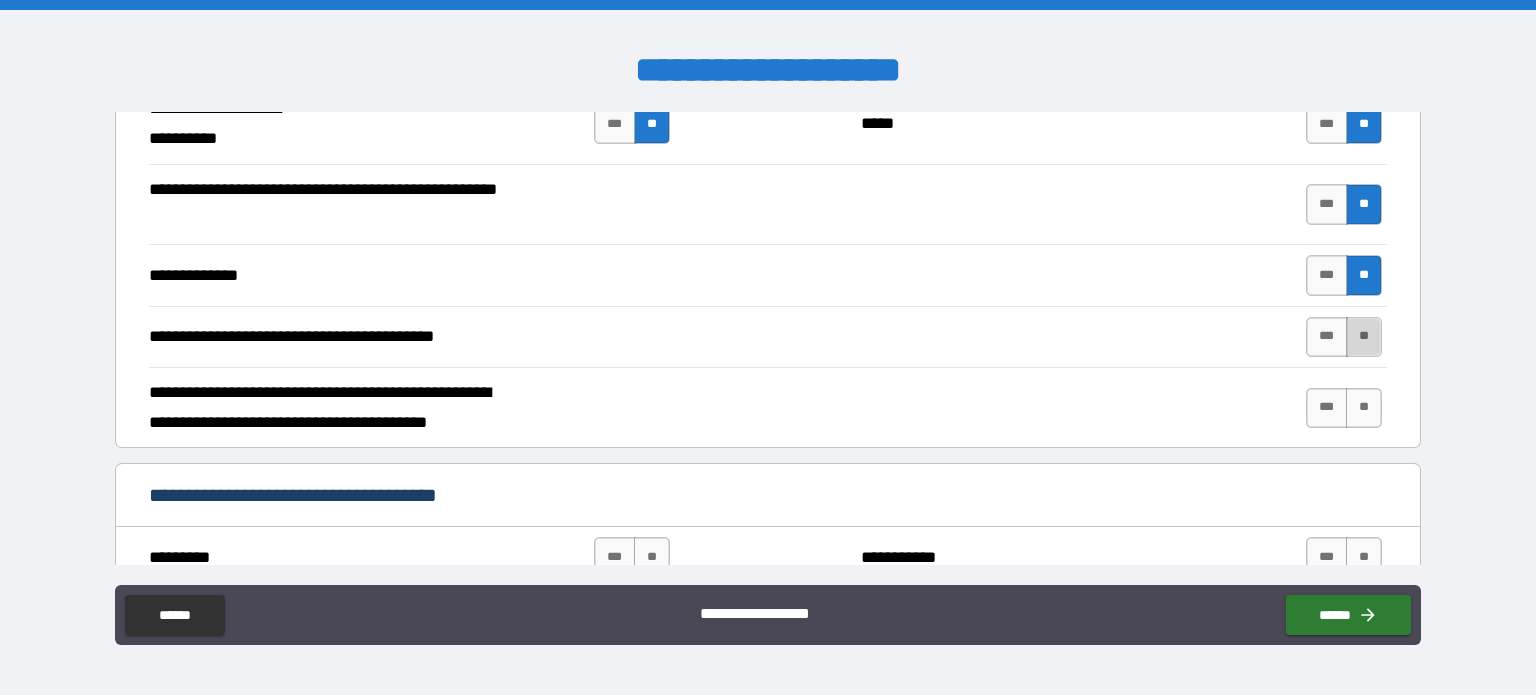 click on "**" at bounding box center [1364, 337] 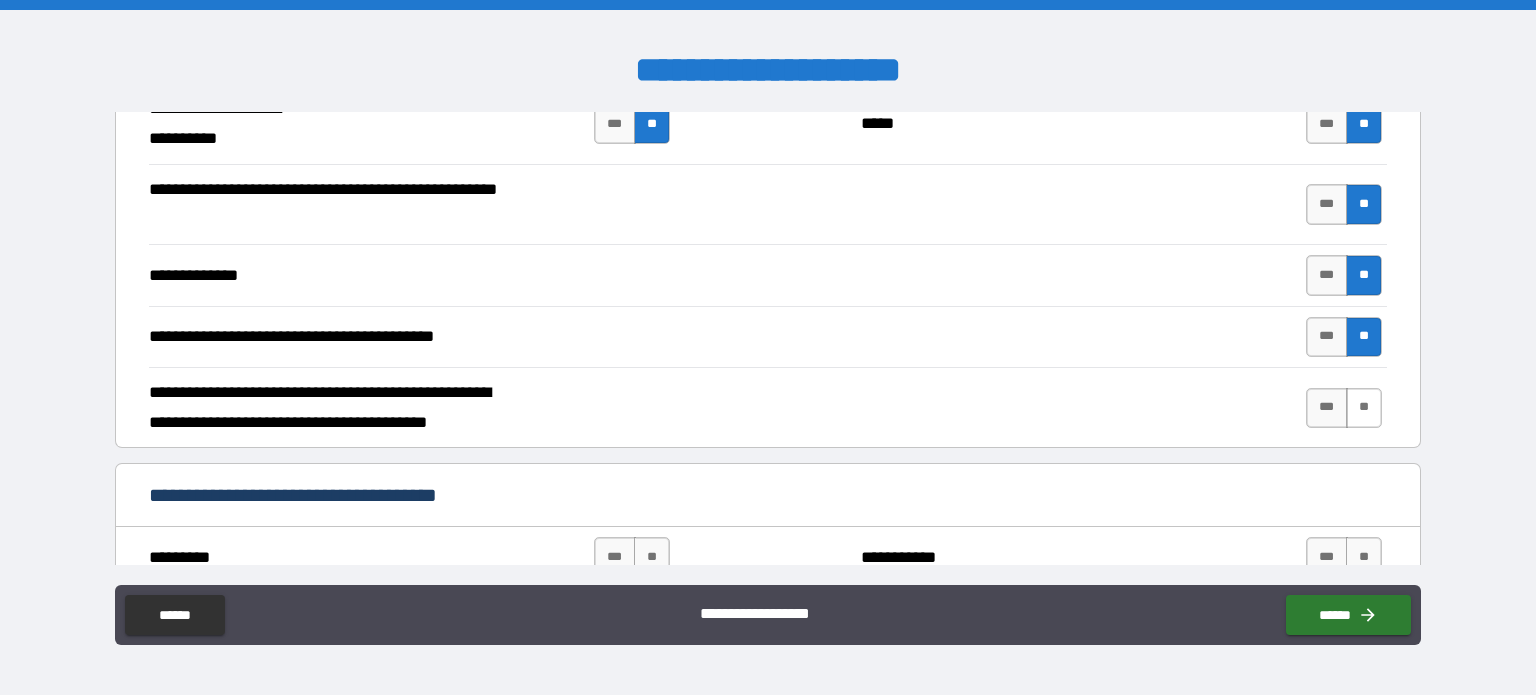 click on "**" at bounding box center (1364, 408) 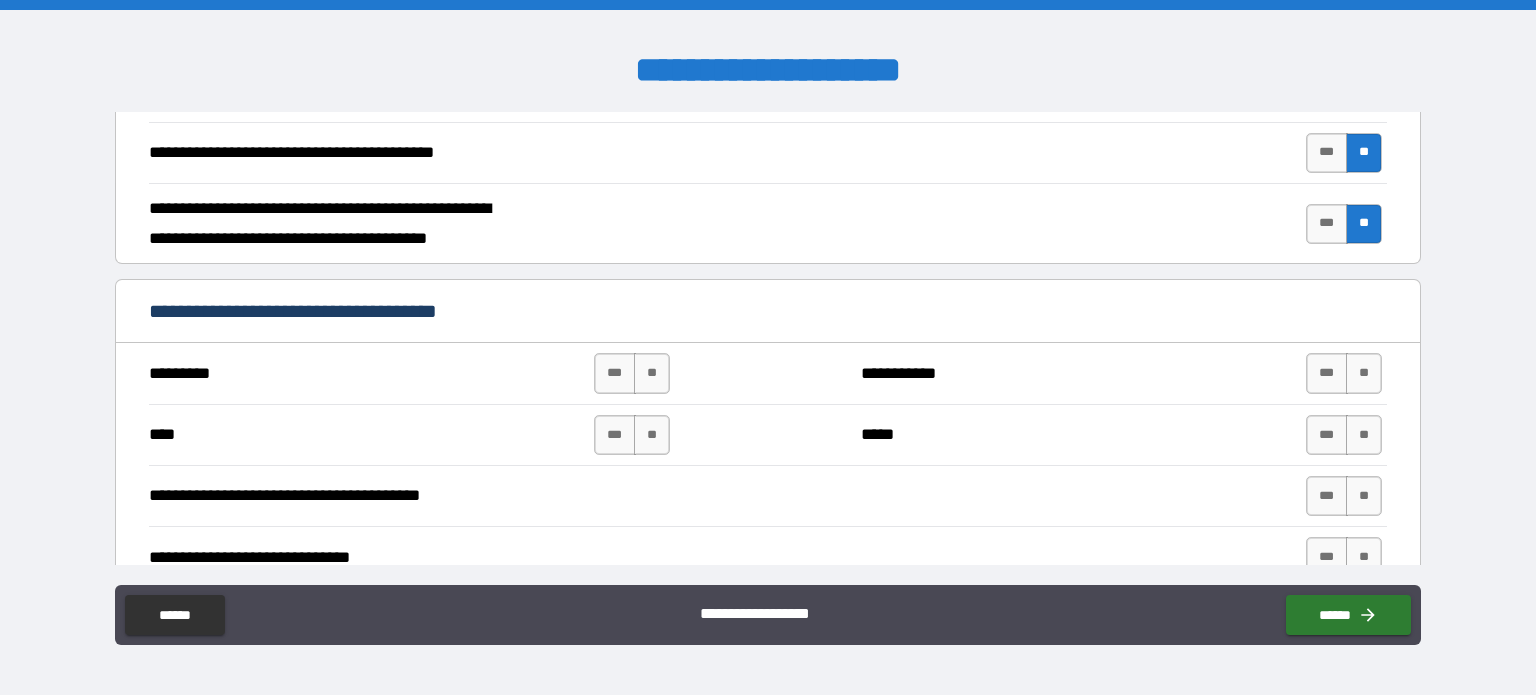 scroll, scrollTop: 3080, scrollLeft: 0, axis: vertical 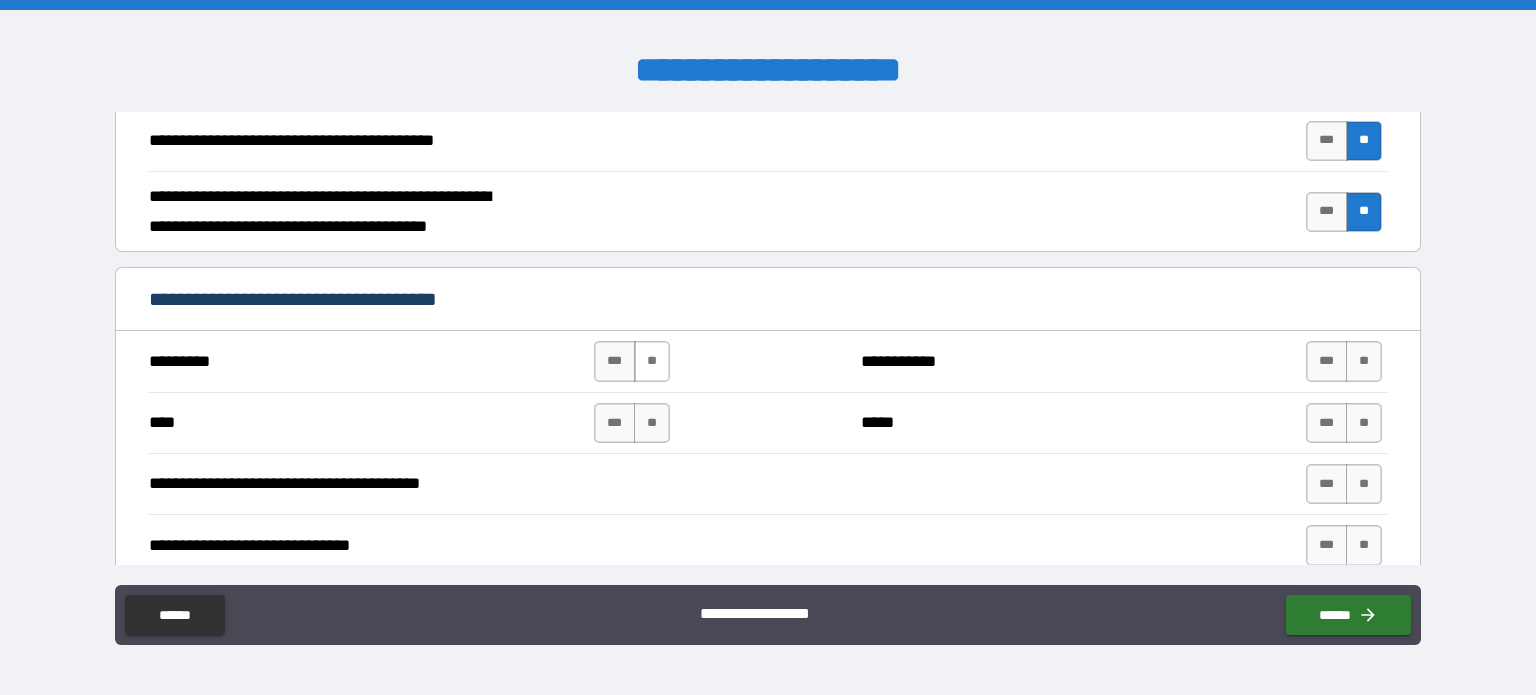 click on "**" at bounding box center [652, 361] 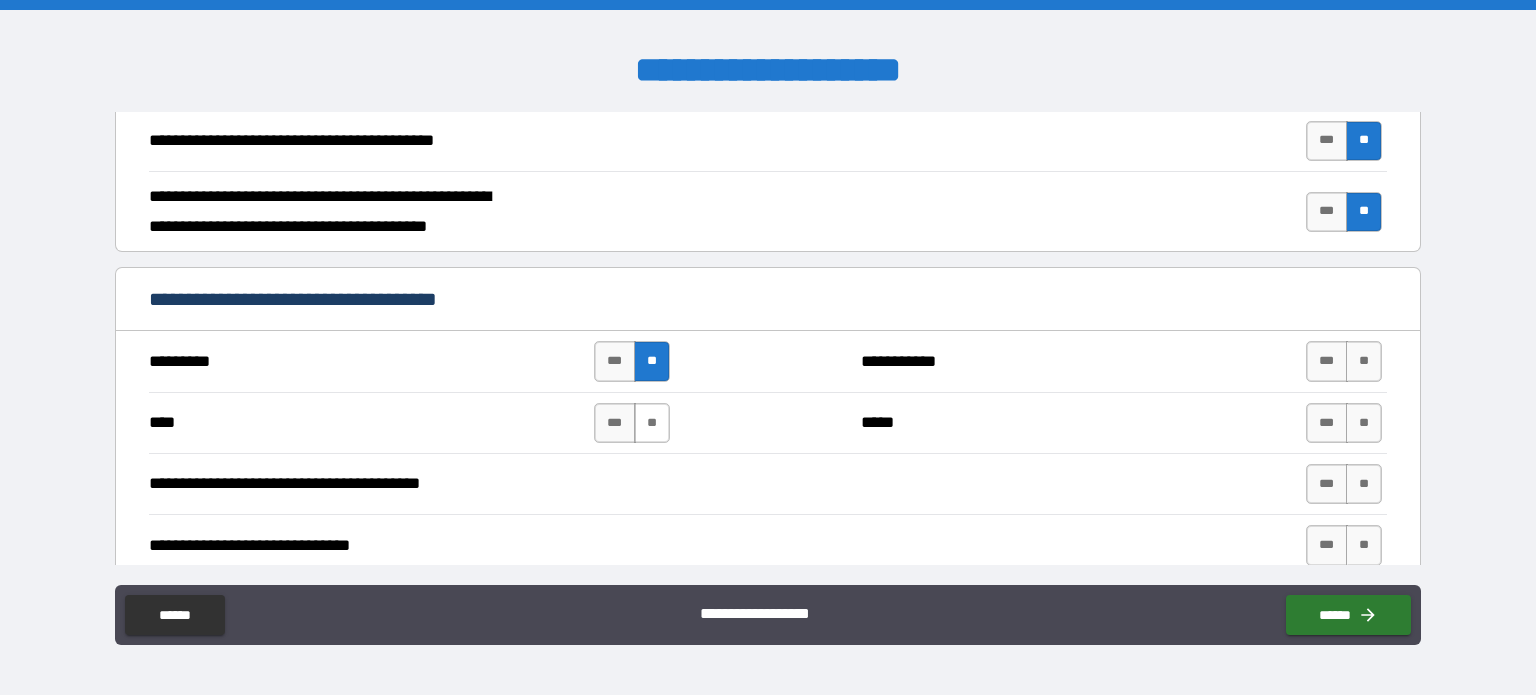 click on "**" at bounding box center [652, 423] 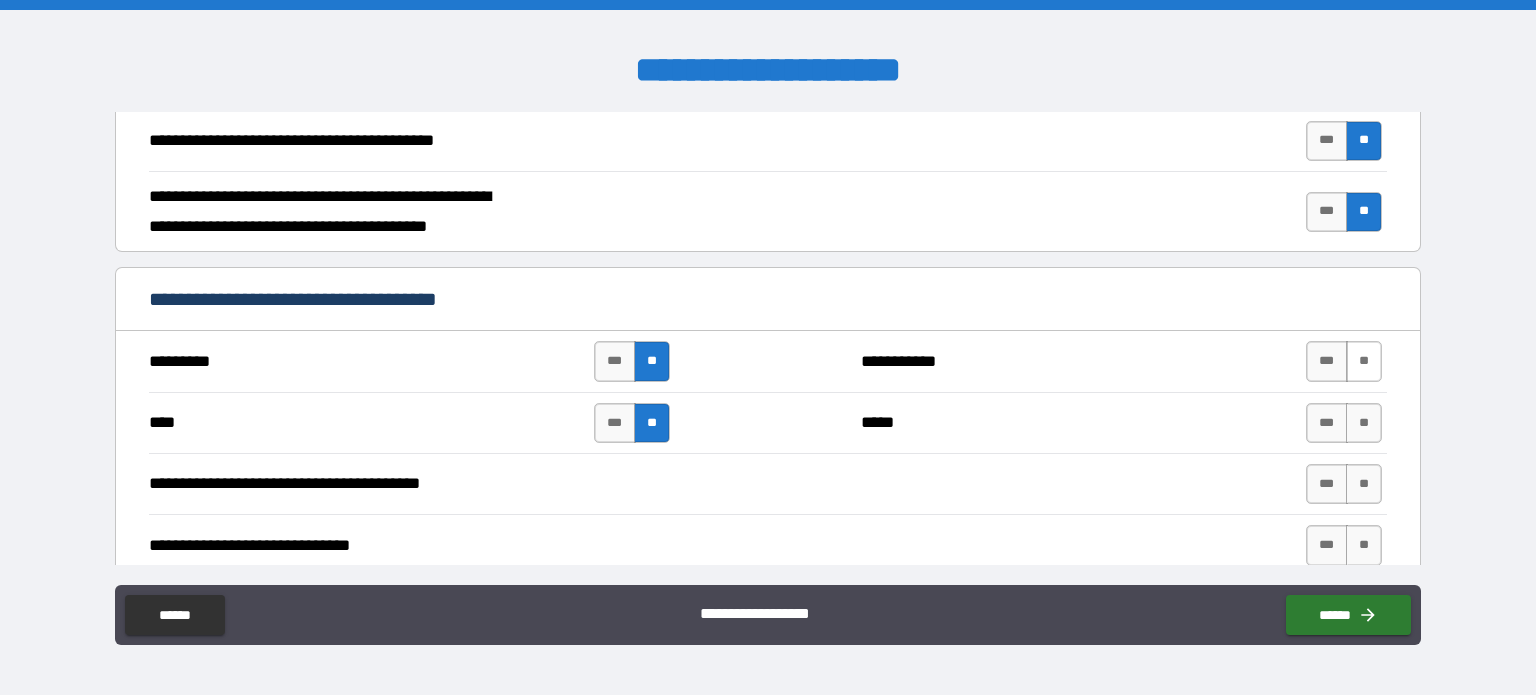 click on "**" at bounding box center (1364, 361) 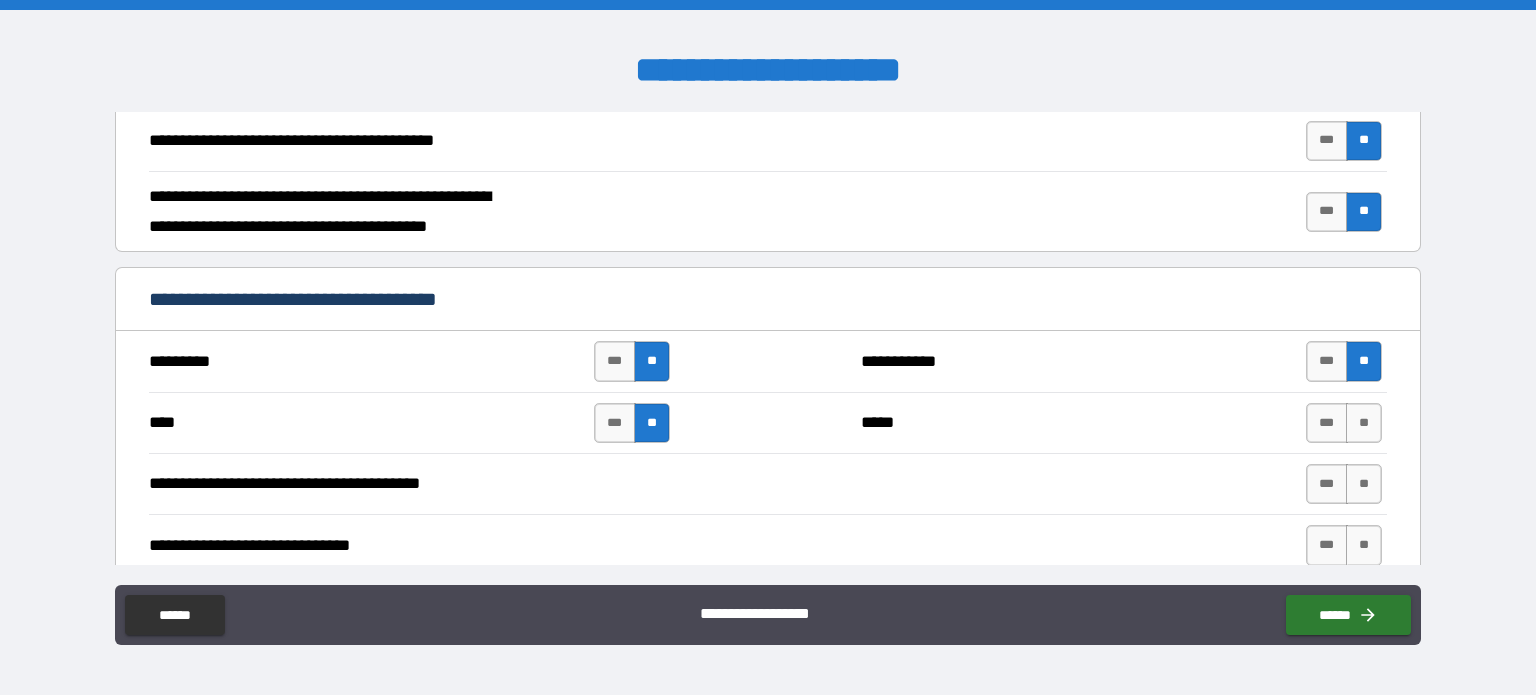 click on "**** *** ** ***** *** **" at bounding box center [768, 422] 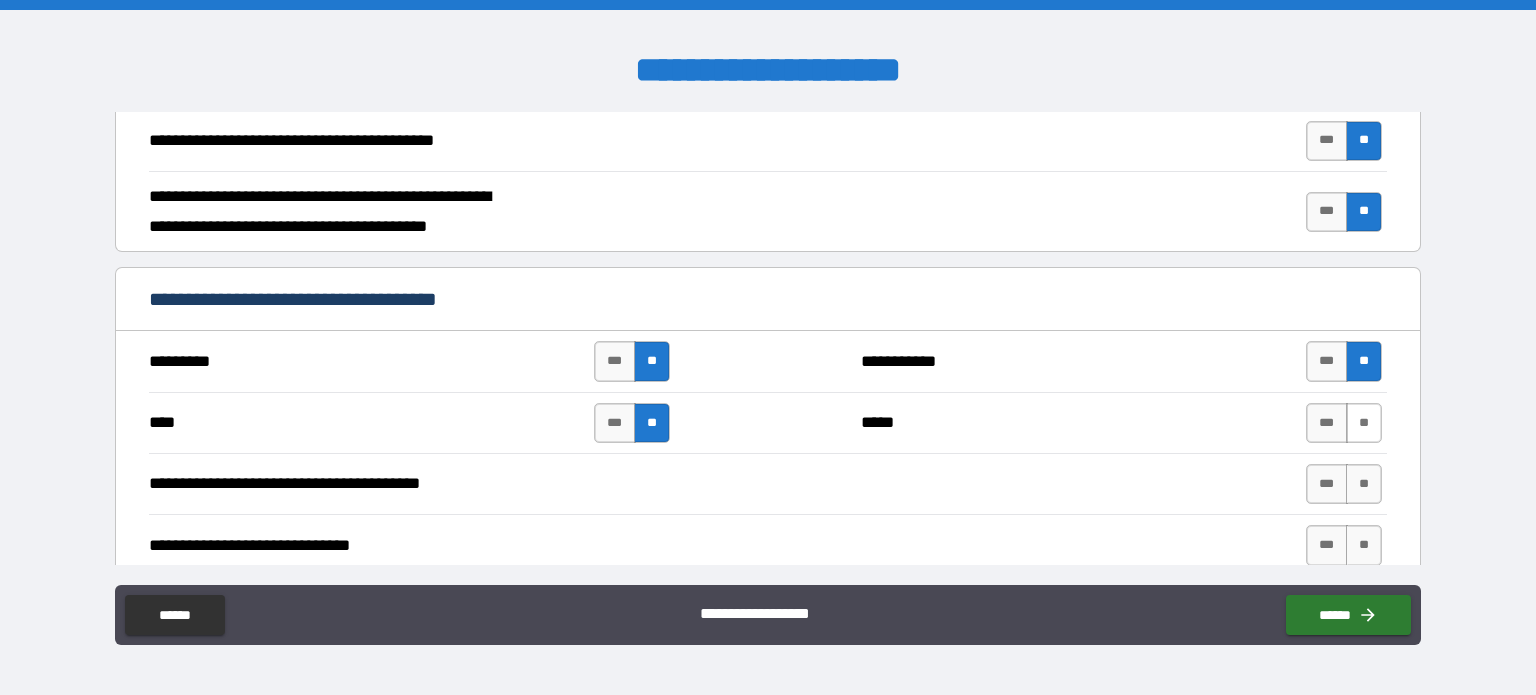 click on "**" at bounding box center (1364, 423) 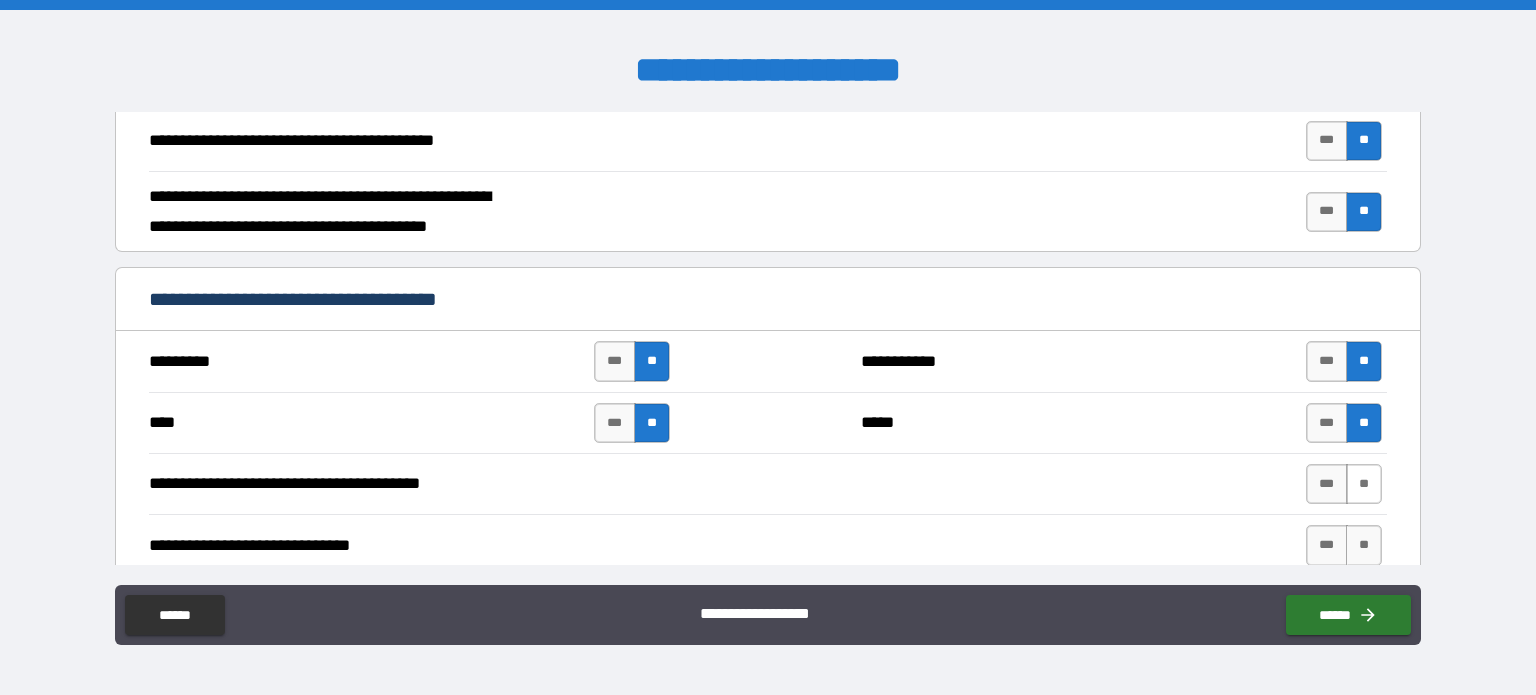 click on "**" at bounding box center (1364, 484) 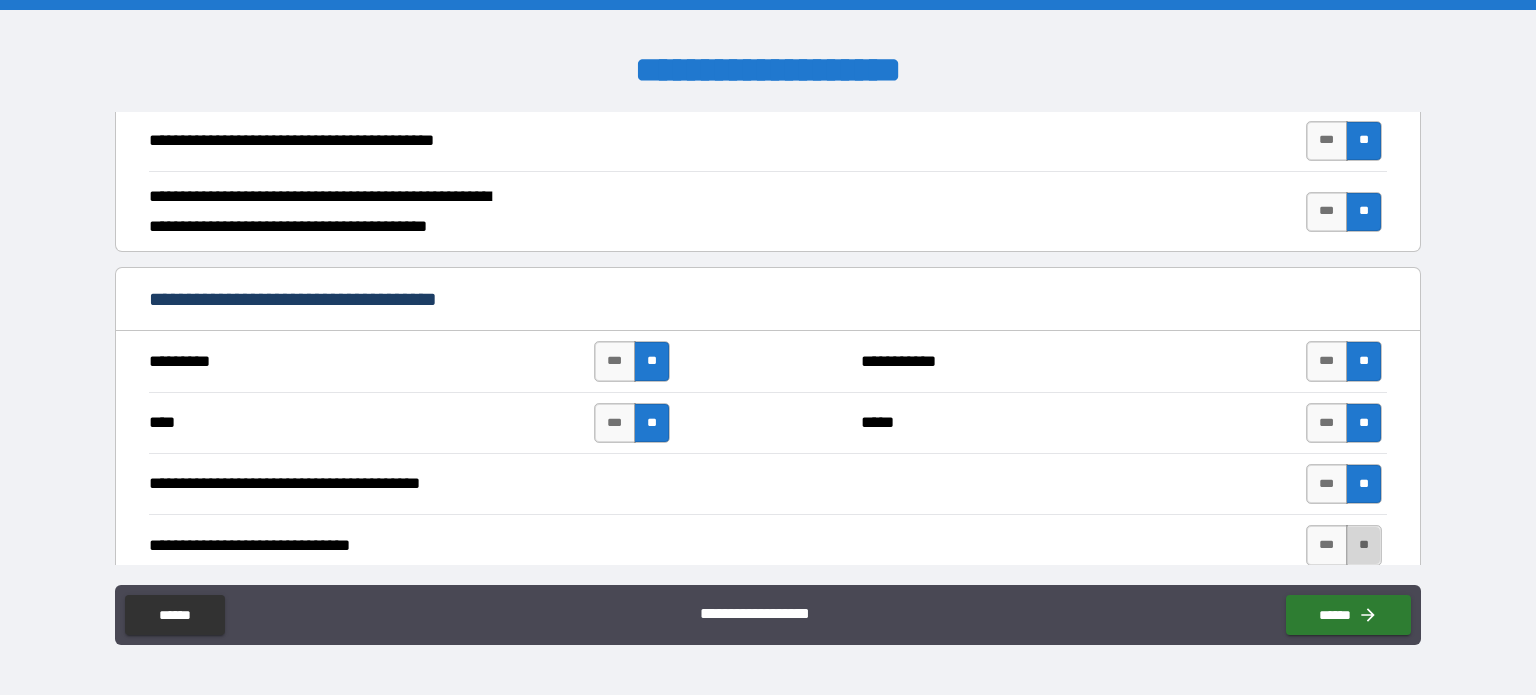 click on "**" at bounding box center (1364, 545) 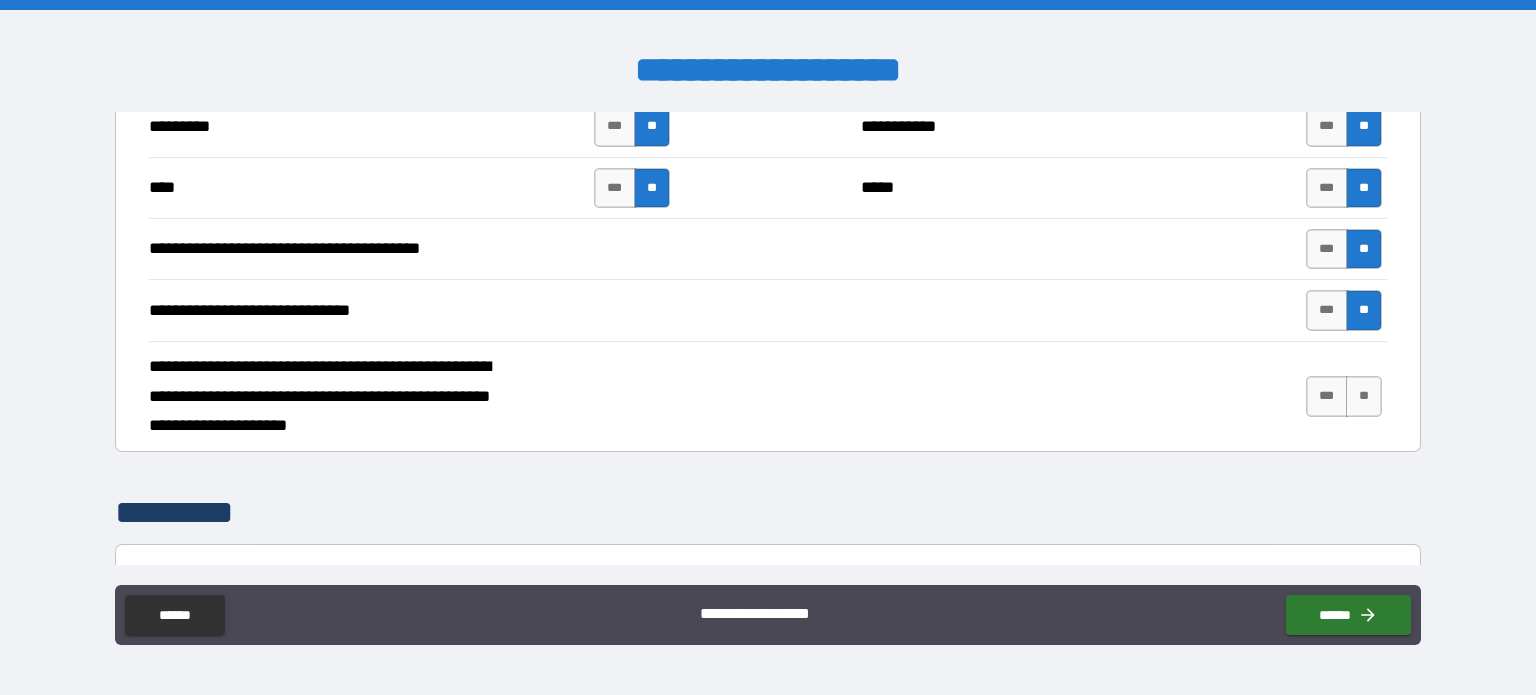 scroll, scrollTop: 3336, scrollLeft: 0, axis: vertical 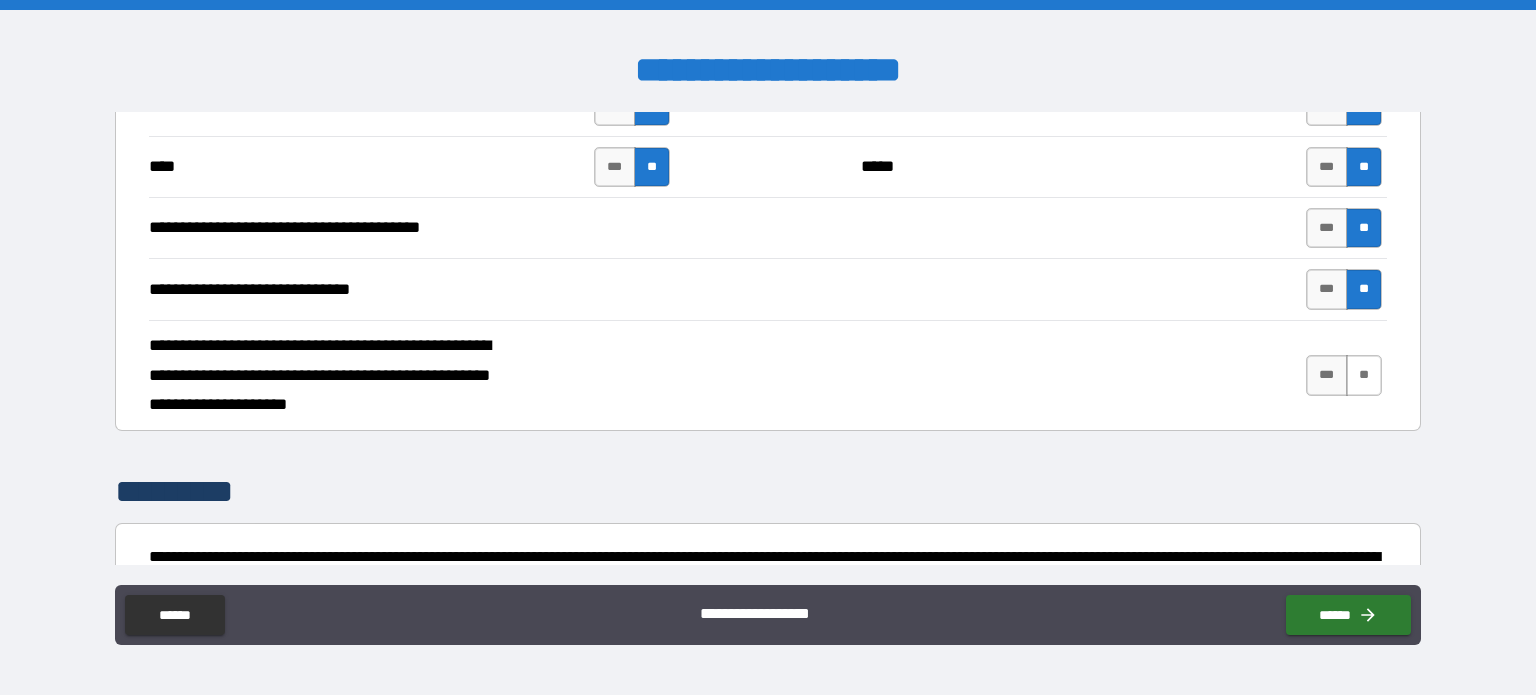 click on "**" at bounding box center [1364, 375] 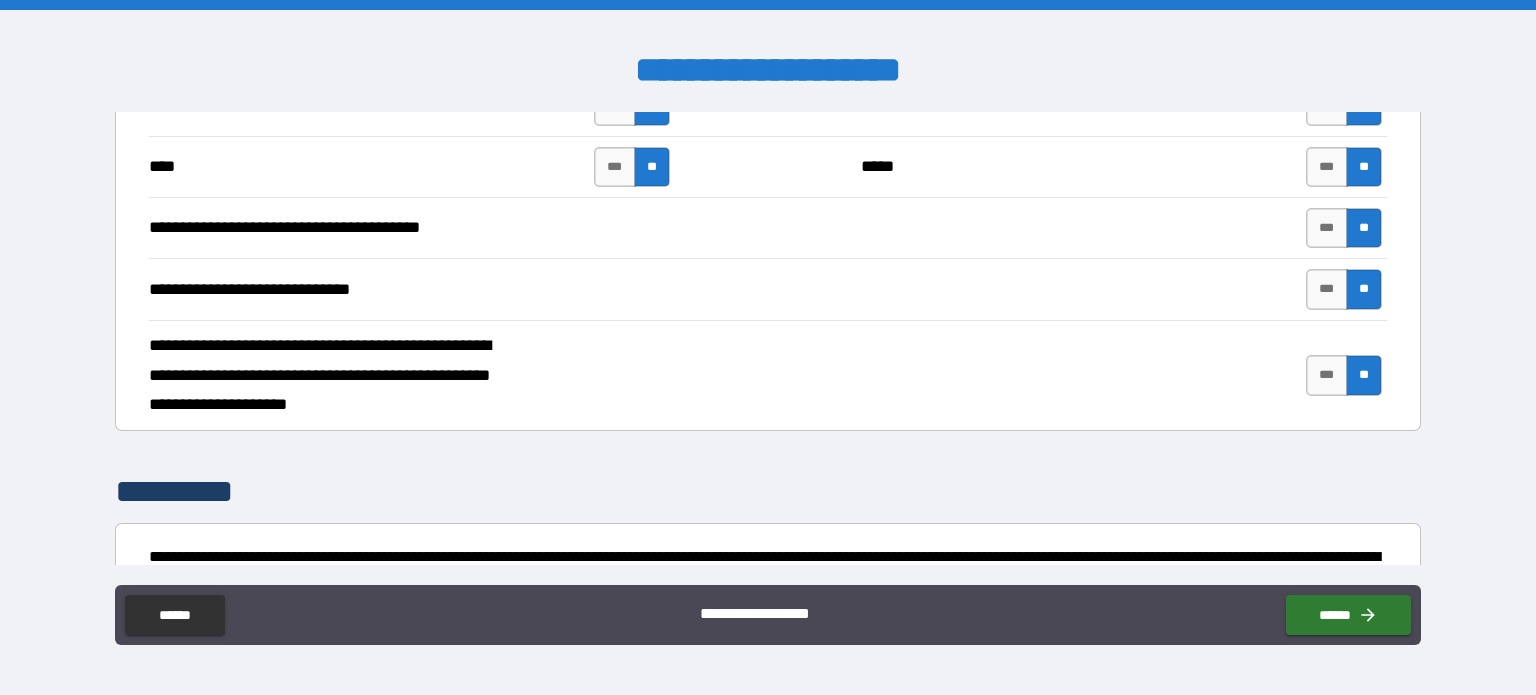 scroll, scrollTop: 3545, scrollLeft: 0, axis: vertical 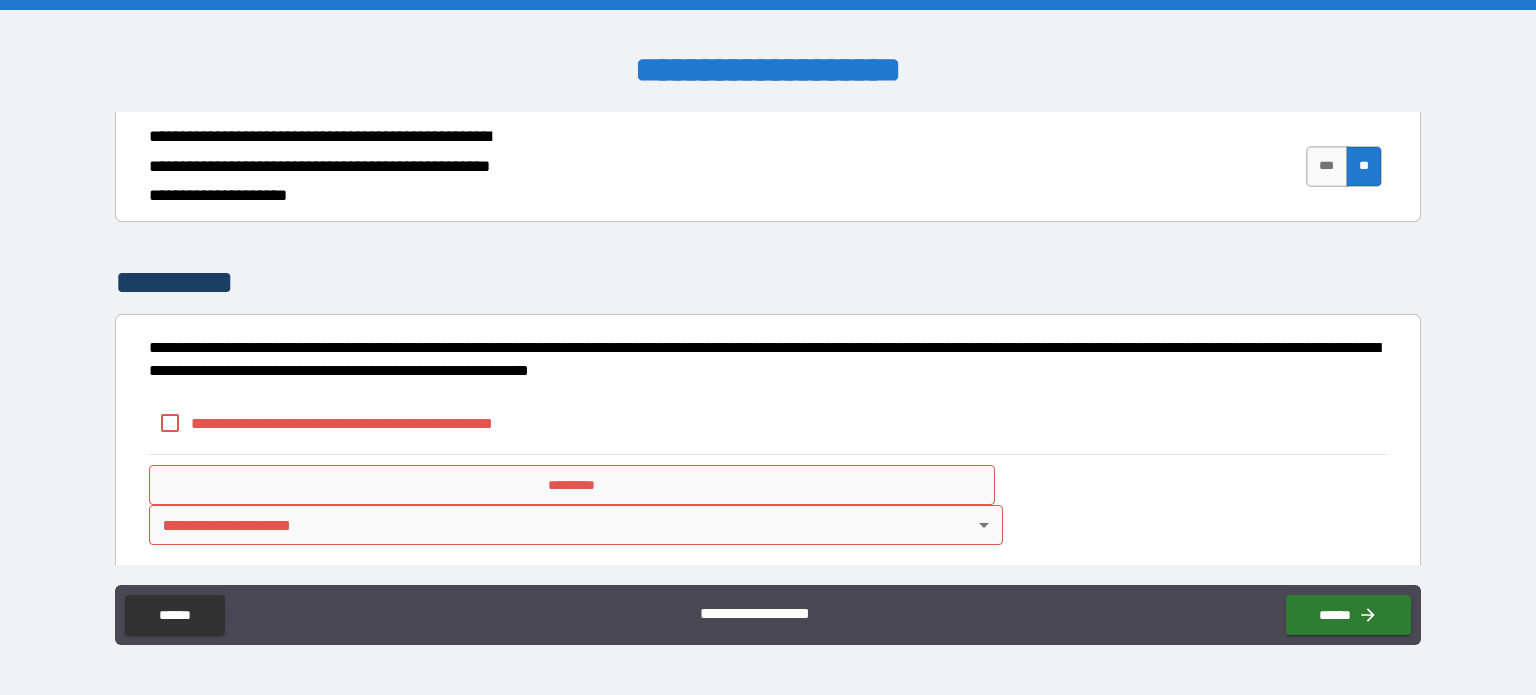 click on "**********" at bounding box center [375, 423] 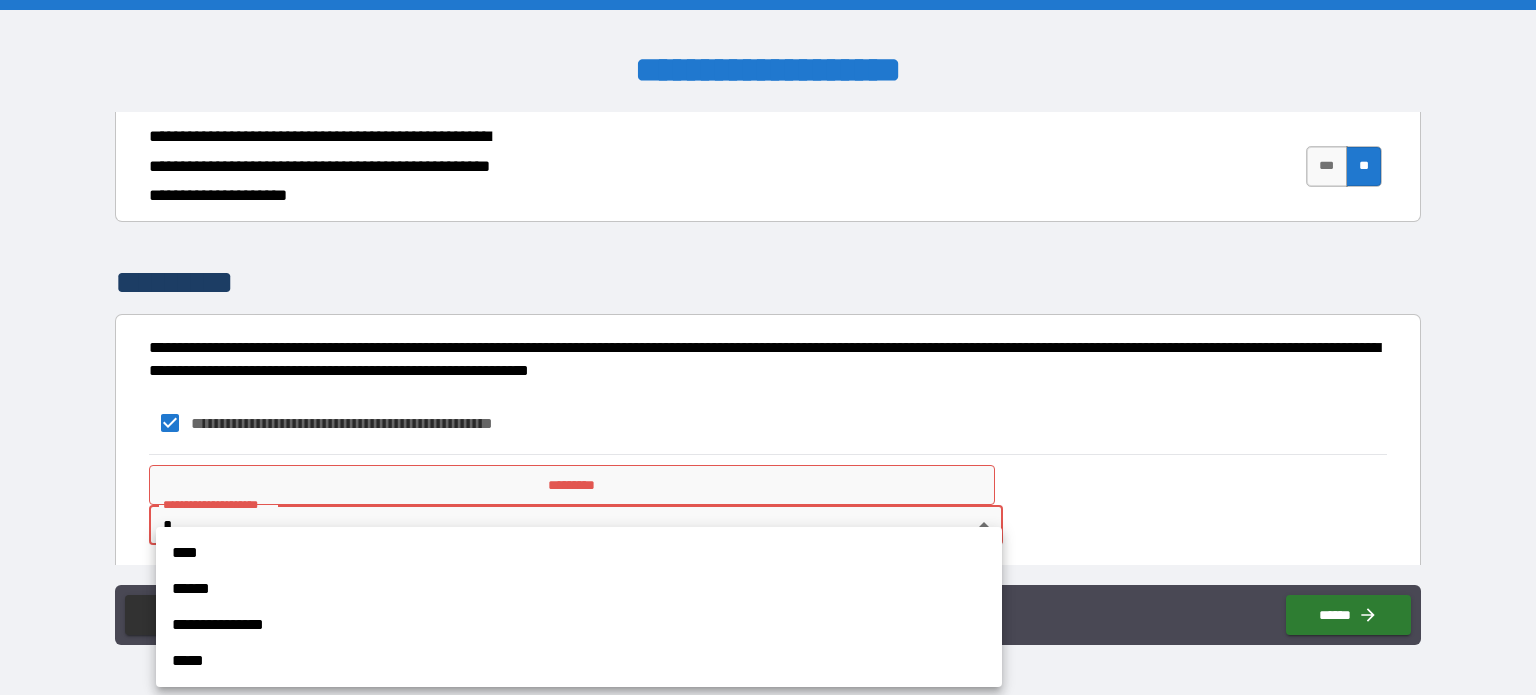 click on "**********" at bounding box center [768, 347] 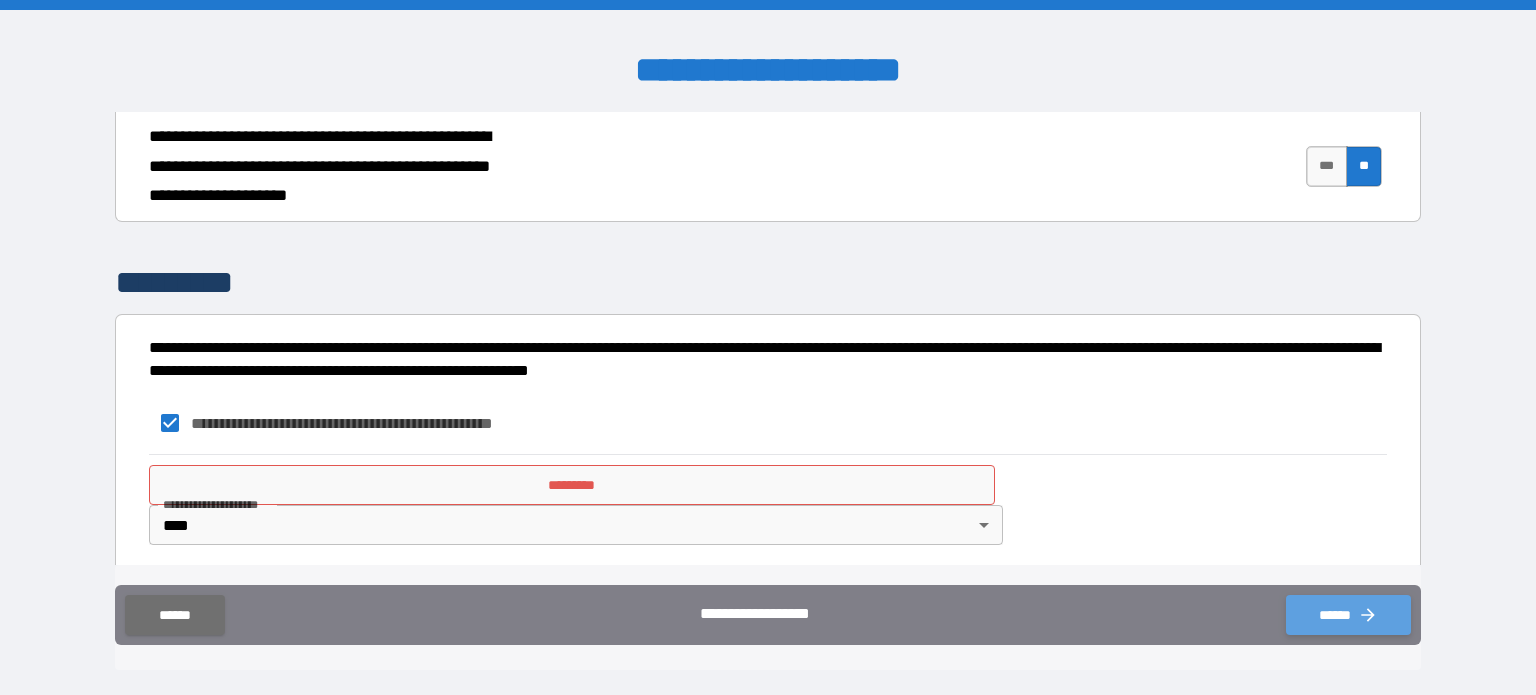 click on "******" at bounding box center [1348, 615] 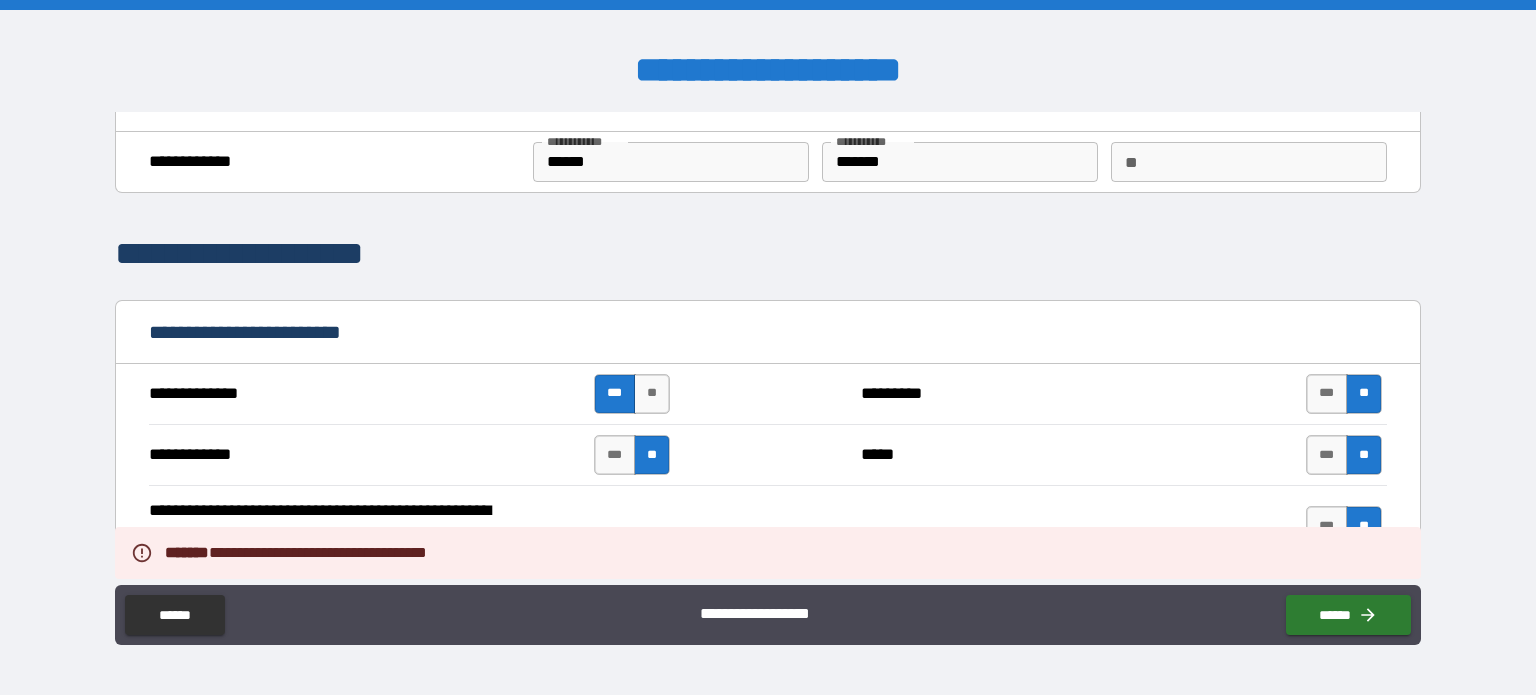 scroll, scrollTop: 0, scrollLeft: 0, axis: both 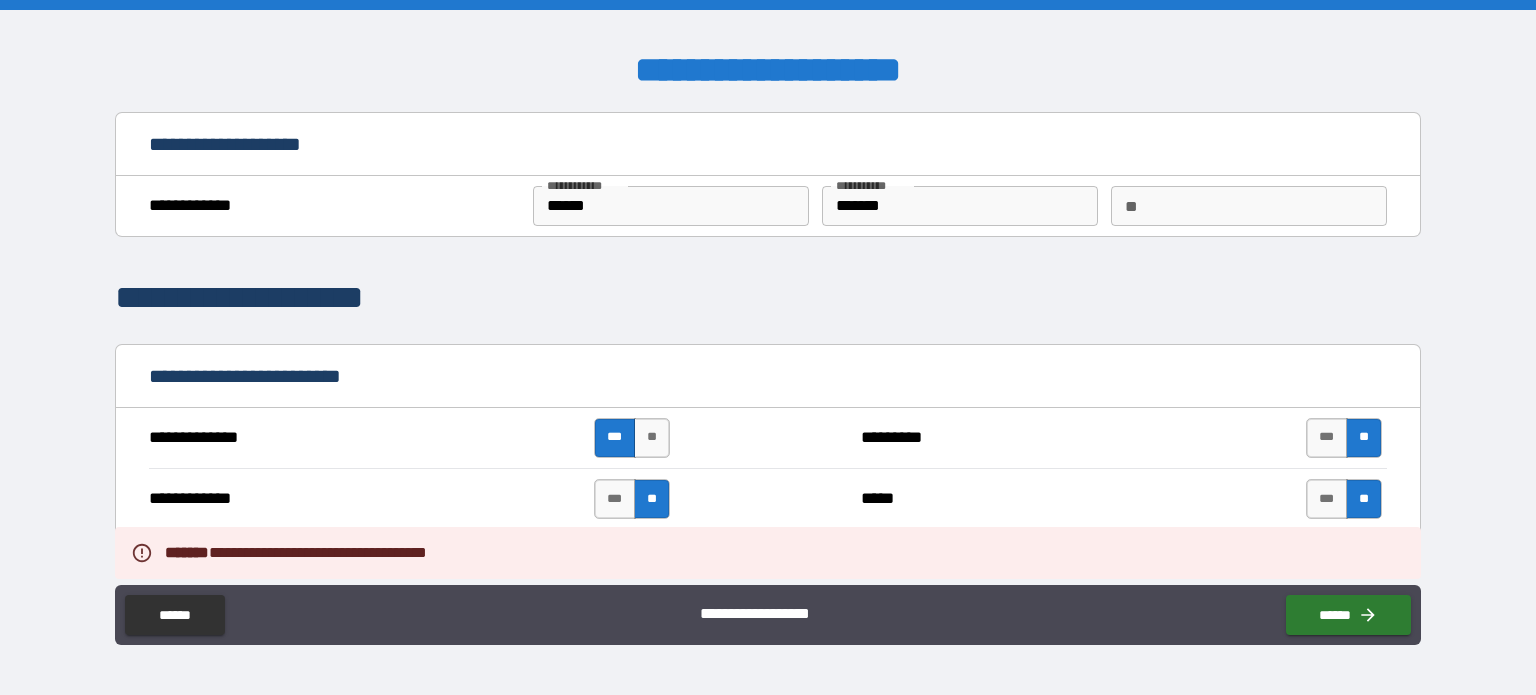 click on "**" at bounding box center [1249, 206] 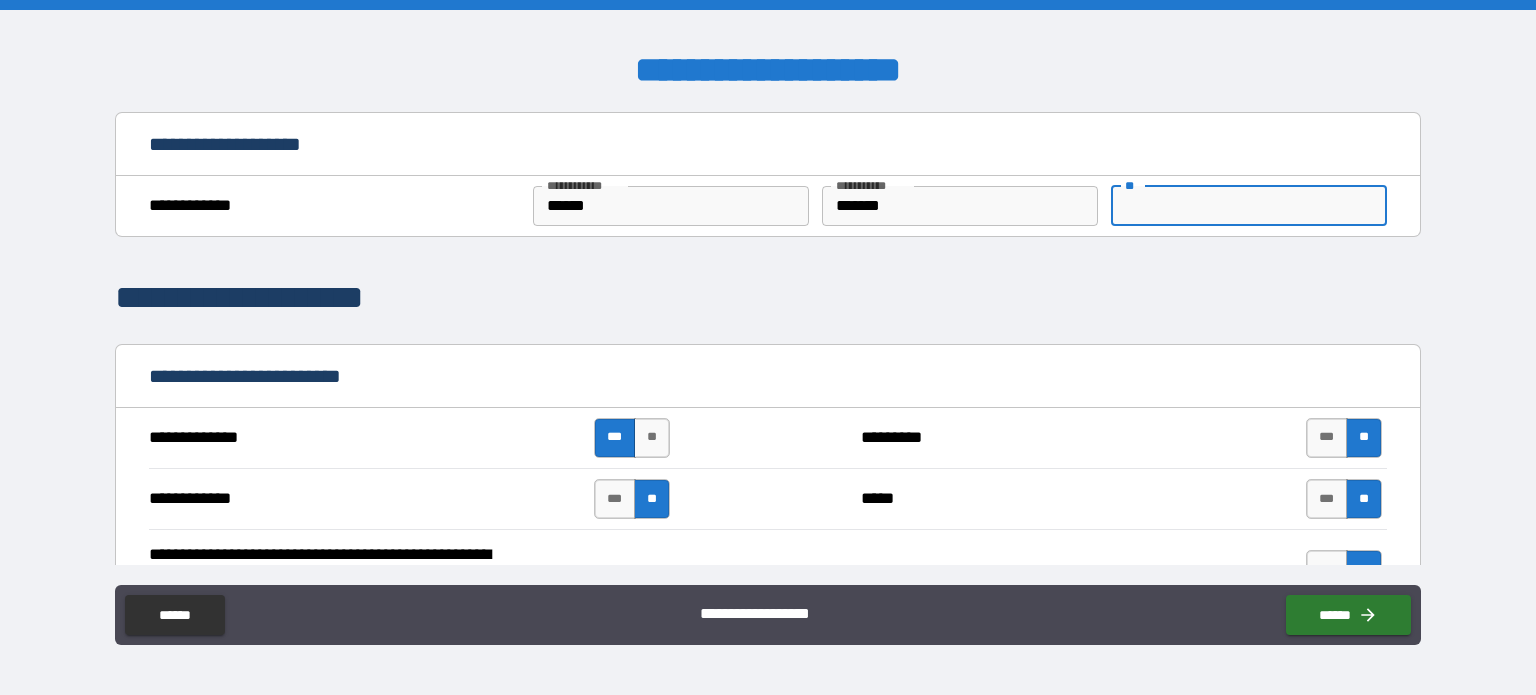 click on "**" at bounding box center [1249, 206] 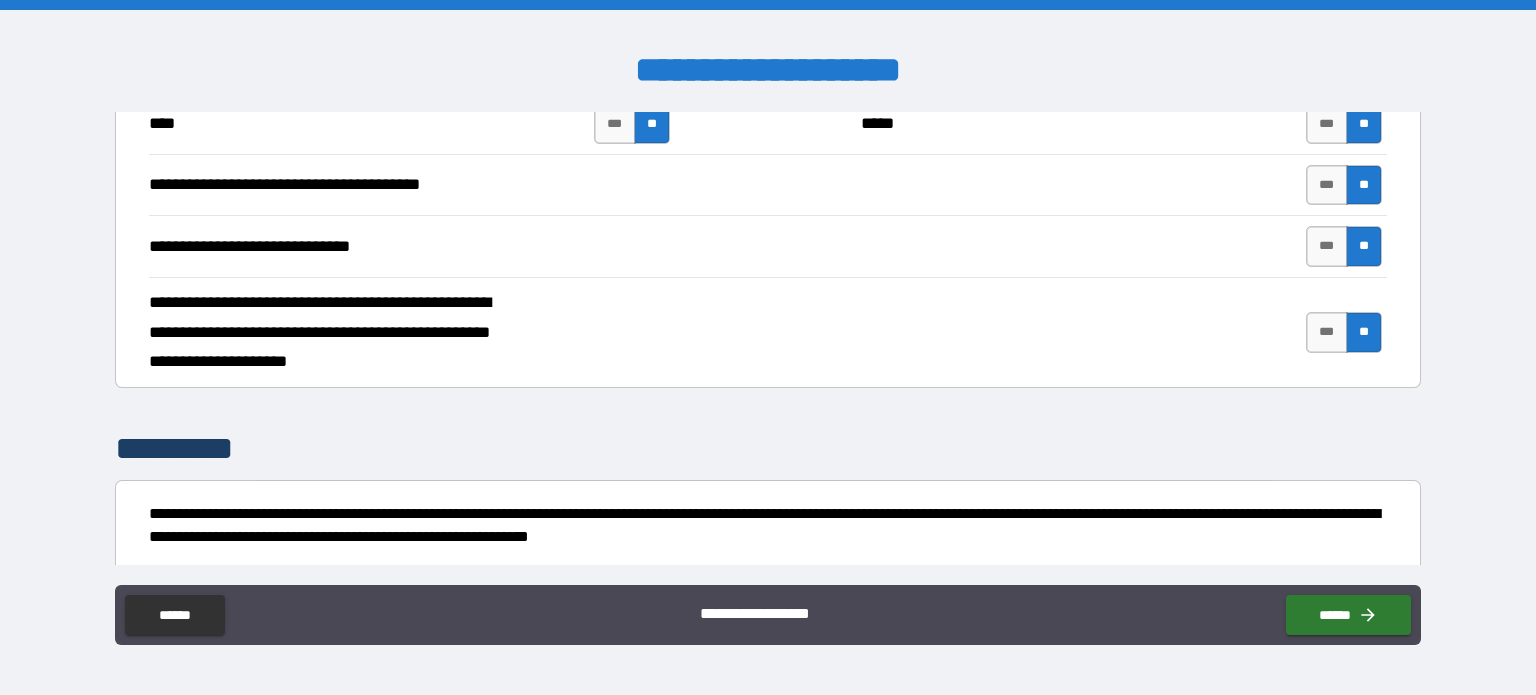 scroll, scrollTop: 3545, scrollLeft: 0, axis: vertical 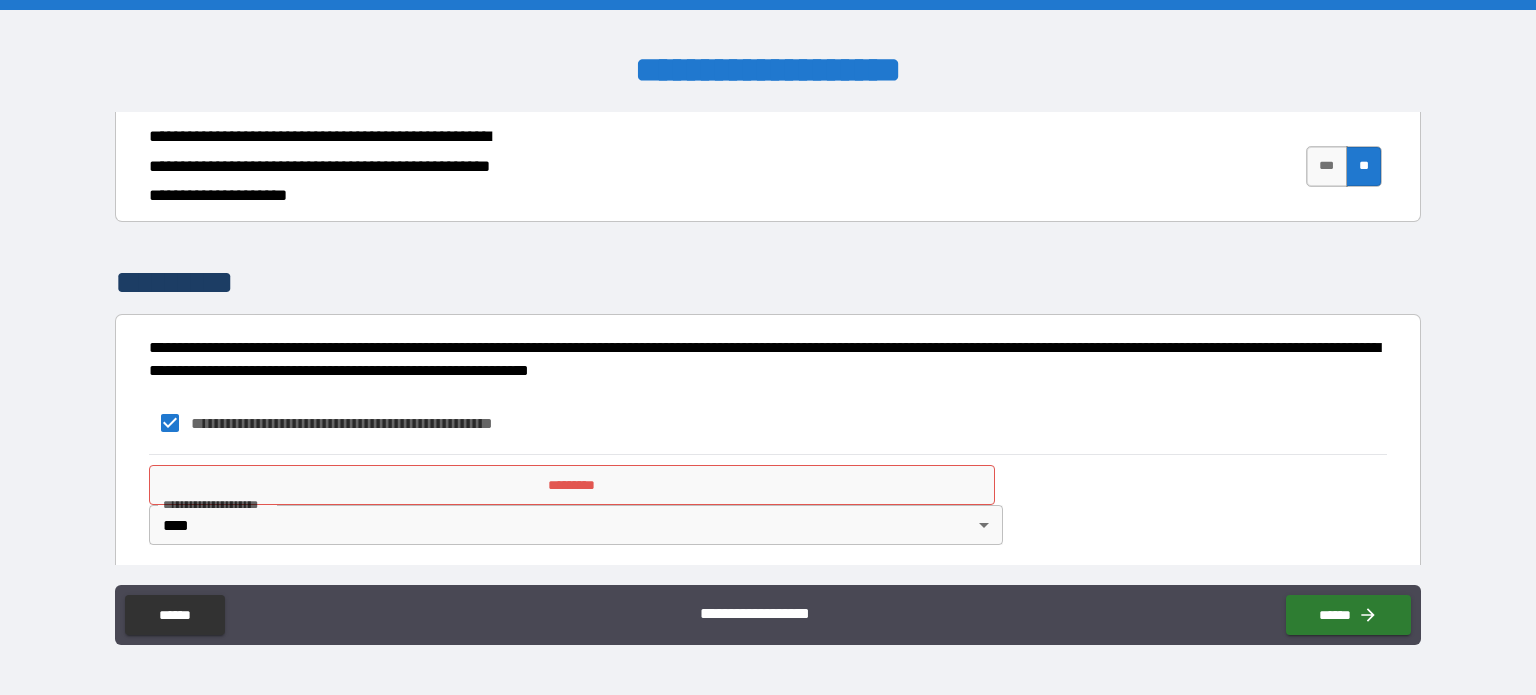 type on "*" 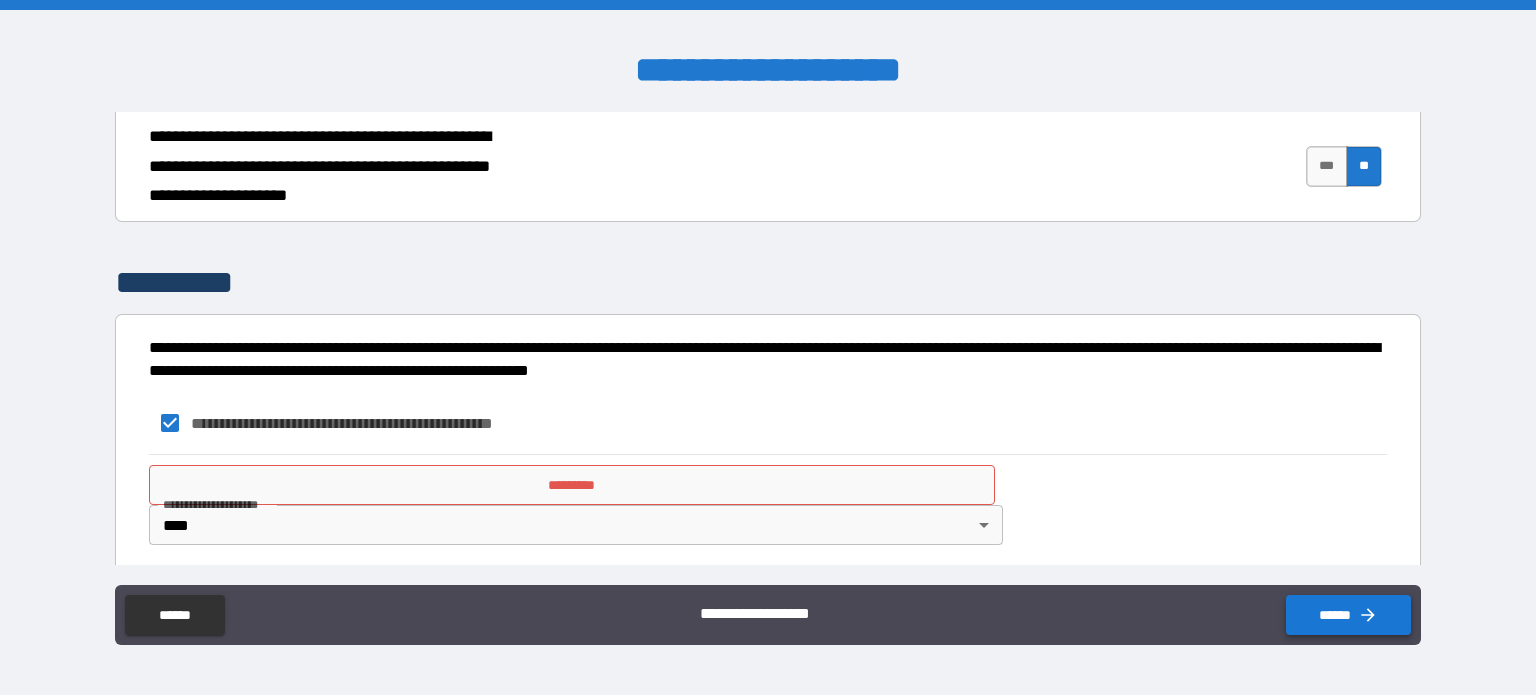 click on "******" at bounding box center (1348, 615) 